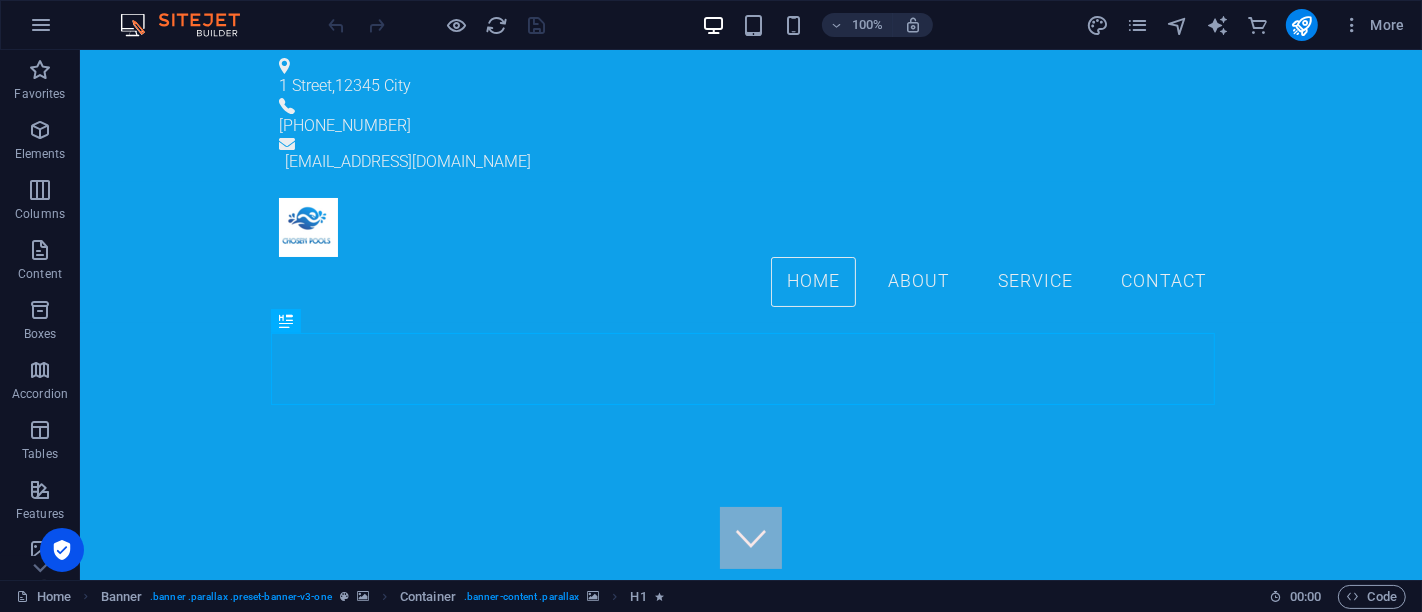 scroll, scrollTop: 0, scrollLeft: 0, axis: both 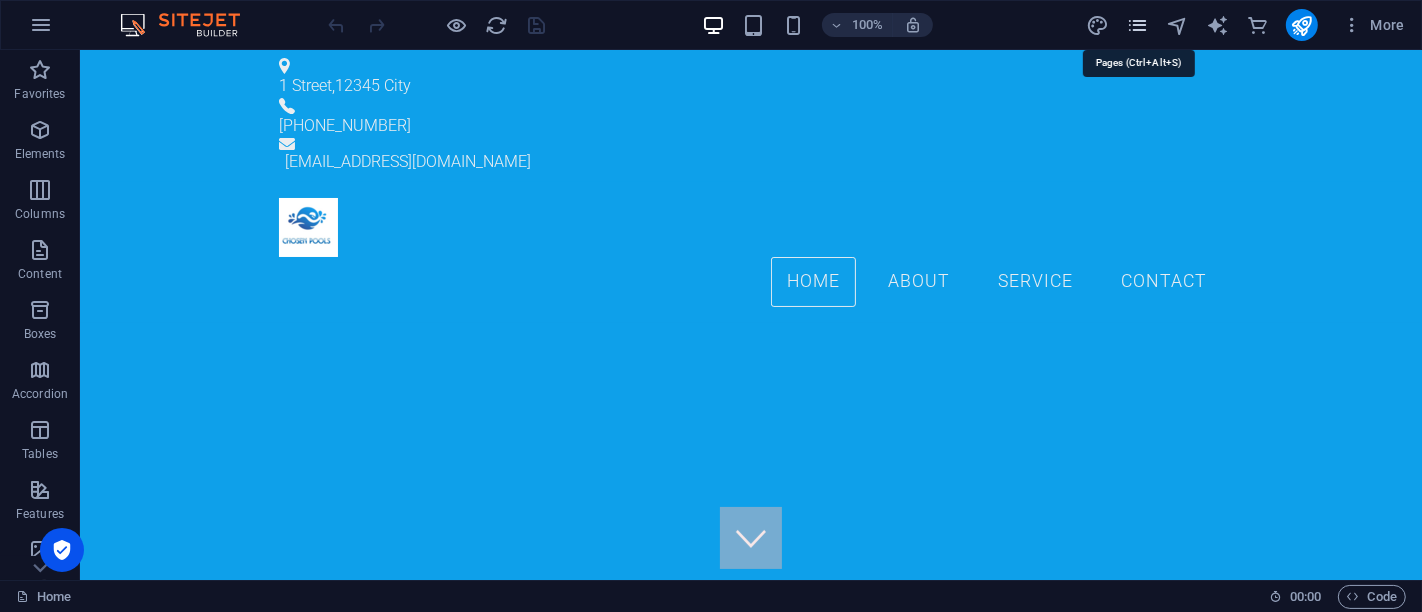click at bounding box center [1137, 25] 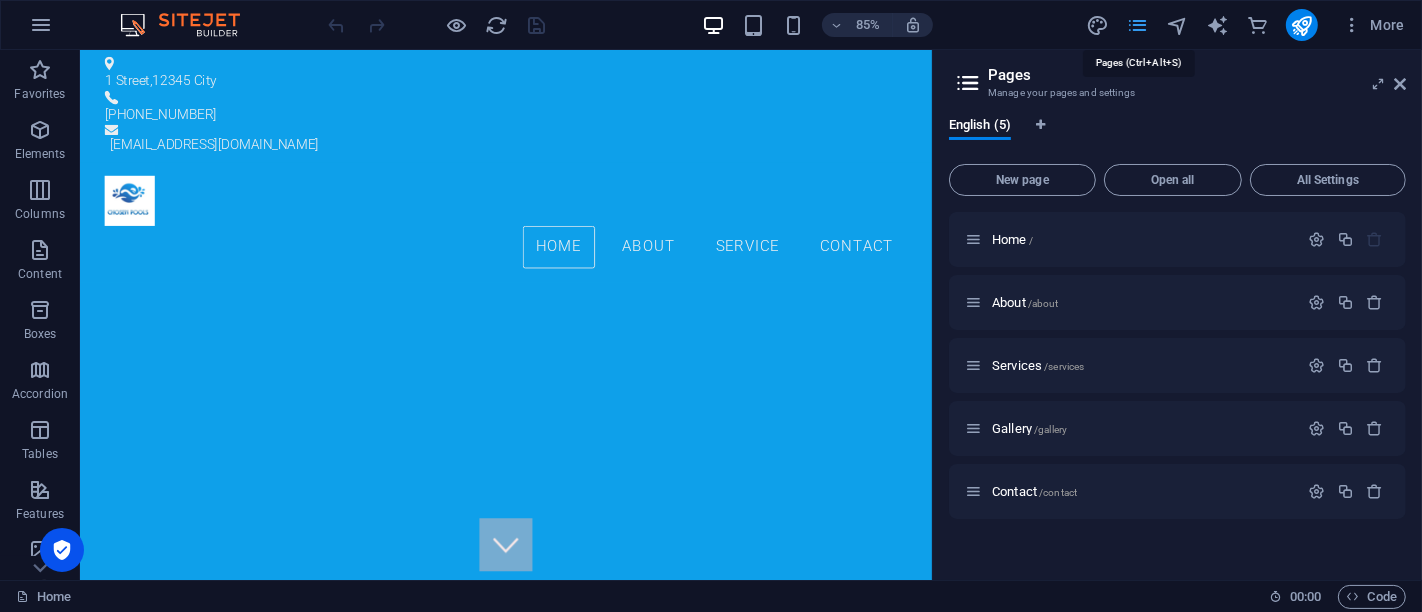 click at bounding box center [1137, 25] 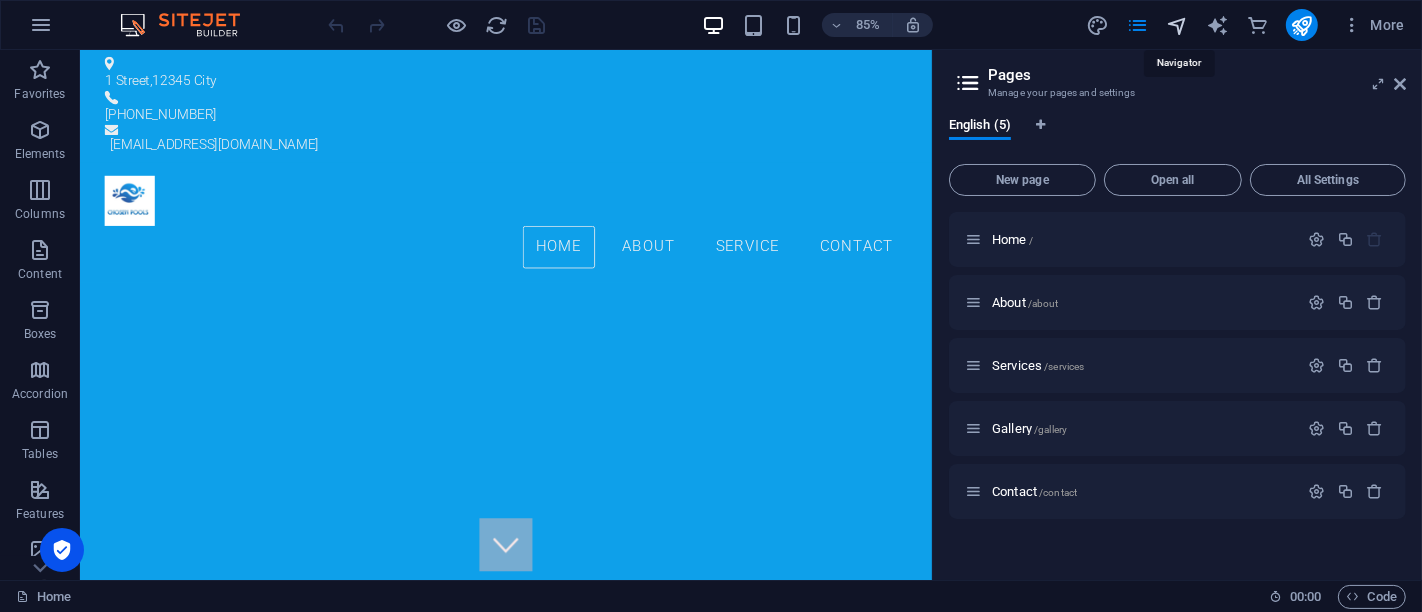 click at bounding box center (1177, 25) 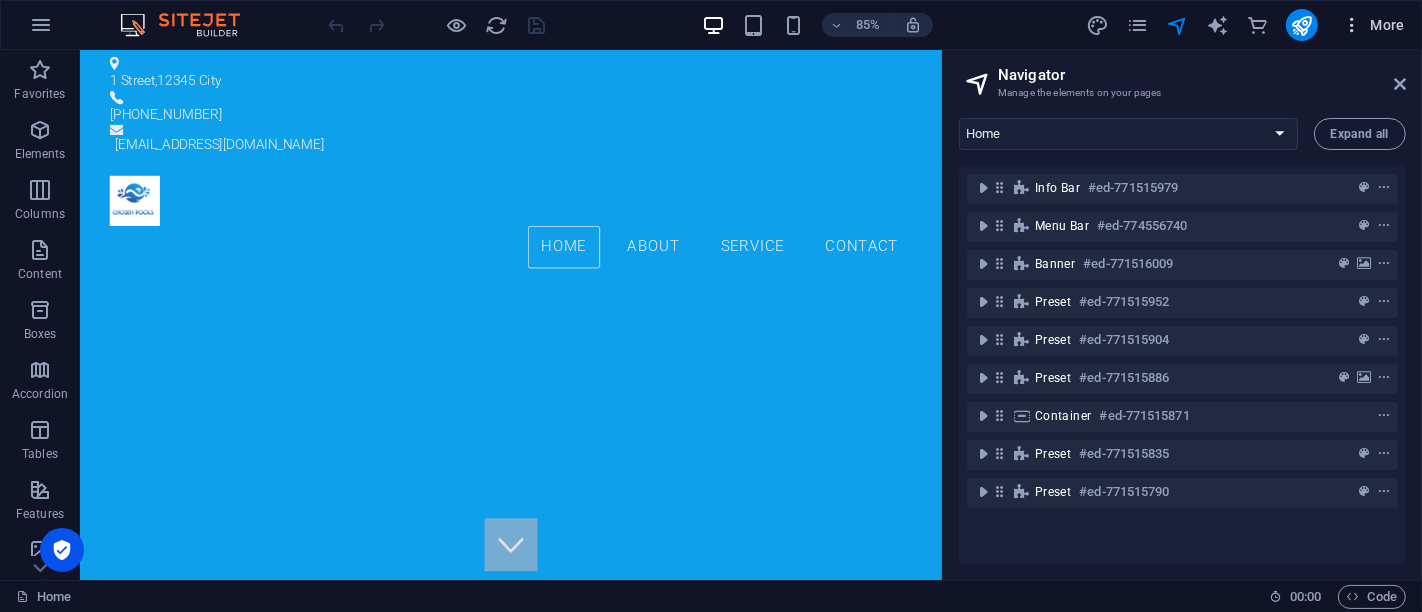 click at bounding box center [1352, 25] 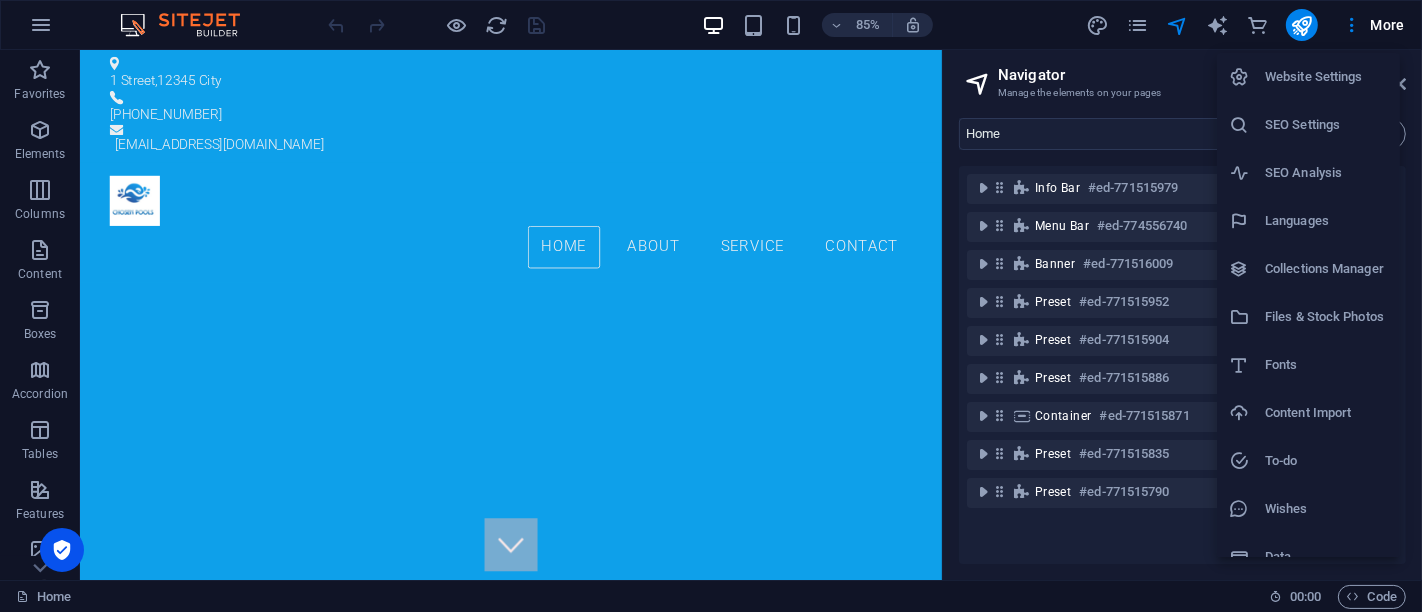 click at bounding box center (711, 306) 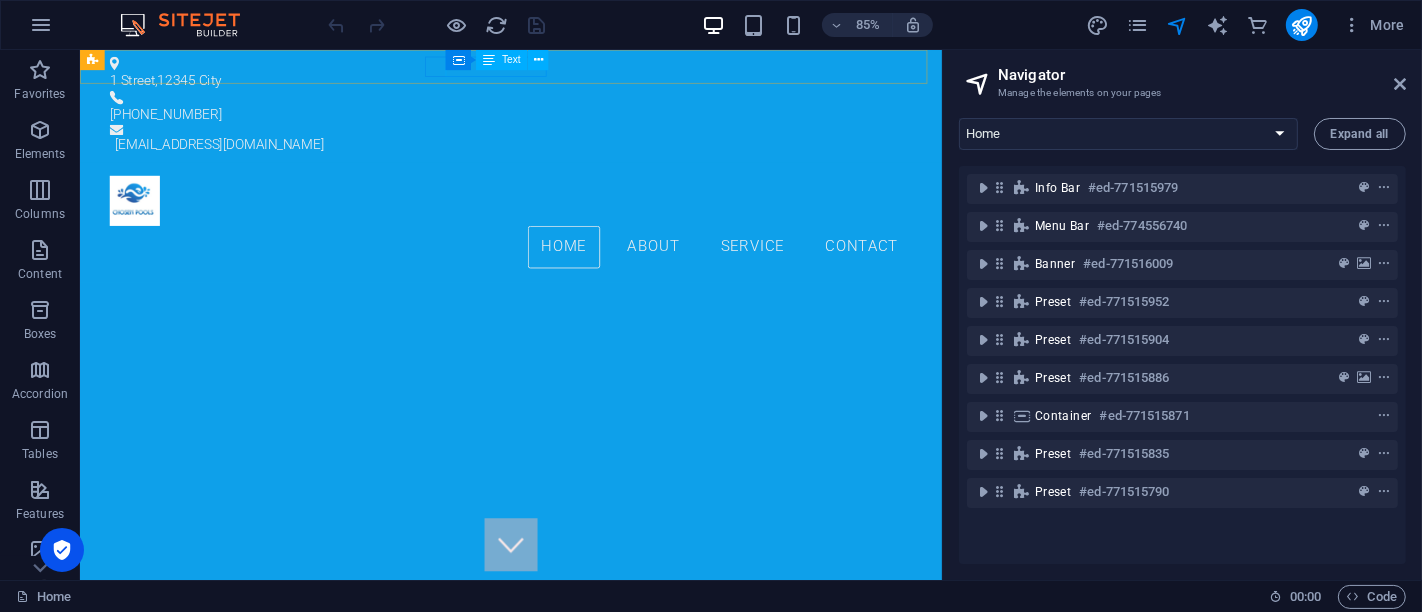 click on "Text" at bounding box center (511, 60) 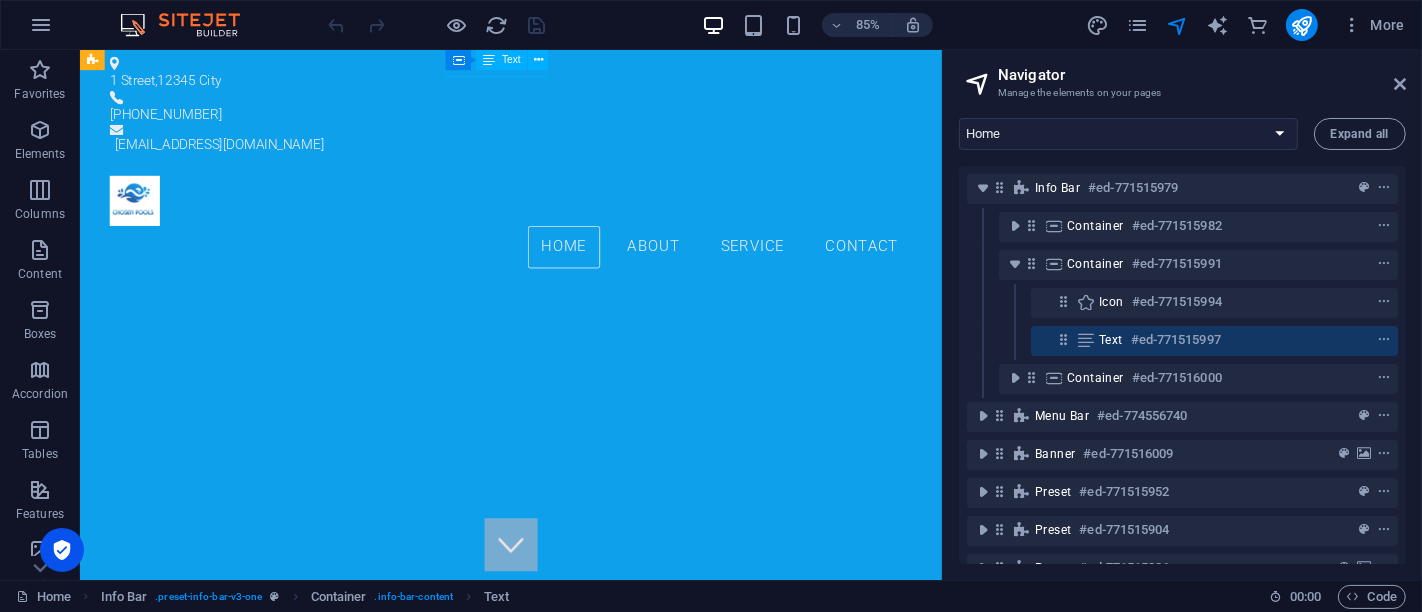 click on "Text" at bounding box center [511, 60] 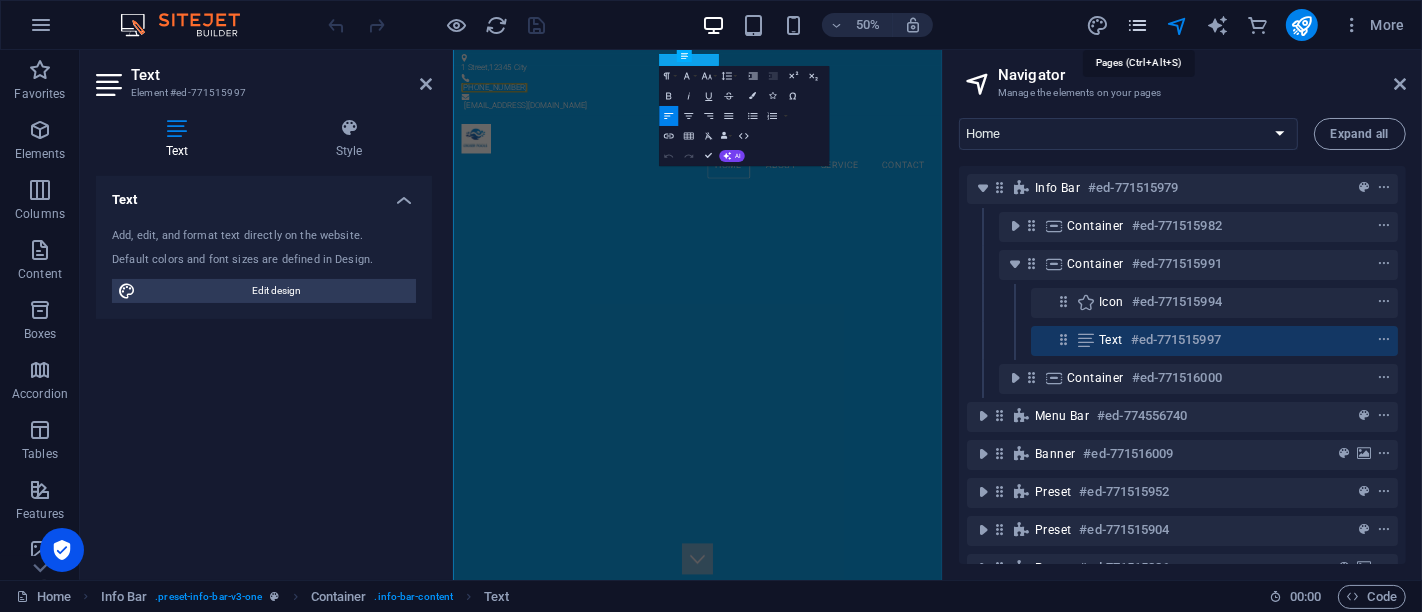 click at bounding box center [1137, 25] 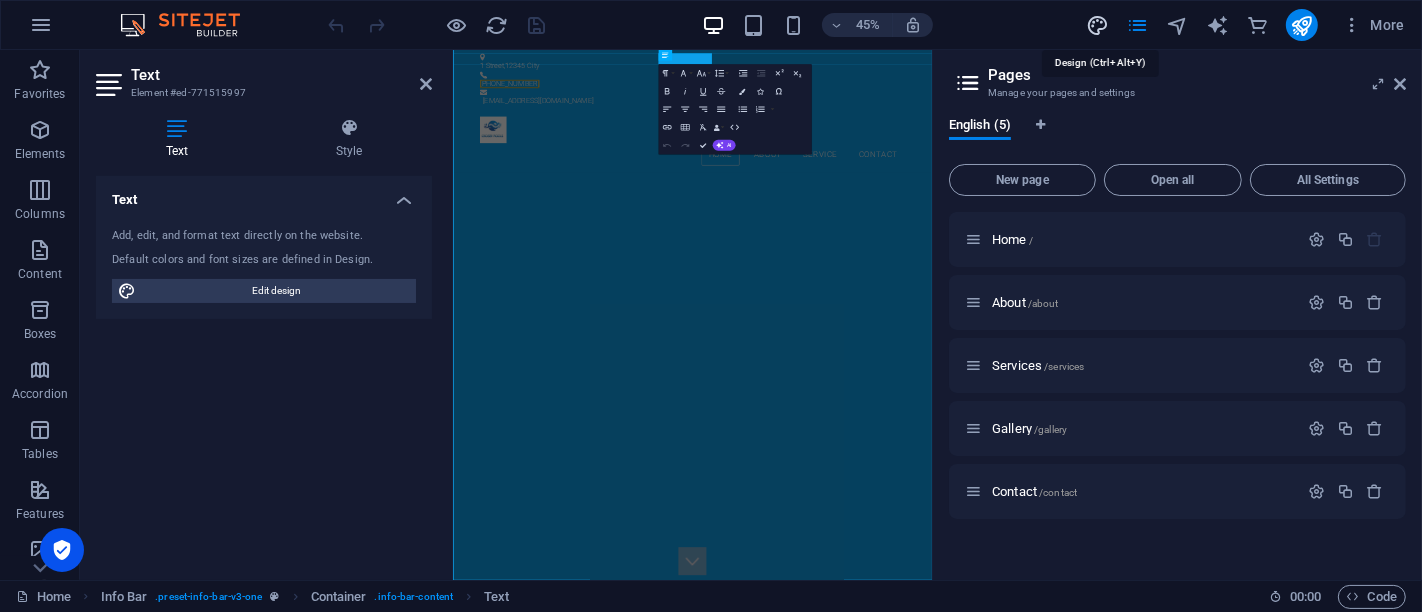 click at bounding box center (1097, 25) 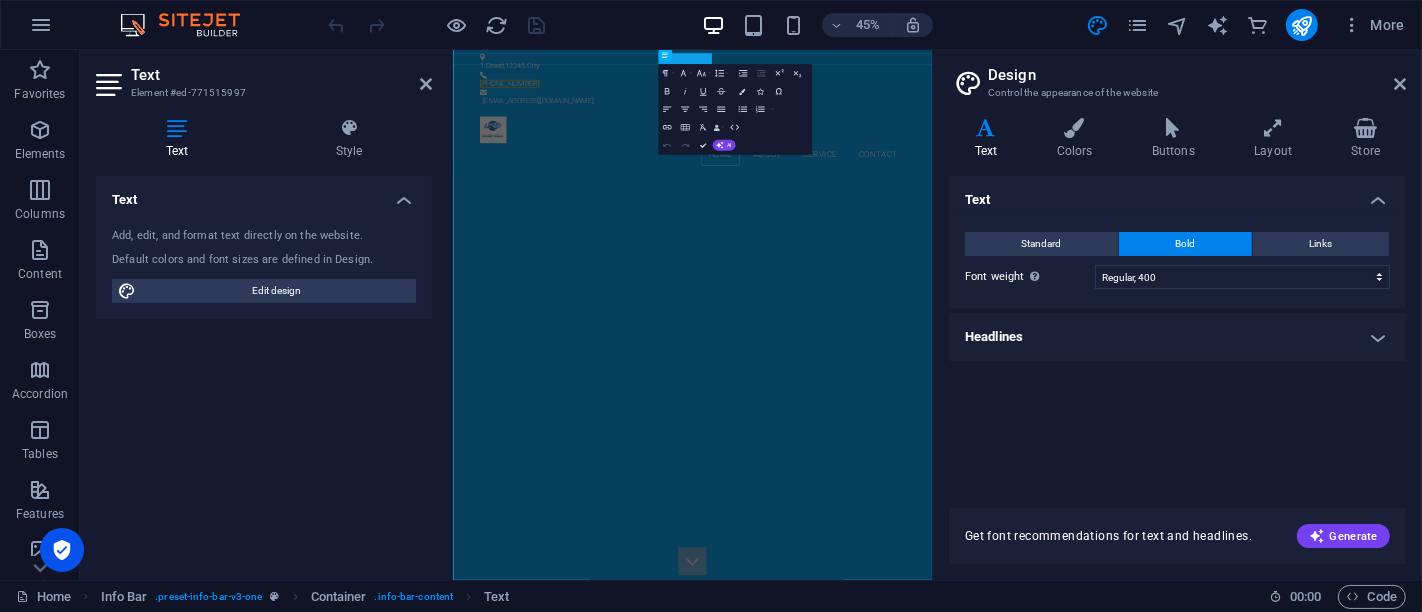 click on "Headlines" at bounding box center (1177, 337) 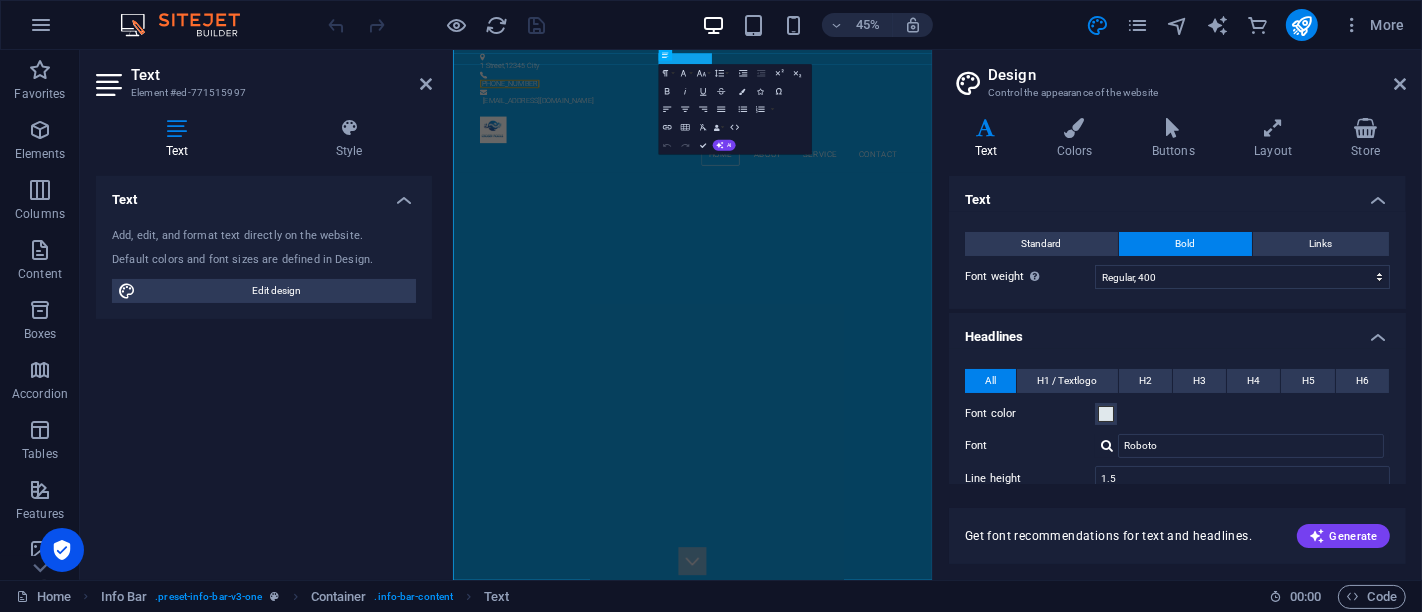 drag, startPoint x: 1401, startPoint y: 235, endPoint x: 1392, endPoint y: 360, distance: 125.32358 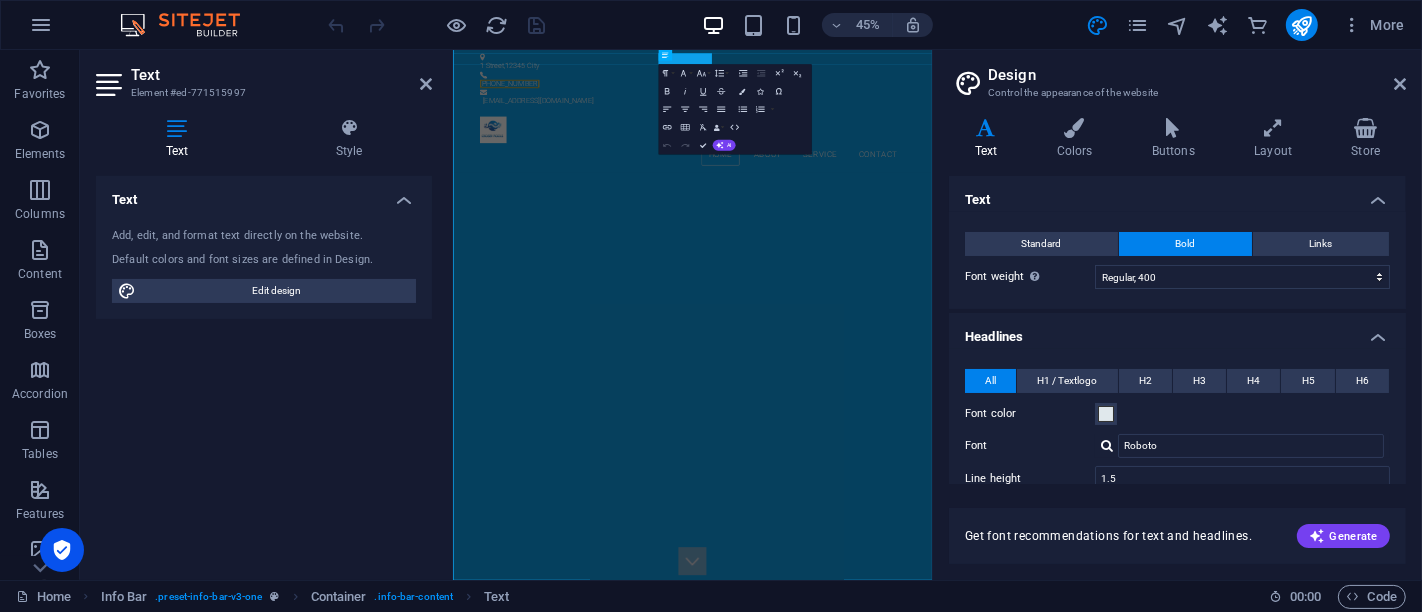 drag, startPoint x: 1405, startPoint y: 326, endPoint x: 1405, endPoint y: 339, distance: 13 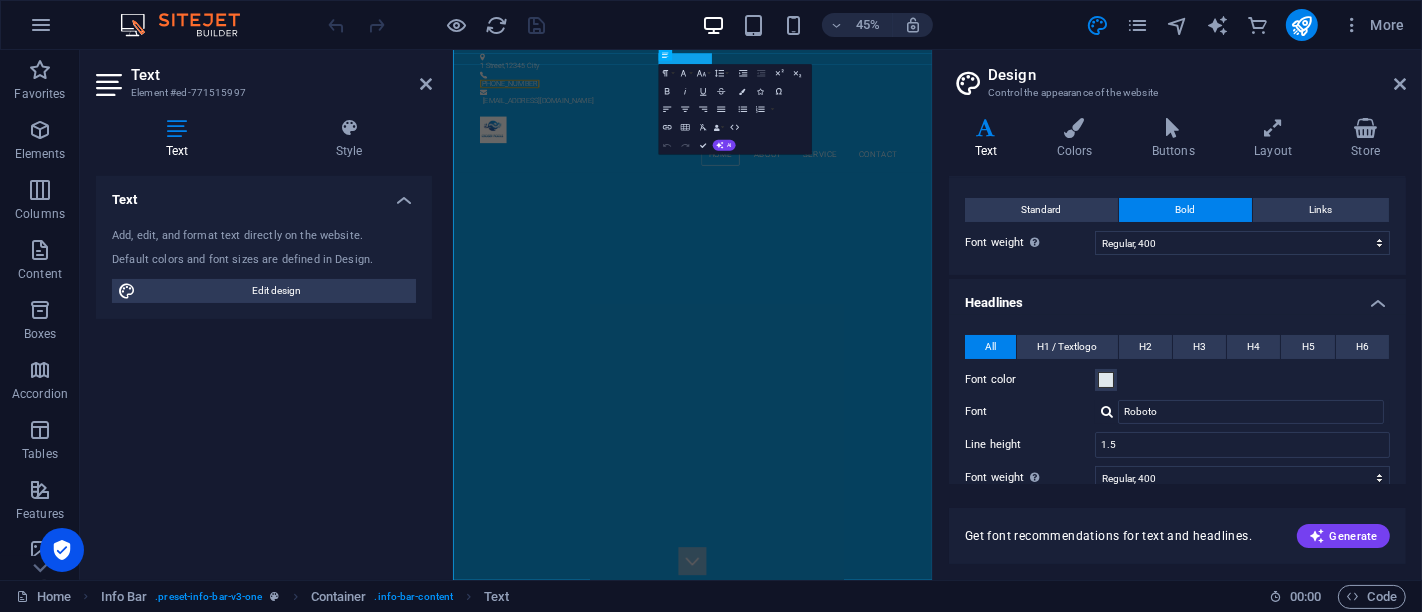 scroll, scrollTop: 28, scrollLeft: 0, axis: vertical 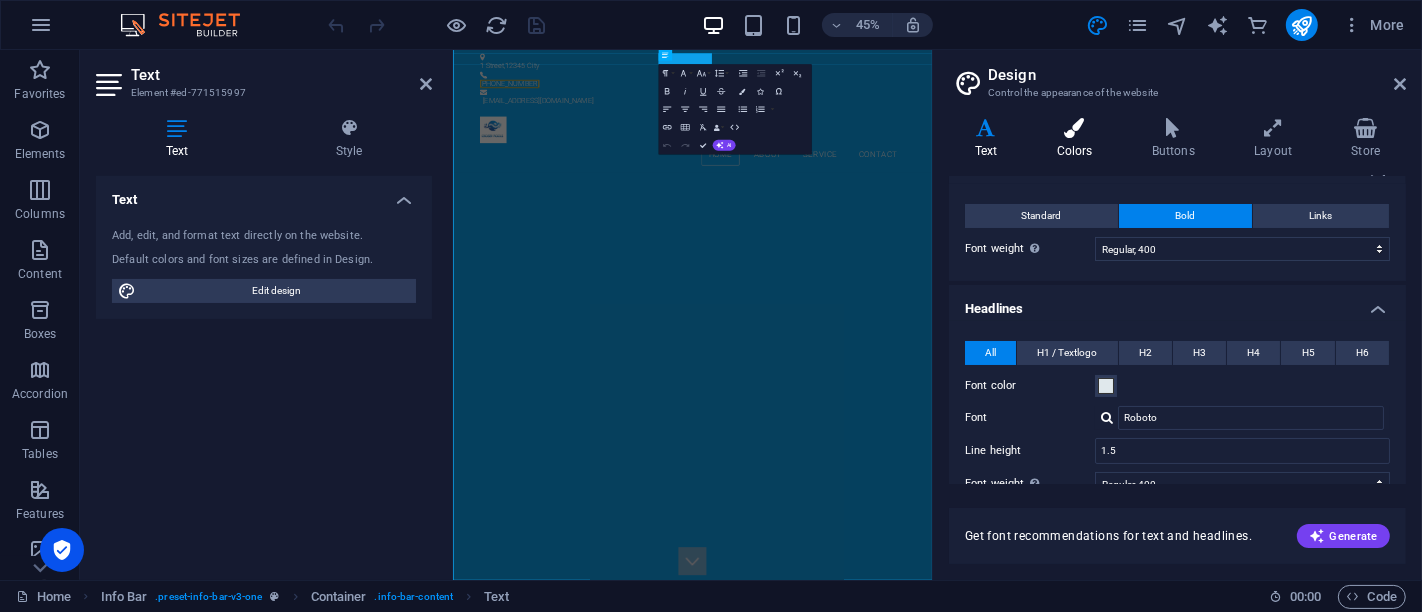 click on "Colors" at bounding box center [1078, 139] 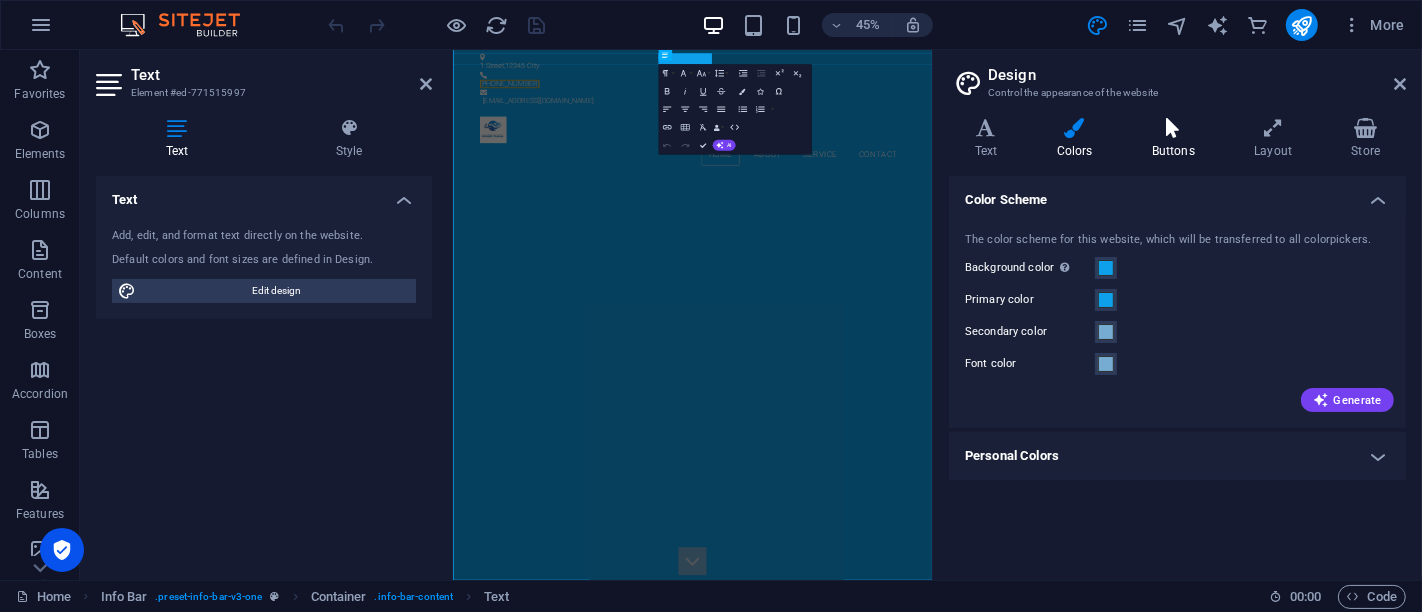click on "Buttons" at bounding box center [1177, 139] 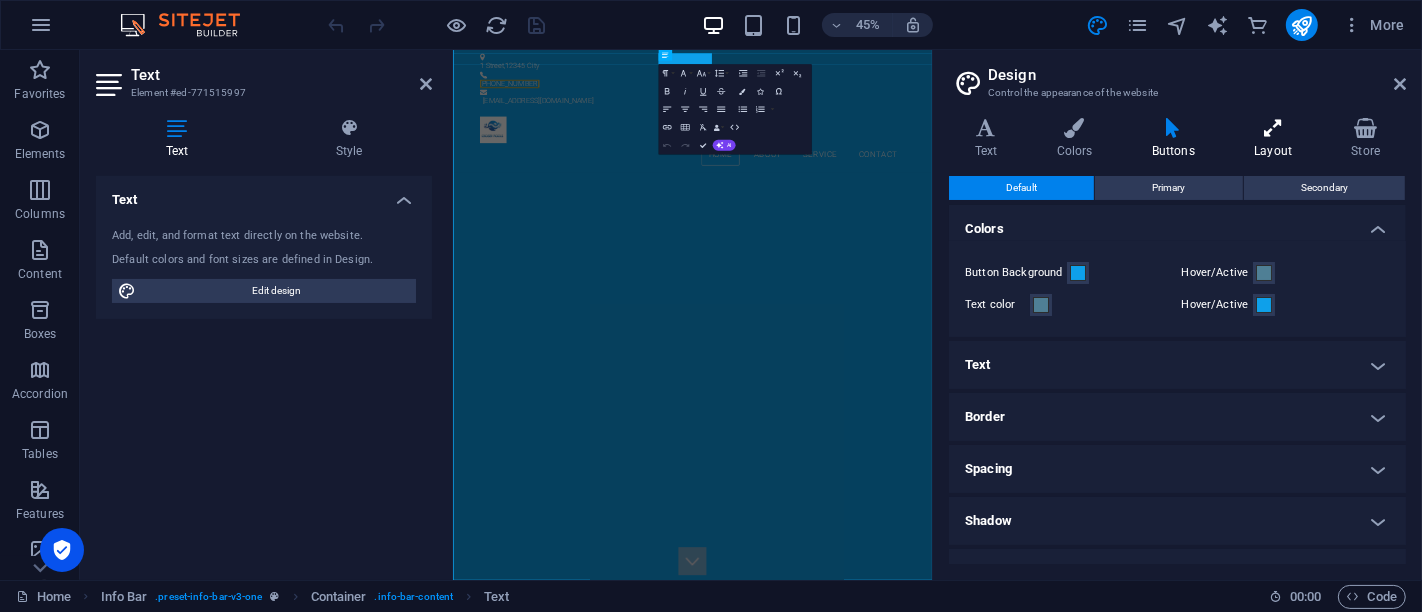 click at bounding box center [1273, 128] 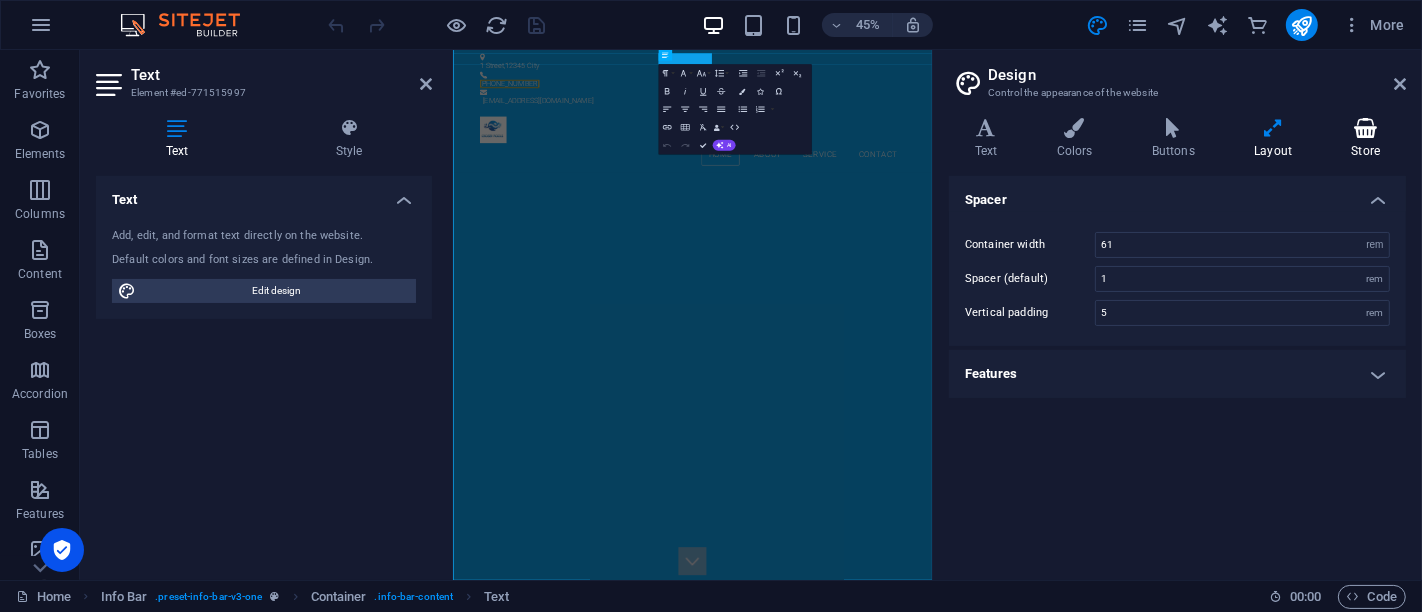 click at bounding box center [1366, 128] 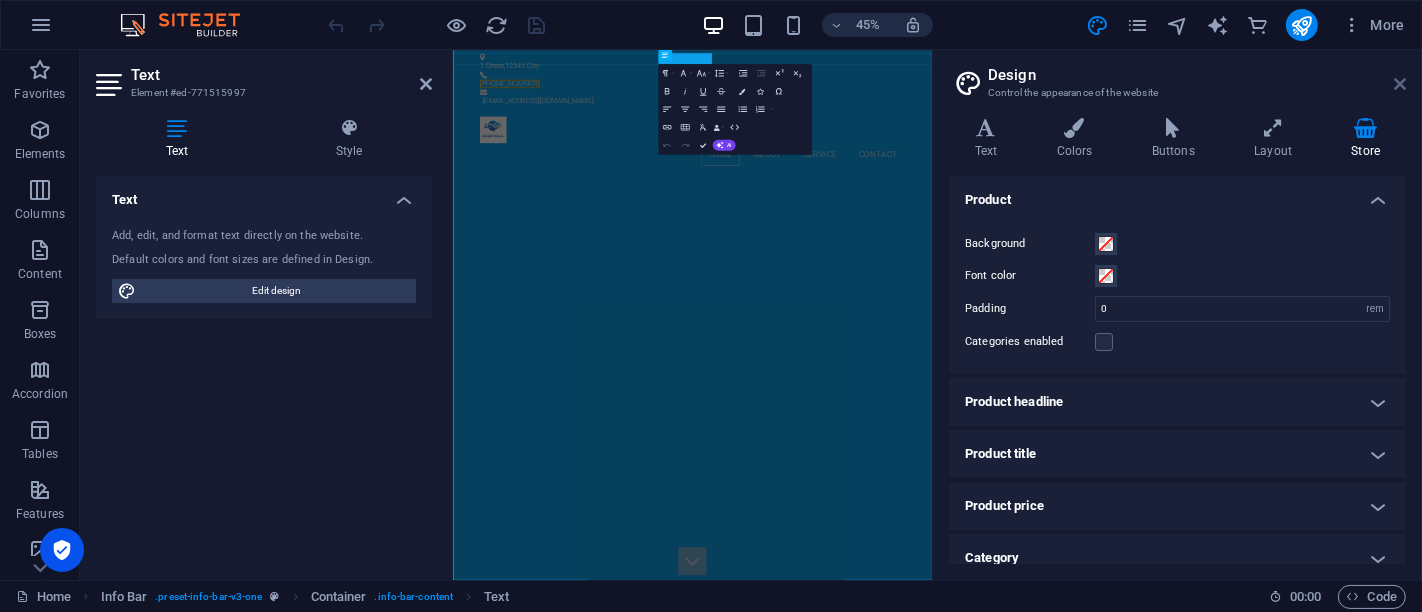click at bounding box center [1400, 84] 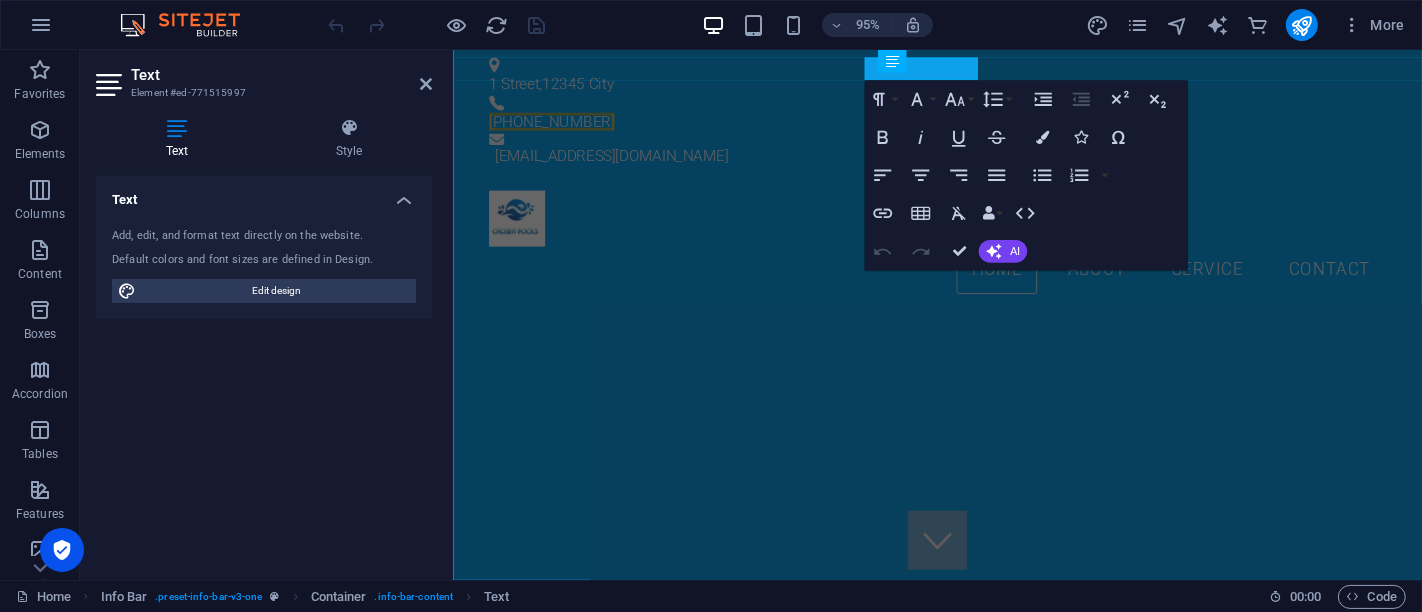click at bounding box center [963, 1022] 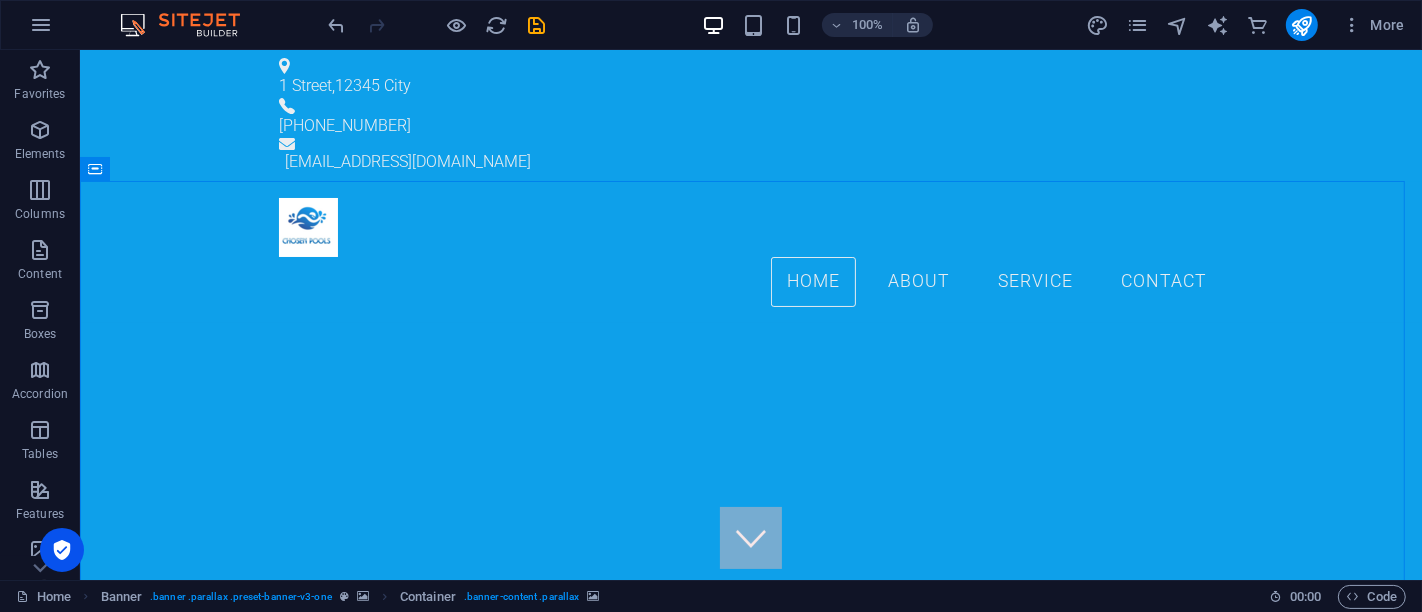 click at bounding box center (750, 1049) 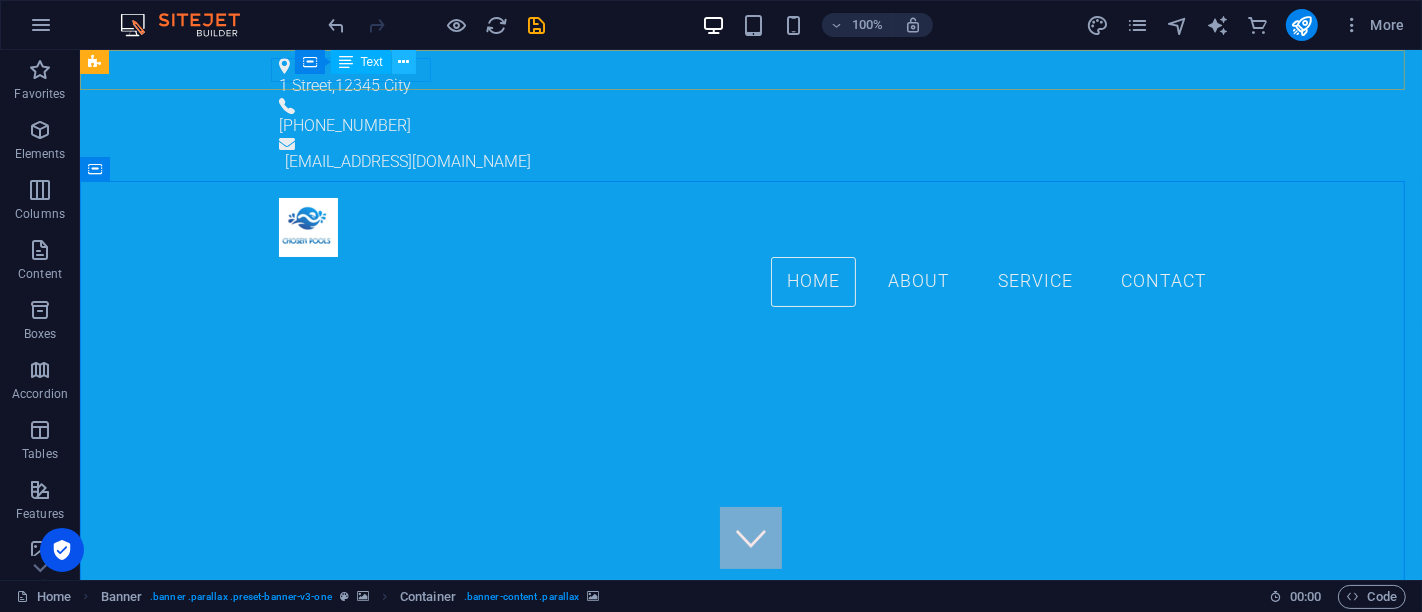 click at bounding box center (403, 62) 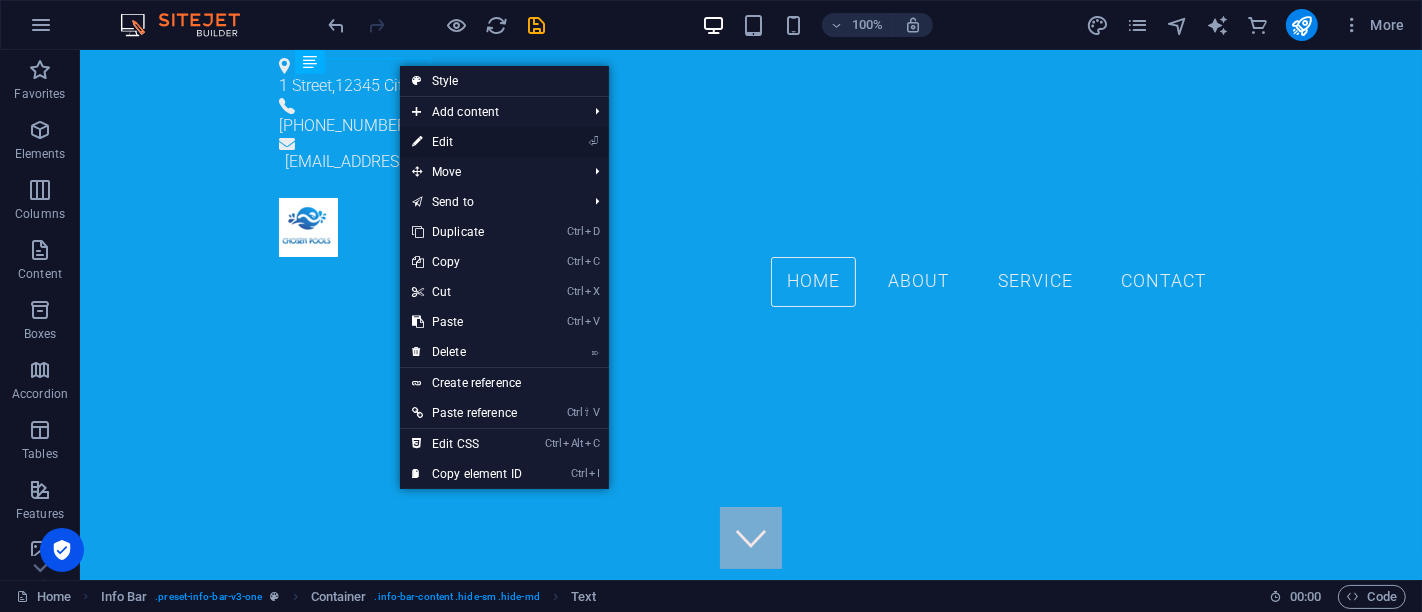 click on "⏎  Edit" at bounding box center (467, 142) 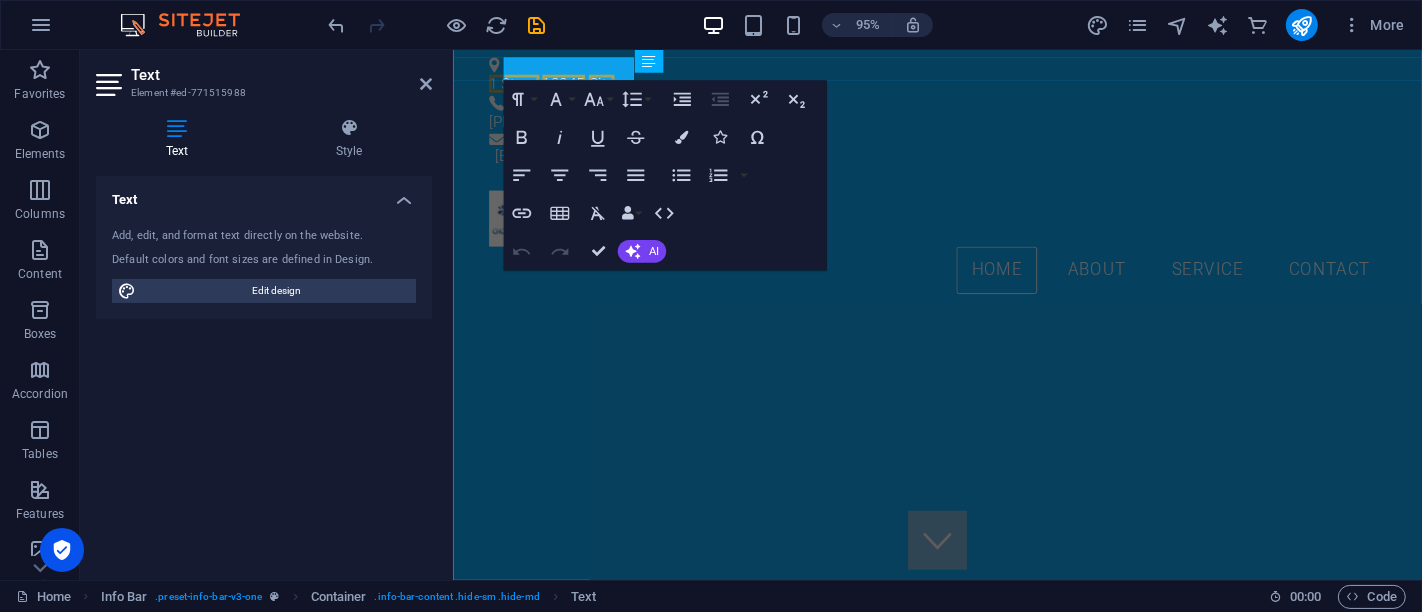 click on "Text" at bounding box center [264, 194] 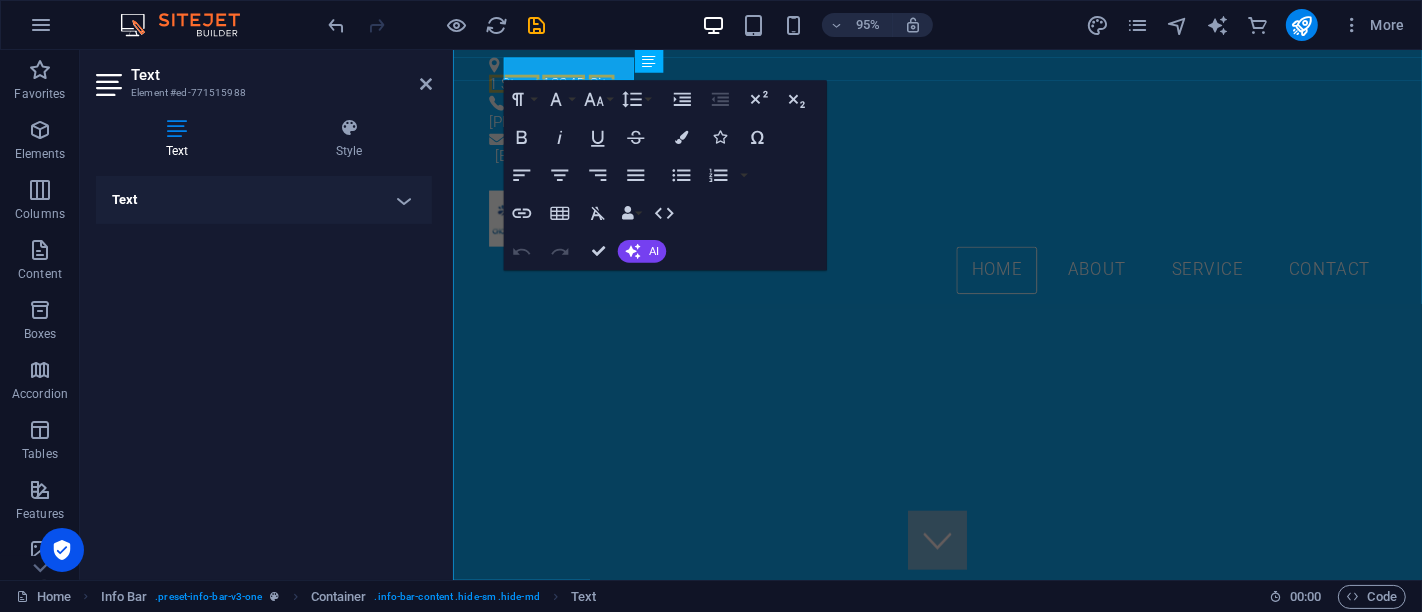click on "Text" at bounding box center (264, 200) 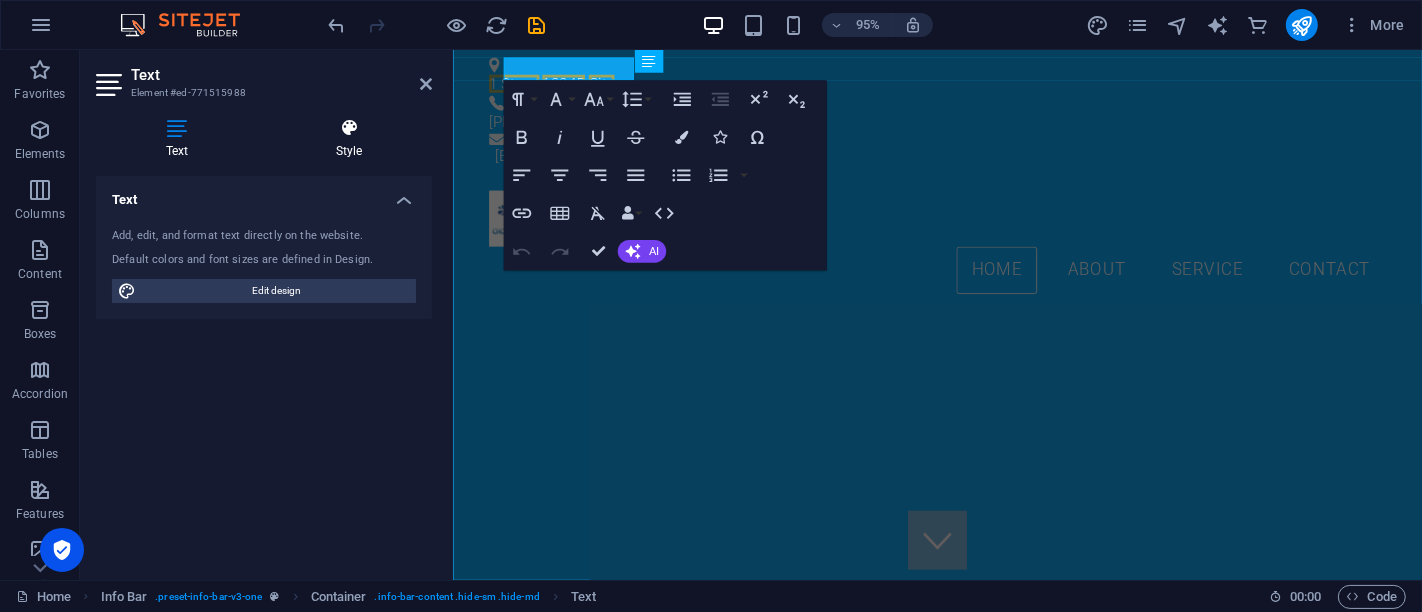 click at bounding box center (349, 128) 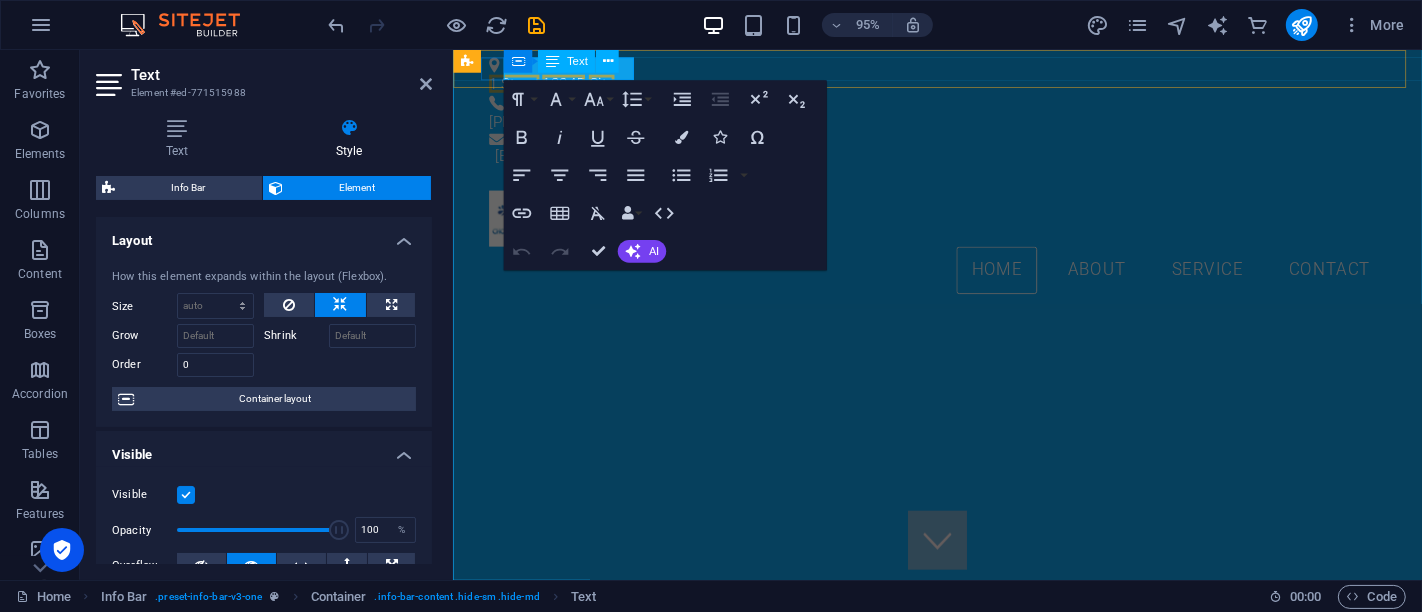 click on "Container   Text" at bounding box center [567, 62] 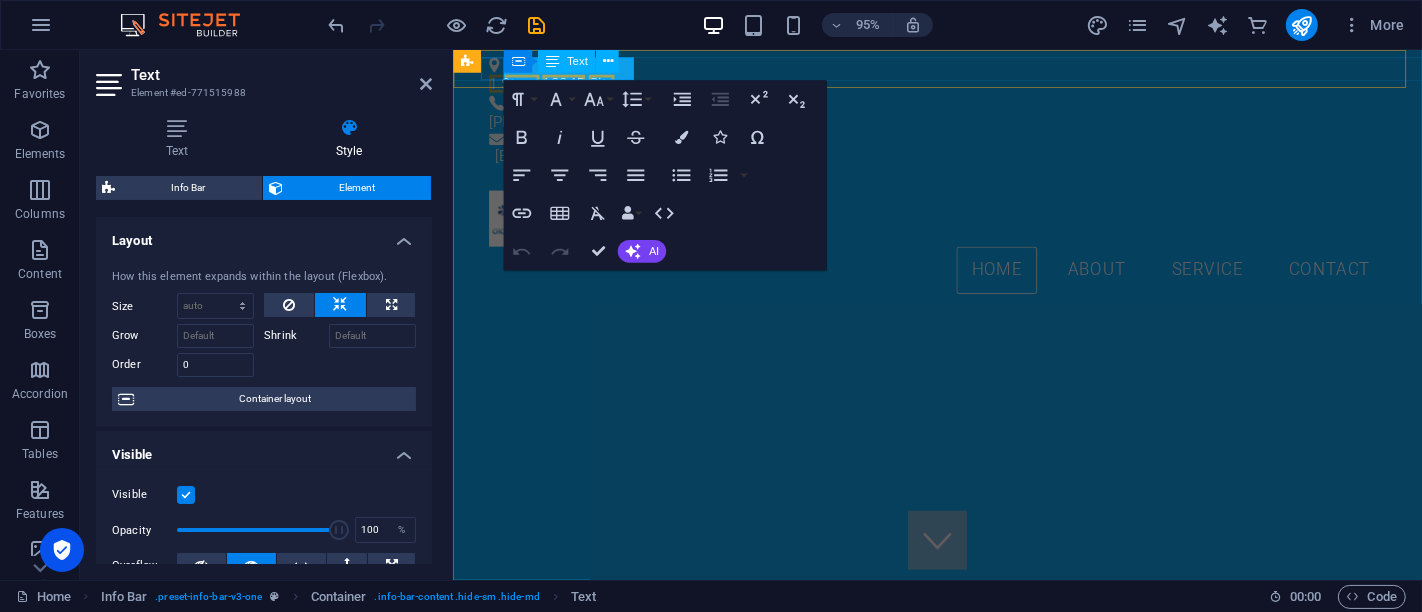 click on "Container   Text" at bounding box center [567, 62] 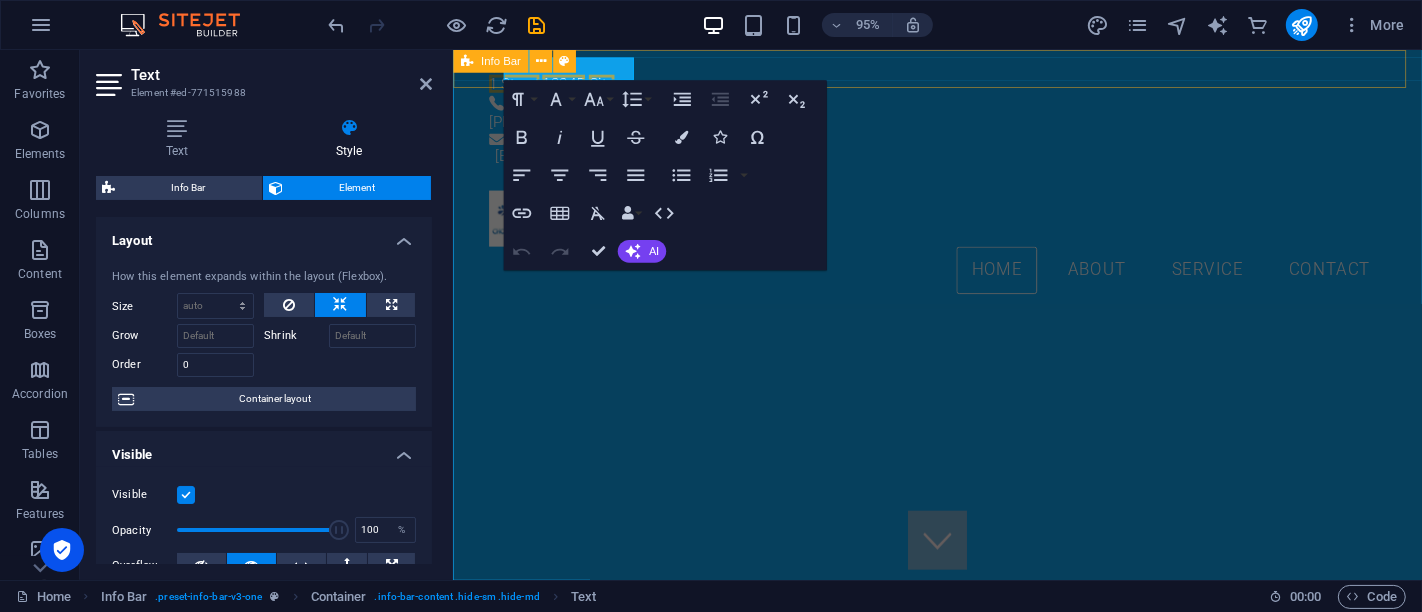 click on "Info Bar" at bounding box center [501, 61] 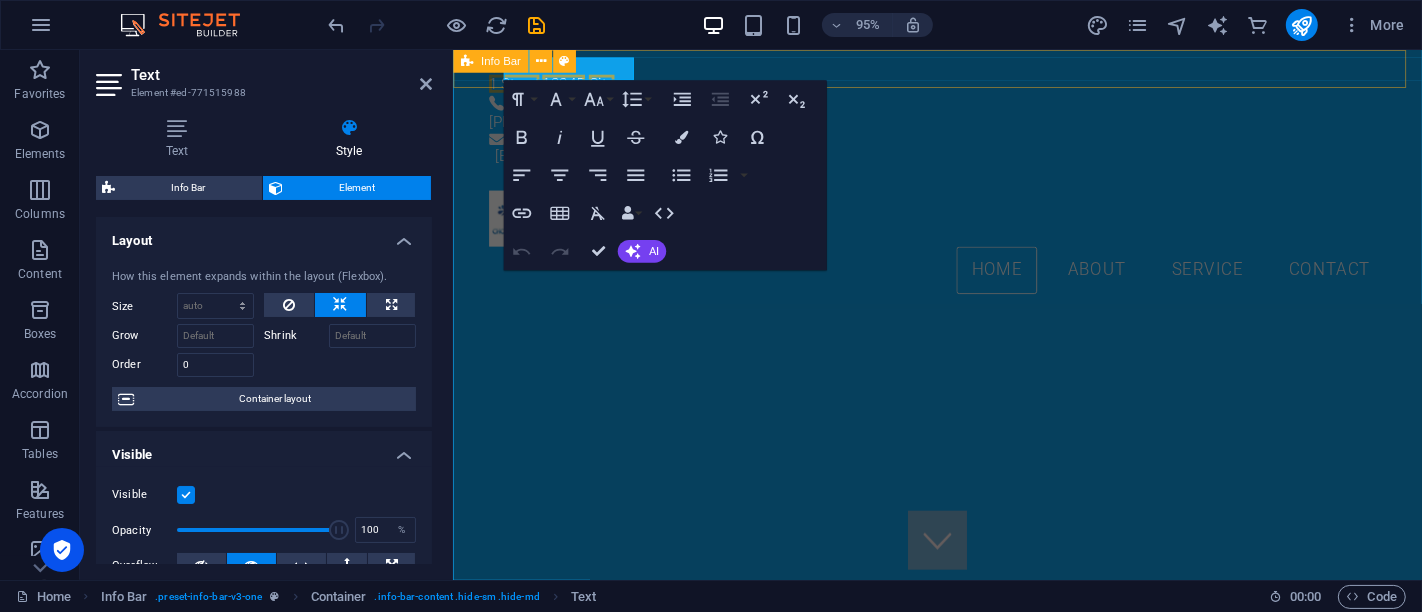 click on "Info Bar" at bounding box center (501, 61) 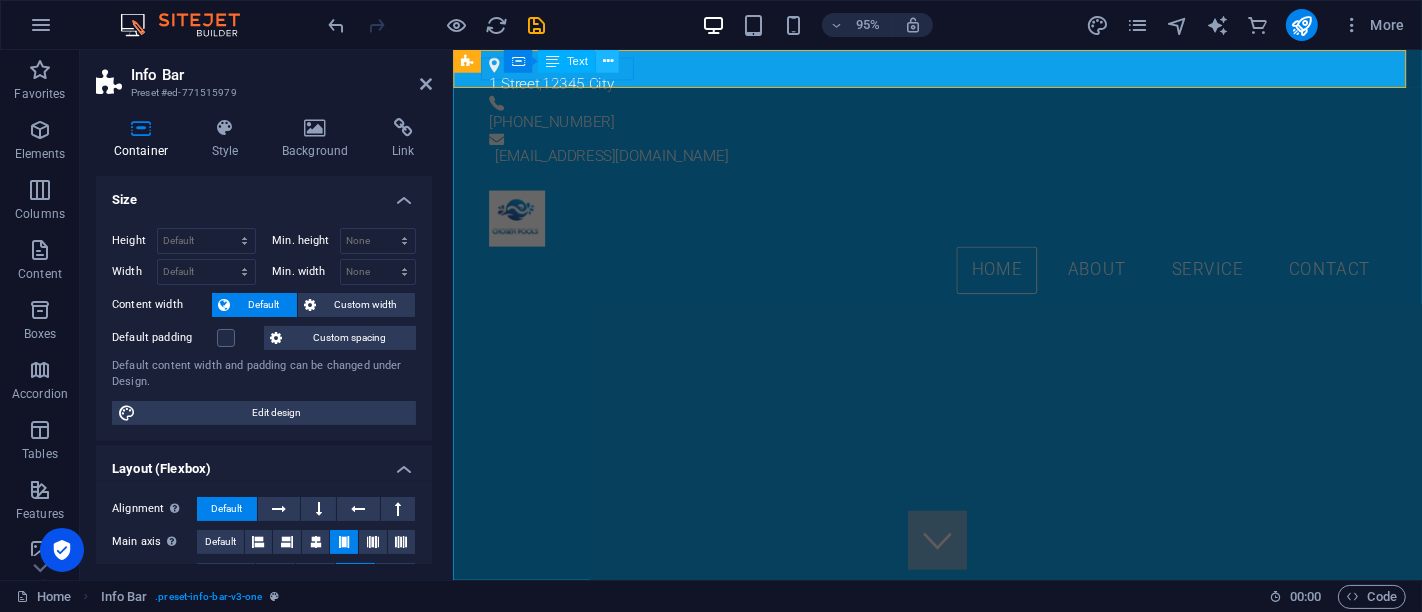 click at bounding box center [607, 61] 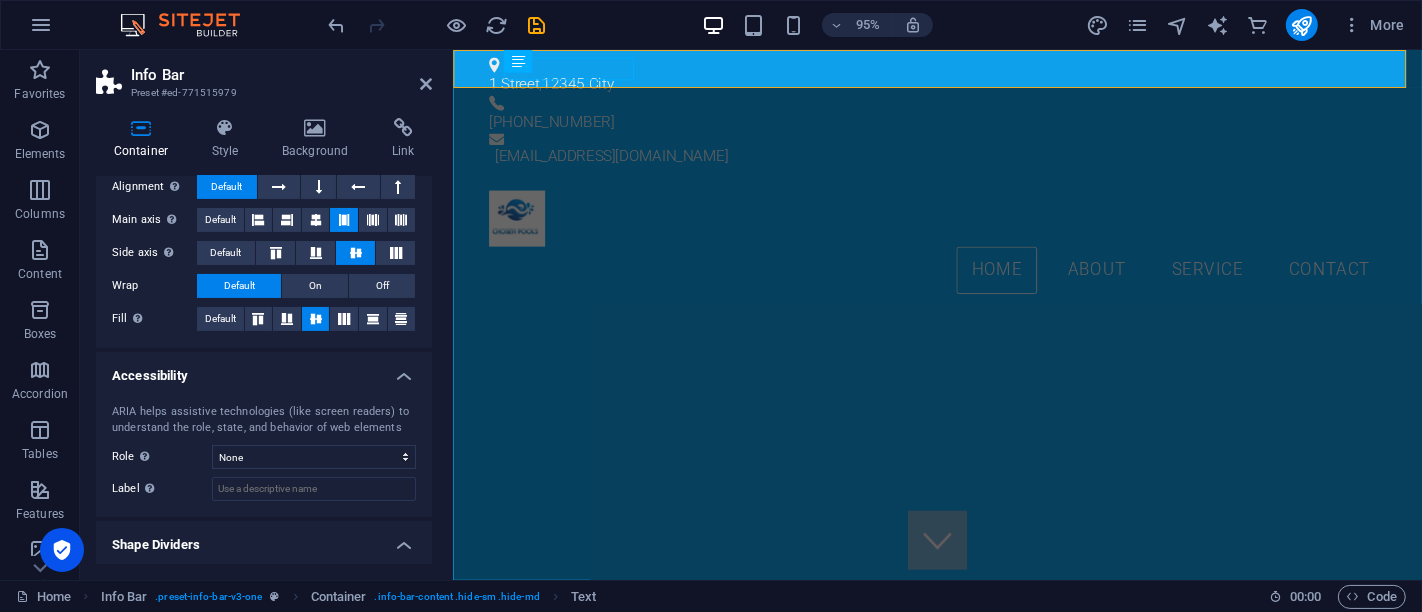 scroll, scrollTop: 368, scrollLeft: 0, axis: vertical 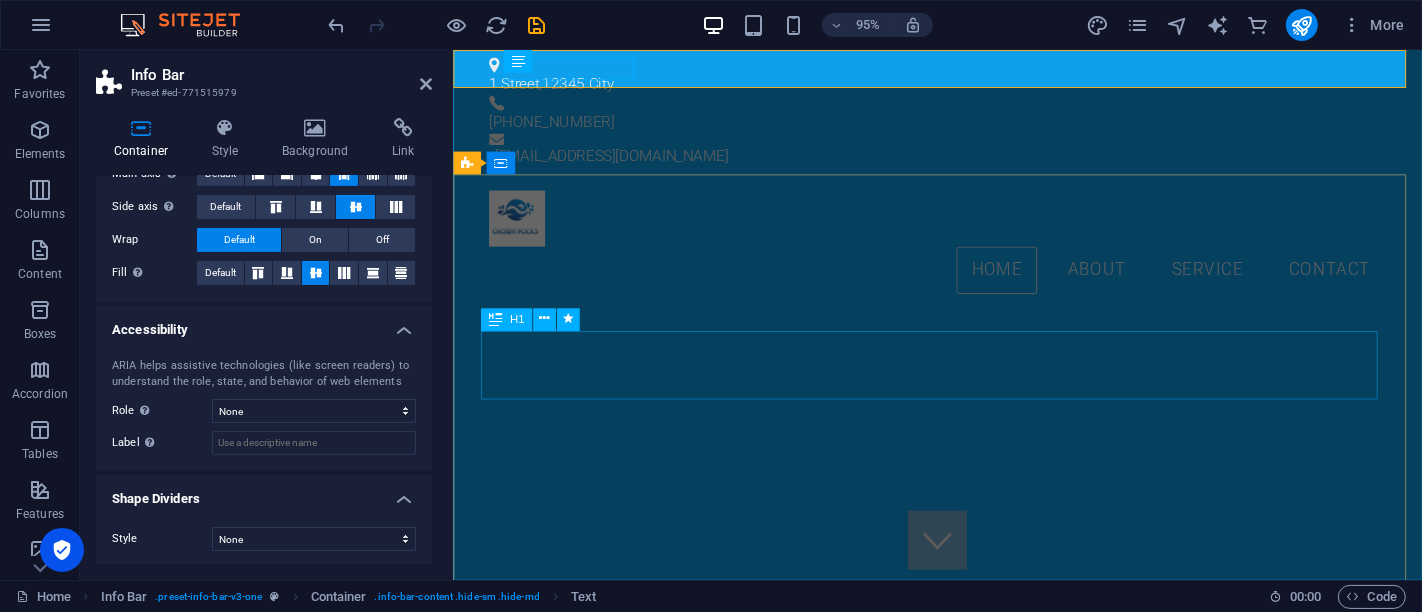 click on "Chosen Pools" at bounding box center [963, 1468] 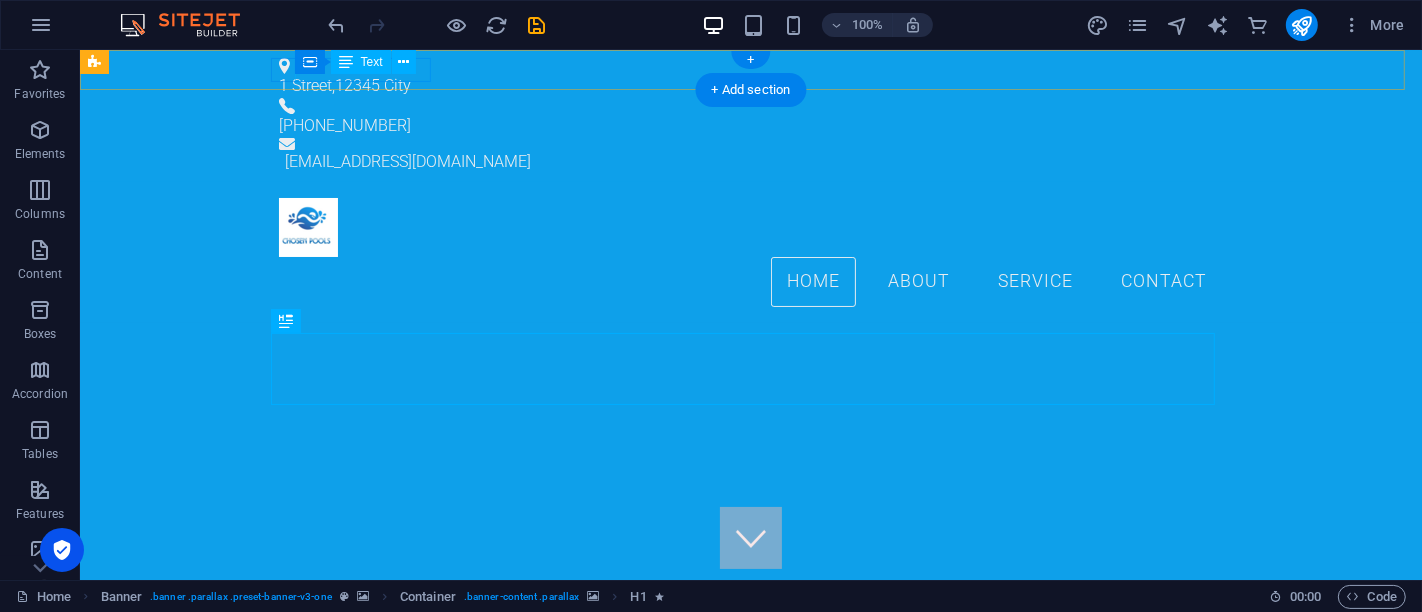 click on "[STREET_ADDRESS]" at bounding box center (742, 86) 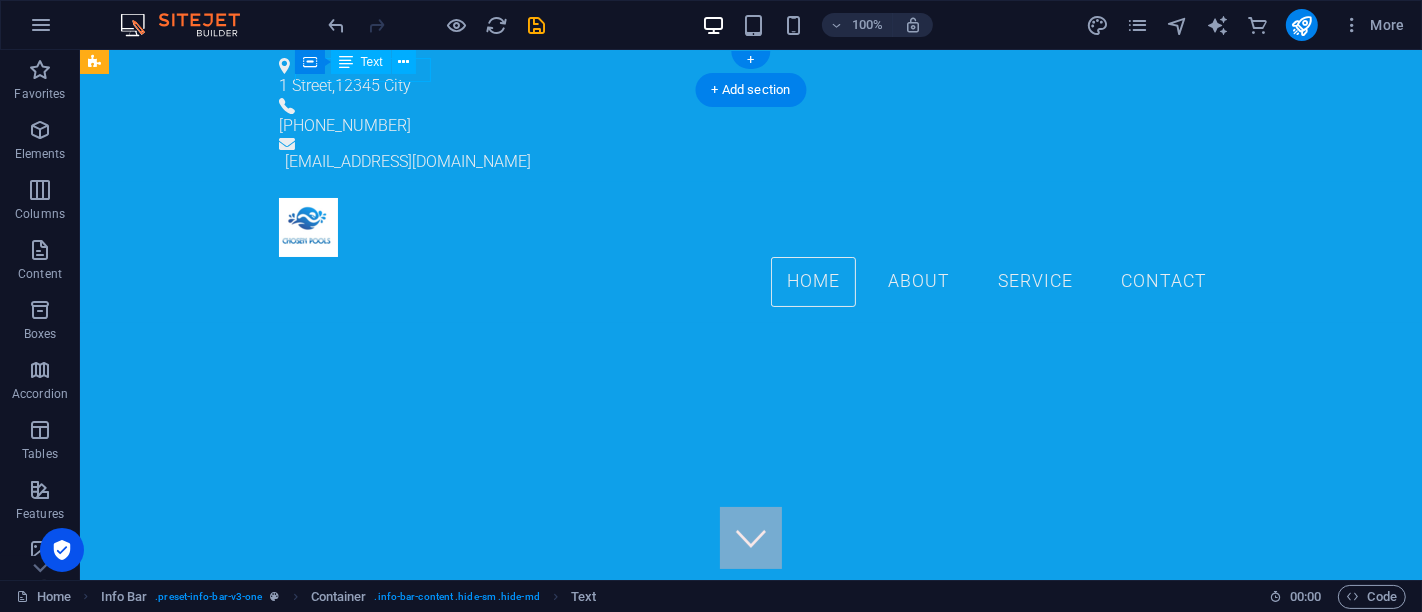 click on "[STREET_ADDRESS]" at bounding box center (742, 86) 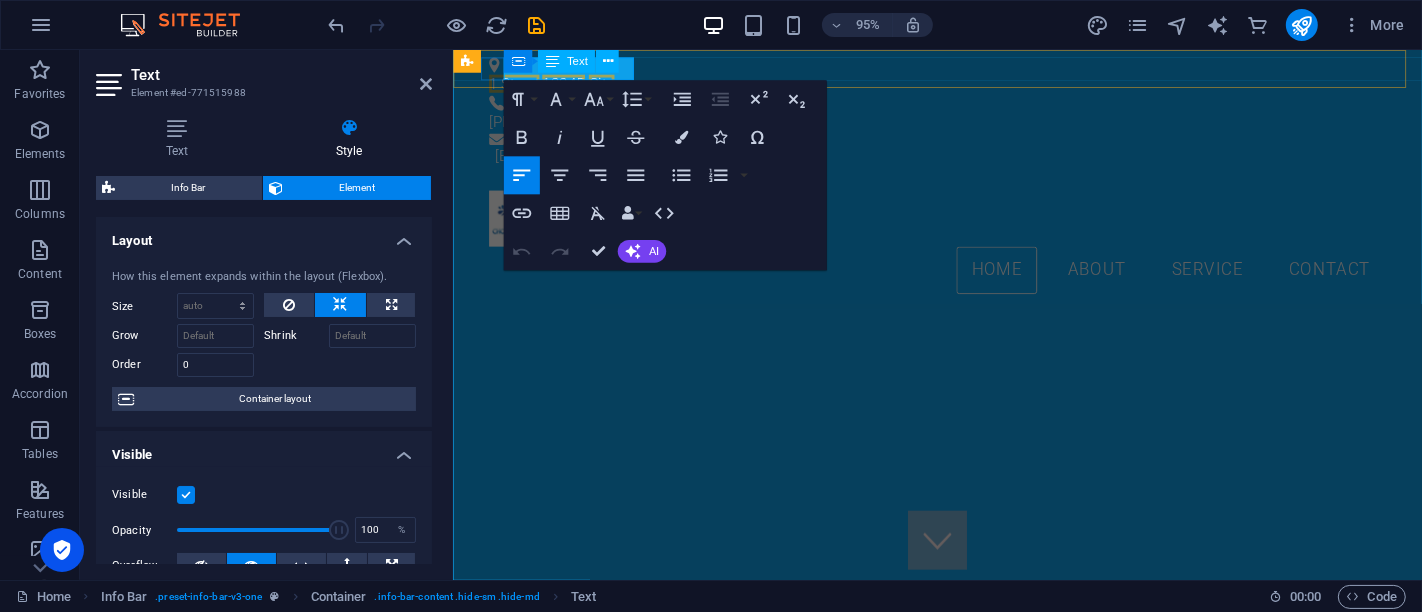 click on "Text" at bounding box center (566, 61) 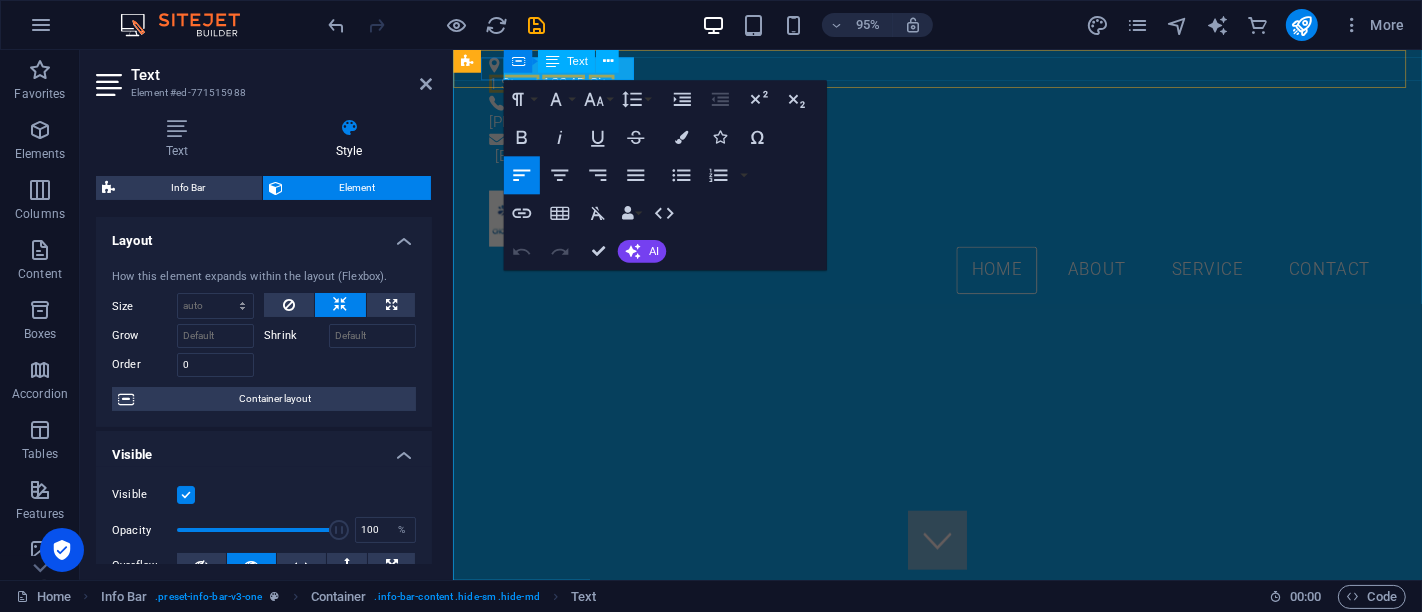 click on "Text" at bounding box center (566, 61) 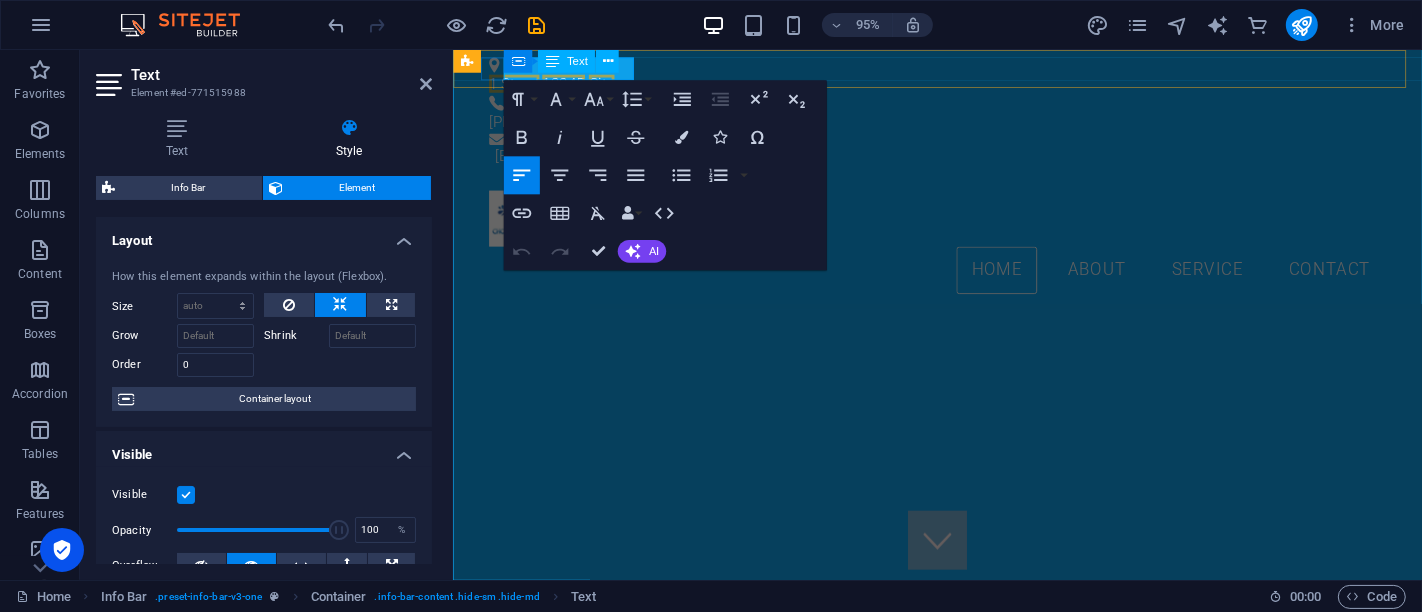 click on "Container   Text" at bounding box center [567, 62] 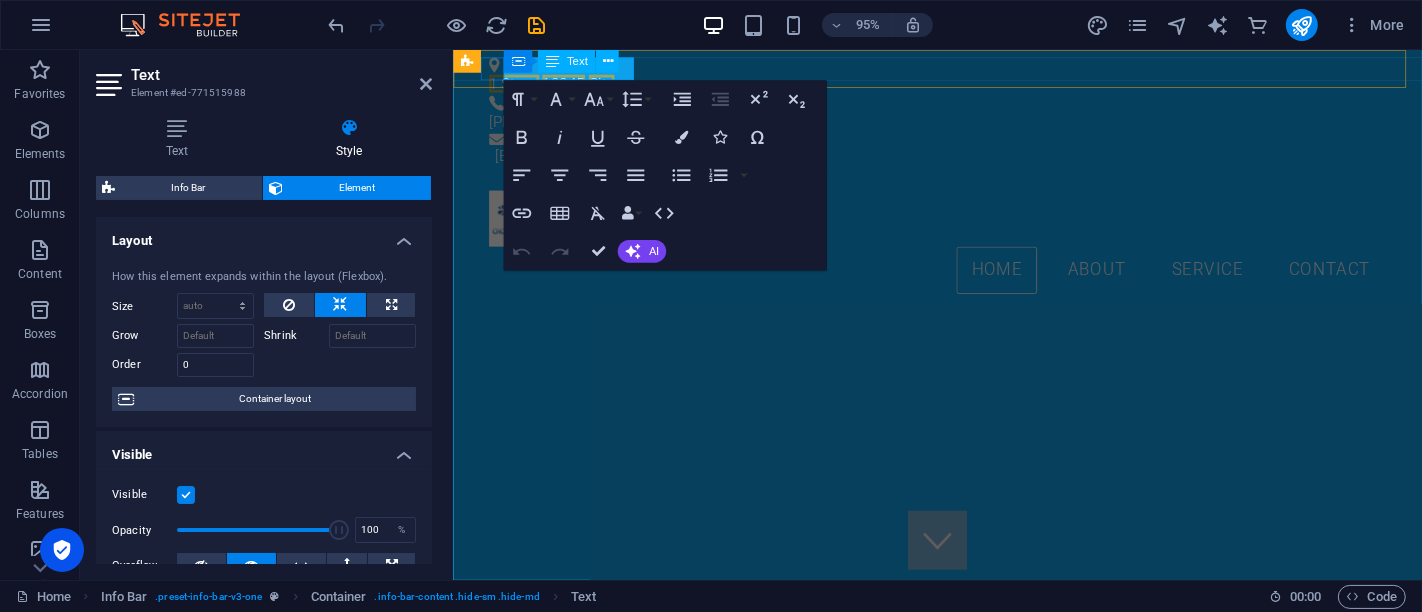 click on "Container   Text" at bounding box center [567, 62] 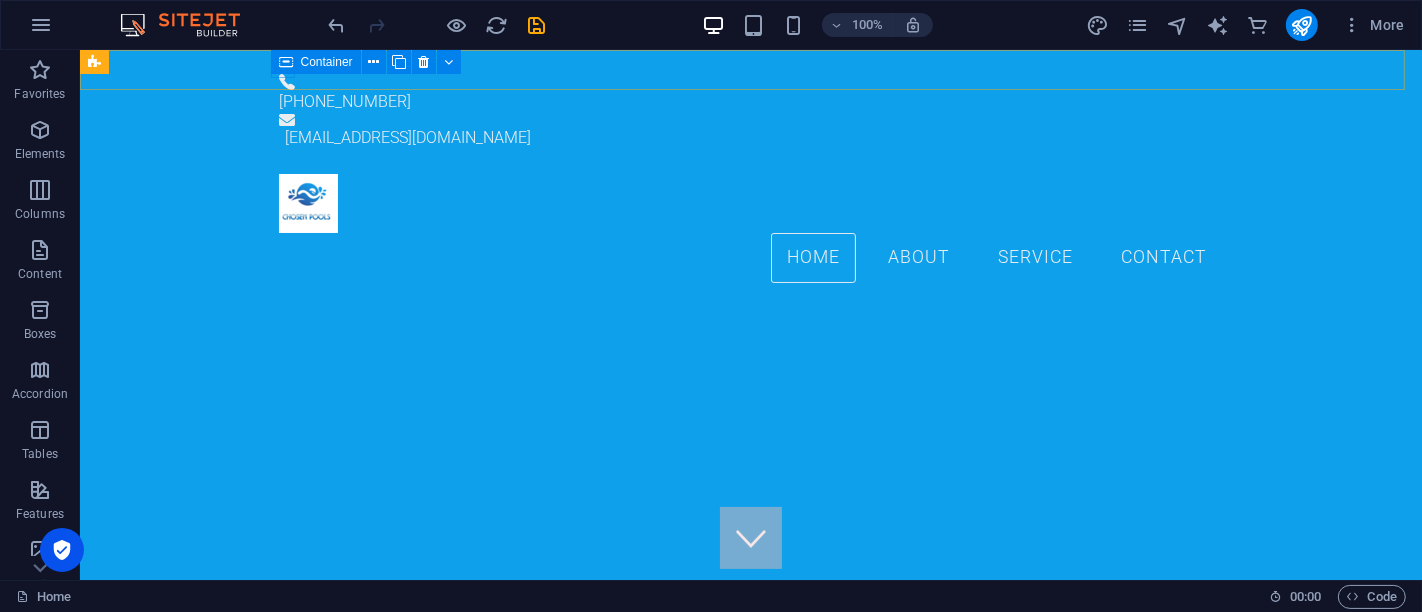 click at bounding box center (286, 62) 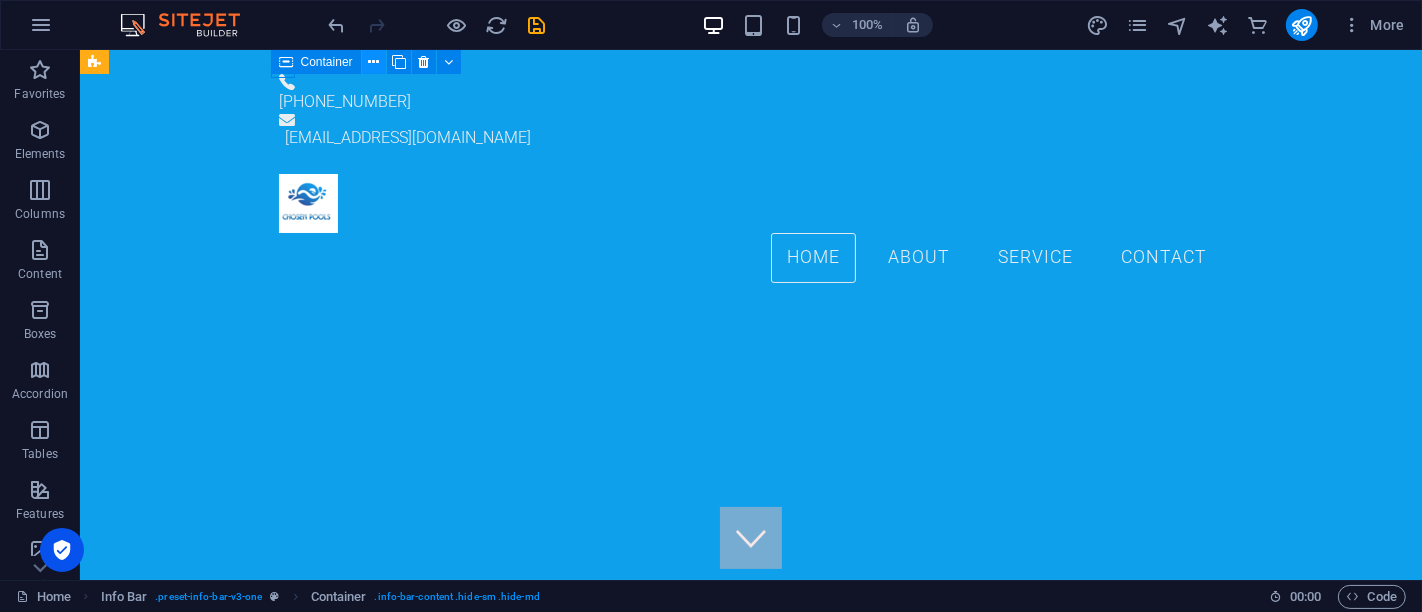 click at bounding box center (373, 62) 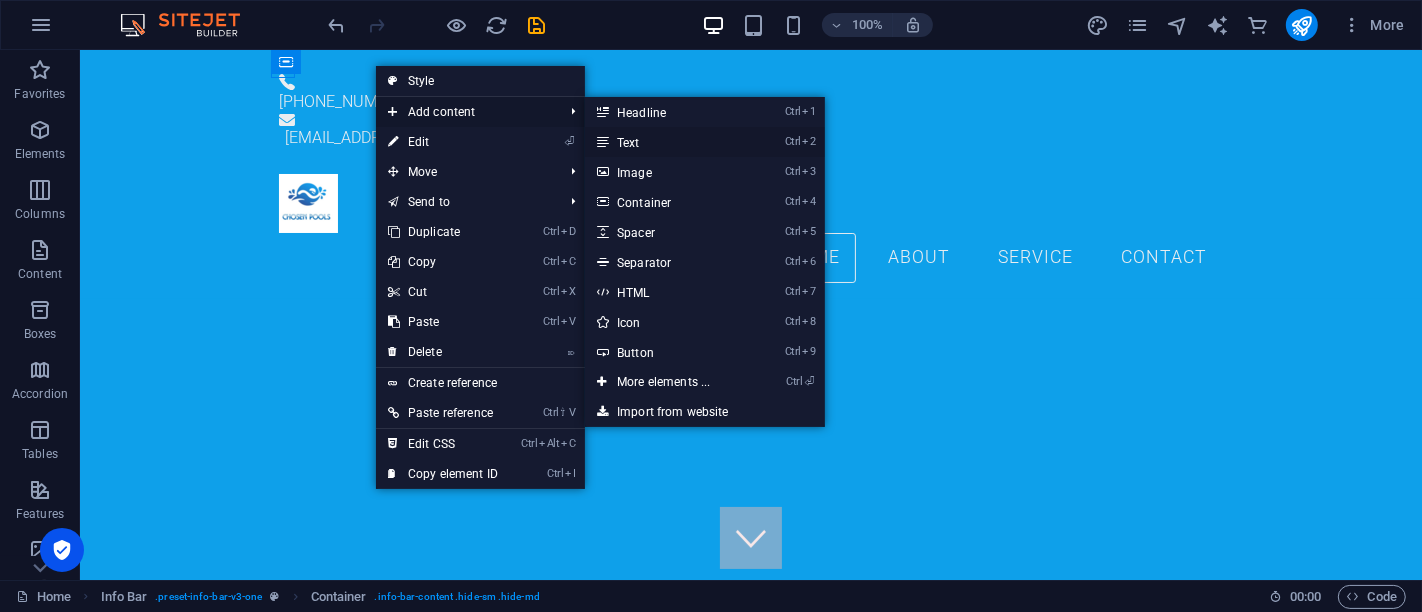 click on "Ctrl 2  Text" at bounding box center (667, 142) 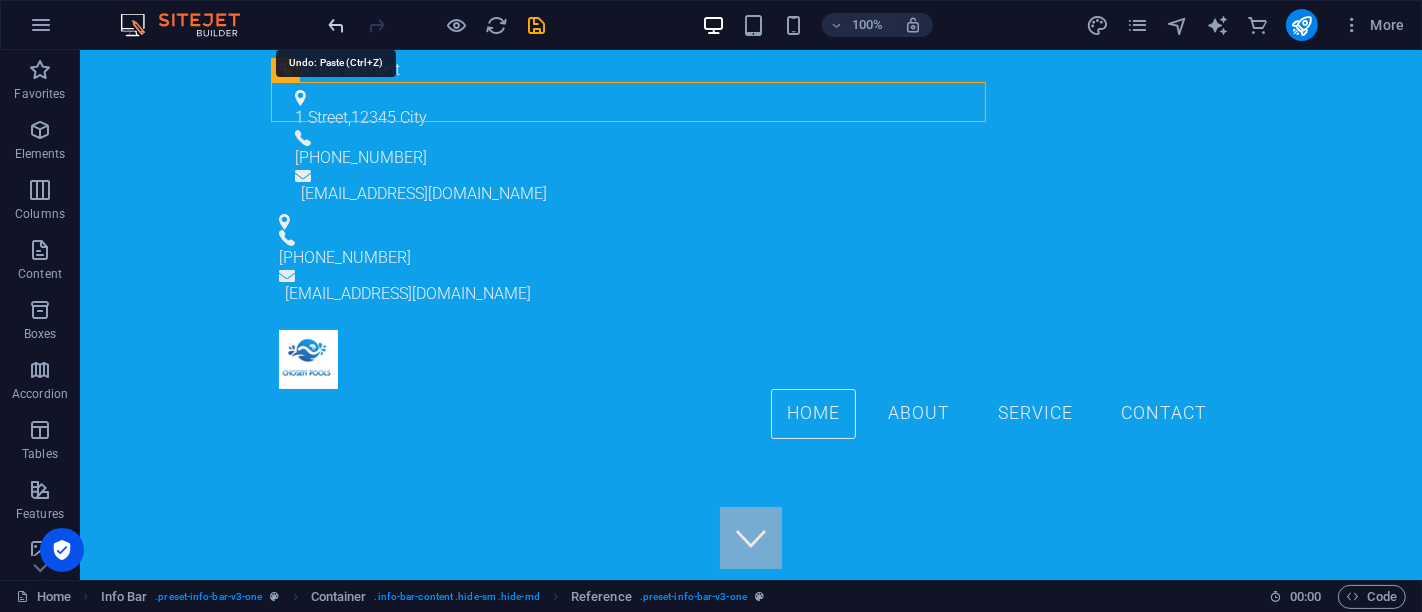 click at bounding box center [337, 25] 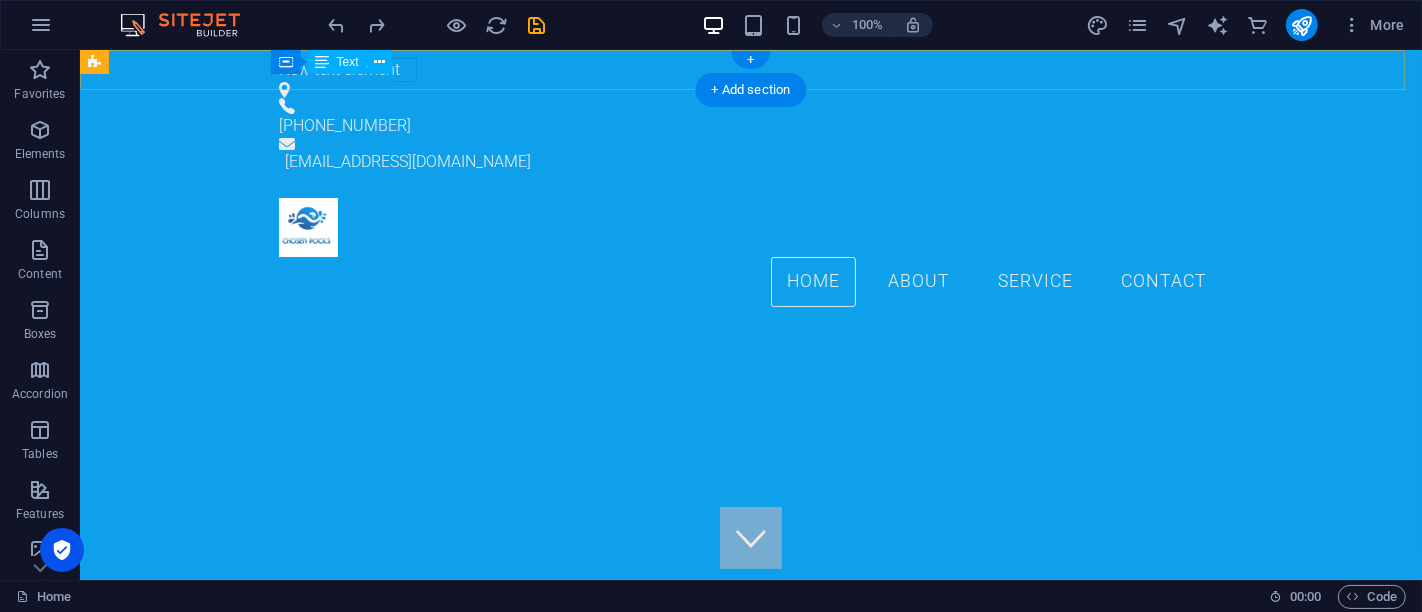 click on "New text element" at bounding box center (742, 70) 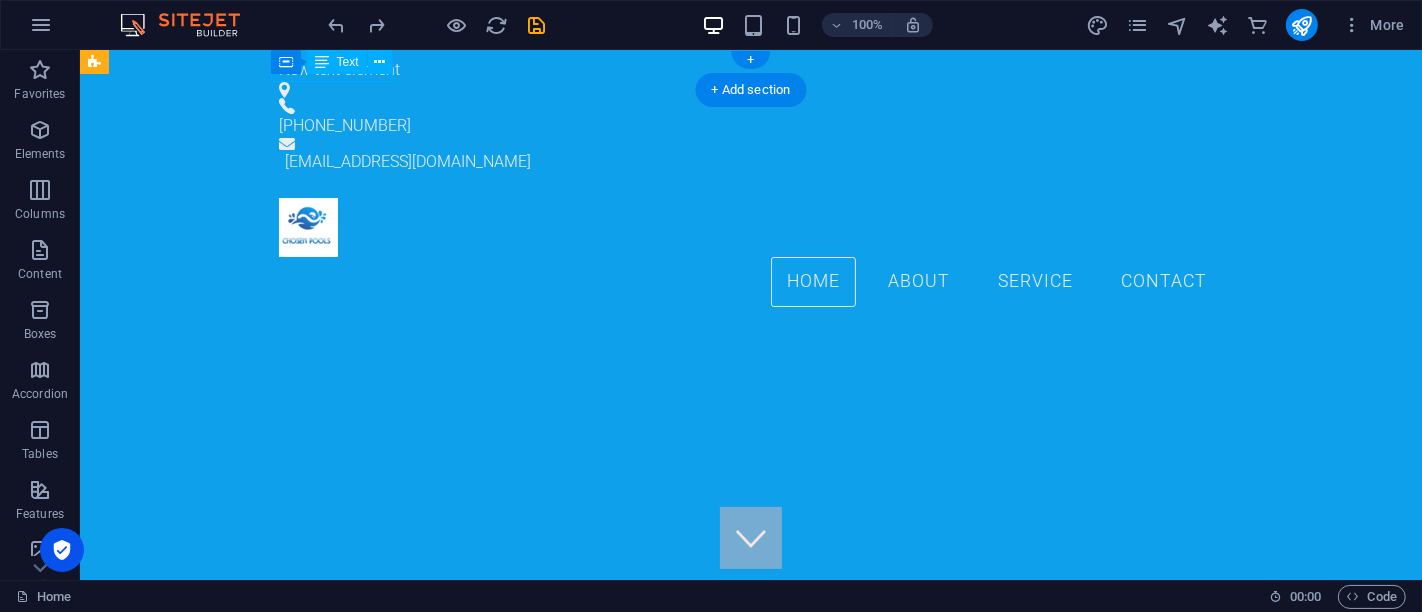 click on "New text element" at bounding box center [742, 70] 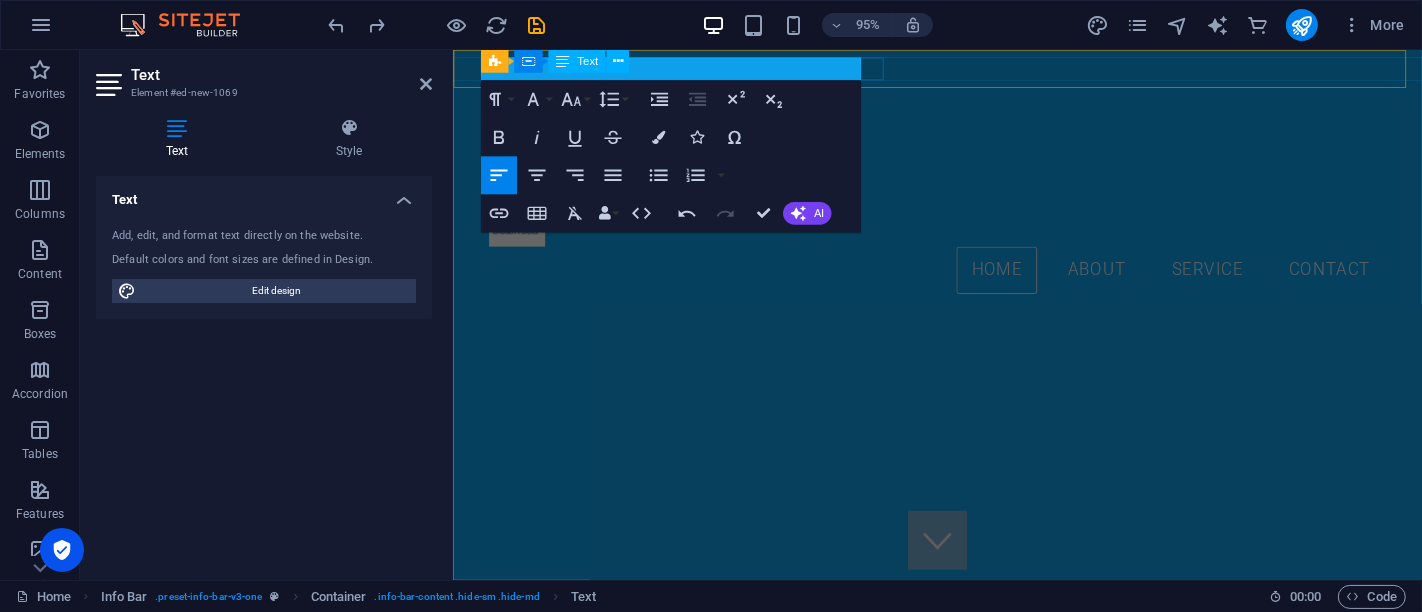scroll, scrollTop: 515, scrollLeft: 7, axis: both 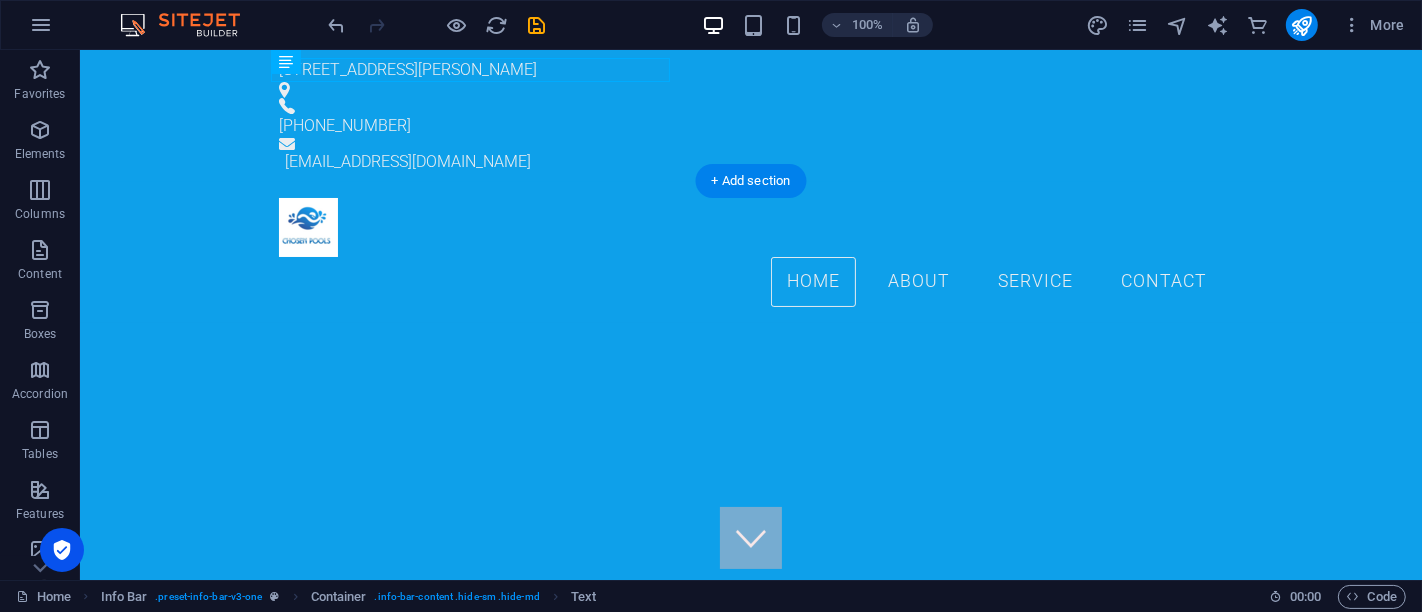 click at bounding box center [750, 1049] 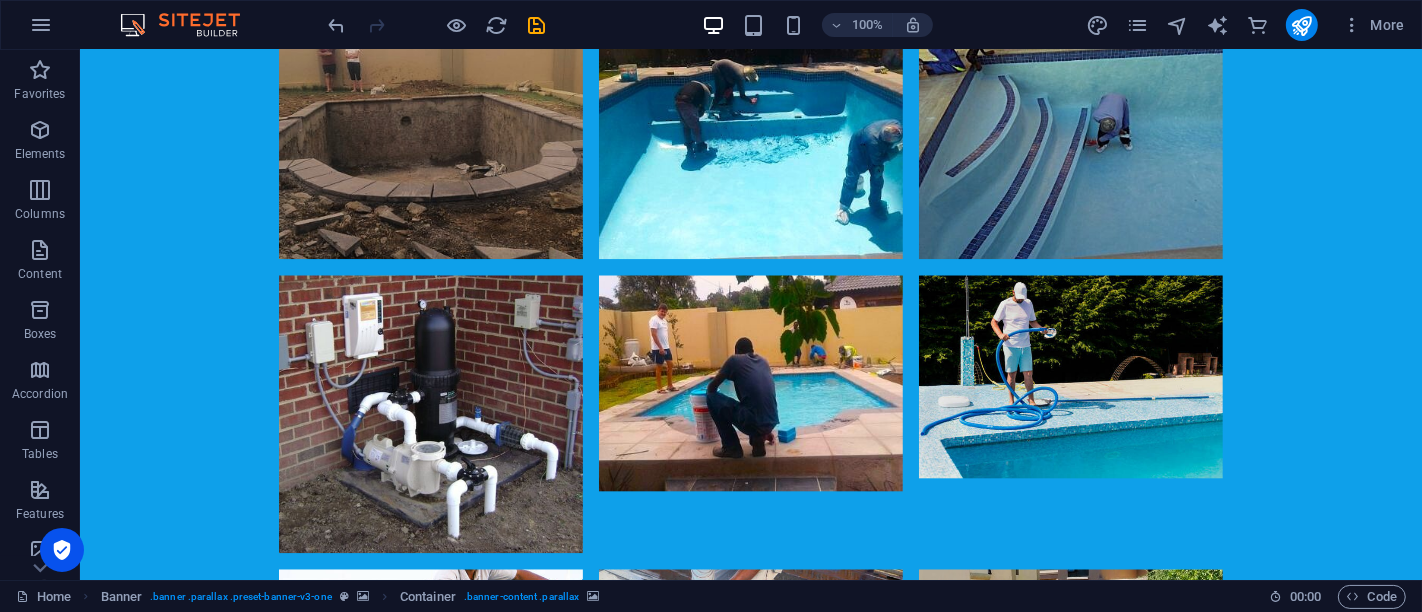 scroll, scrollTop: 3964, scrollLeft: 0, axis: vertical 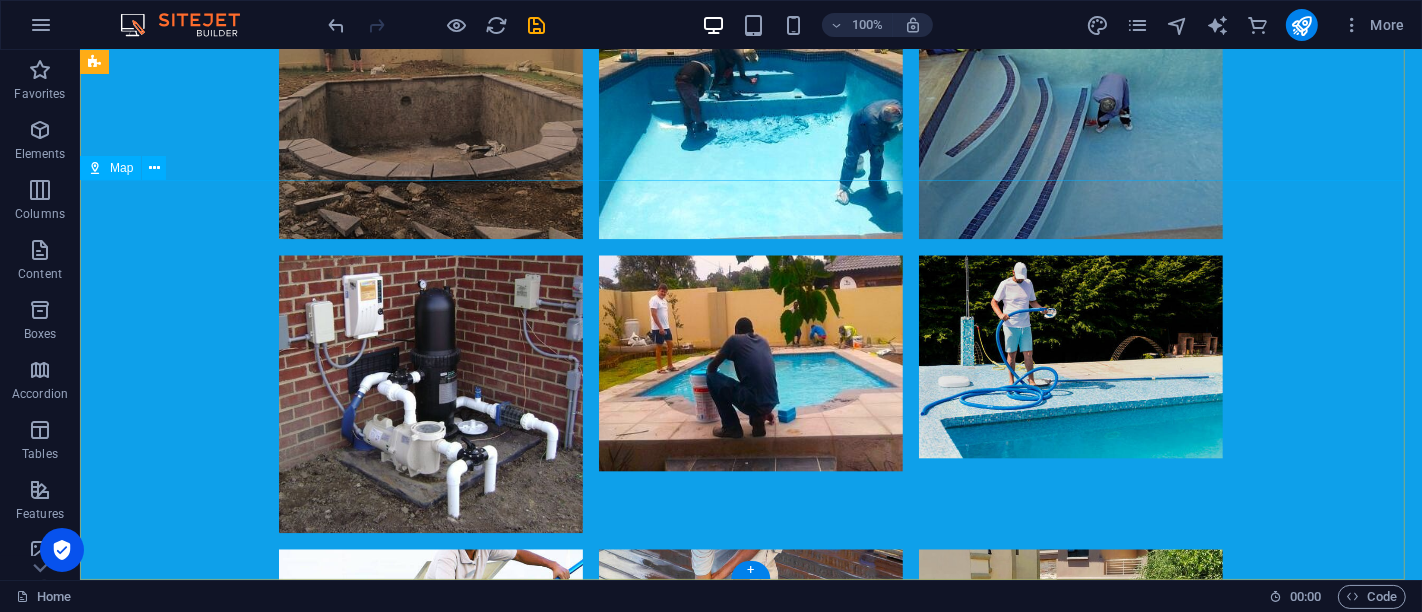 click on "← Move left → Move right ↑ Move up ↓ Move down + Zoom in - Zoom out Home Jump left by 75% End Jump right by 75% Page Up Jump up by 75% Page Down Jump down by 75% Map Terrain Satellite Labels Keyboard shortcuts Map Data Map data ©2025 Google Map data ©2025 Google 1 km  Click to toggle between metric and imperial units Terms Report a map error" at bounding box center (750, 2614) 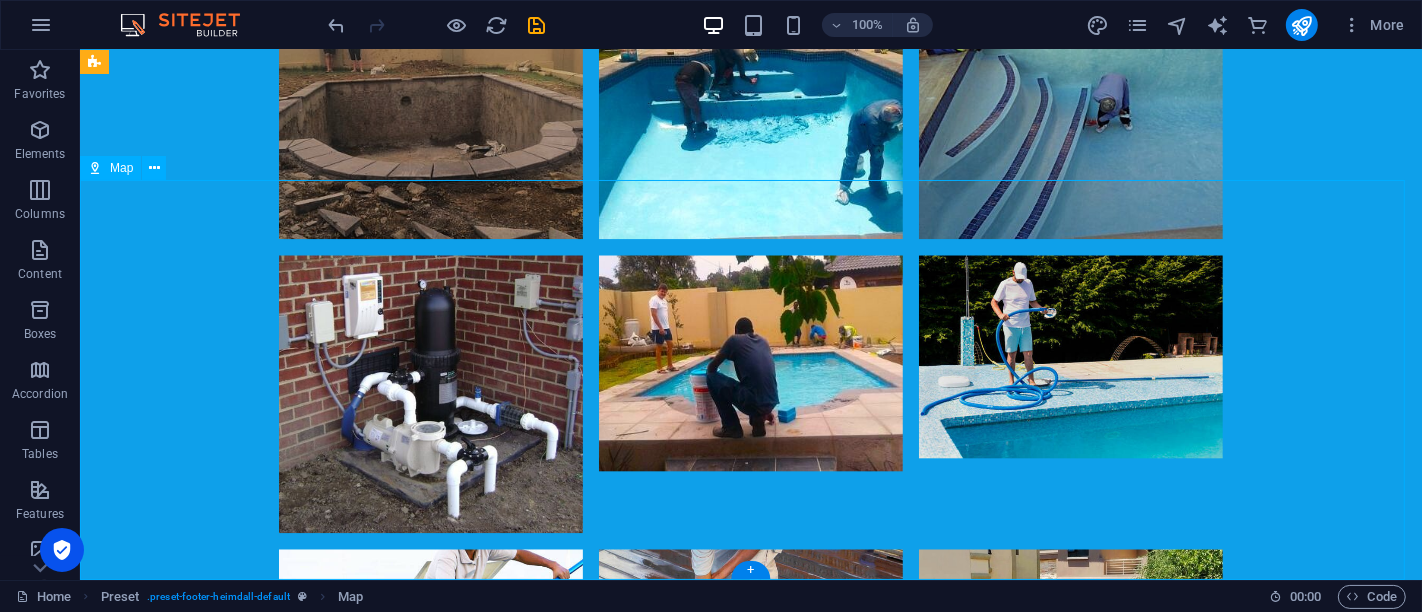 click on "← Move left → Move right ↑ Move up ↓ Move down + Zoom in - Zoom out Home Jump left by 75% End Jump right by 75% Page Up Jump up by 75% Page Down Jump down by 75% Map Terrain Satellite Labels Keyboard shortcuts Map Data Map data ©2025 Google Map data ©2025 Google 1 km  Click to toggle between metric and imperial units Terms Report a map error" at bounding box center (750, 2614) 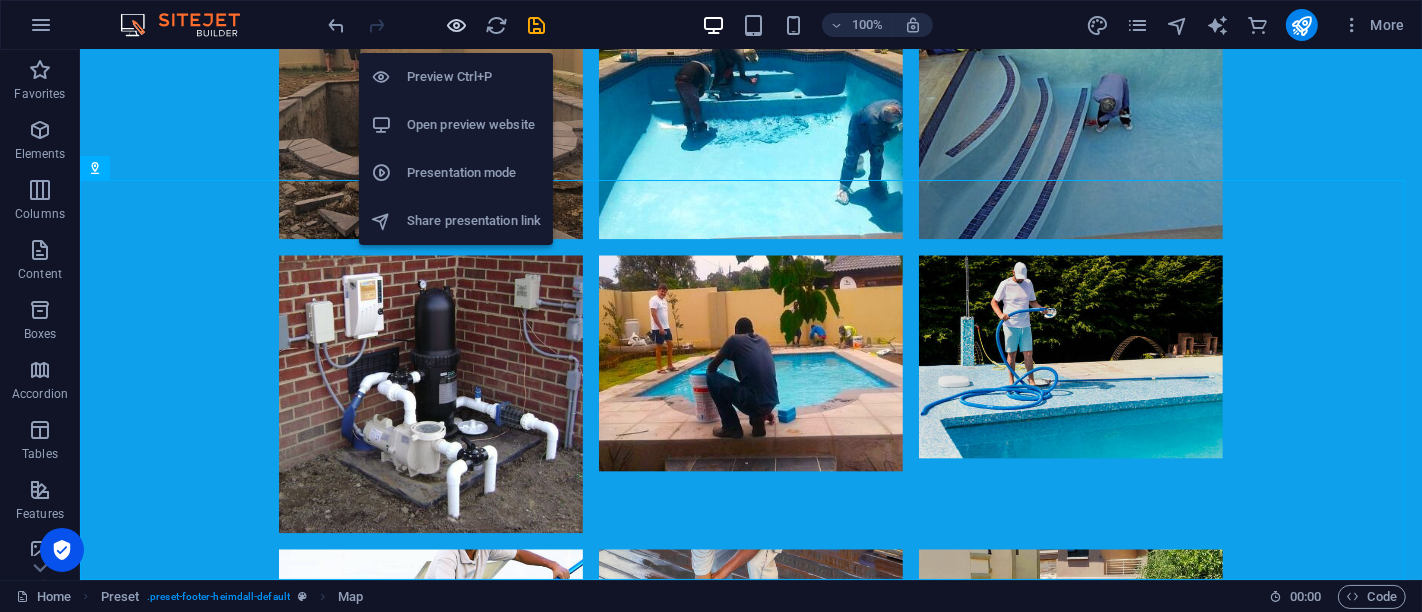 click at bounding box center (457, 25) 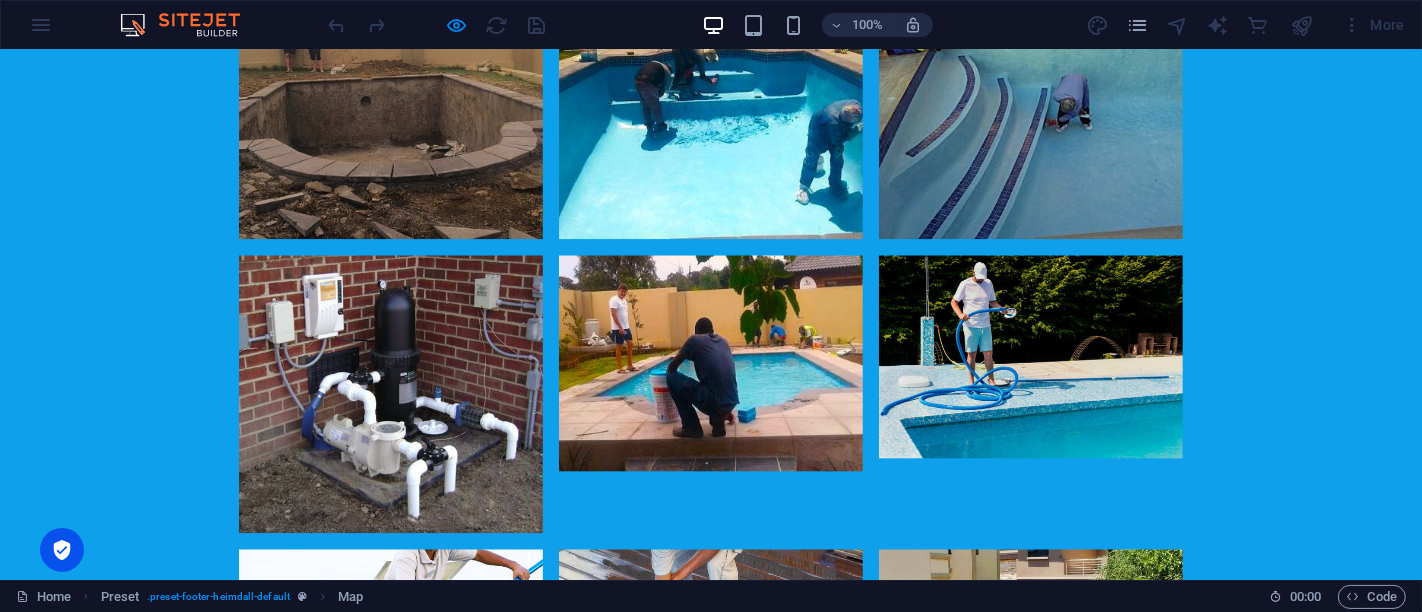 click at bounding box center [711, 2594] 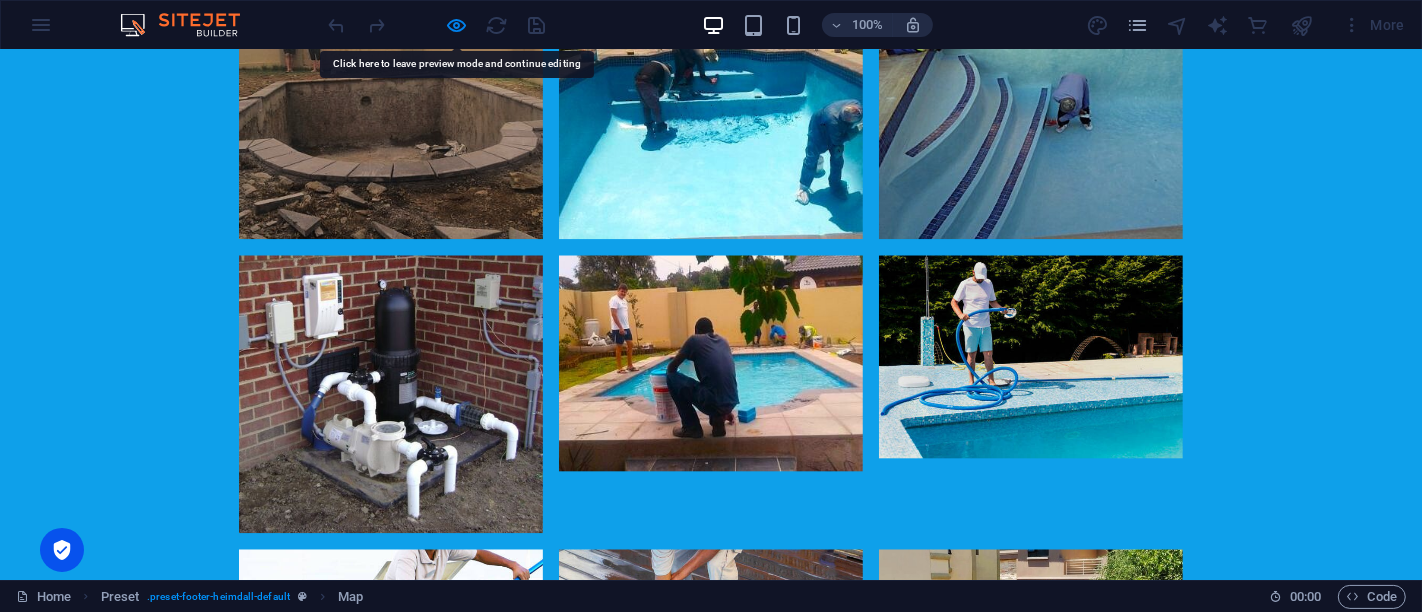drag, startPoint x: 1374, startPoint y: 431, endPoint x: 687, endPoint y: 390, distance: 688.22235 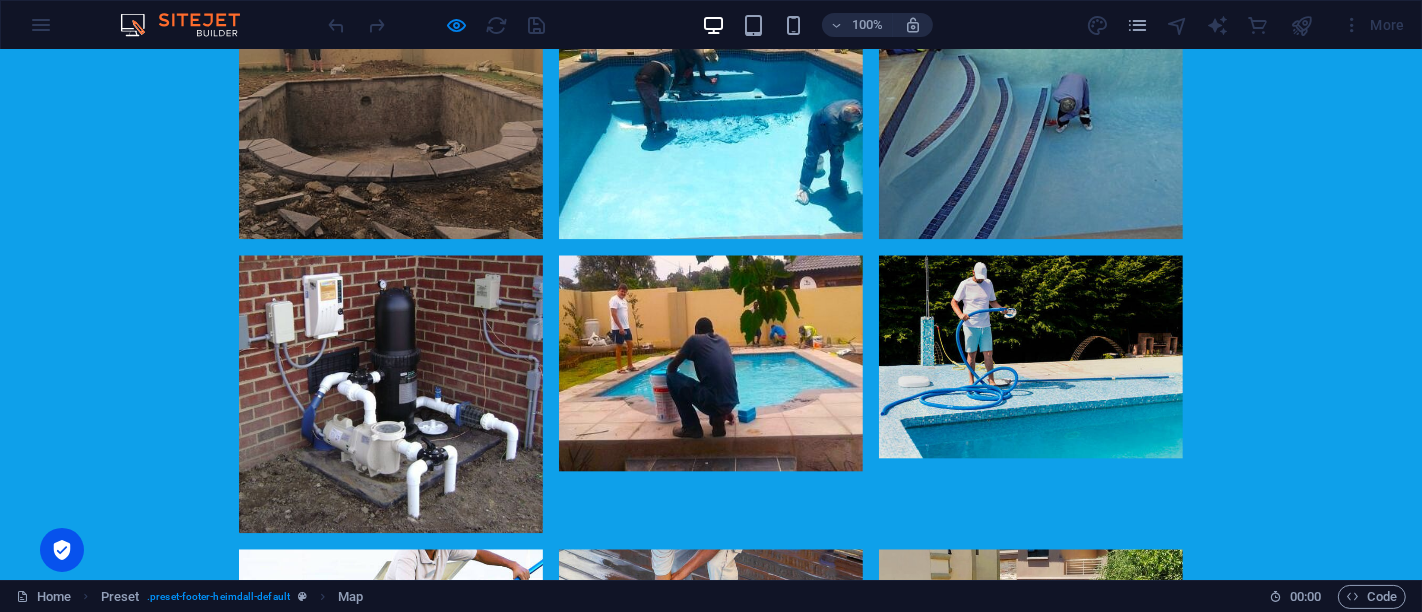 click at bounding box center [13, 2451] 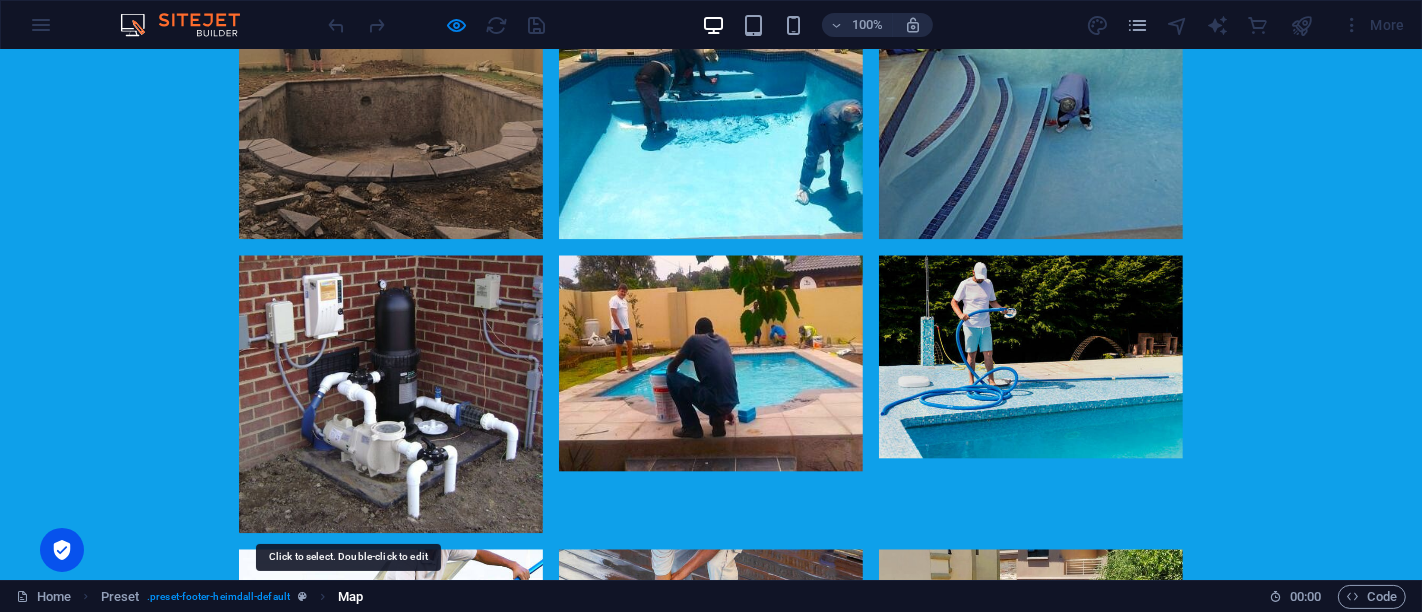 click on "Map" at bounding box center [350, 597] 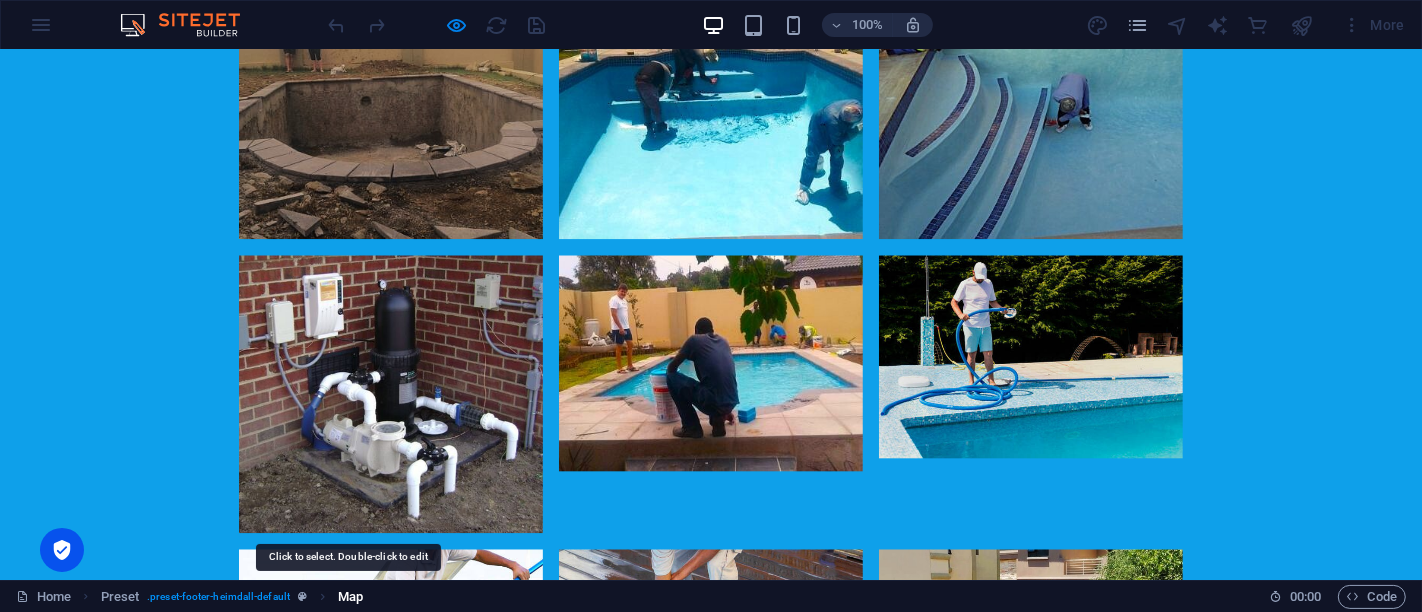 click on "Map" at bounding box center [350, 597] 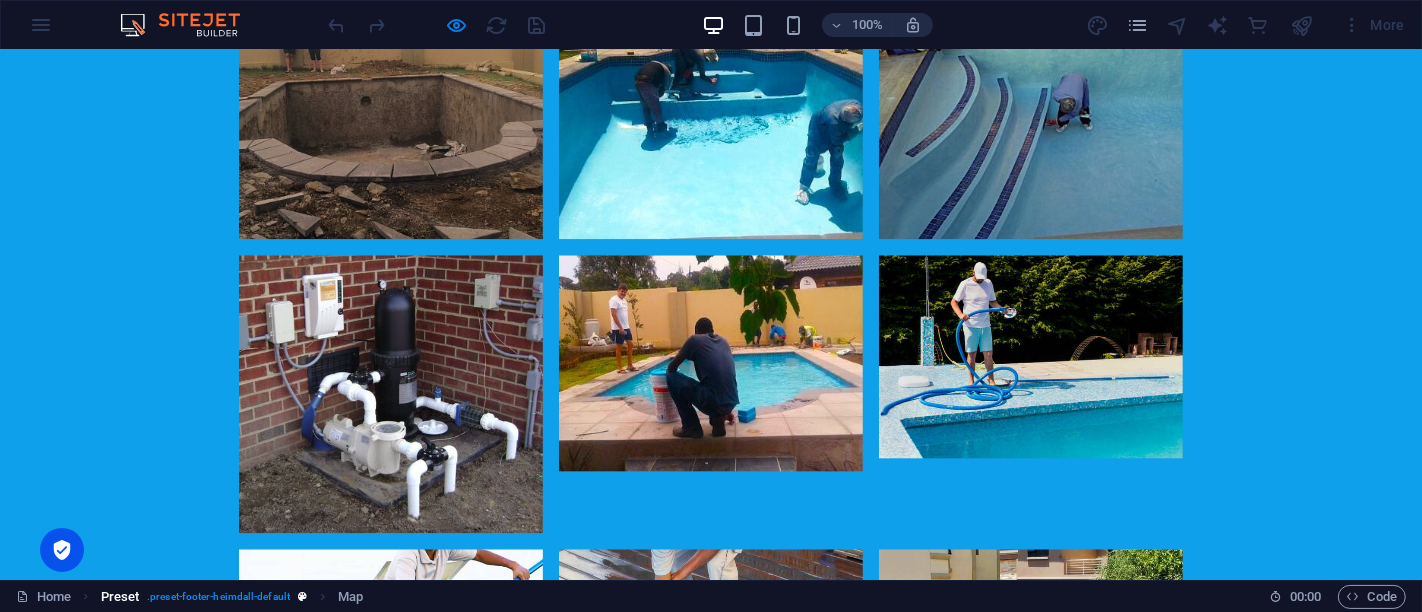 click on ". preset-footer-heimdall-default" at bounding box center (218, 597) 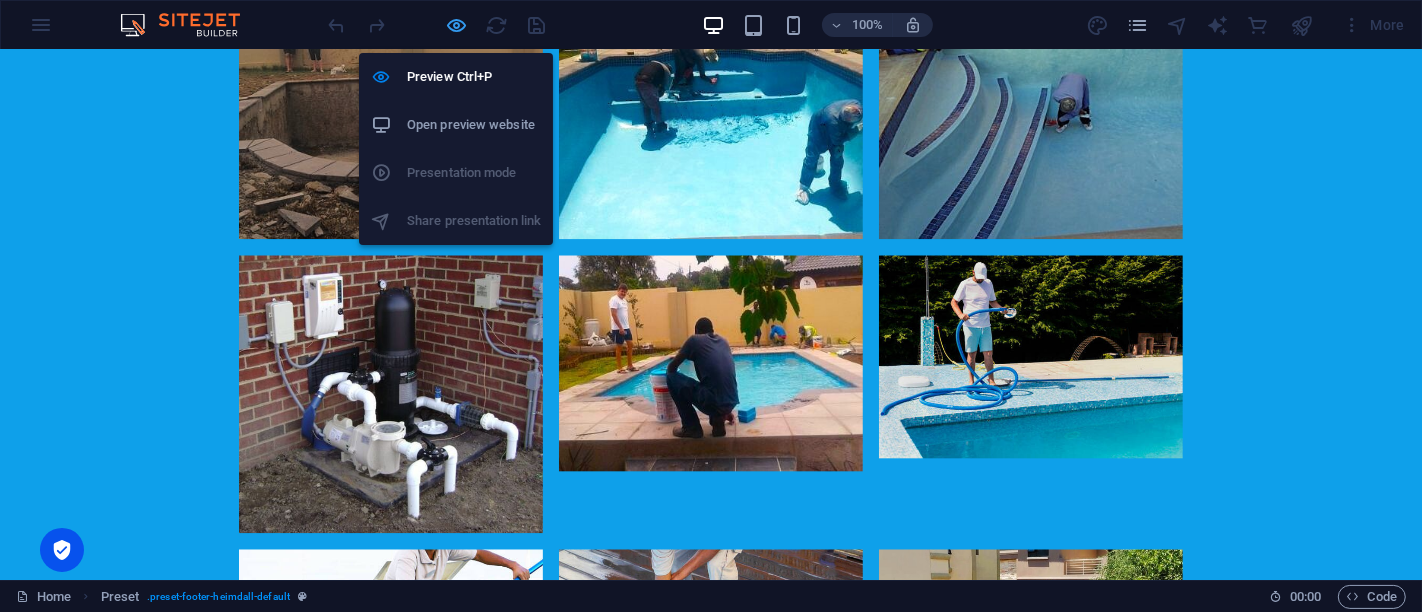 click at bounding box center (457, 25) 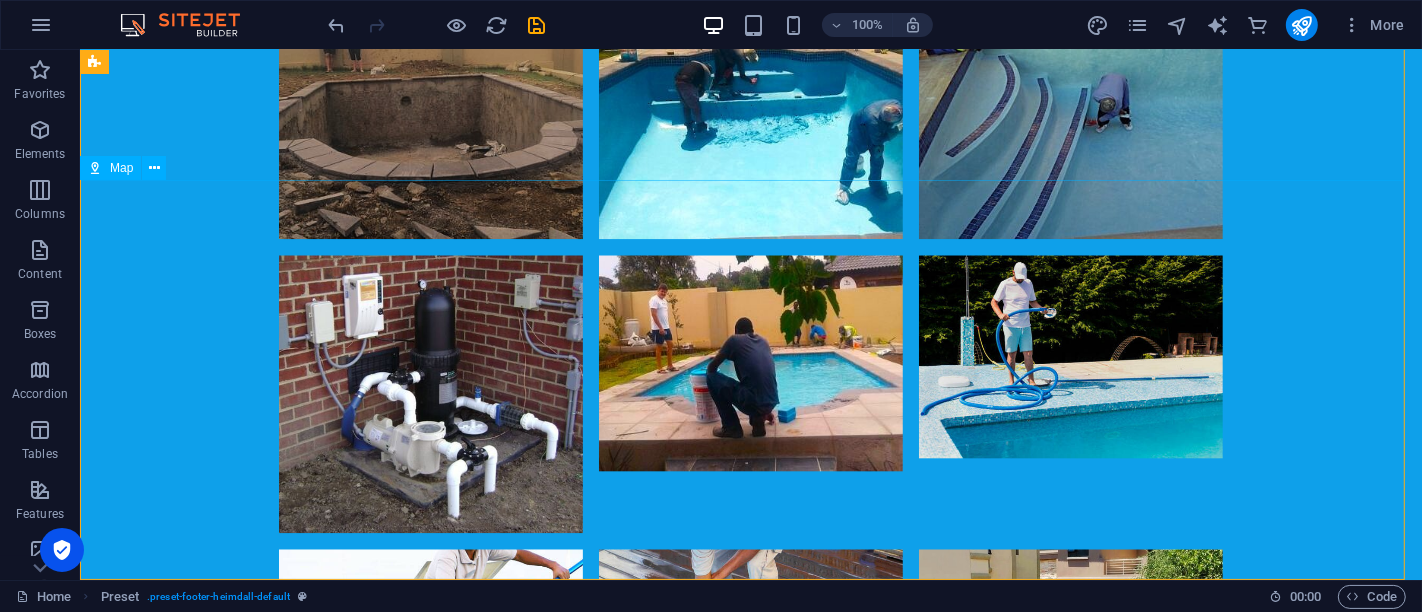 click on "Map" at bounding box center [121, 168] 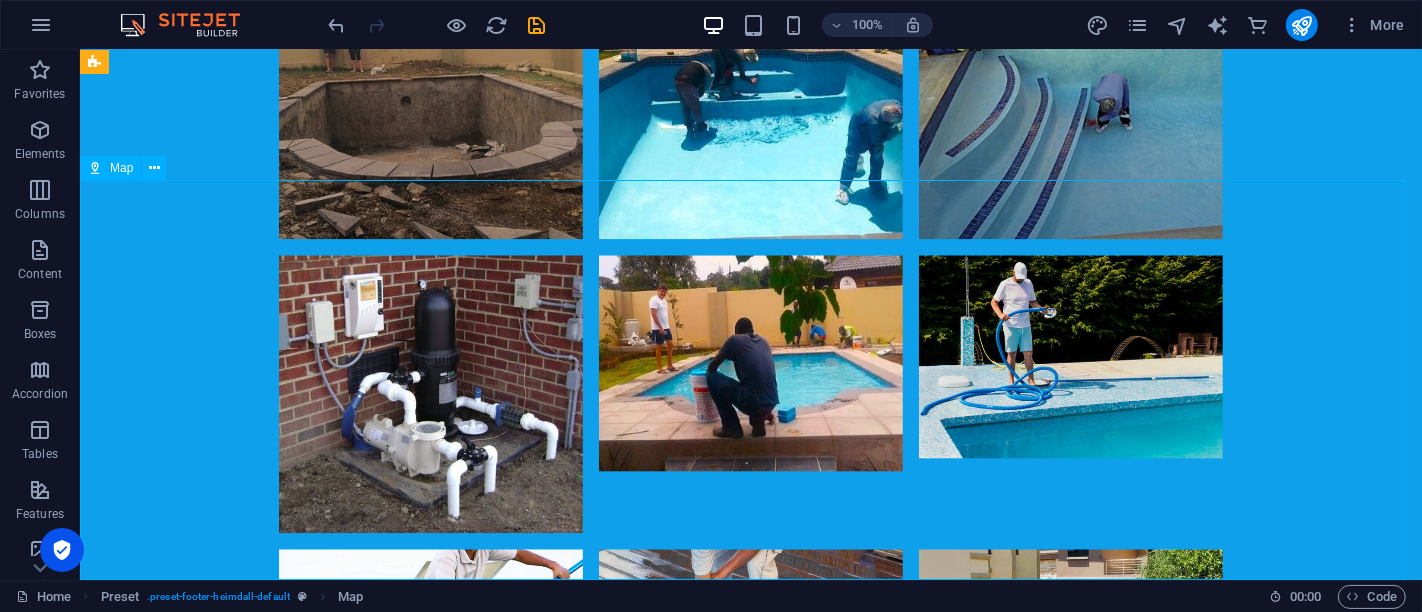 click on "Map" at bounding box center (121, 168) 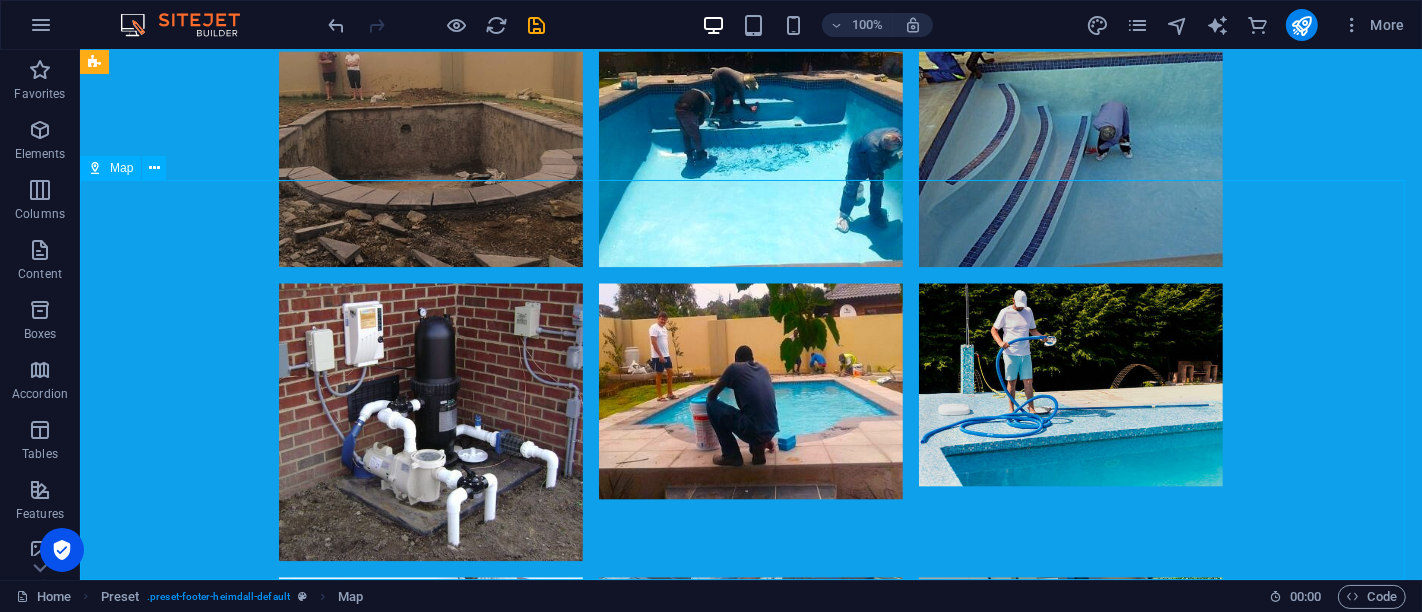 select on "1" 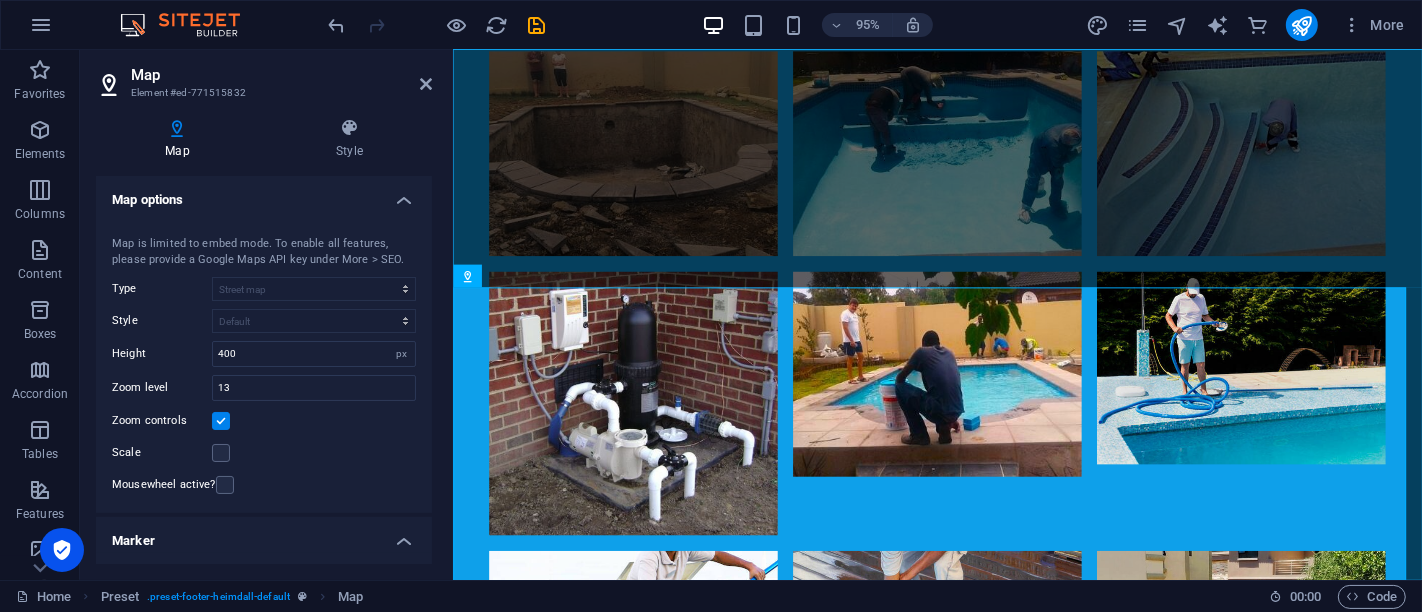 scroll, scrollTop: 3870, scrollLeft: 0, axis: vertical 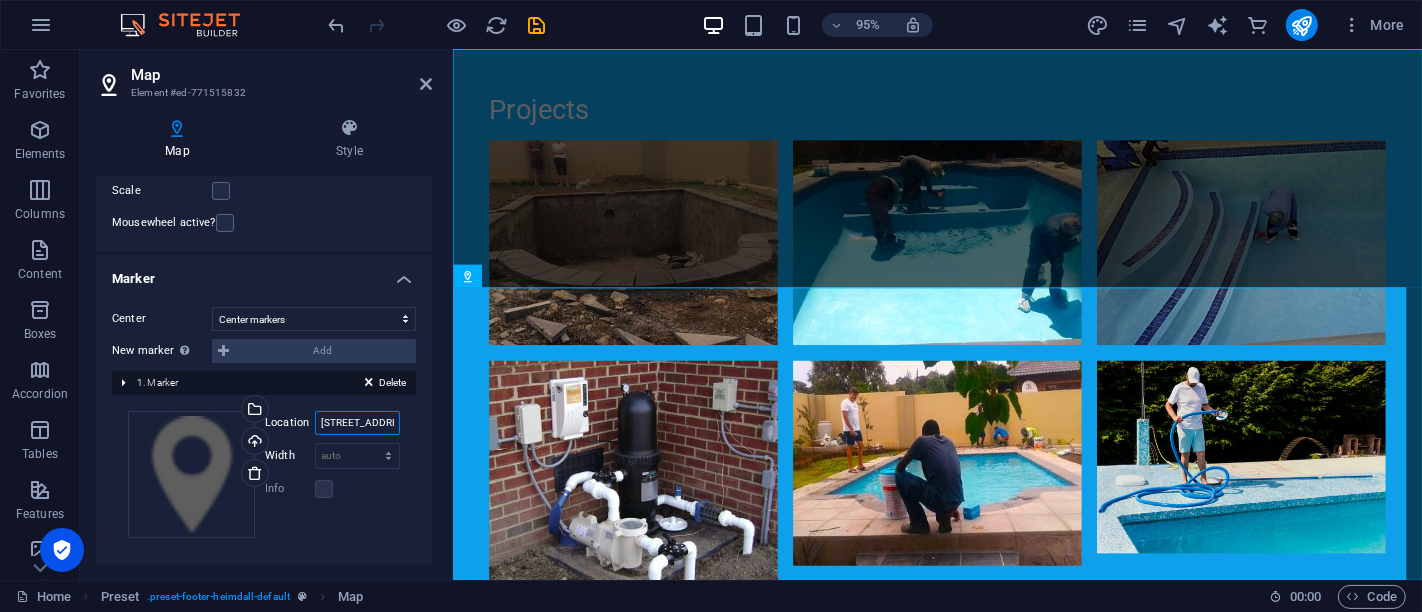 click on "[STREET_ADDRESS][US_STATE]" at bounding box center [357, 423] 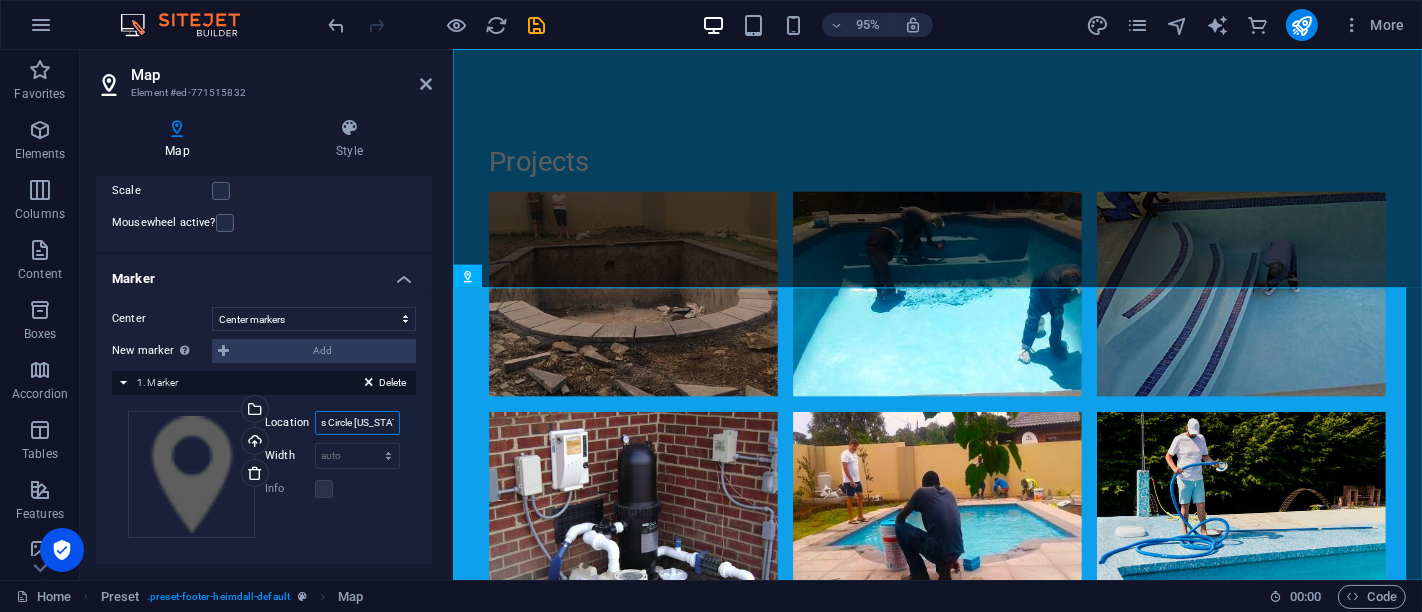 click on "s Circle [US_STATE]" at bounding box center [357, 423] 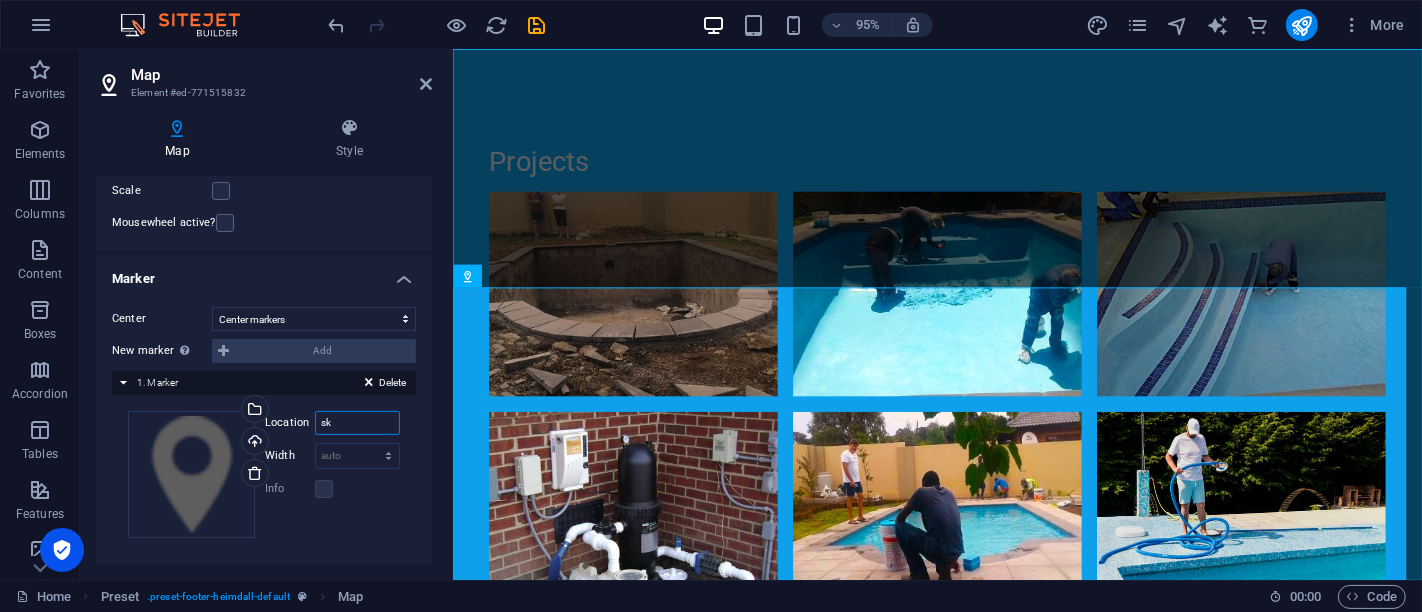 type on "k" 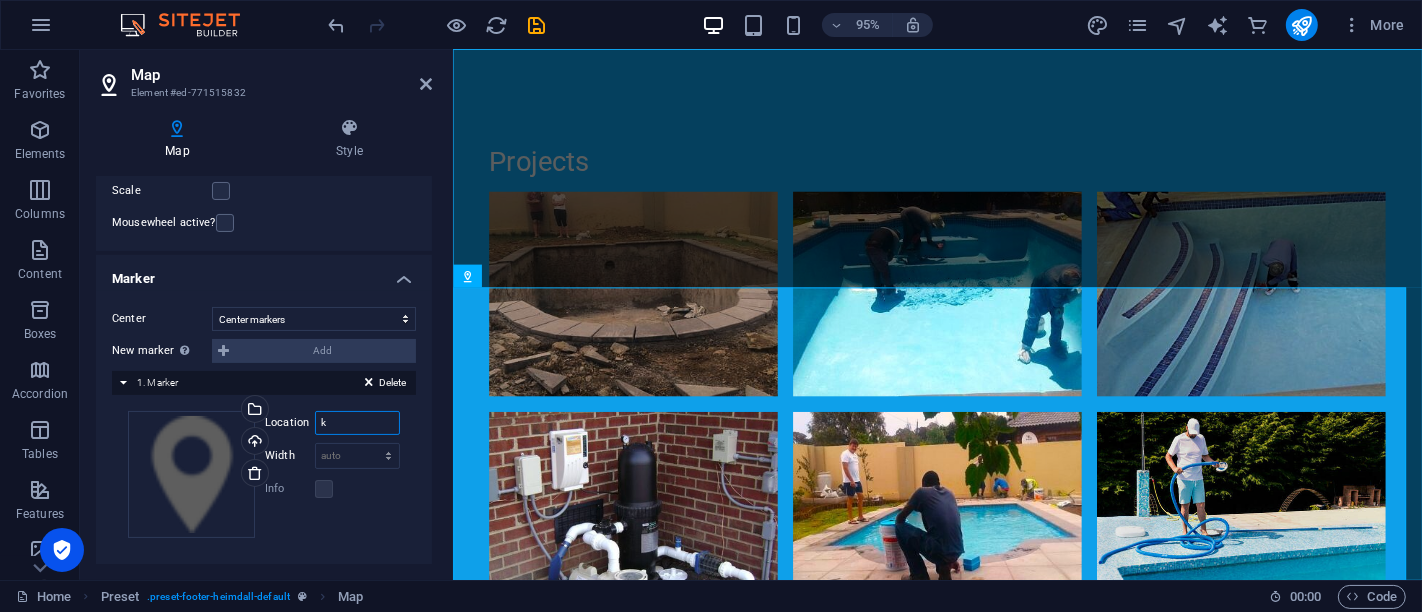 click on "k" at bounding box center [357, 423] 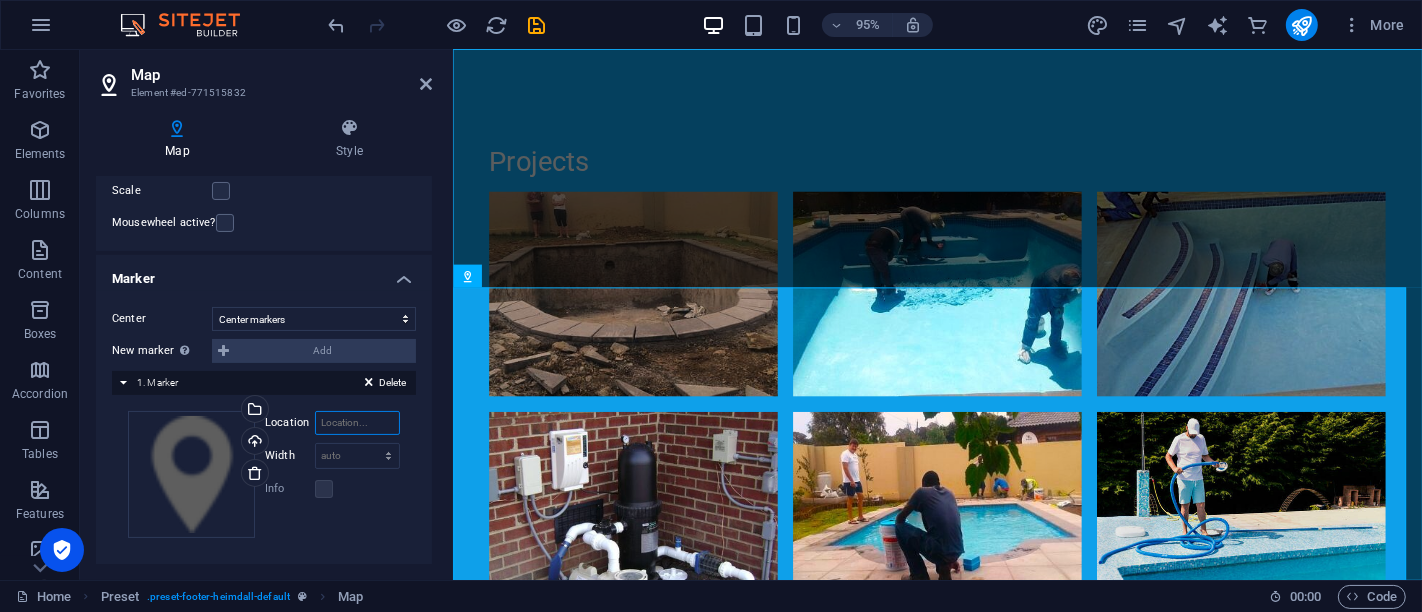 paste on "[STREET_ADDRESS][PERSON_NAME]" 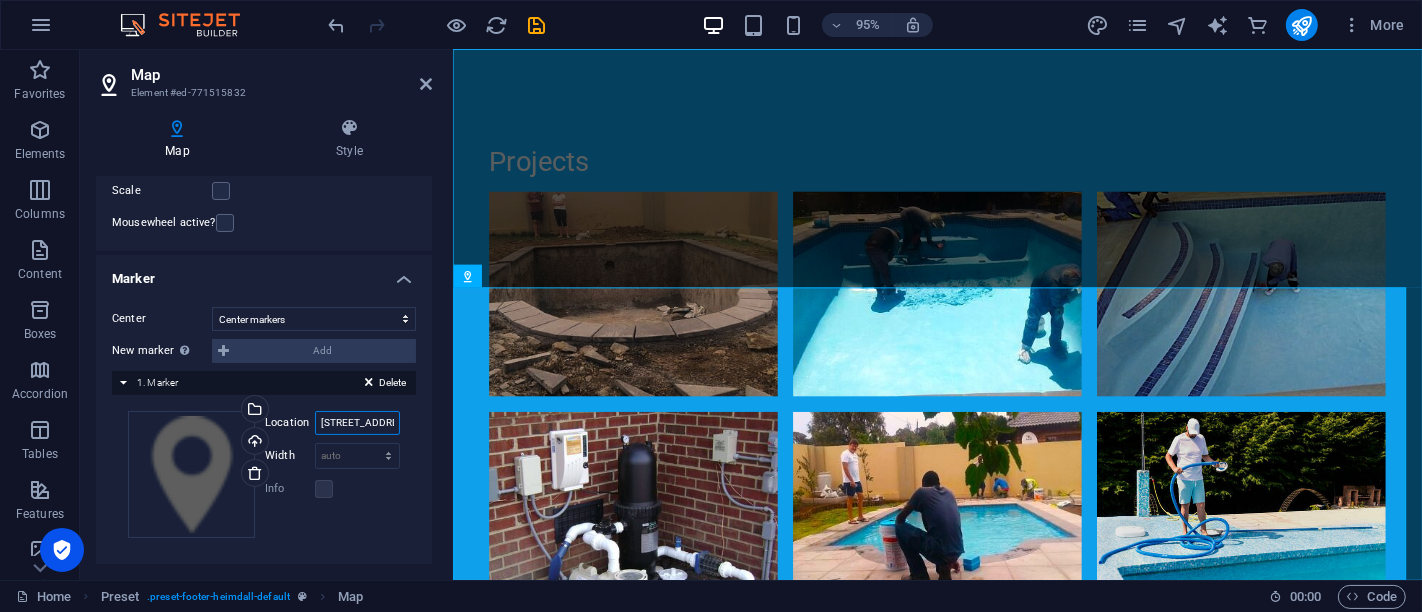 scroll, scrollTop: 0, scrollLeft: 180, axis: horizontal 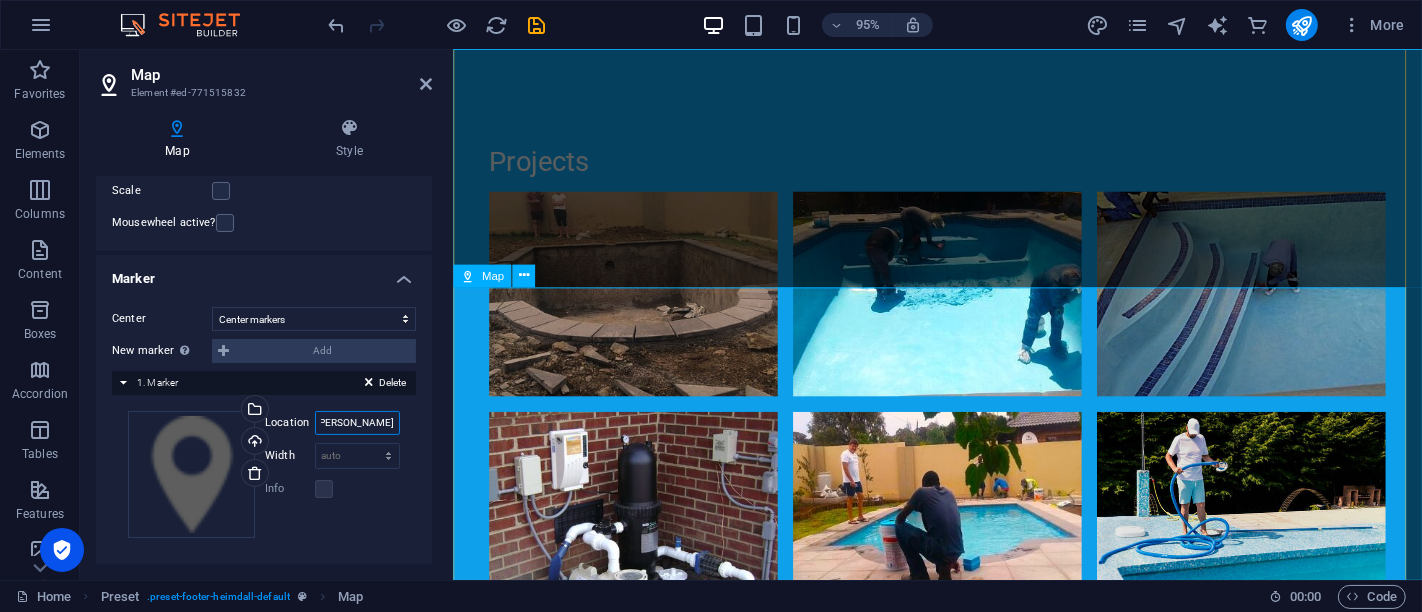 type on "[STREET_ADDRESS][PERSON_NAME]" 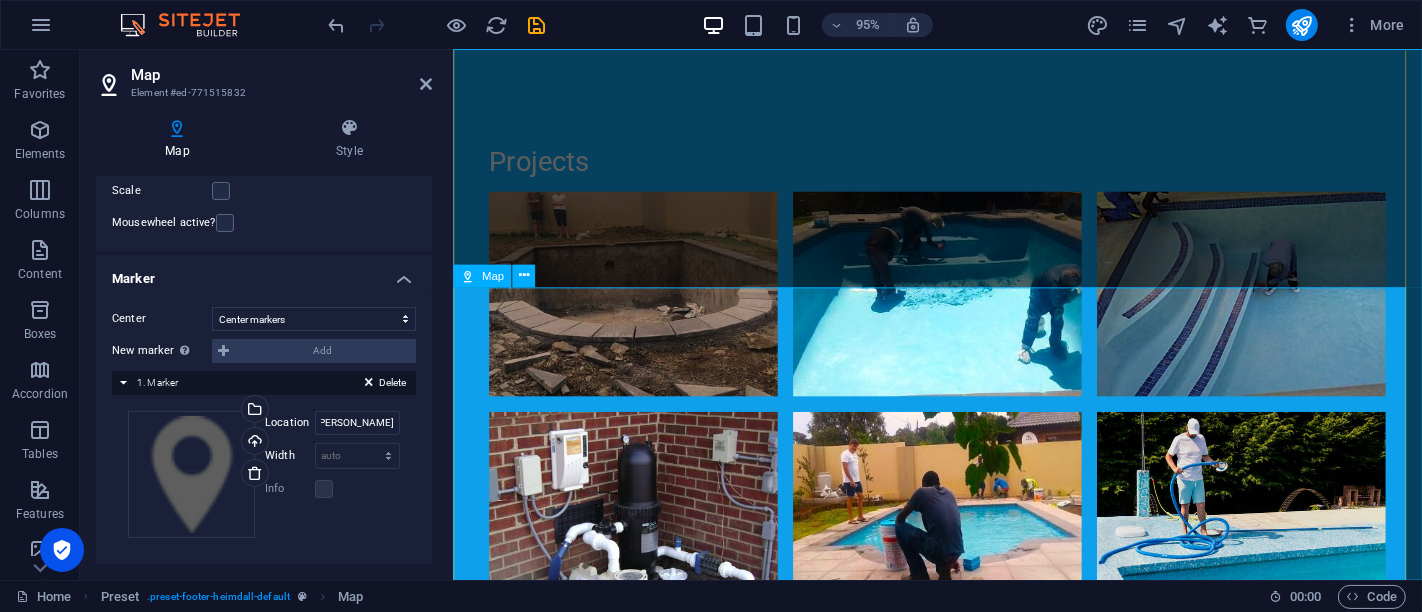 scroll, scrollTop: 0, scrollLeft: 0, axis: both 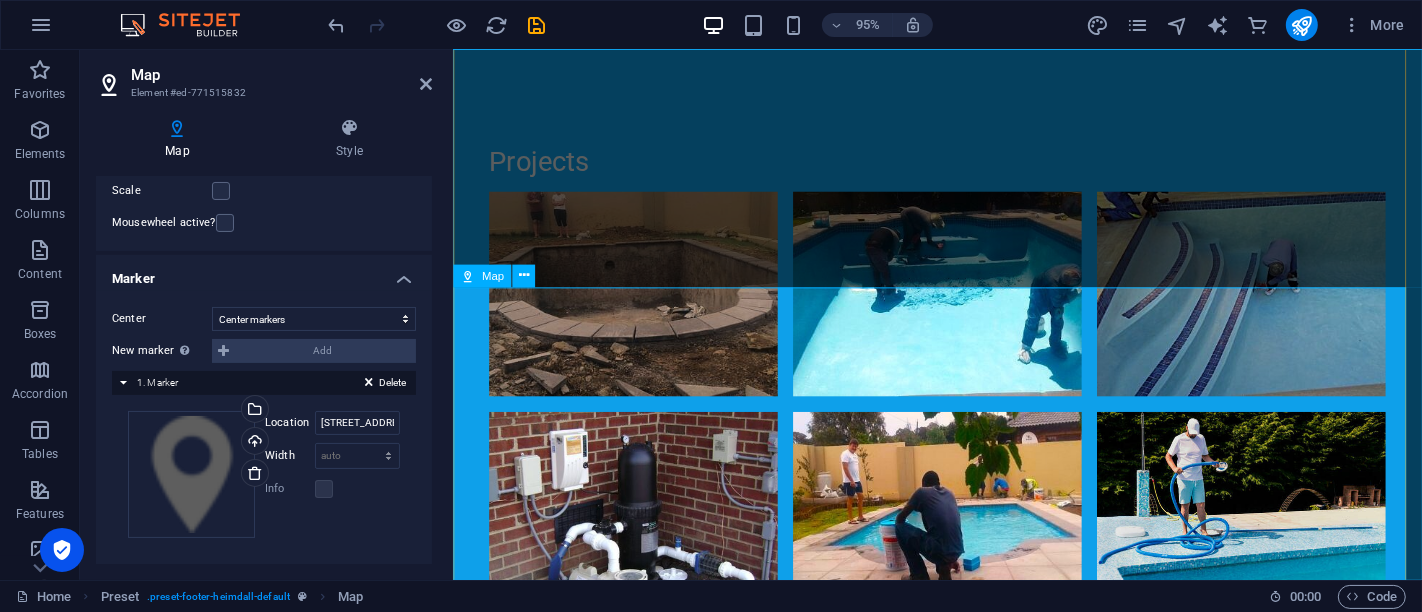 click on "← Move left → Move right ↑ Move up ↓ Move down + Zoom in - Zoom out Home Jump left by 75% End Jump right by 75% Page Up Jump up by 75% Page Down Jump down by 75% Loading... Map Terrain Satellite Labels Keyboard shortcuts Map Data Map data ©2025 AfriGIS (Pty) Ltd, Google Map data ©2025 AfriGIS (Pty) Ltd, Google 1 km  Click to toggle between metric and imperial units Terms Report a map error                 ← Move left → Move right ↑ Move up ↓ Move down + Zoom in - Zoom out             Untitled         Untitled            View on Google Maps        Custom Imagery                 This image is no longer available 2 1                                      Rotate the view          Map Data © 2025 Google © 2025 Google Terms Report a problem" at bounding box center [963, 2790] 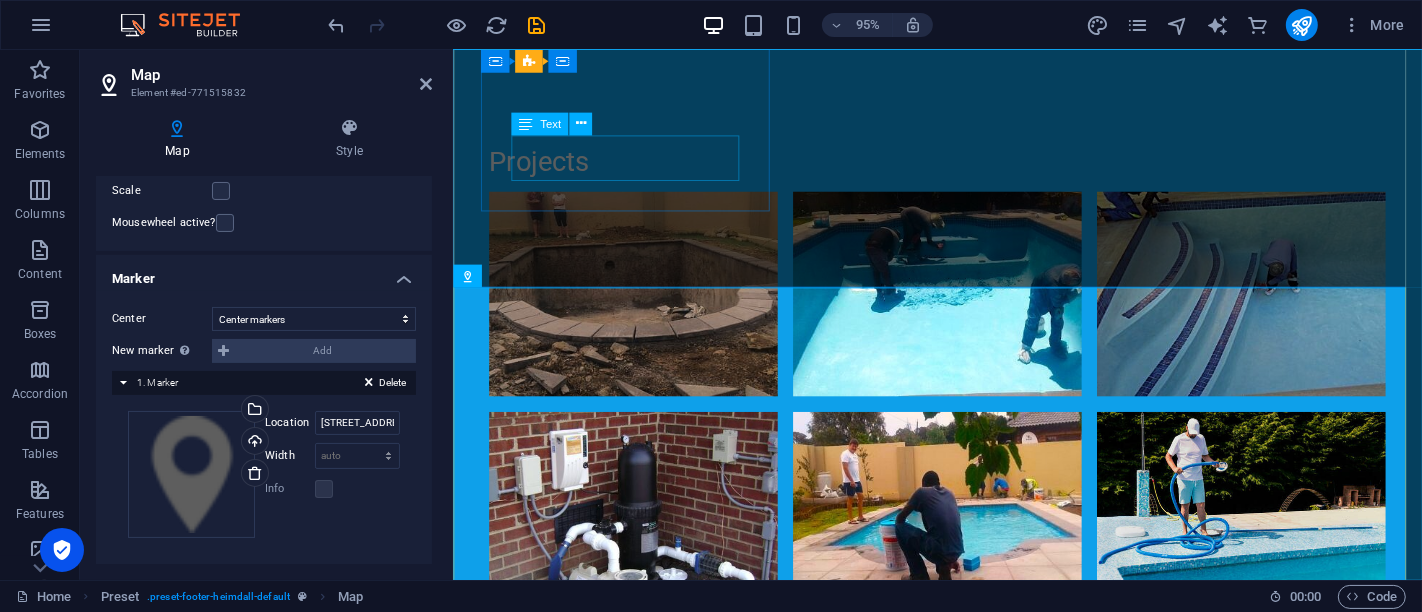 click on "[STREET_ADDRESS]" at bounding box center (941, 2078) 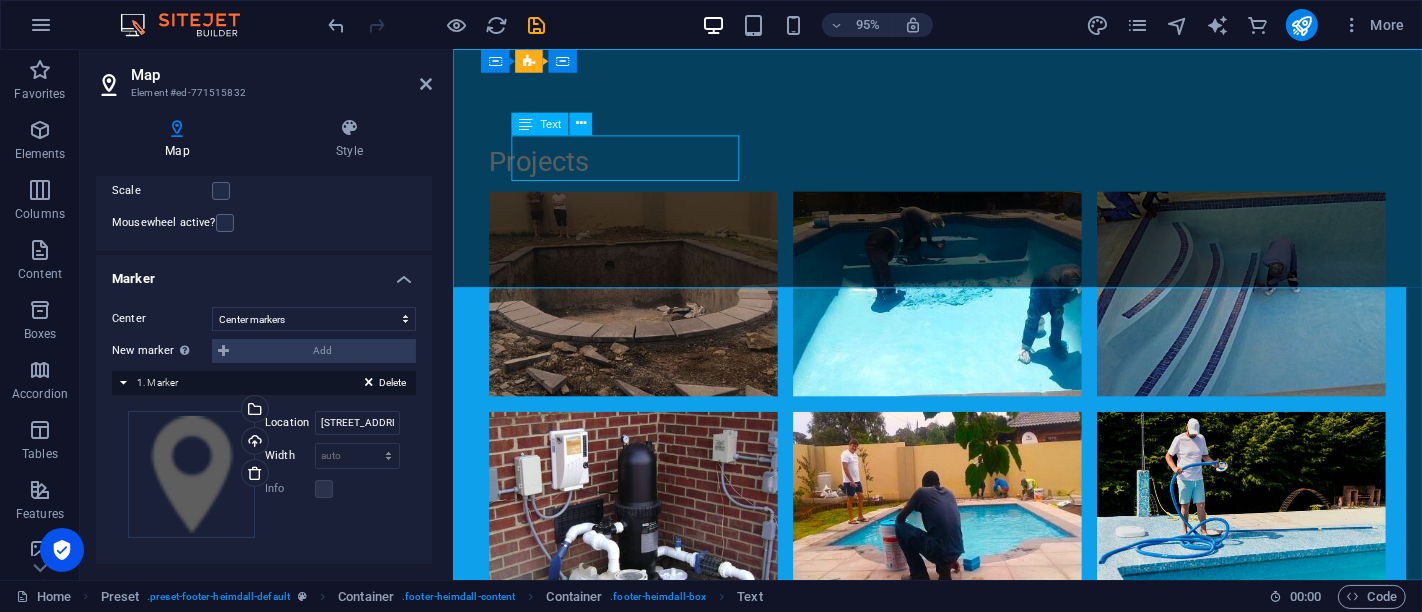 click on "[STREET_ADDRESS]" at bounding box center (941, 2078) 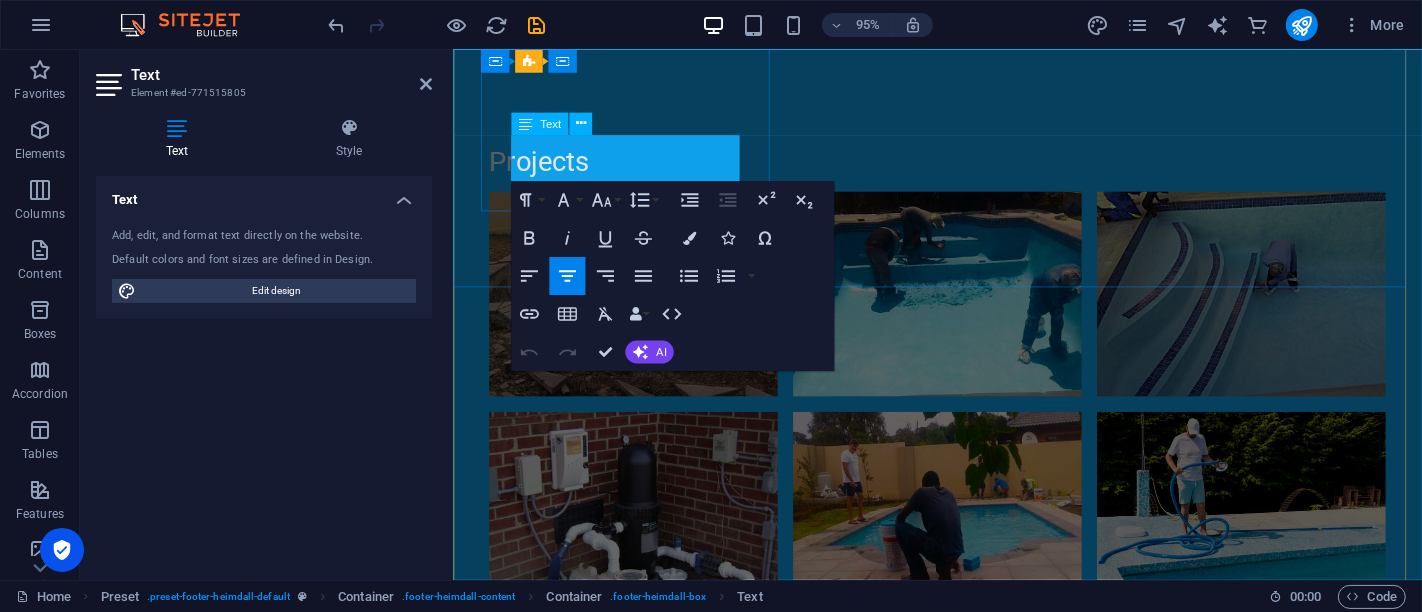 click on "1 Street" at bounding box center [941, 2066] 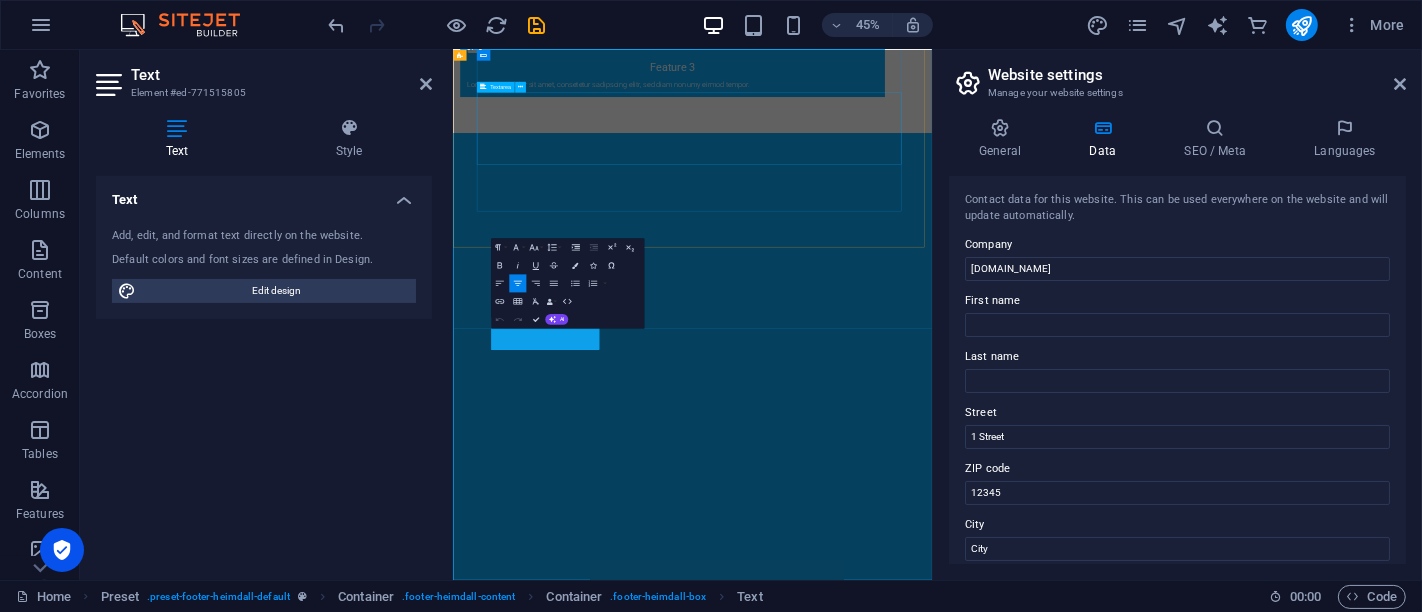 scroll, scrollTop: 3899, scrollLeft: 0, axis: vertical 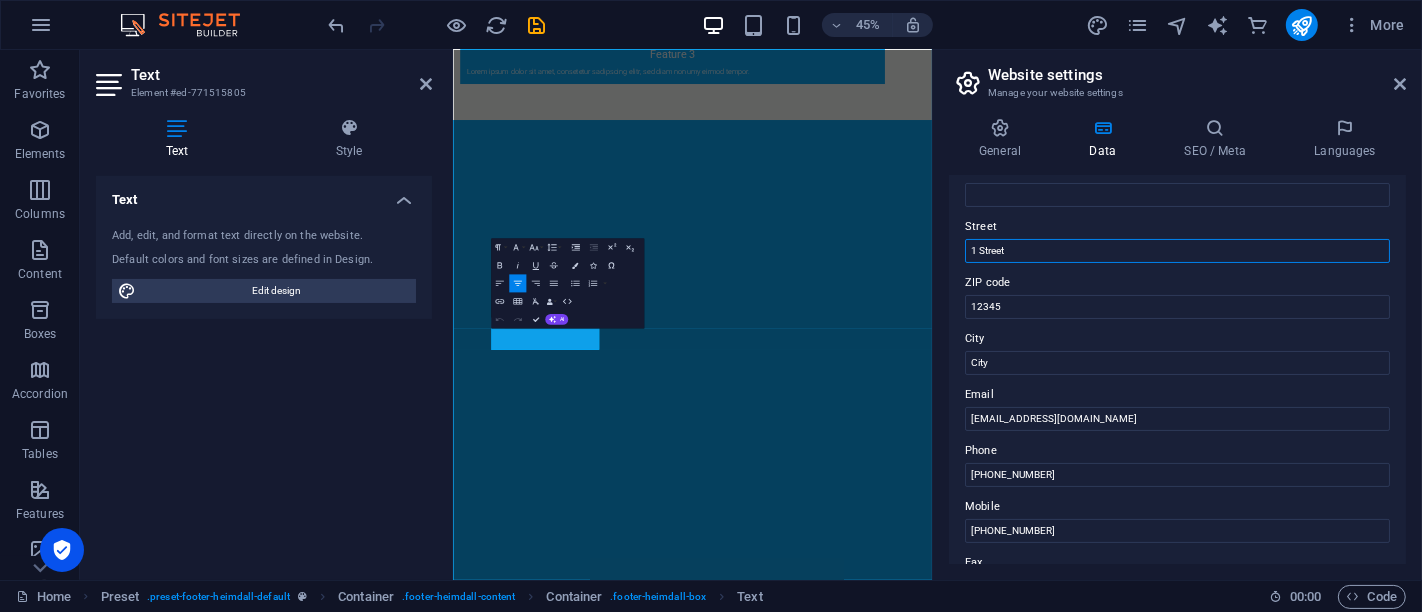click on "1 Street" at bounding box center (1177, 251) 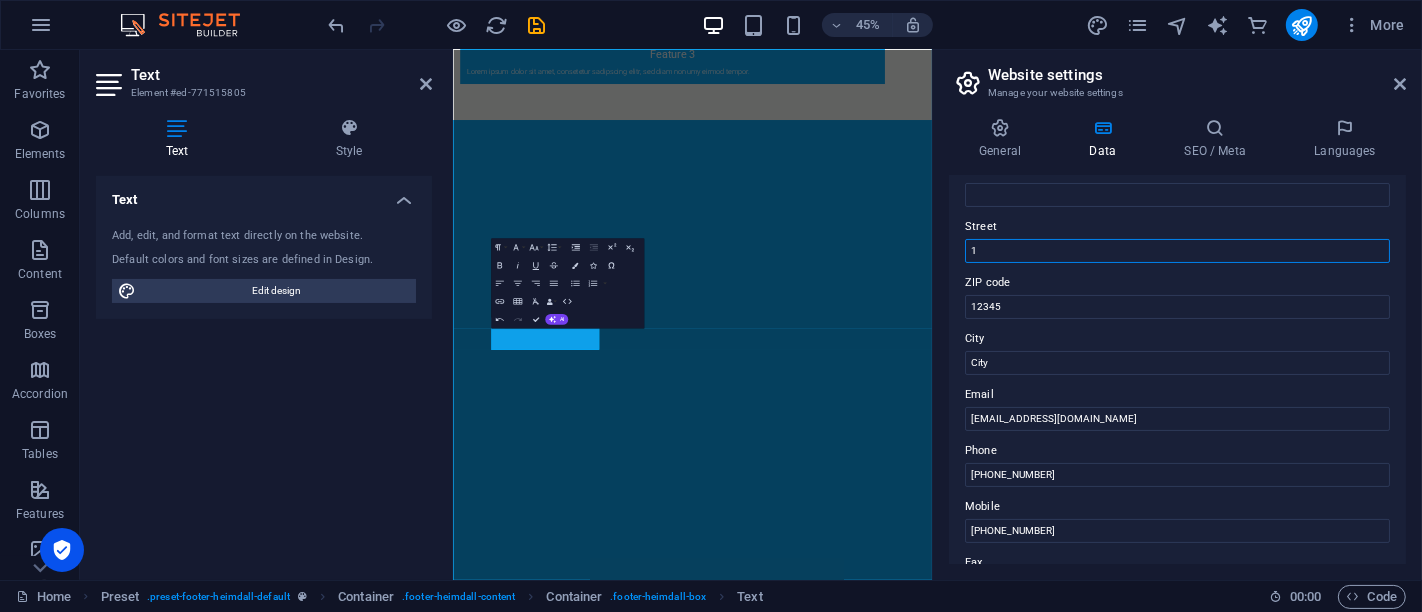 type on "1" 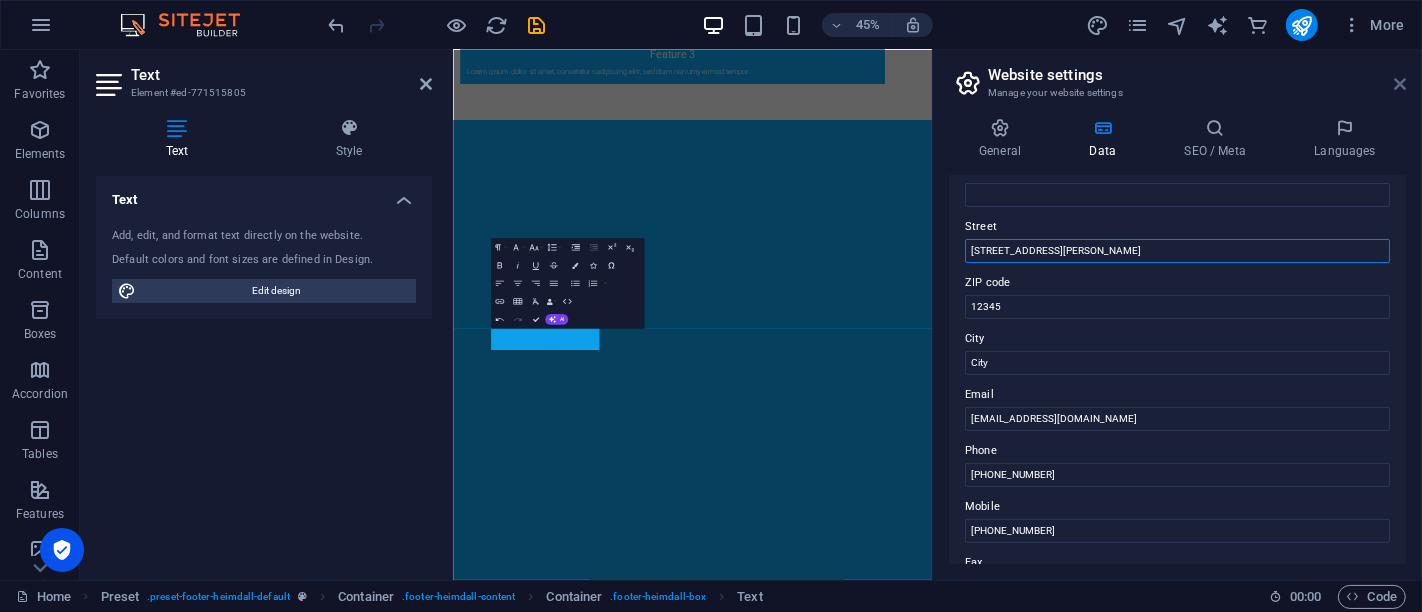 type on "[STREET_ADDRESS][PERSON_NAME]" 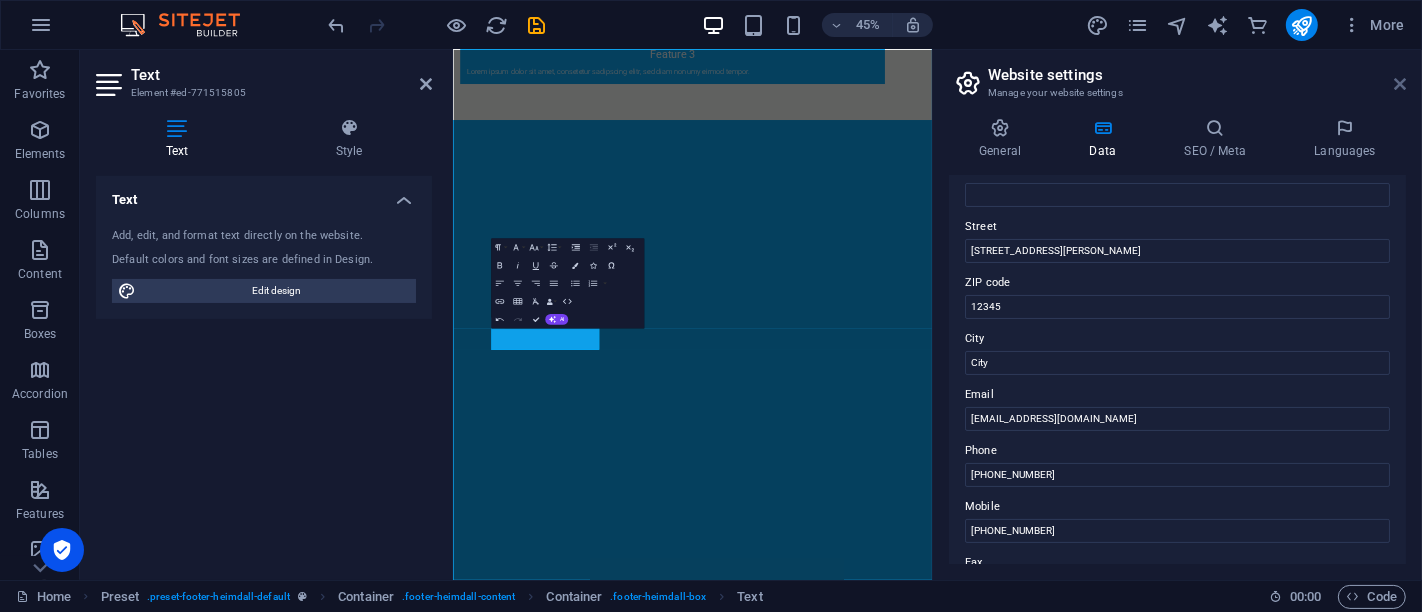 click at bounding box center (1400, 84) 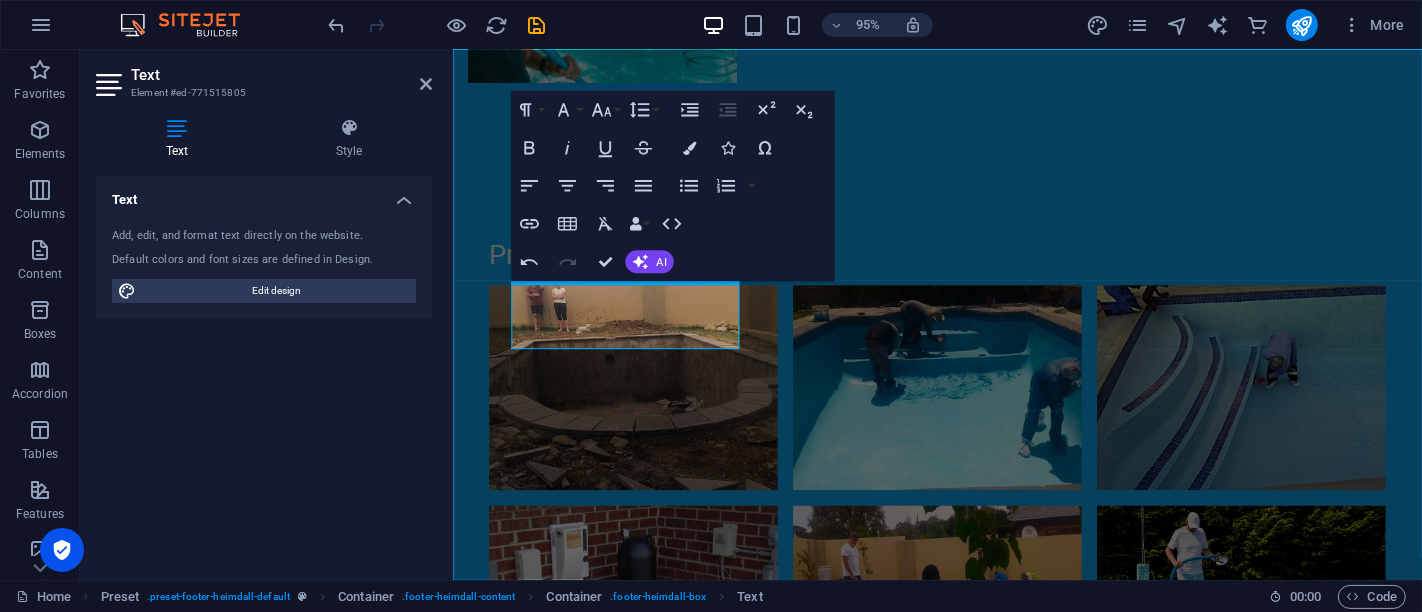 click on "Text Add, edit, and format text directly on the website. Default colors and font sizes are defined in Design. Edit design Alignment Left aligned Centered Right aligned" at bounding box center [264, 370] 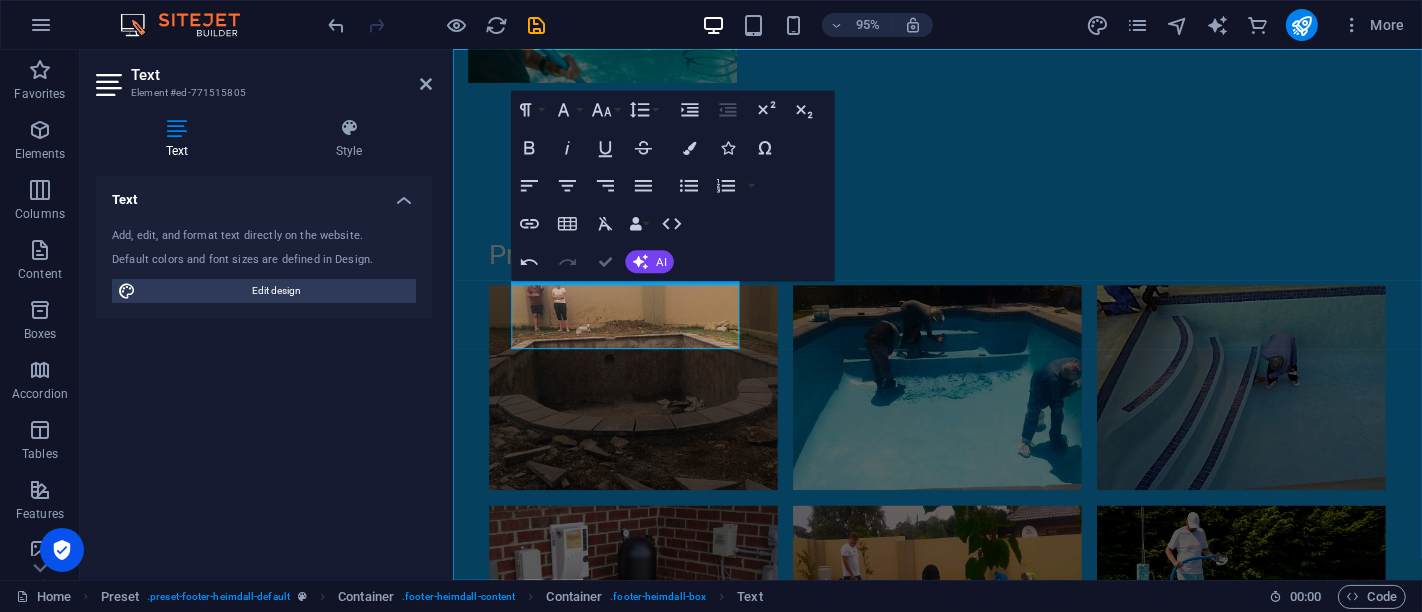 scroll, scrollTop: 3691, scrollLeft: 0, axis: vertical 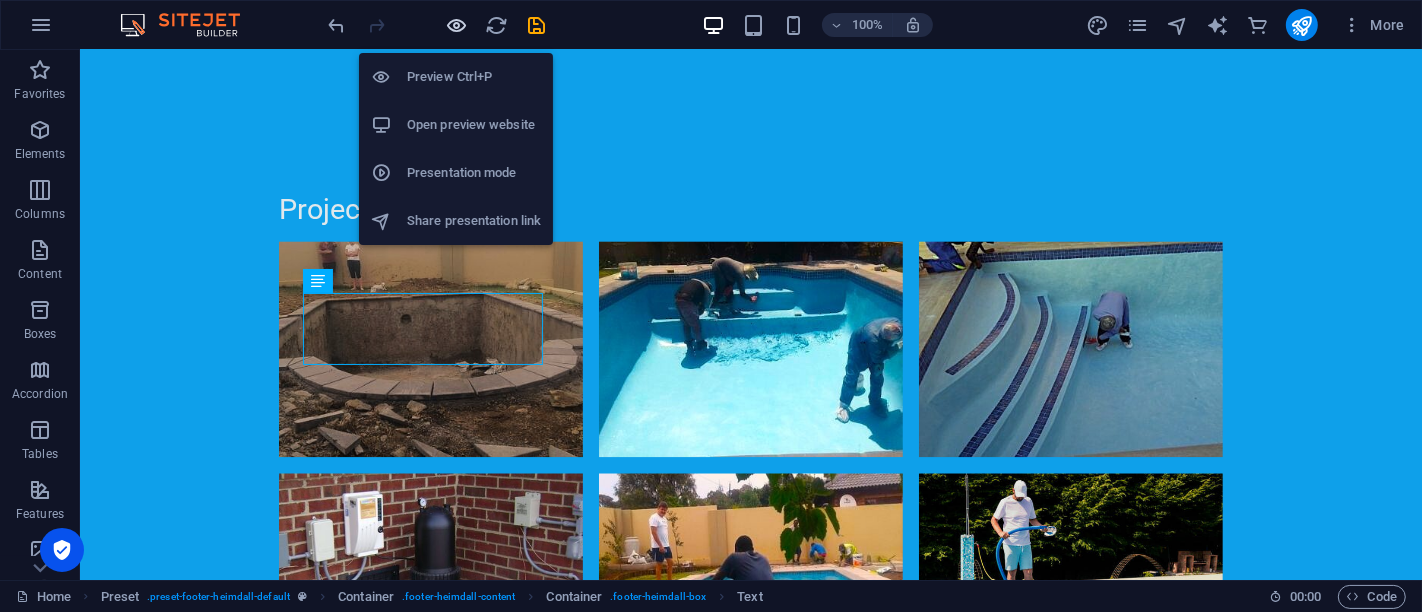 click at bounding box center (457, 25) 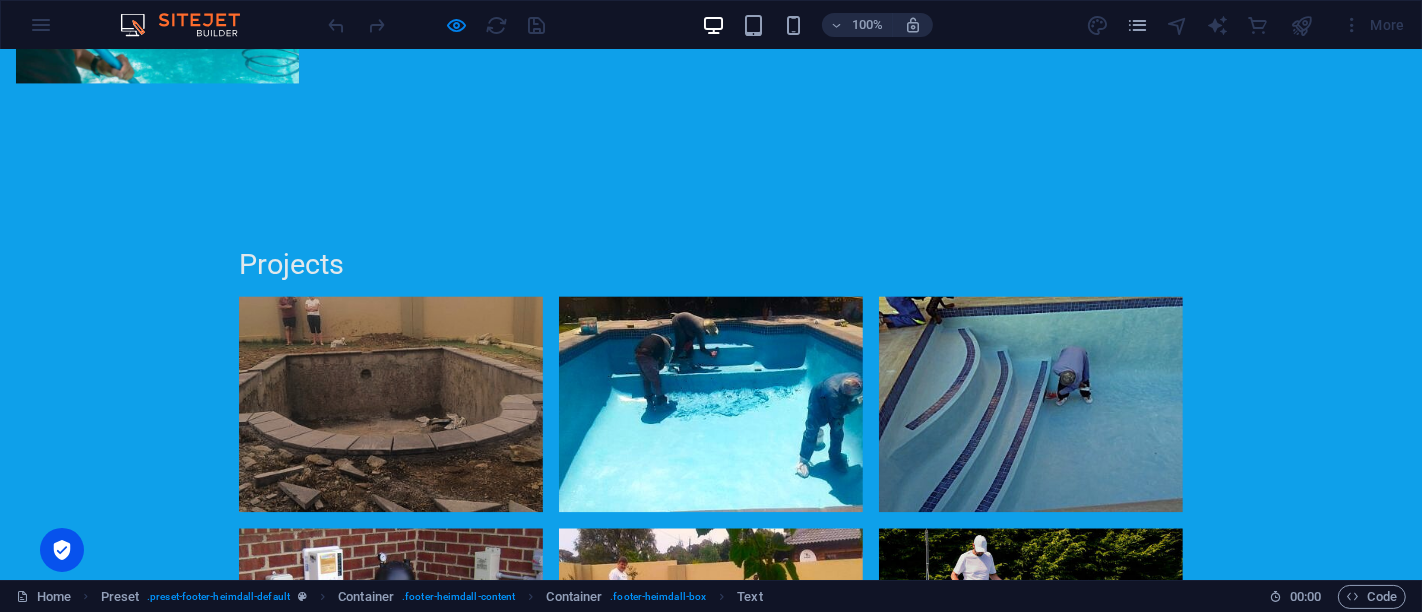 scroll, scrollTop: 3988, scrollLeft: 0, axis: vertical 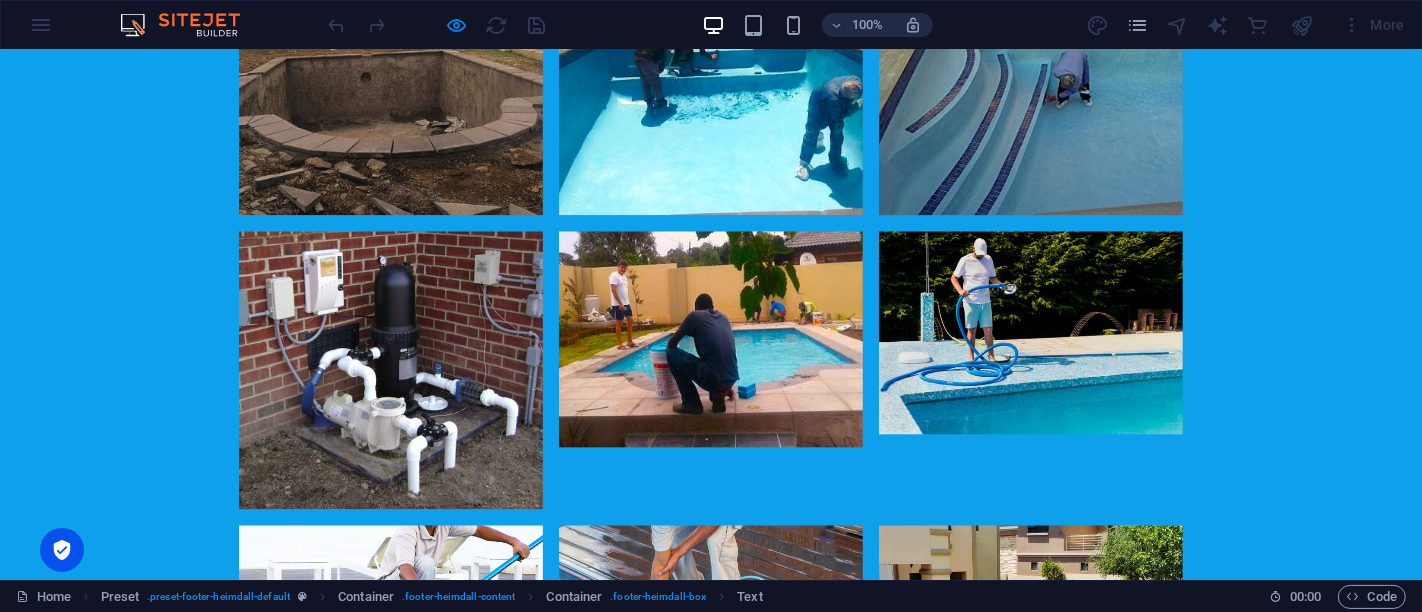 drag, startPoint x: 1375, startPoint y: 421, endPoint x: 701, endPoint y: 373, distance: 675.70703 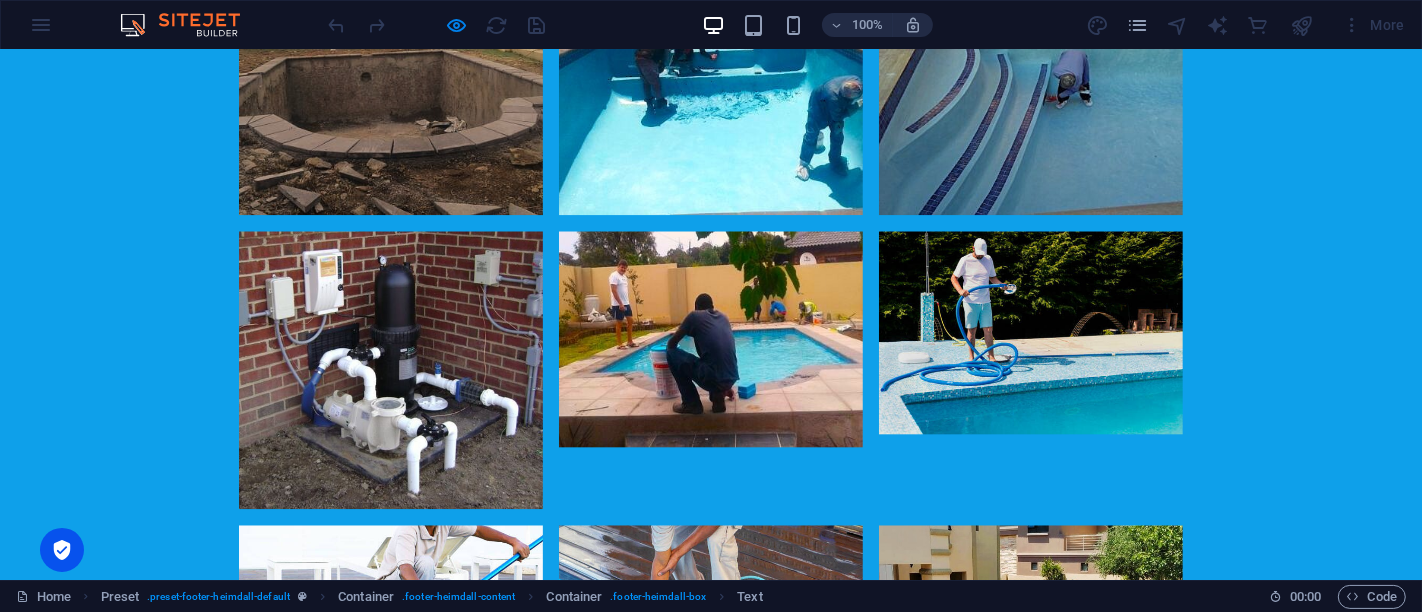click 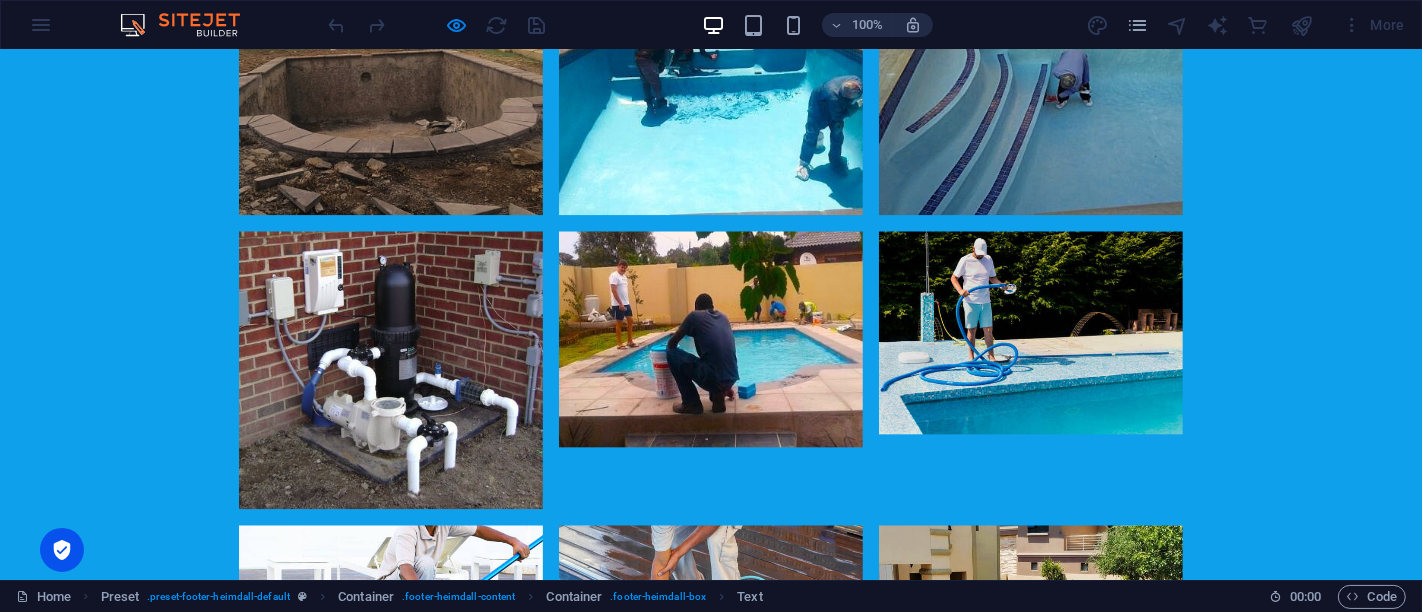 click on "Skip to main content
[STREET_ADDRESS][PERSON_NAME] [PHONE_NUMBER] [EMAIL_ADDRESS][DOMAIN_NAME] Menu Home About Service Contact Chosen Pools Make waves by choosing  Learn more About us Lorem ipsum dolor sit amet, consetetur sadipscing elitr, sed diam nonumy eirmod tempor invidunt ut labore et dolore magna aliquyam erat, sed diam voluptua. At vero eos et accusam et [PERSON_NAME] duo [PERSON_NAME] et ea rebum. Stet clita kasd gubergren, no sea takimata sanctus est Lorem ipsum dolor sit amet. Stet clita kasd gubergren, no sea takimata sanctus est Lorem ipsum dolor sit amet. Lorem ipsum dolor sit amet, consetetur sadipscing elitr, sed diam nonumy eirmod tempor invidunt ut labore et dolore magna aliquyam erat, sed diam voluptua. At vero eos et accusam et [PERSON_NAME] duo [PERSON_NAME] et ea rebum. Feature 1 Lorem ipsum dolor sit amet, consetetur sadipscing elitr, sed diam nonumy eirmod tempor. Feature 2 Lorem ipsum dolor sit amet, consetetur sadipscing elitr, sed diam nonumy eirmod tempor. Feature 3 Services Projects" at bounding box center (711, -574) 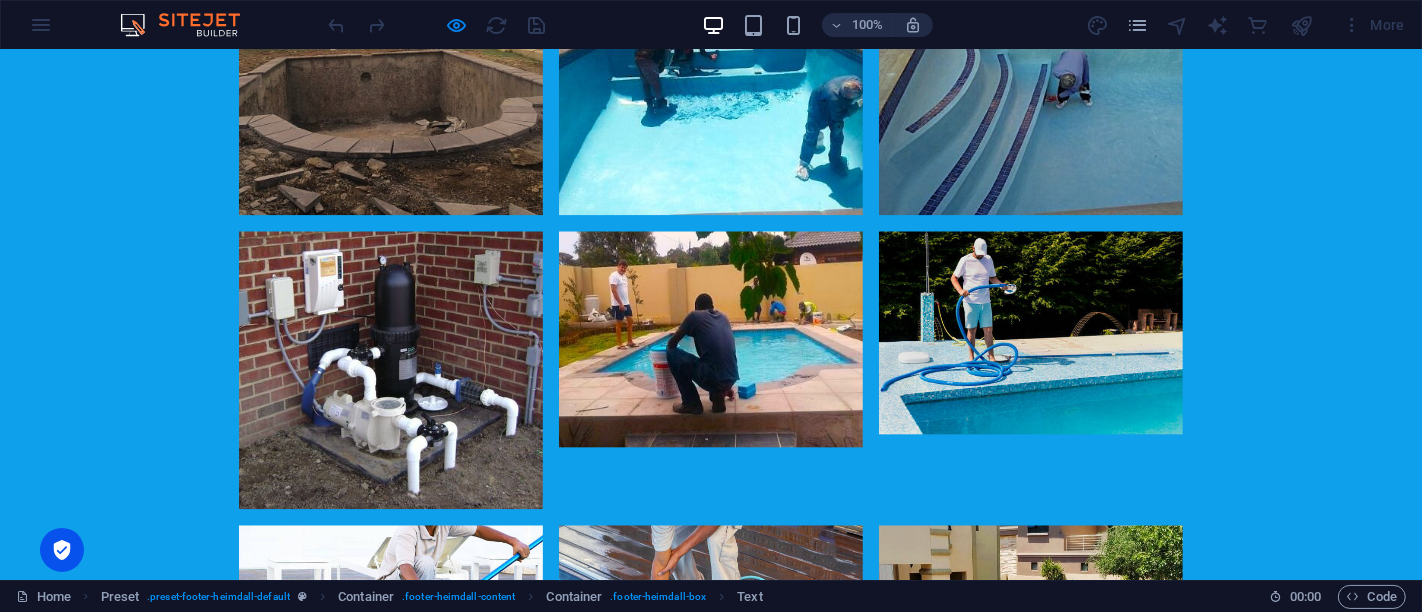 click at bounding box center (13, 2427) 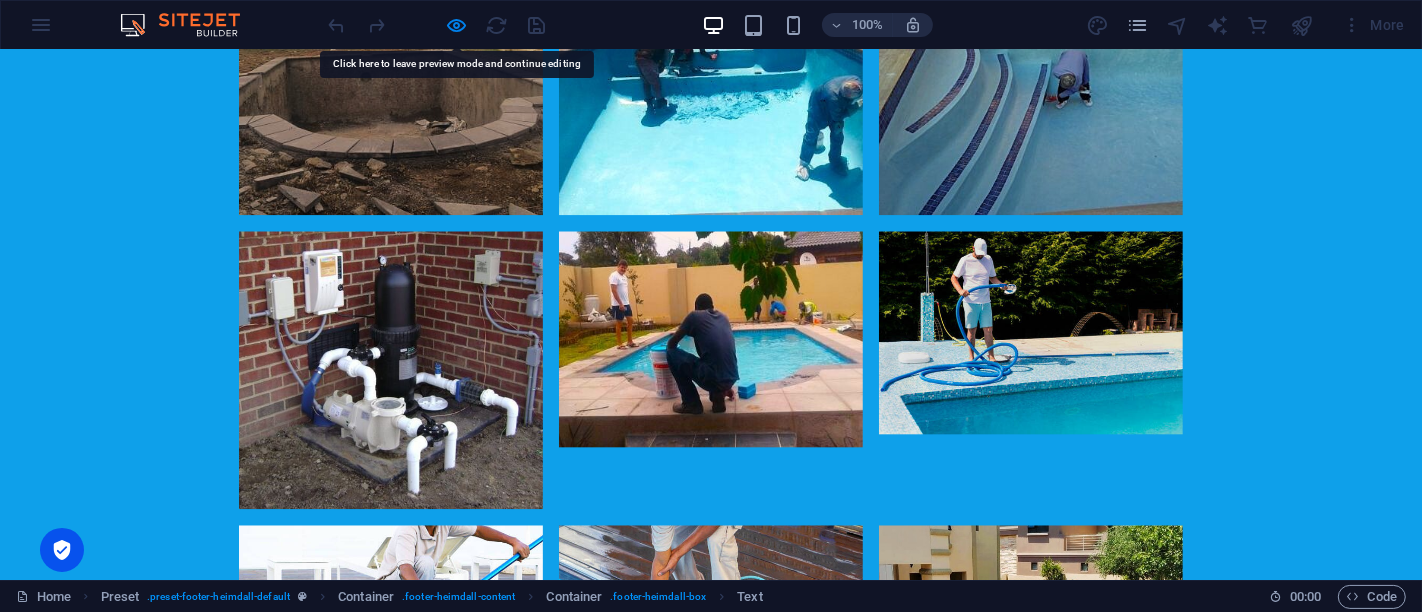 click at bounding box center [711, 2570] 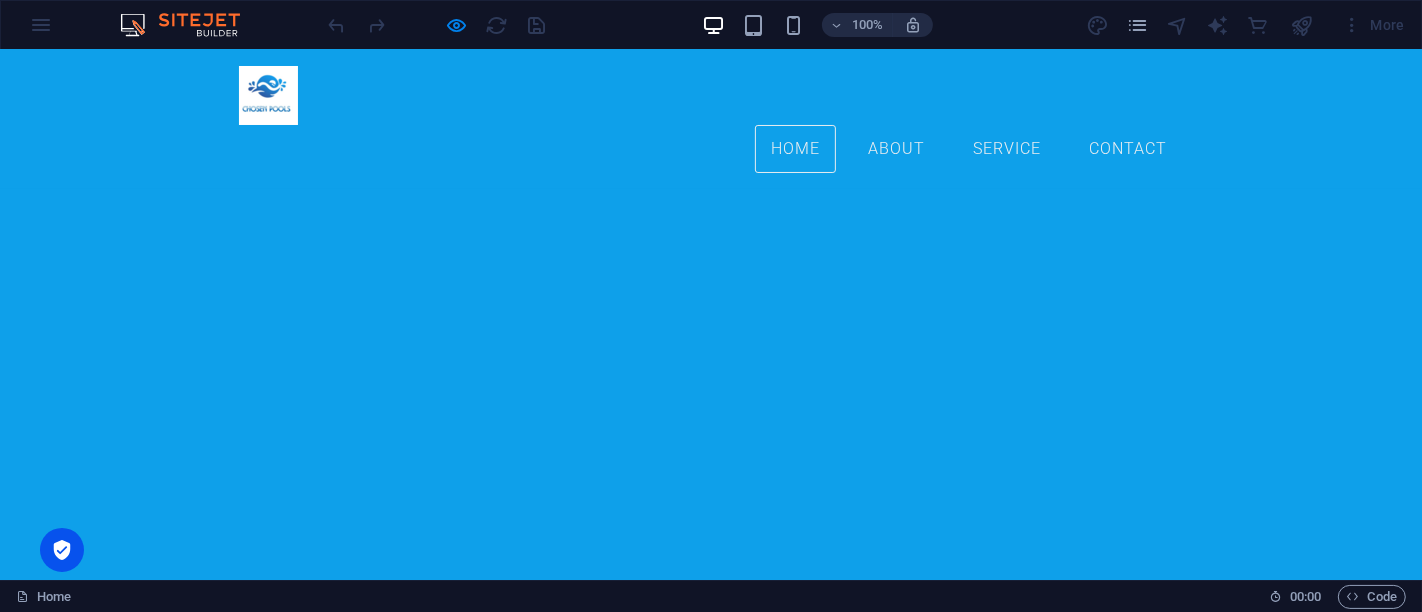 scroll, scrollTop: 0, scrollLeft: 0, axis: both 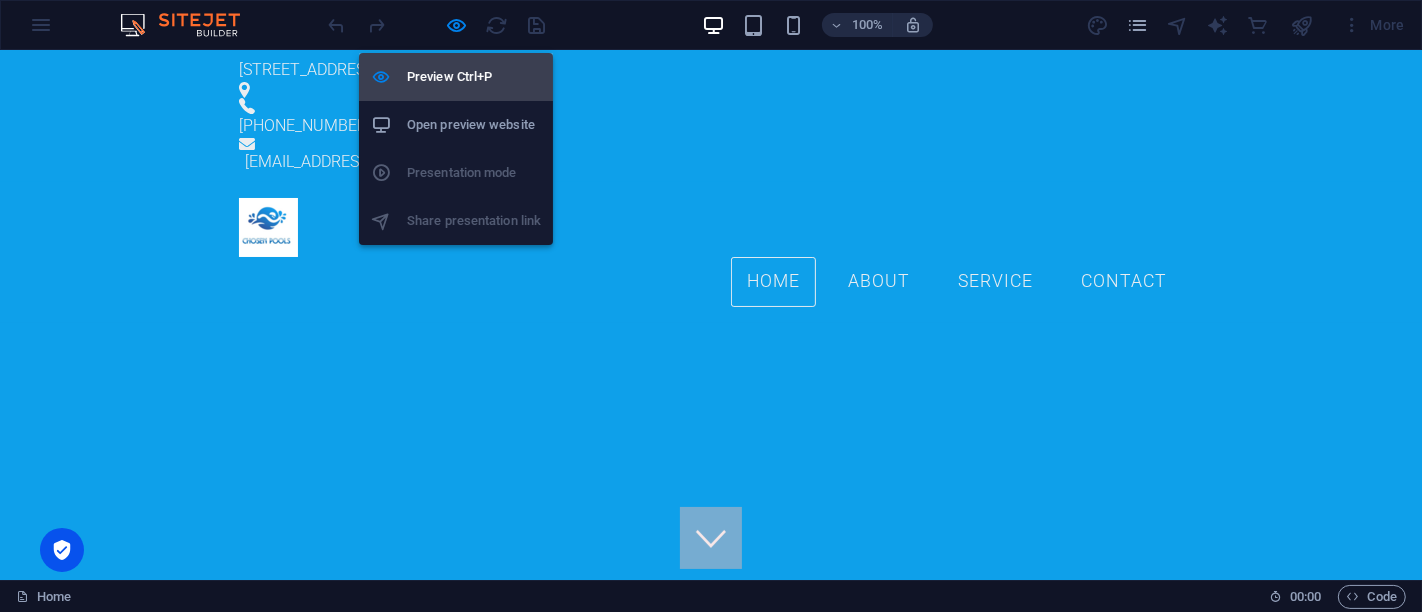 click on "Preview Ctrl+P" at bounding box center [456, 77] 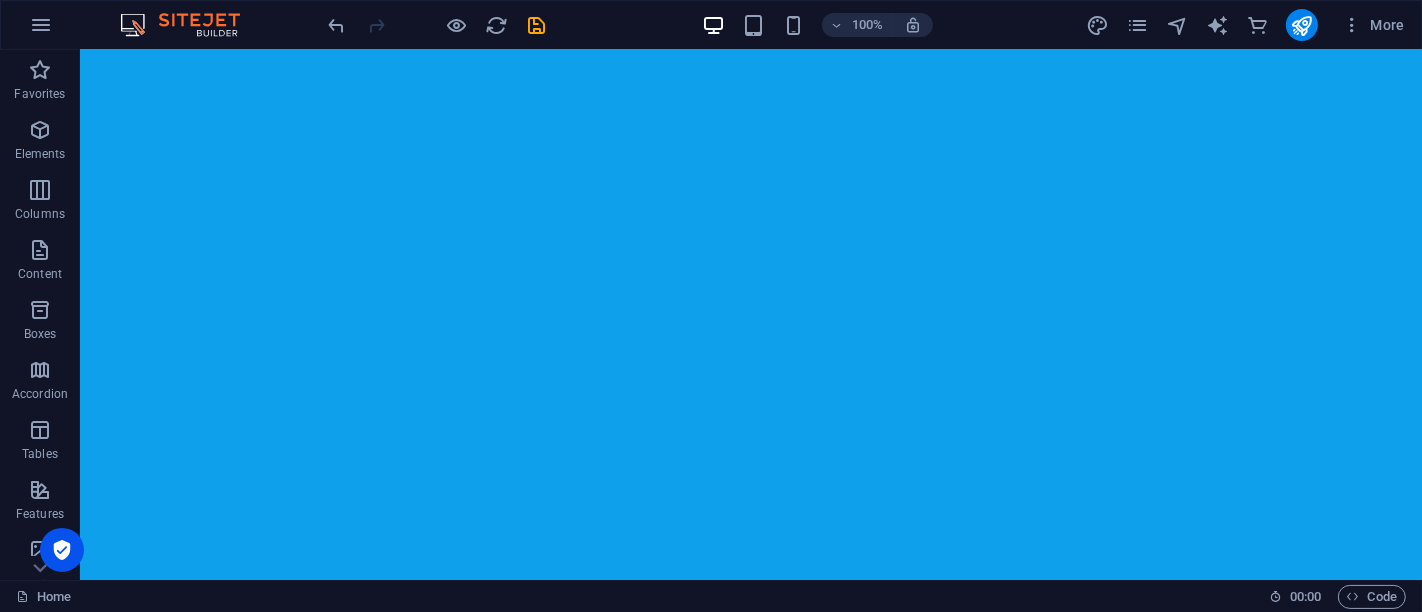 scroll, scrollTop: 788, scrollLeft: 0, axis: vertical 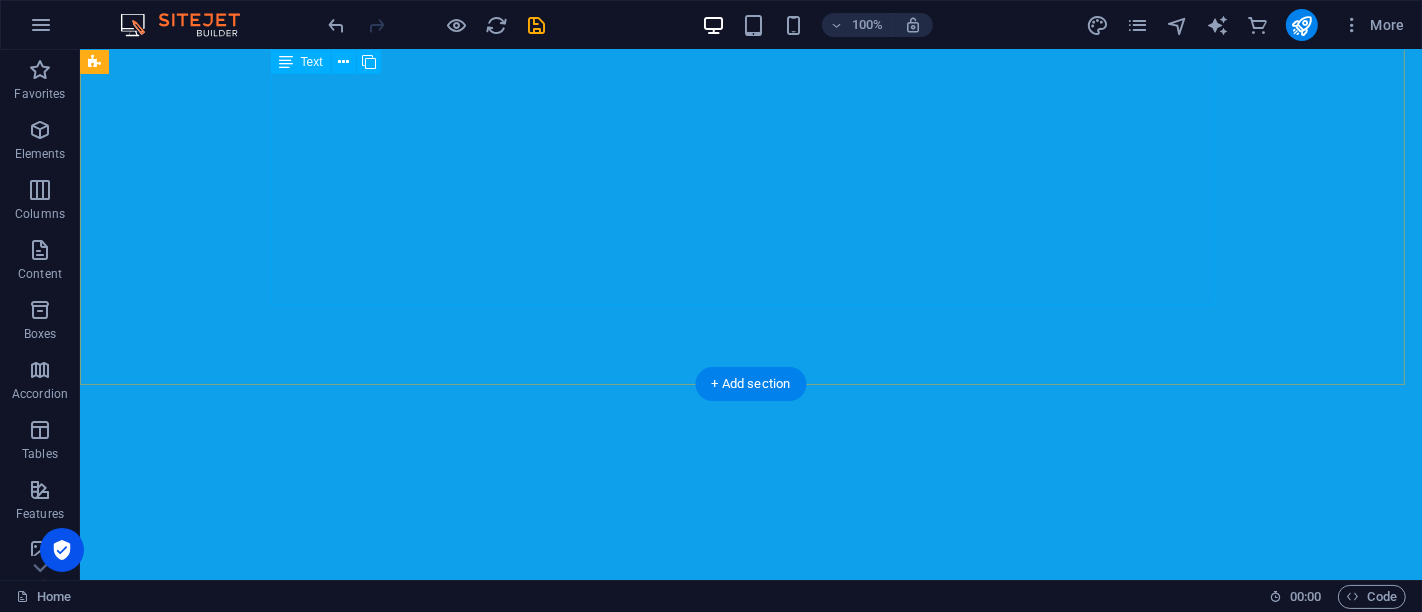 click on "Lorem ipsum dolor sit amet, consetetur sadipscing elitr, sed diam nonumy eirmod tempor invidunt ut labore et dolore magna aliquyam erat, sed diam voluptua. At vero eos et accusam et [PERSON_NAME] duo [PERSON_NAME] et ea rebum. Stet clita kasd gubergren, no sea takimata sanctus est Lorem ipsum dolor sit amet. Stet clita kasd gubergren, no sea takimata sanctus est Lorem ipsum dolor sit amet. Lorem ipsum dolor sit amet, consetetur sadipscing elitr, sed diam nonumy eirmod tempor invidunt ut labore et dolore magna aliquyam erat, sed diam voluptua. At vero eos et accusam et [PERSON_NAME] duo [PERSON_NAME] et ea rebum." at bounding box center [750, 1189] 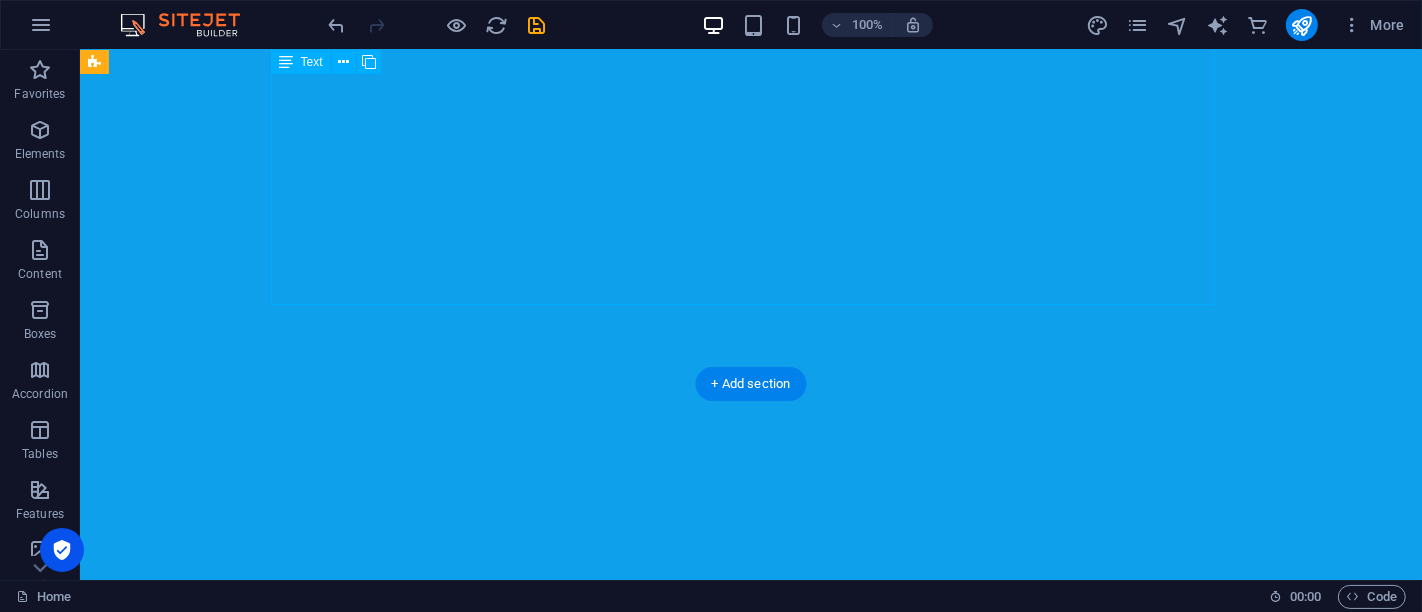 click on "Lorem ipsum dolor sit amet, consetetur sadipscing elitr, sed diam nonumy eirmod tempor invidunt ut labore et dolore magna aliquyam erat, sed diam voluptua. At vero eos et accusam et [PERSON_NAME] duo [PERSON_NAME] et ea rebum. Stet clita kasd gubergren, no sea takimata sanctus est Lorem ipsum dolor sit amet. Stet clita kasd gubergren, no sea takimata sanctus est Lorem ipsum dolor sit amet. Lorem ipsum dolor sit amet, consetetur sadipscing elitr, sed diam nonumy eirmod tempor invidunt ut labore et dolore magna aliquyam erat, sed diam voluptua. At vero eos et accusam et [PERSON_NAME] duo [PERSON_NAME] et ea rebum." at bounding box center [750, 1189] 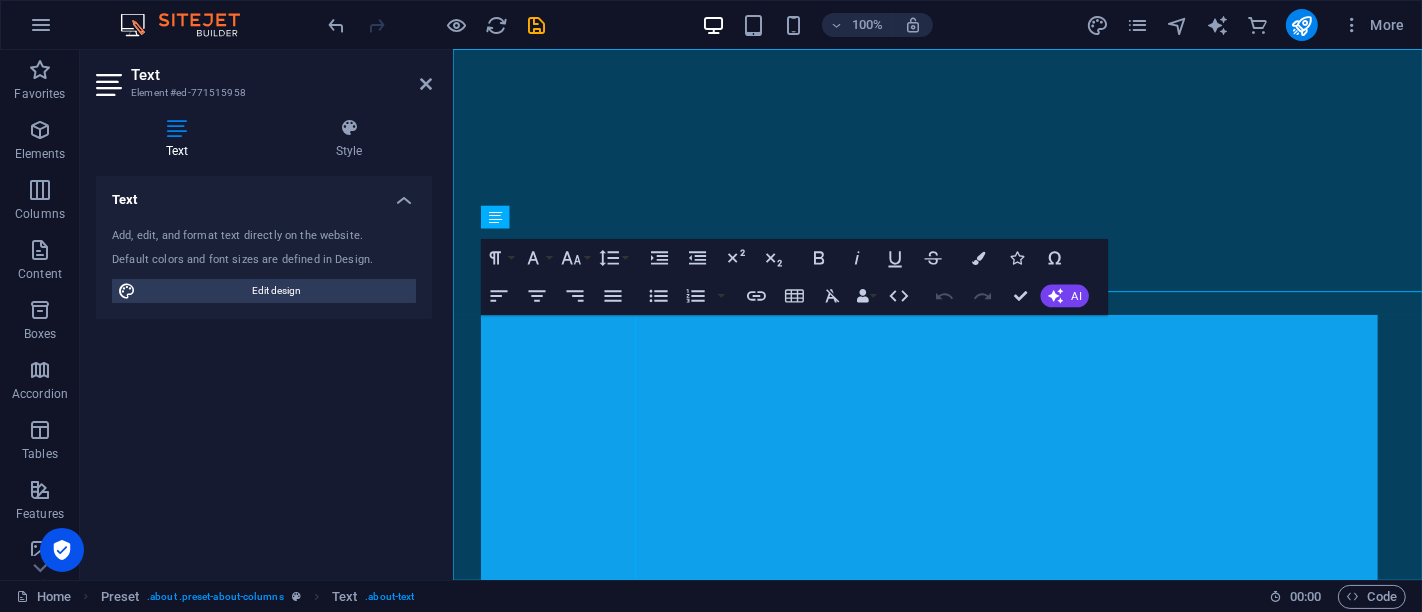 scroll, scrollTop: 477, scrollLeft: 0, axis: vertical 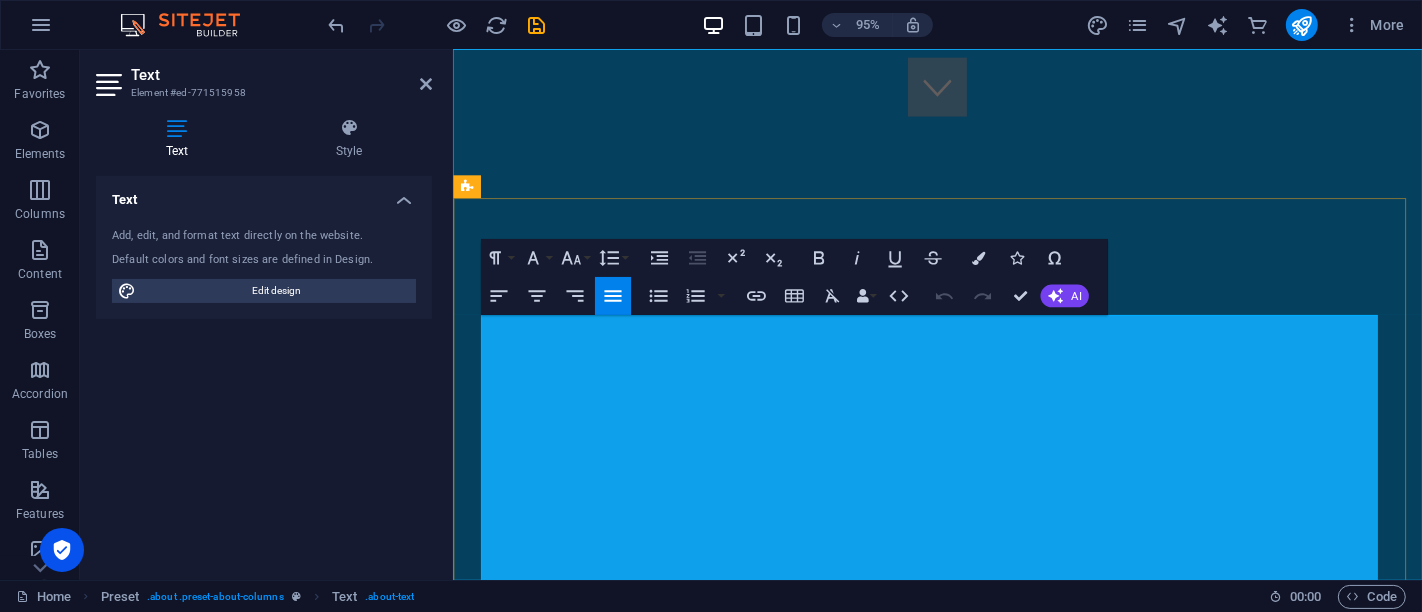 click on "Lorem ipsum dolor sit amet, consetetur sadipscing elitr, sed diam nonumy eirmod tempor invidunt ut labore et dolore magna aliquyam erat, sed diam voluptua. At vero eos et accusam et [PERSON_NAME] duo [PERSON_NAME] et ea rebum. Stet clita kasd gubergren, no sea takimata sanctus est Lorem ipsum dolor sit amet. Stet clita kasd gubergren, no sea takimata sanctus est Lorem ipsum dolor sit amet. Lorem ipsum dolor sit amet, consetetur sadipscing elitr, sed diam nonumy eirmod tempor invidunt ut labore et dolore magna aliquyam erat, sed diam voluptua. At vero eos et accusam et [PERSON_NAME] duo [PERSON_NAME] et ea rebum." at bounding box center (963, 1500) 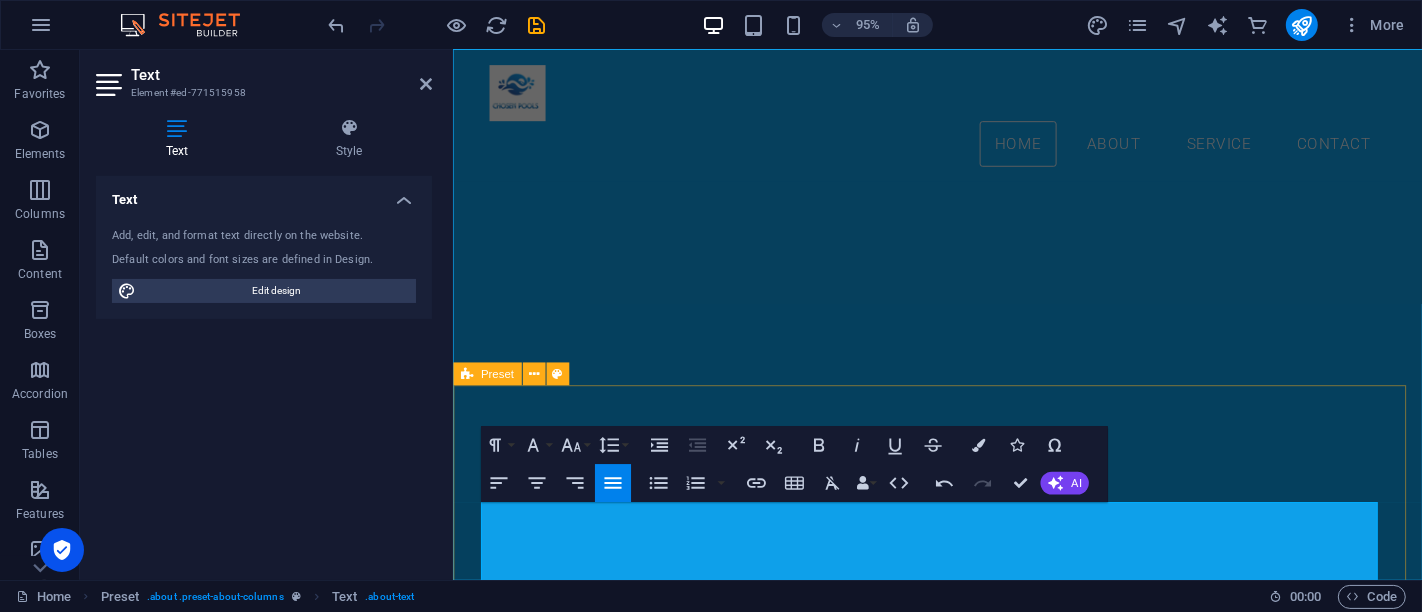 scroll, scrollTop: 189, scrollLeft: 0, axis: vertical 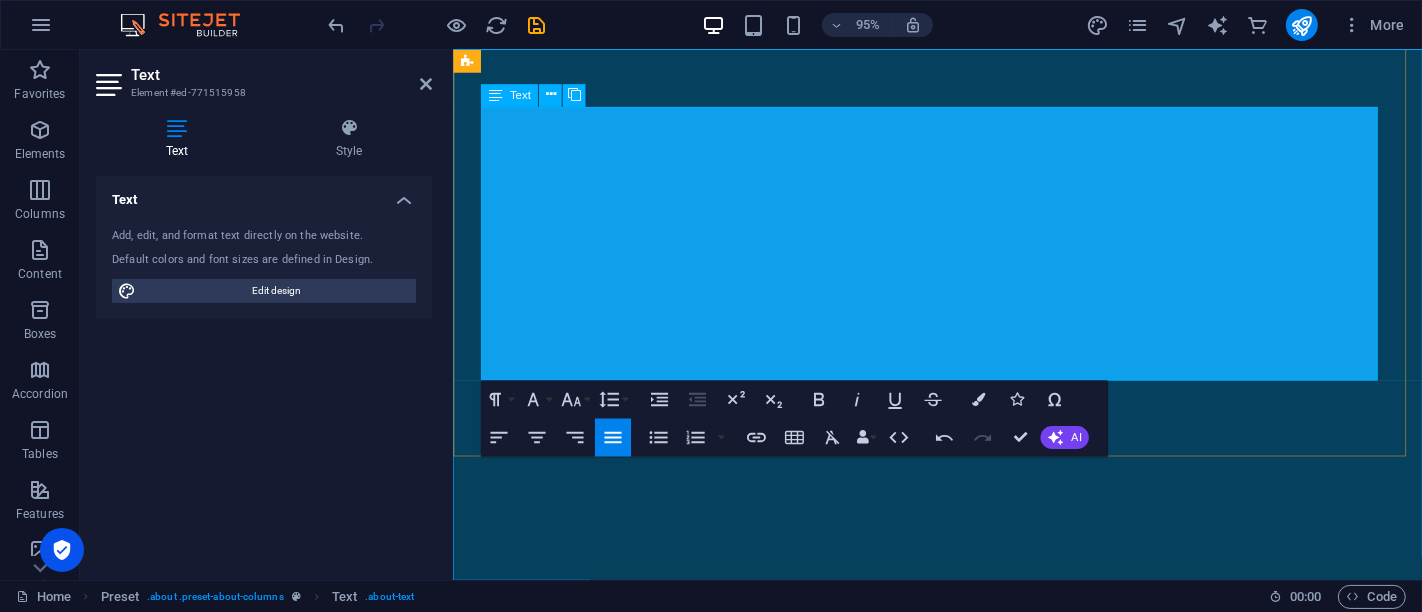click on "Lorem ipsum dolor sit amet, consetetur sadipscing elitr, sed diam nonumy eirmod tempor invidunt ut labore et dolore magna aliquyam erat, sed diam voluptua. At vero eos et accusam et [PERSON_NAME] duo [PERSON_NAME] et ea rebum. Stet clita  At vero eos et accusam et [PERSON_NAME] duo [PERSON_NAME] et ea rebum. Stet clita kasd gubergren, no sea takimata sanctus est Lorem ipsum dolor sit amet. Stet clita kasd gubergren, no sea takimata sanctus est Lorem ipsum dolor sit amet. Duis autem vel eum iriure dolor in hendrerit in vulputate velit esse molestie consequat. Ut wisi enim ad minim veniam, quis nostrud exerci tation ullamcorper suscipit lobortis nisl ut aliquip ex ea commodo consequat. Duis autem vel eum iriure dolor in hendrerit in vulputate velit esse molestie consequat, vel illum dolore eu feugiat nulla facilisis at vero eros et accumsan et iusto t iusto odio dignissim qui blandit praesent luptatum zzril delenit augue duis dolore te feugait nulla facilisi. At vero eos et accusam et [PERSON_NAME] duo [PERSON_NAME] et ea rebum." at bounding box center [963, 1268] 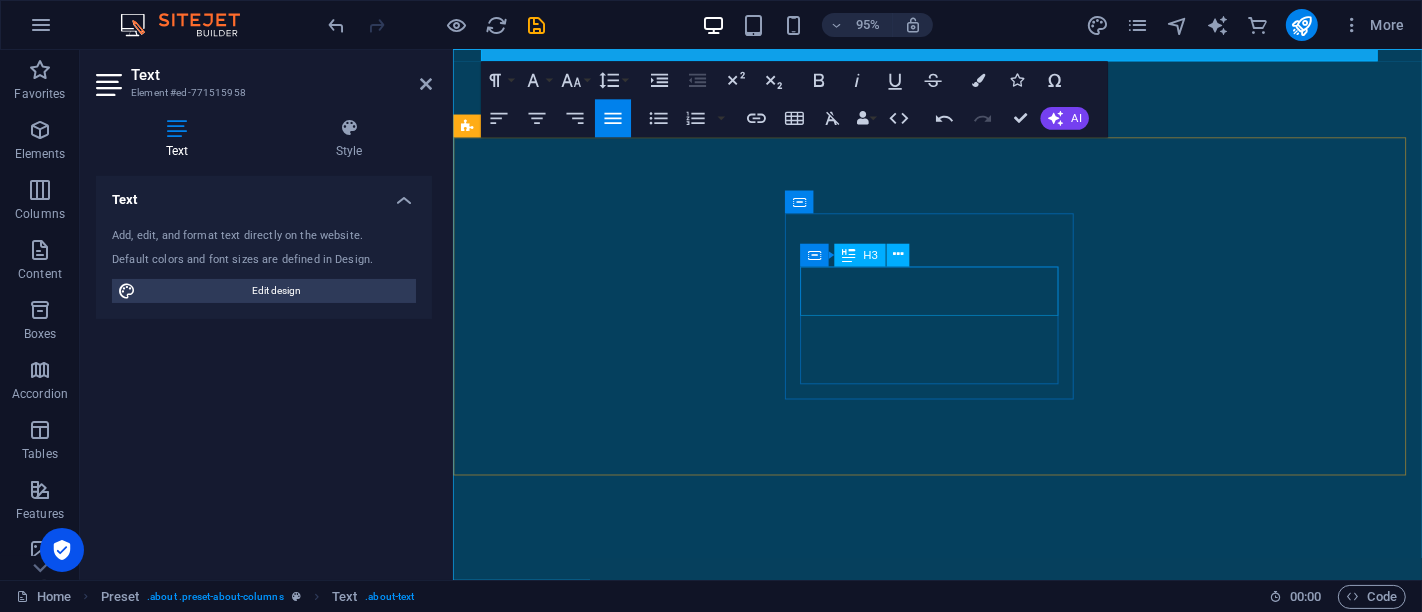 scroll, scrollTop: 985, scrollLeft: 0, axis: vertical 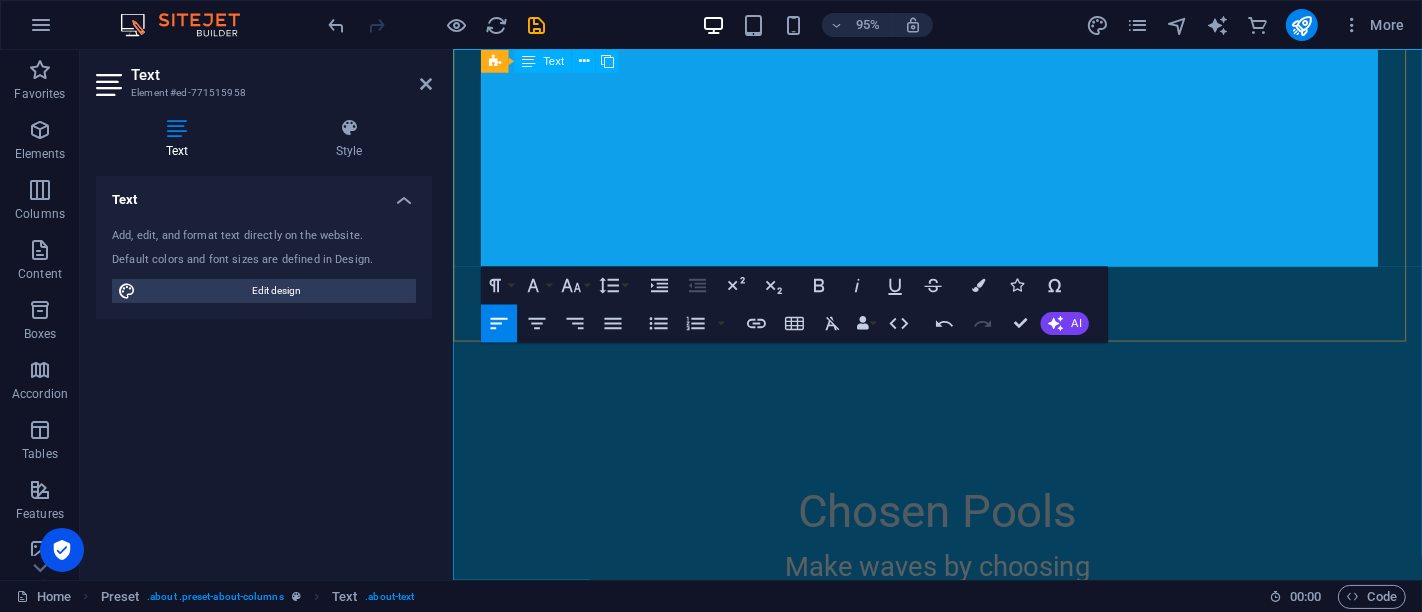 click on "### *Quality Craftsmanship You Can Count On*" at bounding box center (1207, 1154) 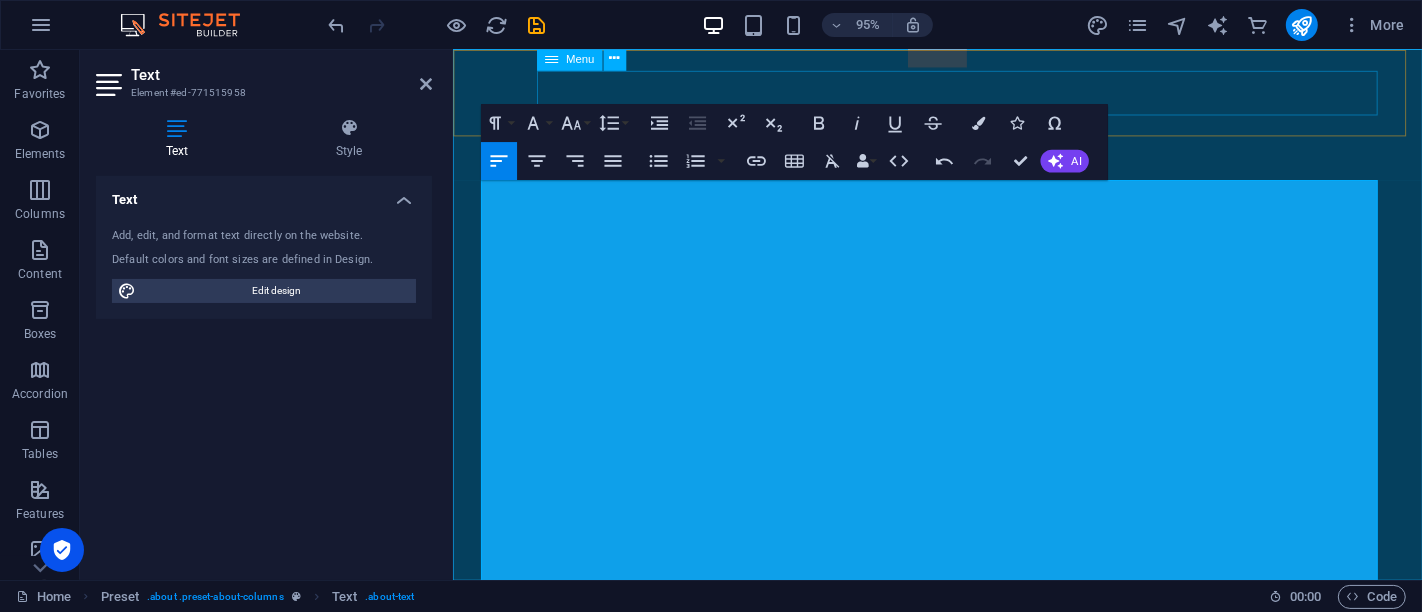 scroll, scrollTop: 985, scrollLeft: 0, axis: vertical 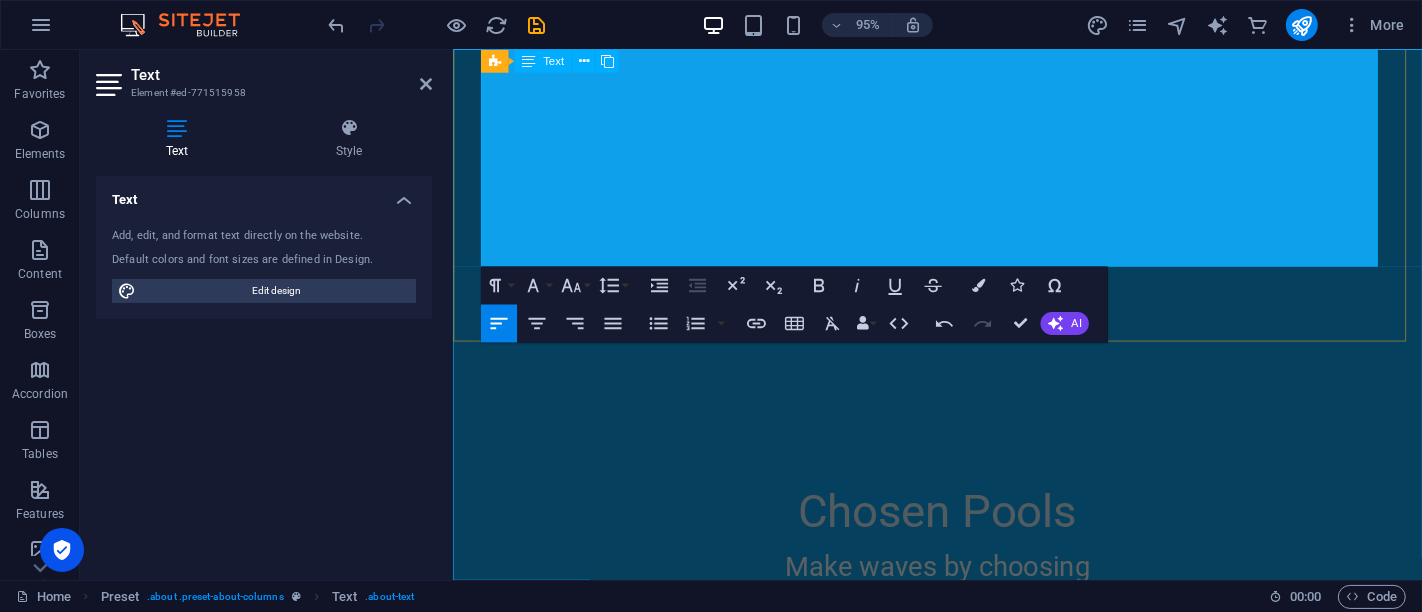 click at bounding box center [1207, 1178] 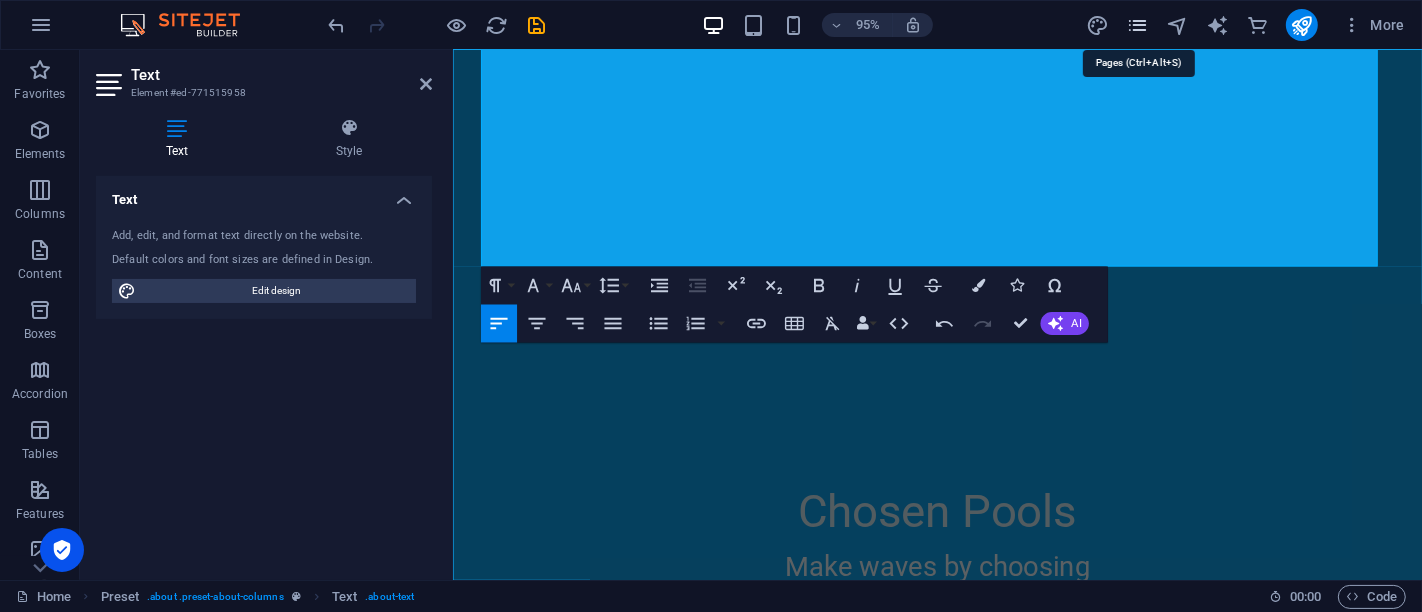 click at bounding box center [1137, 25] 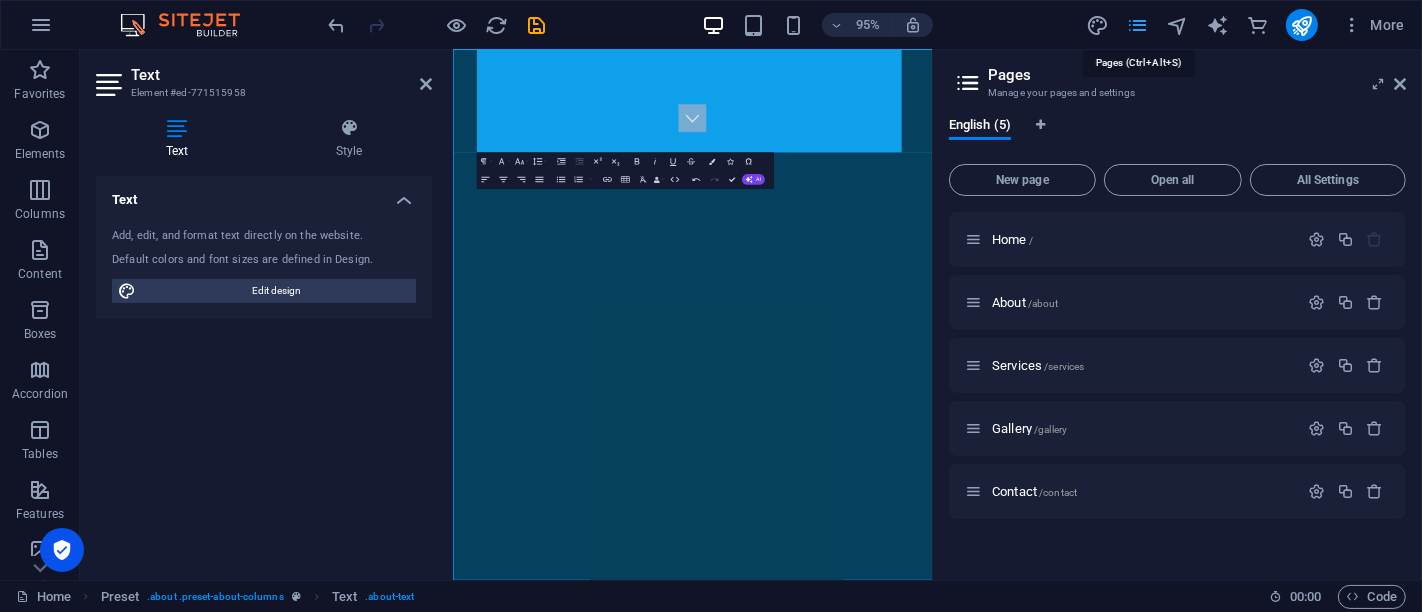 scroll, scrollTop: 1543, scrollLeft: 0, axis: vertical 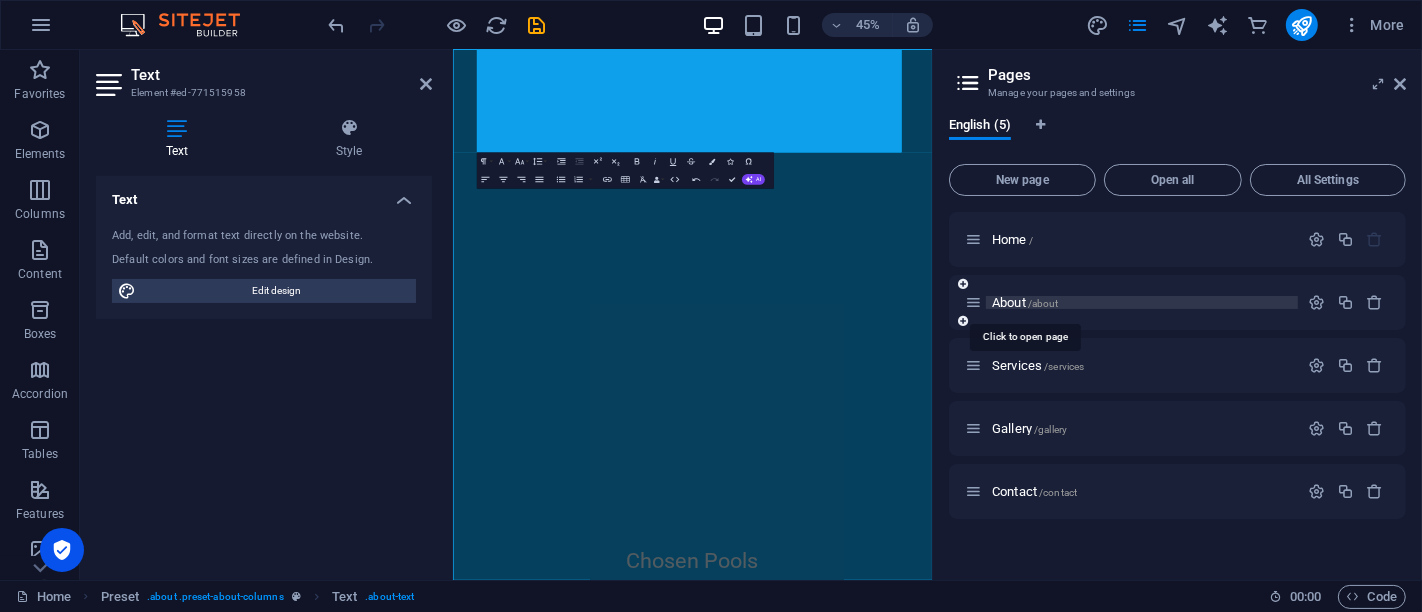 click on "About /about" at bounding box center (1025, 302) 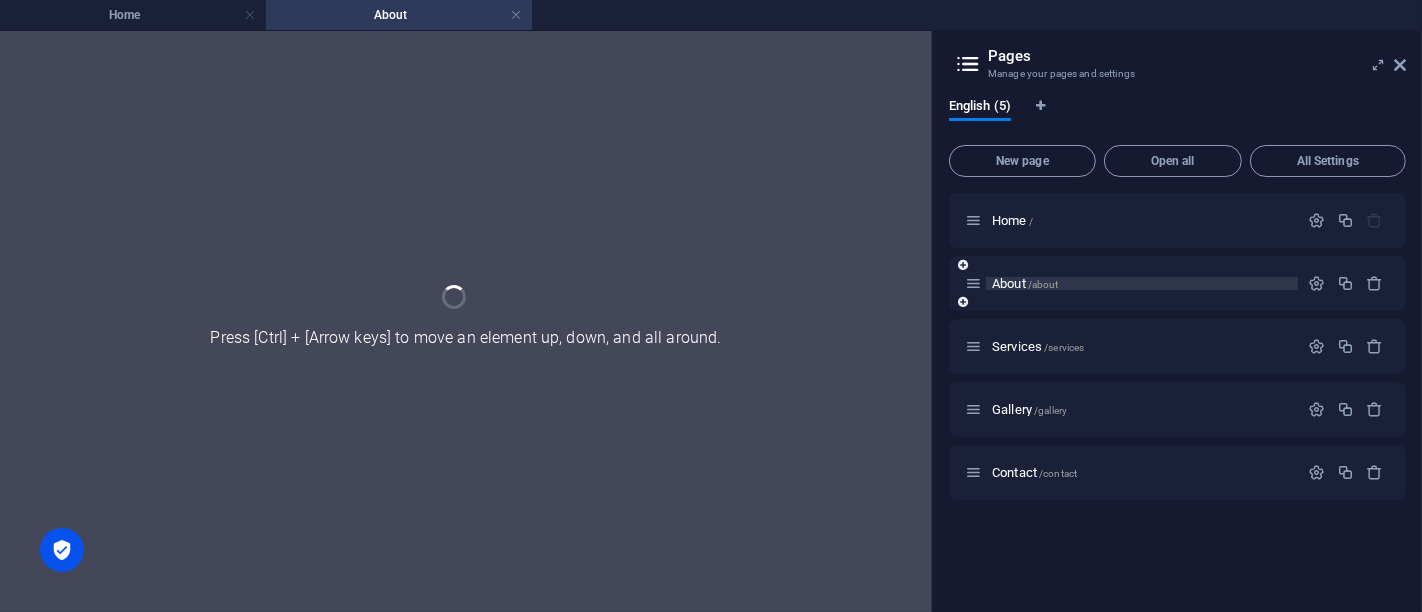 click on "About /about" at bounding box center [1177, 283] 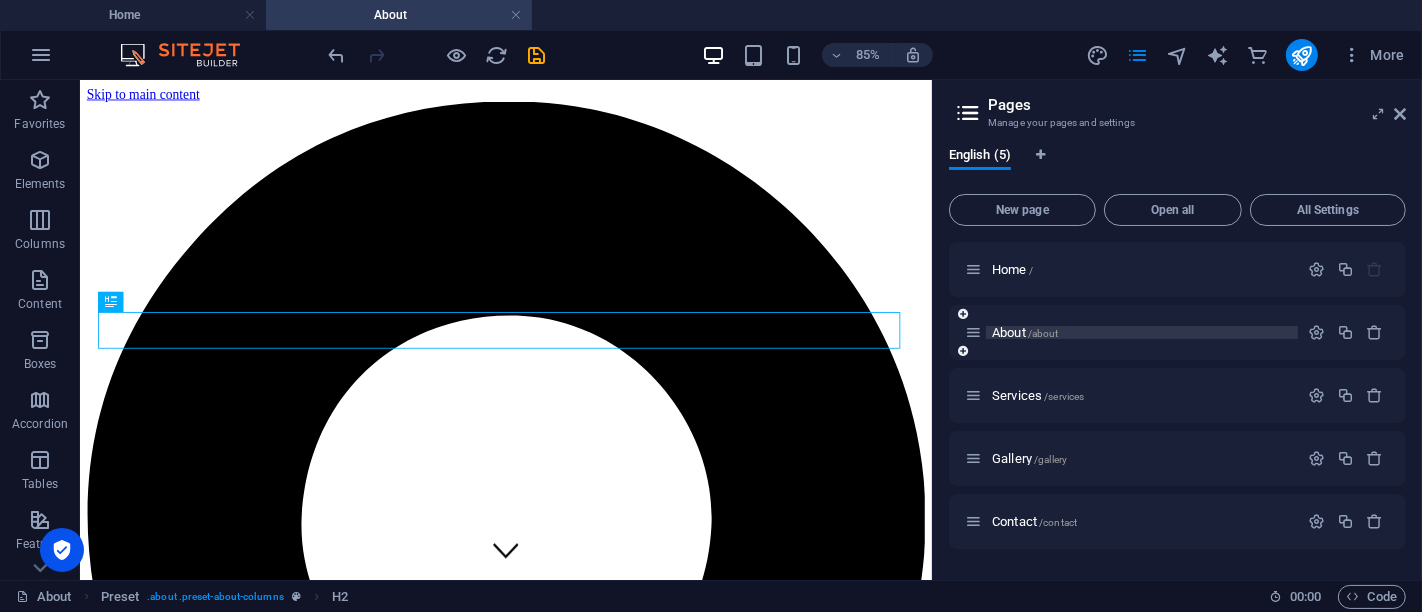 scroll, scrollTop: 470, scrollLeft: 0, axis: vertical 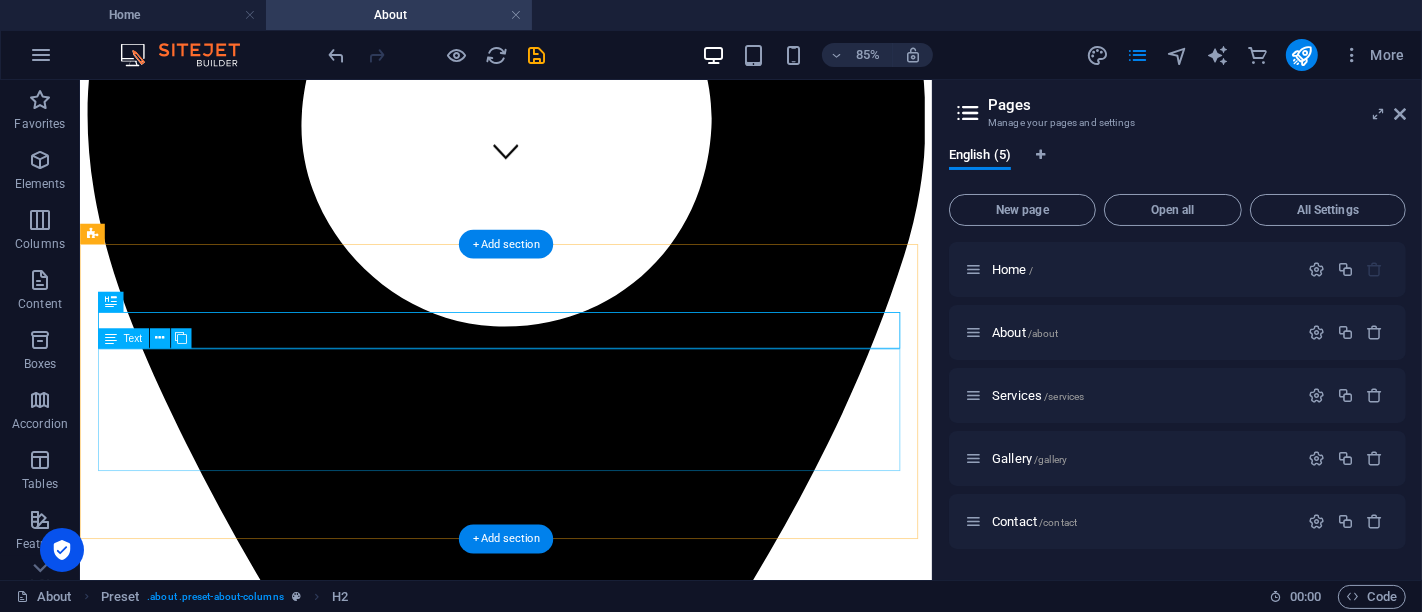 click on "At [GEOGRAPHIC_DATA], we believe that a swimming pool is more than just a place to swim — it's the heart of your outdoor living space, a reflection of your lifestyle, and a setting for memories that last a lifetime. Founded on a commitment to quality, creativity, and customer care, Chosen Pools brings decades of combined experience to every backyard transformation. We specialize in  custom pool design and construction , tailored to fit your unique vision, space, and needs — whether you want a tranquil spa retreat, a family-friendly splash zone, or a stunning centerpiece for entertaining" at bounding box center (580, 7010) 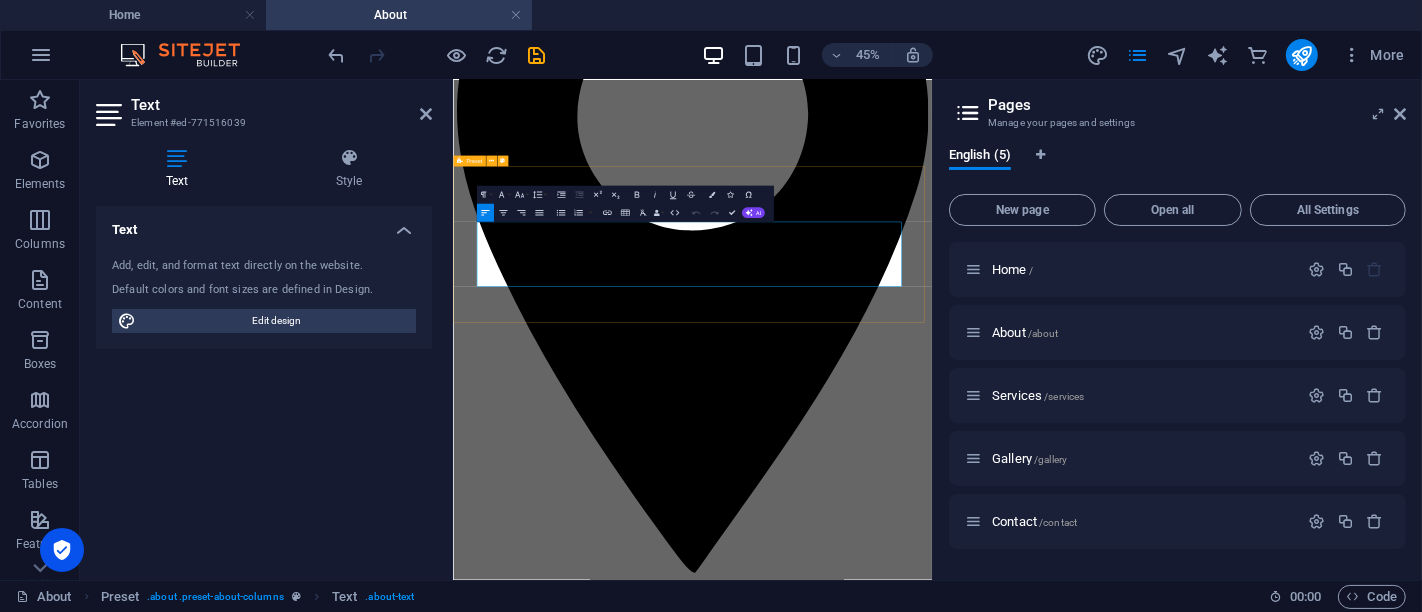 copy on "At [GEOGRAPHIC_DATA], we believe that a swimming pool is more than just a place to swim — it's the heart of your outdoor living space, a reflection of your lifestyle, and a setting for memories that last a lifetime. Founded on a commitment to quality, creativity, and customer care, Chosen Pools brings decades of combined experience to every backyard transformation. We specialize in  custom pool design and construction , tailored to fit your unique vision, space, and needs — whether you want a tranquil spa retreat, a family-friendly splash zone, or a stunning centerpiece for entertaining" 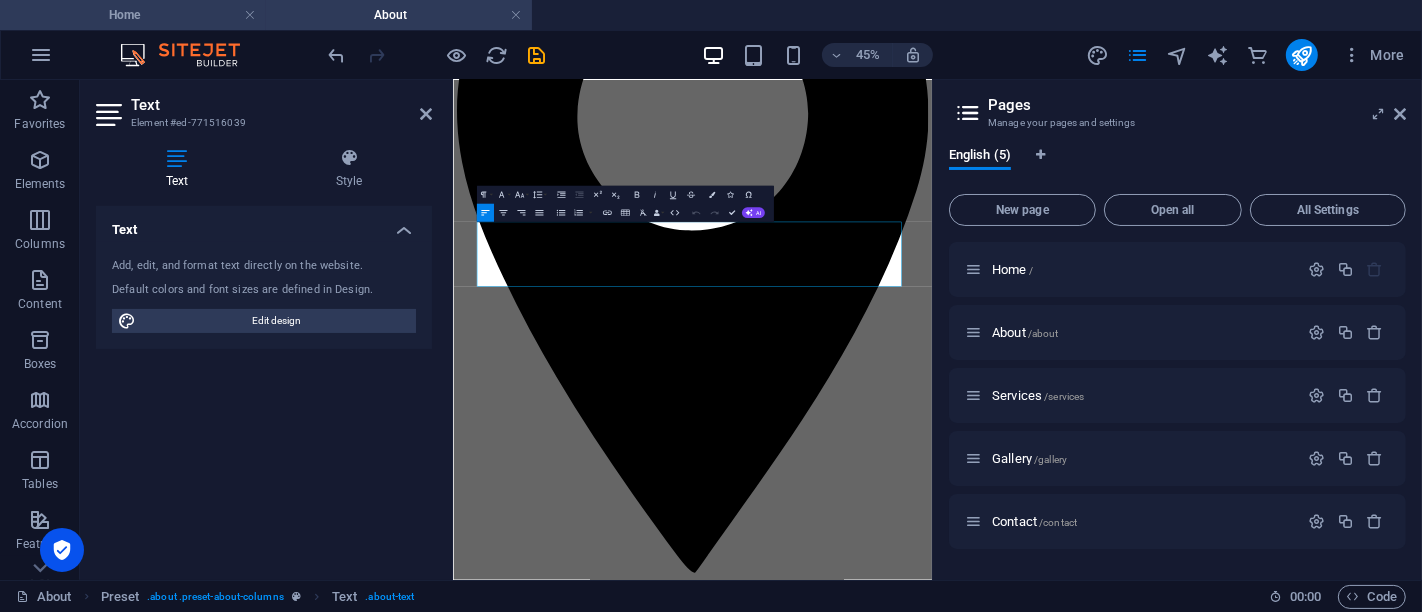 click on "Home" at bounding box center (133, 15) 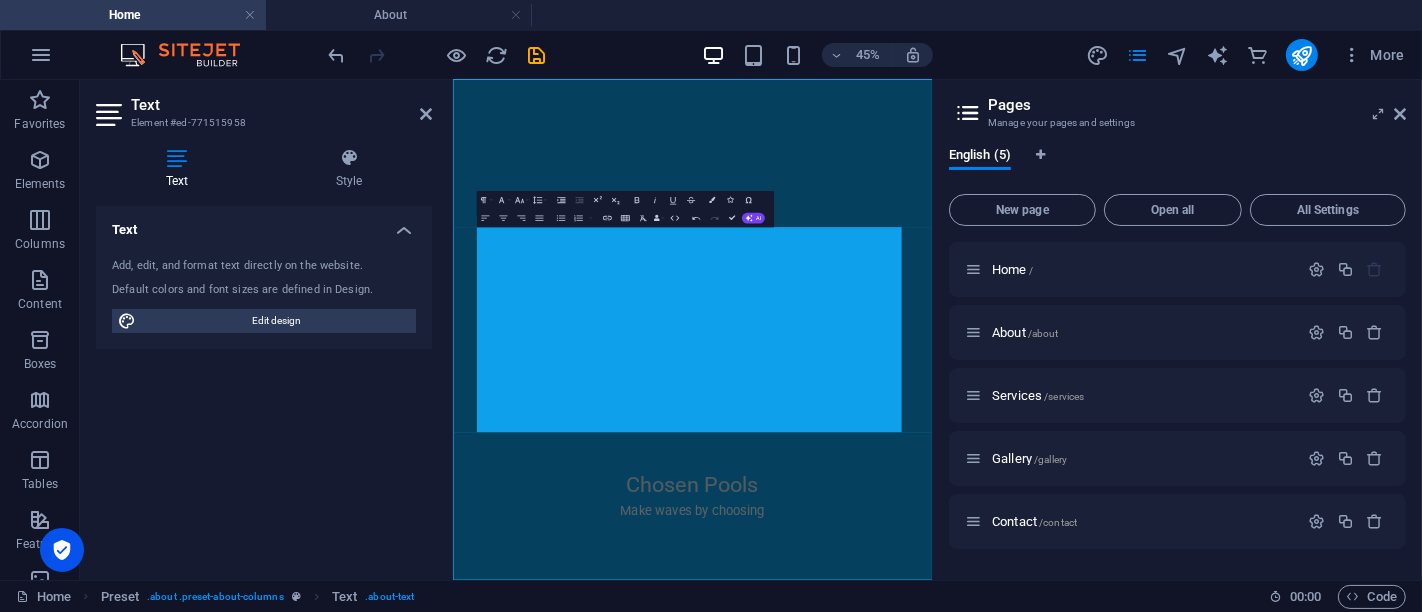 scroll, scrollTop: 0, scrollLeft: 0, axis: both 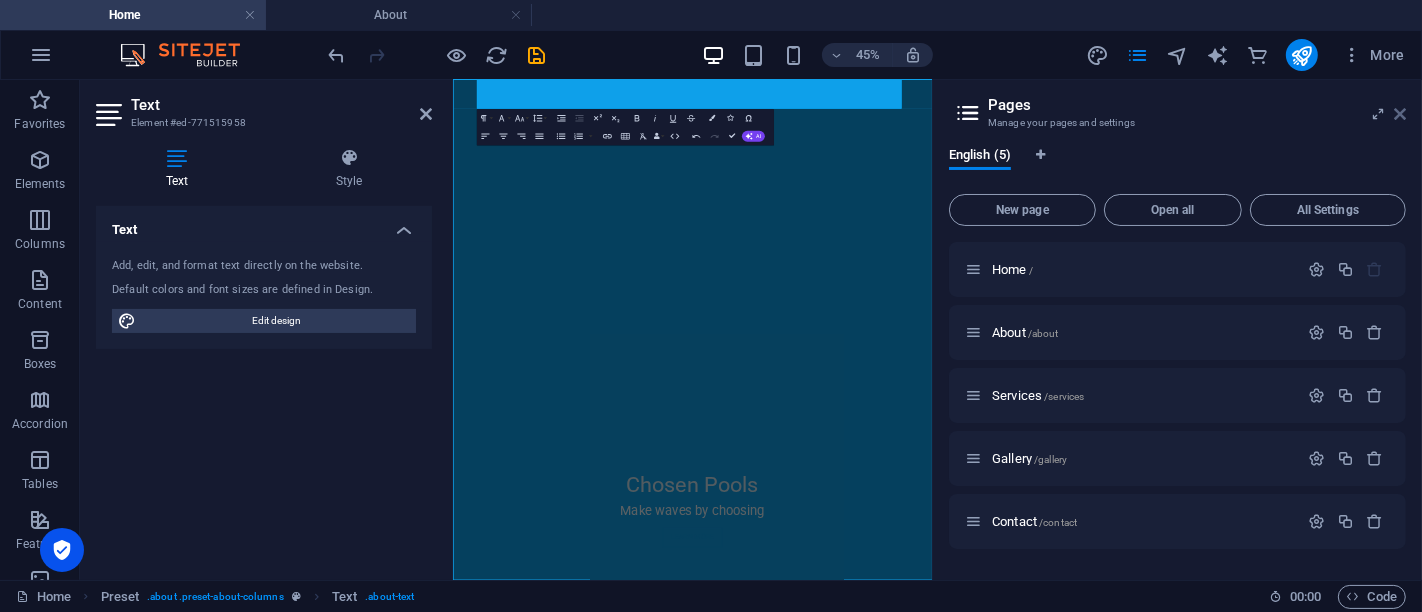 click at bounding box center (1400, 114) 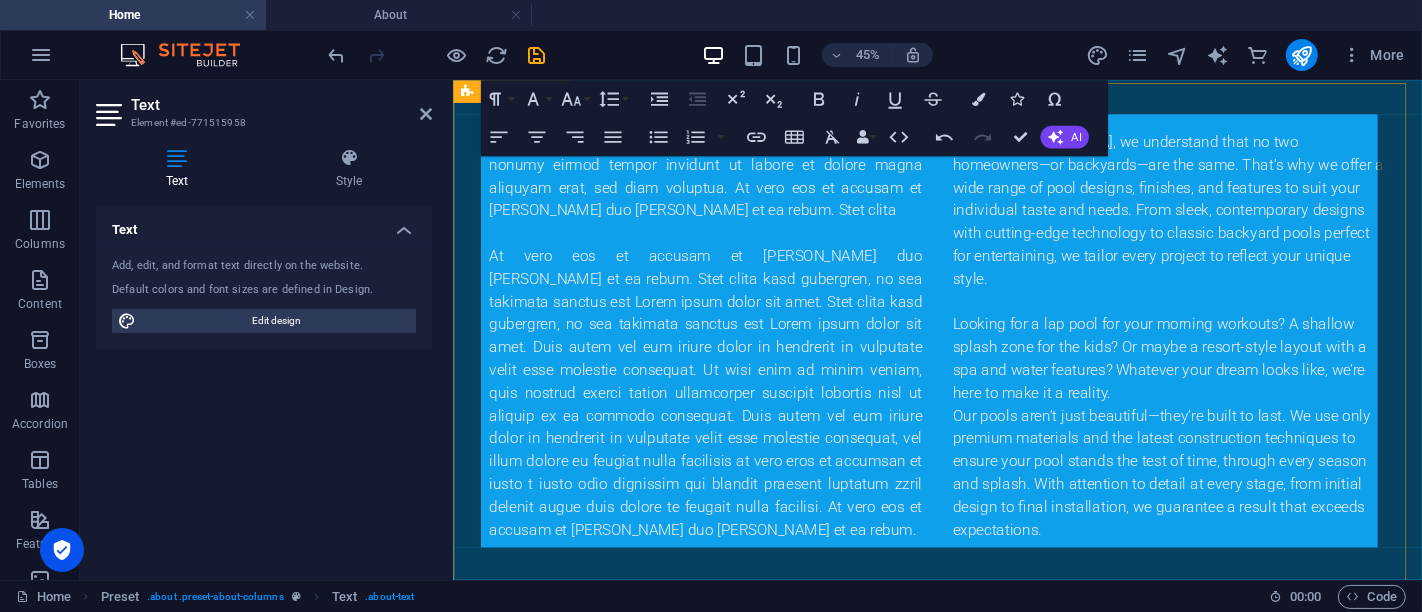 scroll, scrollTop: 601, scrollLeft: 0, axis: vertical 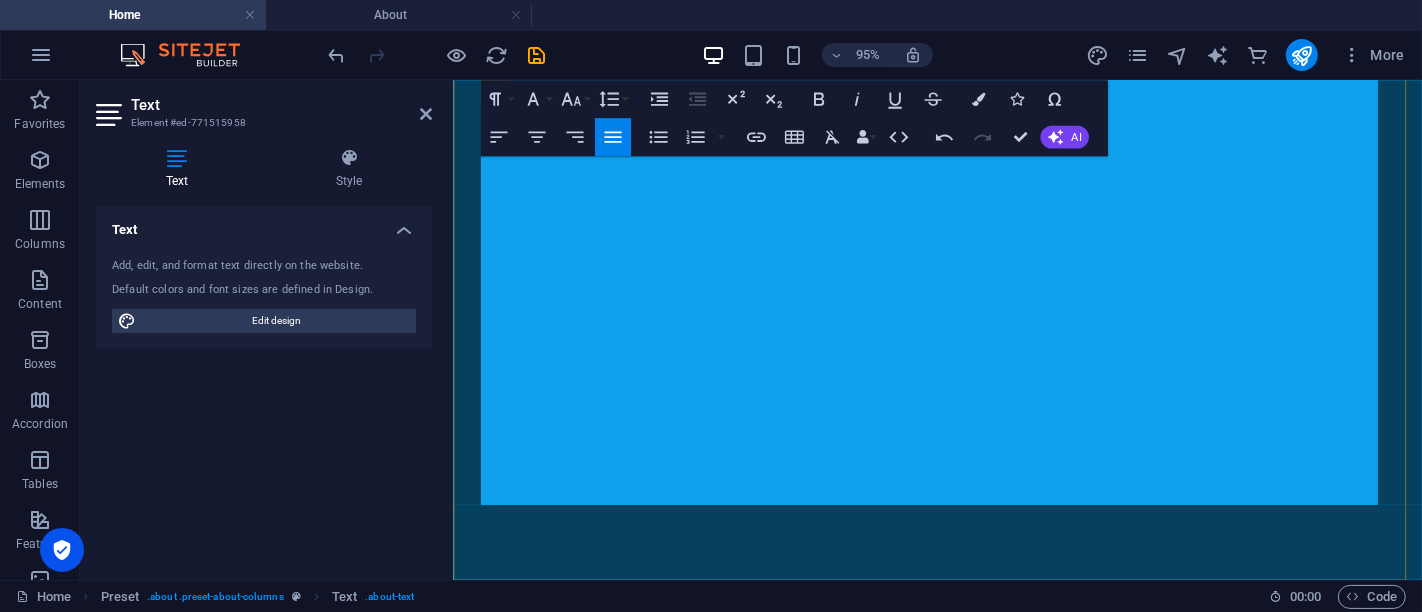 click on "Lorem ipsum dolor sit amet, consetetur sadipscing elitr, sed diam nonumy eirmod tempor invidunt ut labore et dolore magna aliquyam erat, sed diam voluptua. At vero eos et accusam et [PERSON_NAME] duo [PERSON_NAME] et ea rebum. Stet clita  At vero eos et accusam et [PERSON_NAME] duo [PERSON_NAME] et ea rebum. Stet clita kasd gubergren, no sea takimata sanctus est Lorem ipsum dolor sit amet. Stet clita kasd gubergren, no sea takimata sanctus est Lorem ipsum dolor sit amet. Duis autem vel eum iriure dolor in hendrerit in vulputate velit esse molestie consequat. Ut wisi enim ad minim veniam, quis nostrud exerci tation ullamcorper suscipit lobortis nisl ut aliquip ex ea commodo consequat. Duis autem vel eum iriure dolor in hendrerit in vulputate velit esse molestie consequat, vel illum dolore eu feugiat nulla facilisis at vero eros et accumsan et iusto t iusto odio dignissim qui blandit praesent luptatum zzril delenit augue duis dolore te feugait nulla facilisi. At vero eos et accusam et [PERSON_NAME] duo [PERSON_NAME] et ea rebum." at bounding box center [719, 1323] 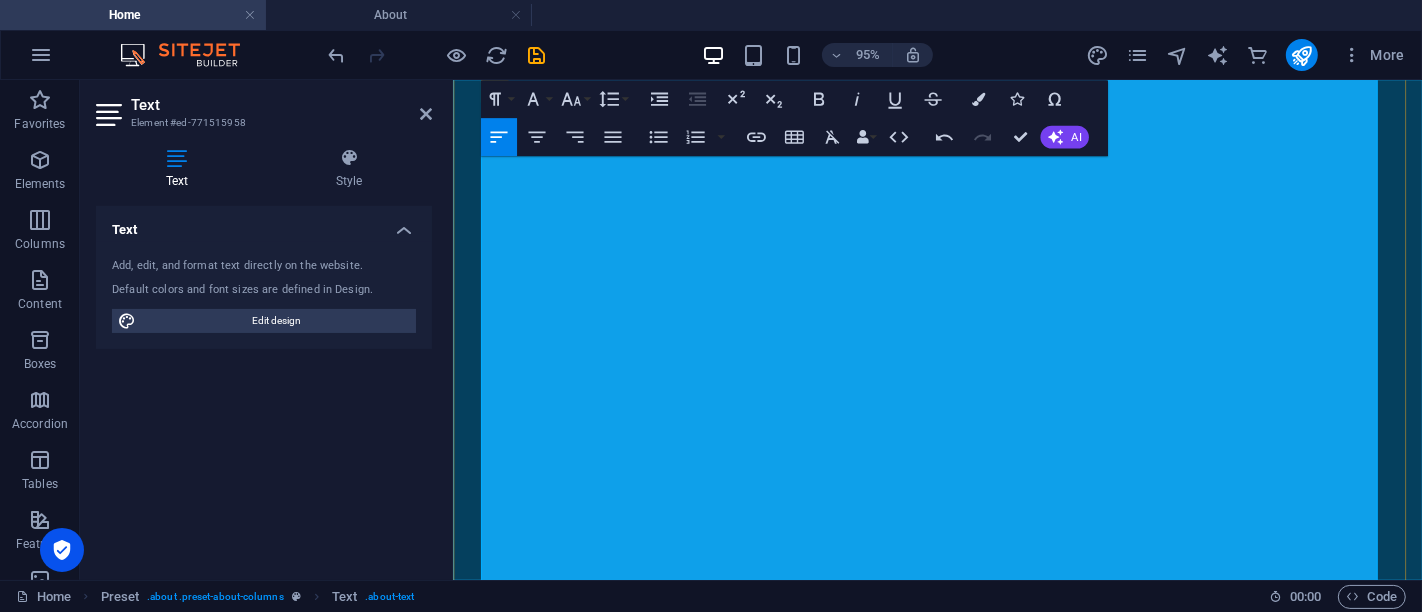 click on "Lorem ipsum dolor sit amet, consetetur sadipscing elitr, sed diam nonumy eirmod tempor invidunt ut labore et dolore magna aliquyam erat, sed diam voluptua. At vero eos et accusam et [PERSON_NAME] duo [PERSON_NAME] et ea rebum. Stet clita  At vero eos et accusam et [PERSON_NAME] duo [PERSON_NAME] et ea rebum. Stet clita kasd gubergren, no sea takimata sanctus est Lorem ipsum dolor sit amet. Stet clita kasd gubergren, no sea takimata sanctus est Lorem ipsum dolor sit amet. Duis autem vel eum iriure dolor in hendrerit in vulputate velit esse molestie consequat. Ut wisi enim ad minim veniam, quis nostrud exerci tation ullamcorper suscipit lobortis nisl ut aliquip ex ea commodo consequat. Duis autem vel eum iriure dolor in hendrerit in vulputate velit esse molestie consequat, vel illum dolore eu feugiat nulla facilisis at vero eros et accumsan et iusto t iusto odio dignissim qui blandit praesent luptatum zzril delenit augue duis dolore te feugait nulla facilisi. At vero eos et accusam et [PERSON_NAME] duo dolo" at bounding box center [719, 1311] 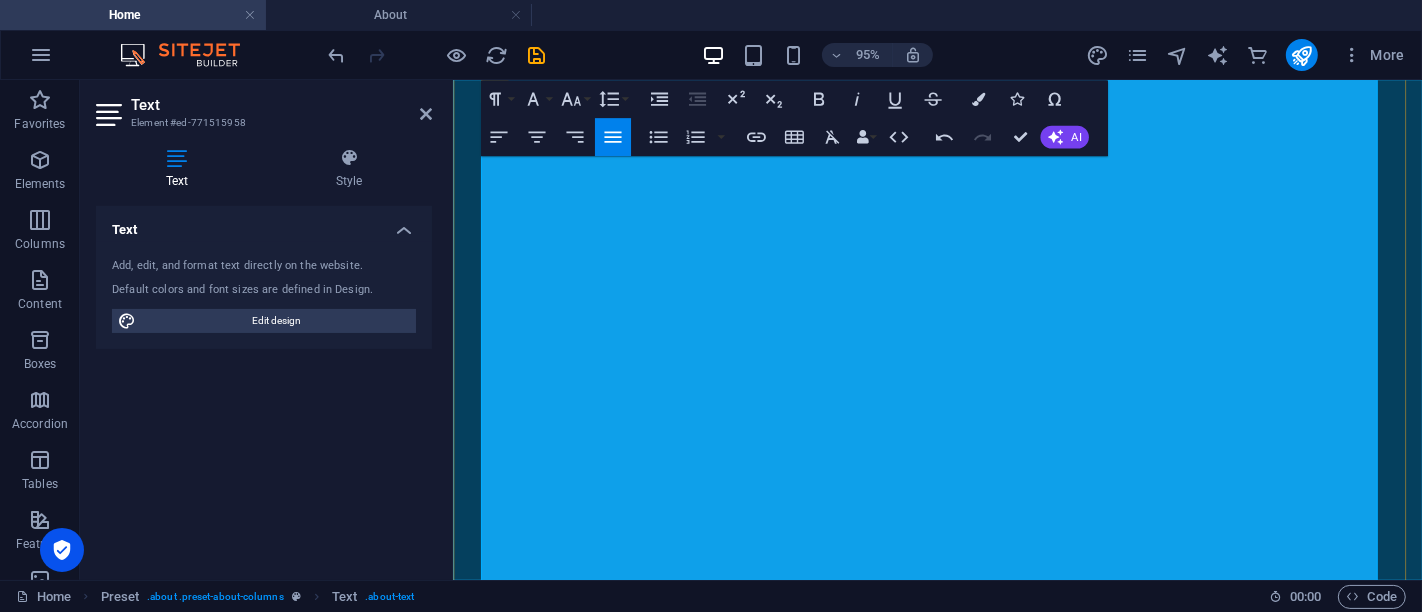 scroll, scrollTop: 208, scrollLeft: 0, axis: vertical 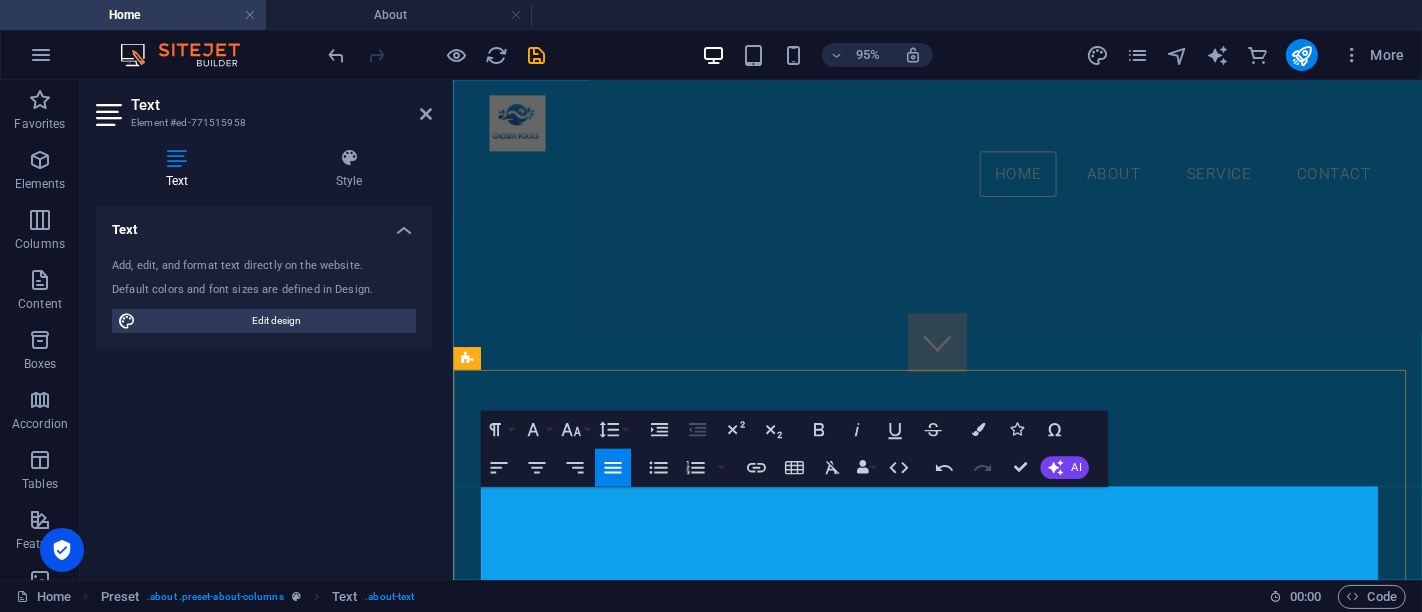 click on "Lorem ipsum dolor sit amet, consetetur sadipscing elitr, sed diam nonumy eirmod tempor invidunt ut labore et dolore magna aliquyam erat, sed diam voluptua. At vero eos et accusam et [PERSON_NAME] duo [PERSON_NAME] et ea rebum. Stet clita  At vero eos et accusam et [PERSON_NAME] duo [PERSON_NAME] et ea rebum. Stet clita kasd gubergren, no sea takimata sanctus est Lorem ipsum dolor sit amet. Stet clita kasd gubergren, no sea takimata sanctus est Lorem ipsum dolor sit amet. Duis autem vel eum iriure dolor in hendrerit in vulputate velit esse molestie consequat. Ut wisi enim ad minim veniam, quis nostrud exerci tation ullamcorper suscipit lobortis nisl ut aliquip ex ea commodo consequat. Duis autem vel eum iriure dolor in hendrerit in vulputate velit esse molestie consequat, vel illum dolore eu feugiat nulla facilisis at vero eros et accumsan e" at bounding box center (719, 1699) 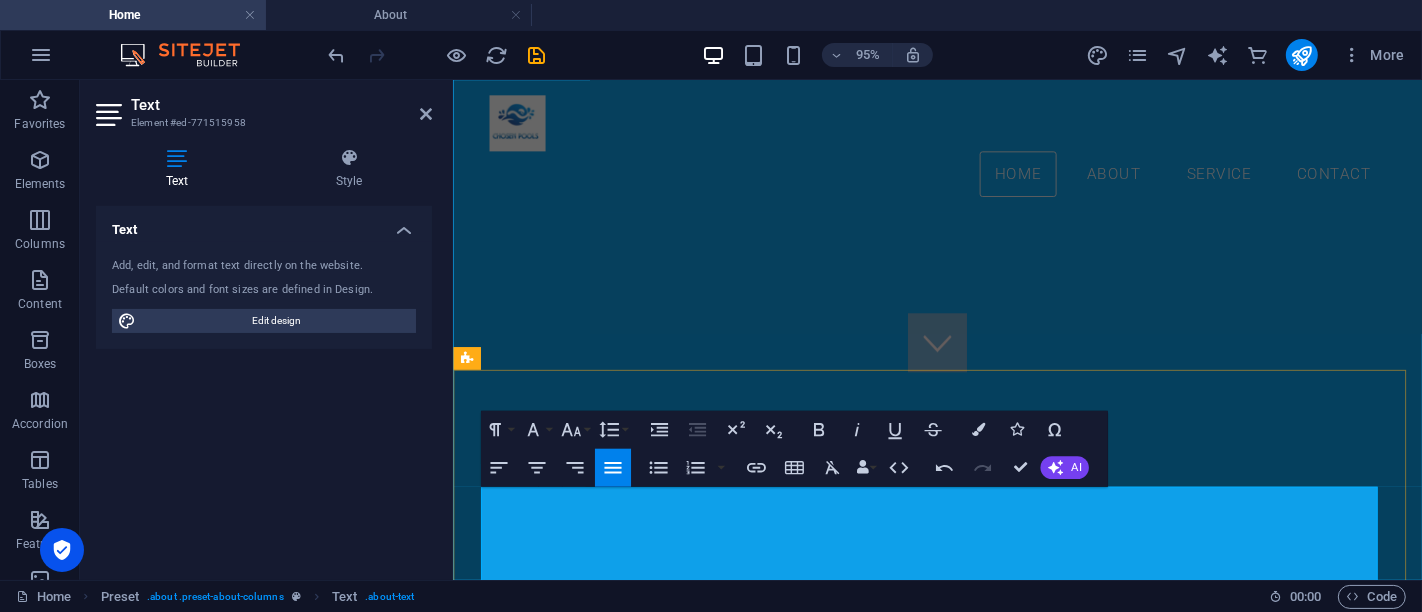 drag, startPoint x: 799, startPoint y: 583, endPoint x: 485, endPoint y: 523, distance: 319.6811 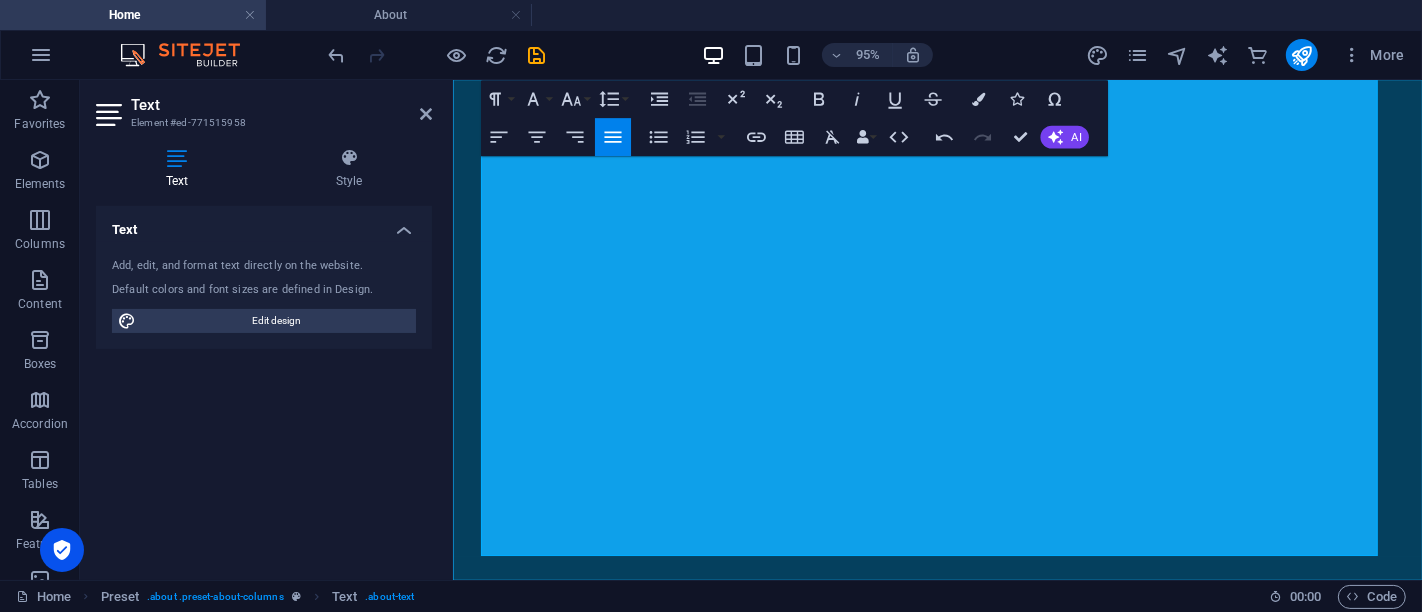 scroll, scrollTop: 745, scrollLeft: 0, axis: vertical 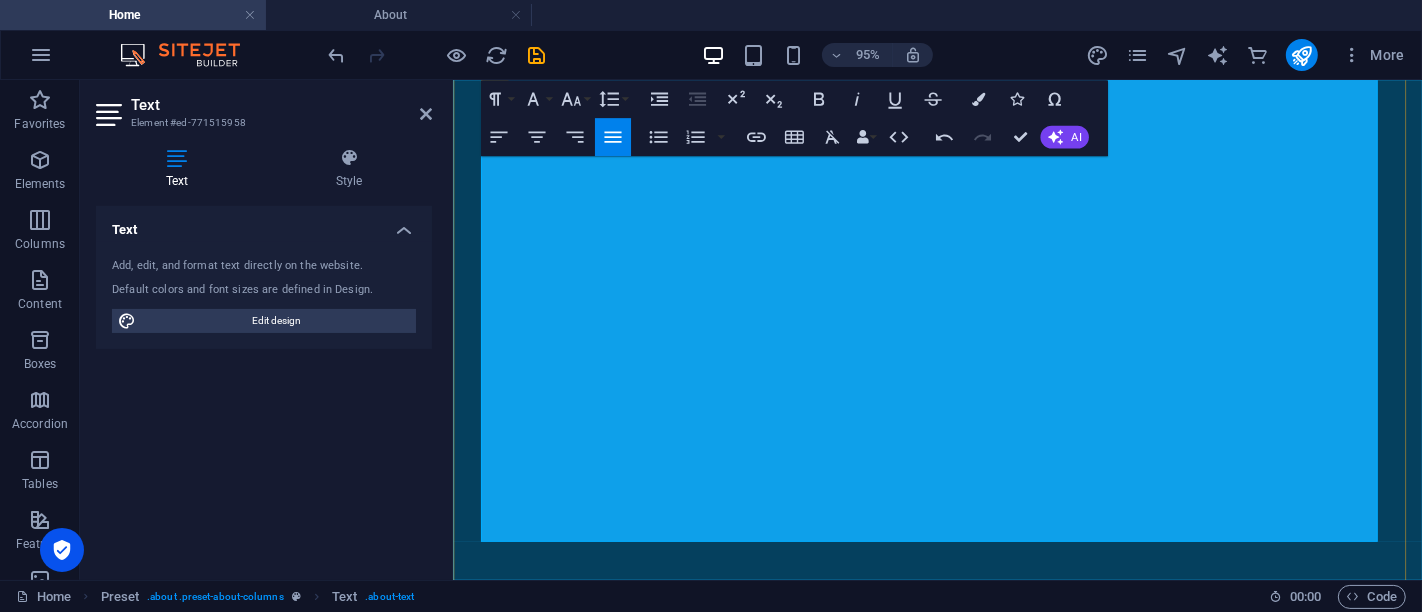drag, startPoint x: 825, startPoint y: 345, endPoint x: 485, endPoint y: 169, distance: 382.85245 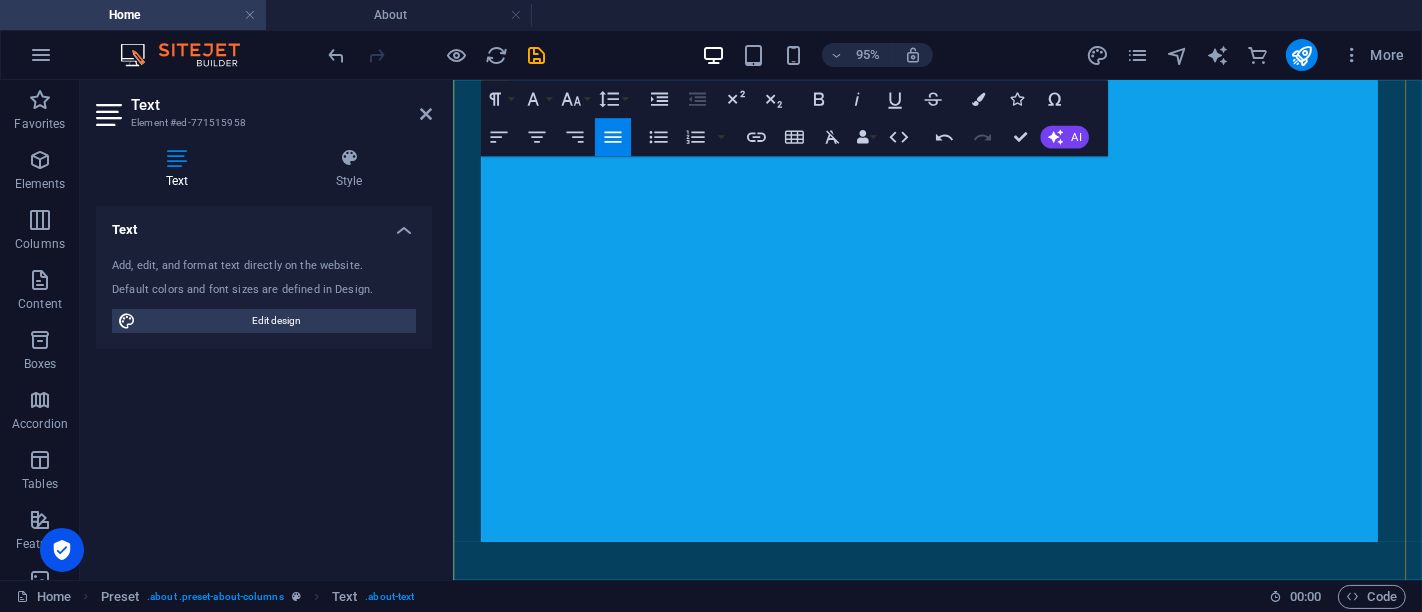 scroll, scrollTop: 841, scrollLeft: 0, axis: vertical 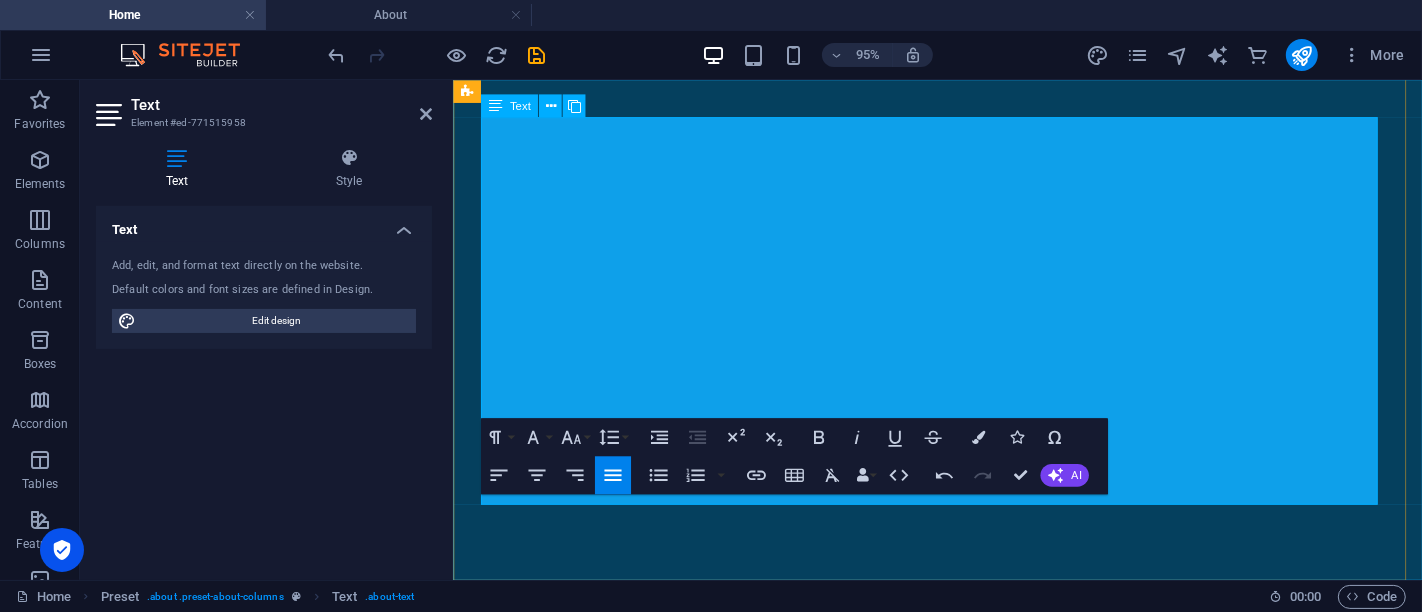 drag, startPoint x: 931, startPoint y: 208, endPoint x: 484, endPoint y: 179, distance: 447.93973 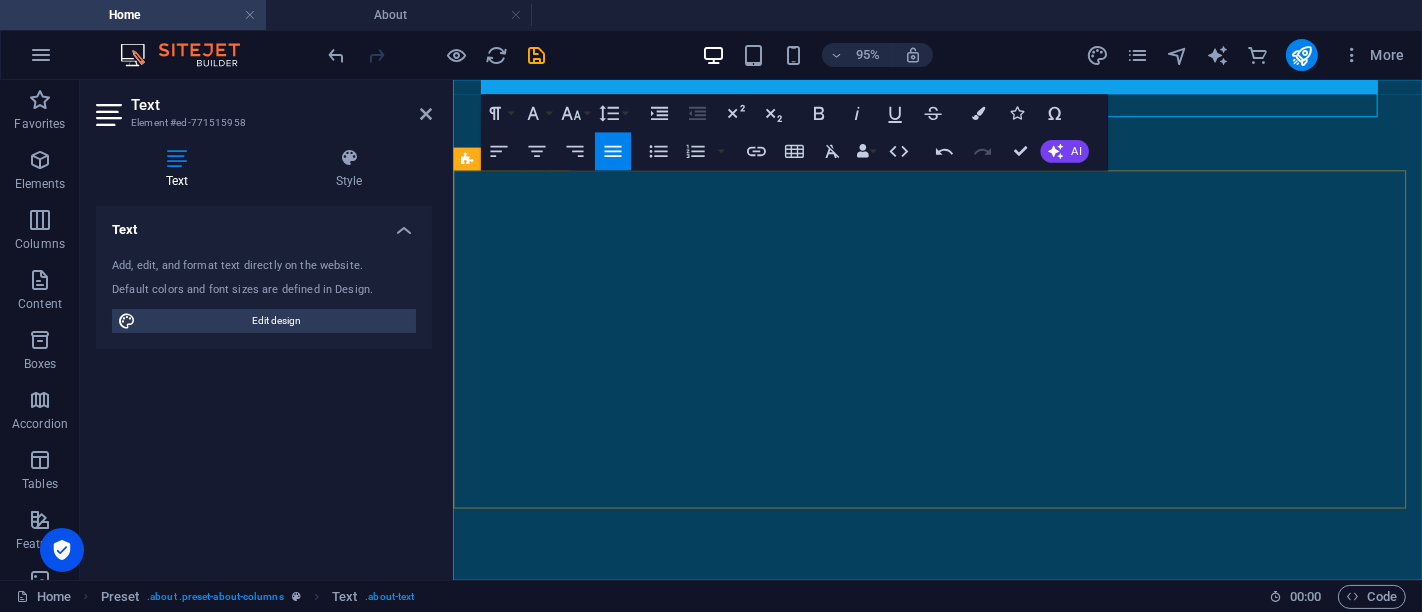 scroll, scrollTop: 1097, scrollLeft: 0, axis: vertical 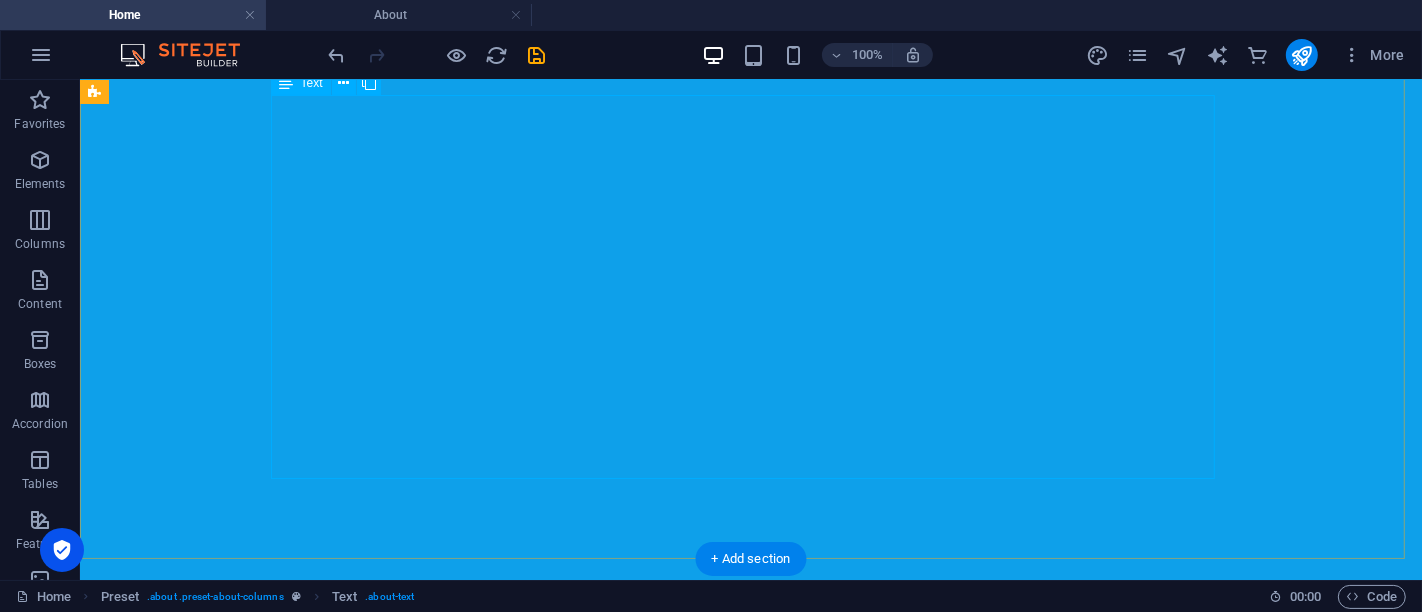 click on "At [GEOGRAPHIC_DATA], we believe that a swimming pool is more than just a place to swim — it's the heart of your outdoor living space, a reflection of your lifestyle, and a setting for memories that last a lifetime. Founded on a commitment to quality, creativity, and customer care, Chosen Pools brings decades of combined experience to every backyard transformation. We specialize in  custom pool design and construction , tailored to fit your unique vision, space, and needs — whether you want a tranquil spa retreat, a family-friendly splash zone, or a stunning centerpiece for entertaining At Chosen Pools, we understand that no two homeowners—or backyards—are the same. That’s why we offer a wide range of pool designs, finishes, and features to suit your individual taste and needs. From sleek, contemporary designs with cutting-edge technology to classic backyard pools perfect for entertaining, we tailor every project to reflect your unique style." at bounding box center [750, 1284] 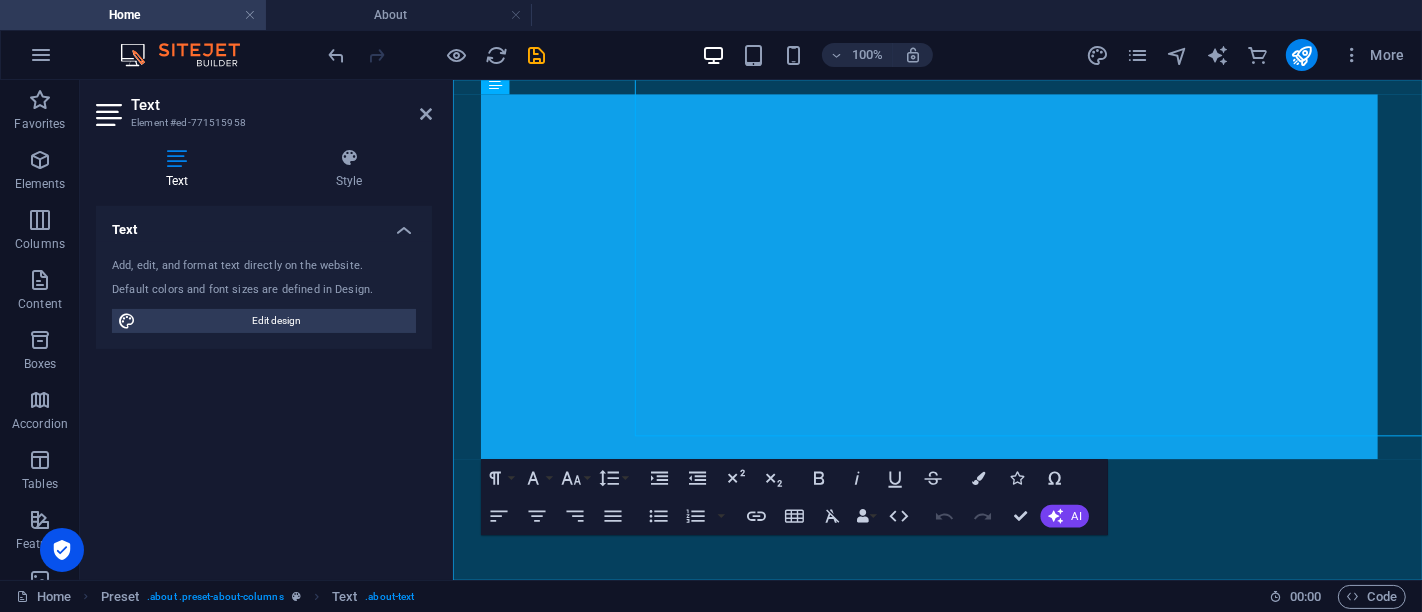 scroll, scrollTop: 713, scrollLeft: 0, axis: vertical 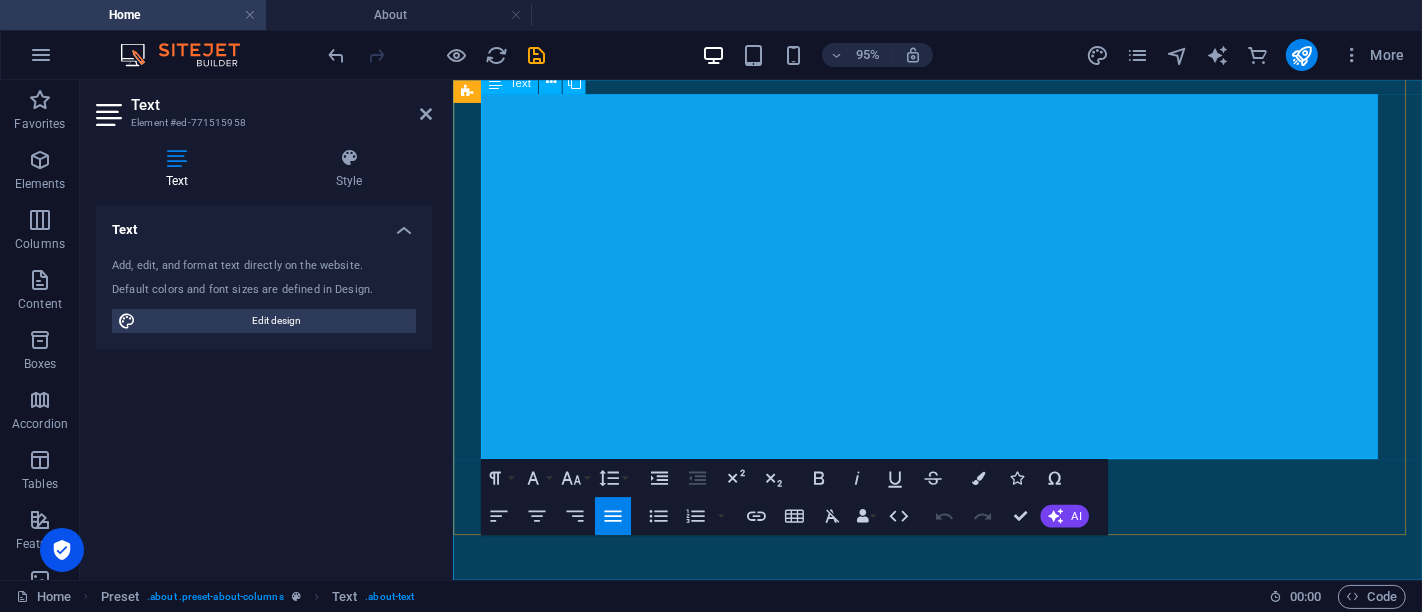 click at bounding box center [719, 1431] 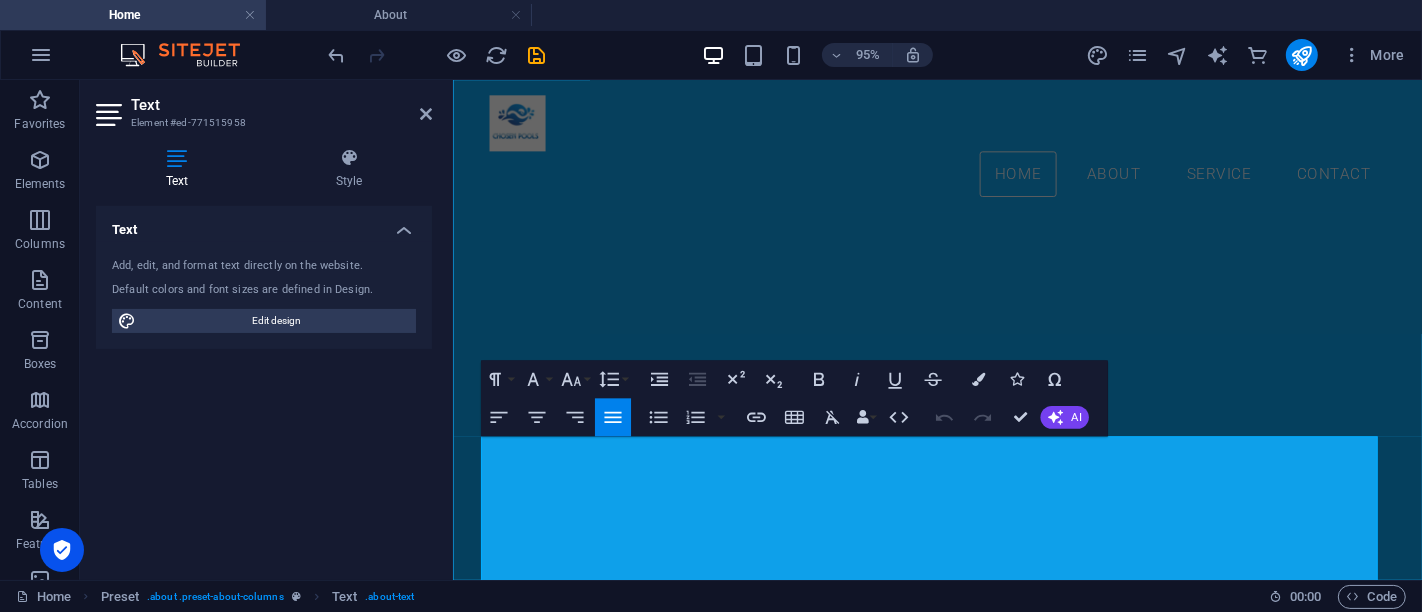 scroll, scrollTop: 353, scrollLeft: 0, axis: vertical 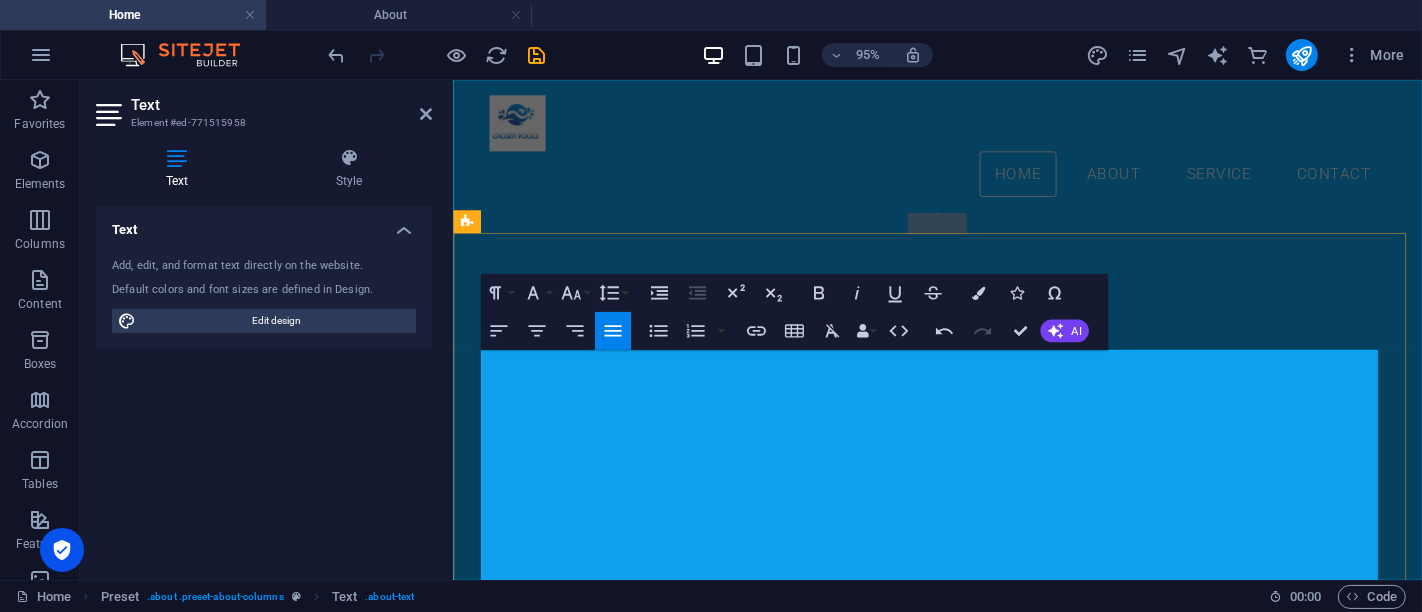 click on "At [GEOGRAPHIC_DATA], we believe that a swimming pool is more than just a place to swim — it's the heart of your outdoor living space, a reflection of your lifestyle, and a setting for memories that last a lifetime." at bounding box center [719, 1470] 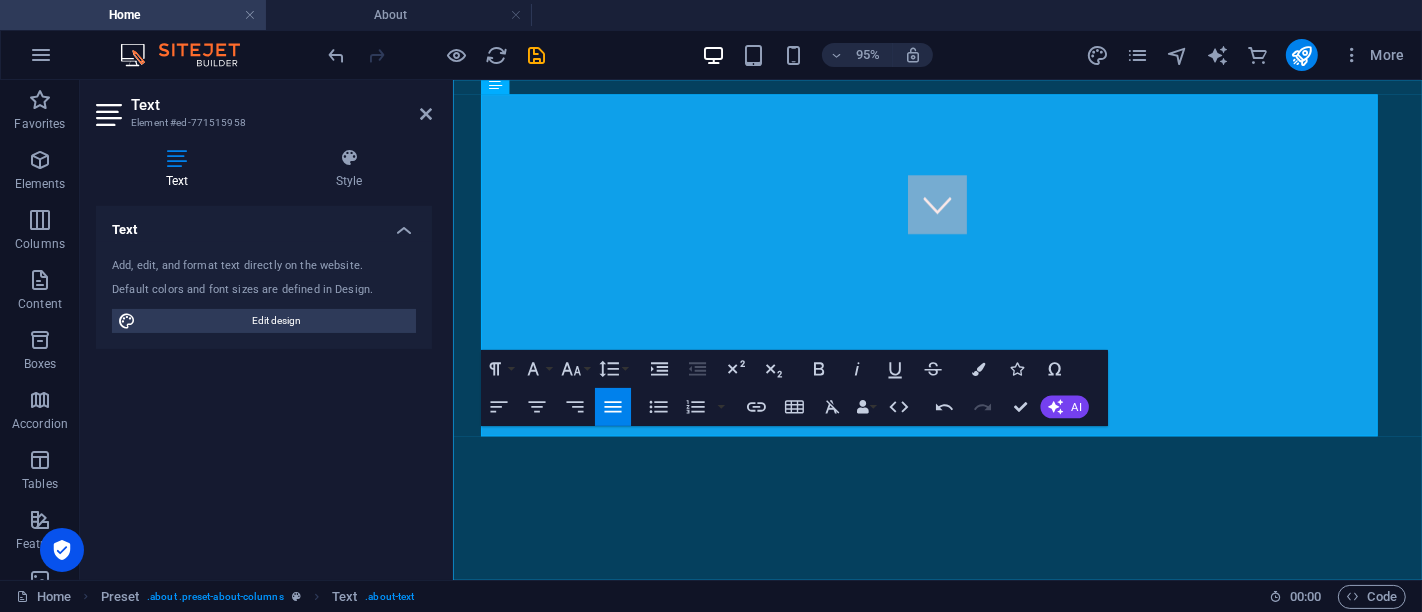 scroll, scrollTop: 713, scrollLeft: 0, axis: vertical 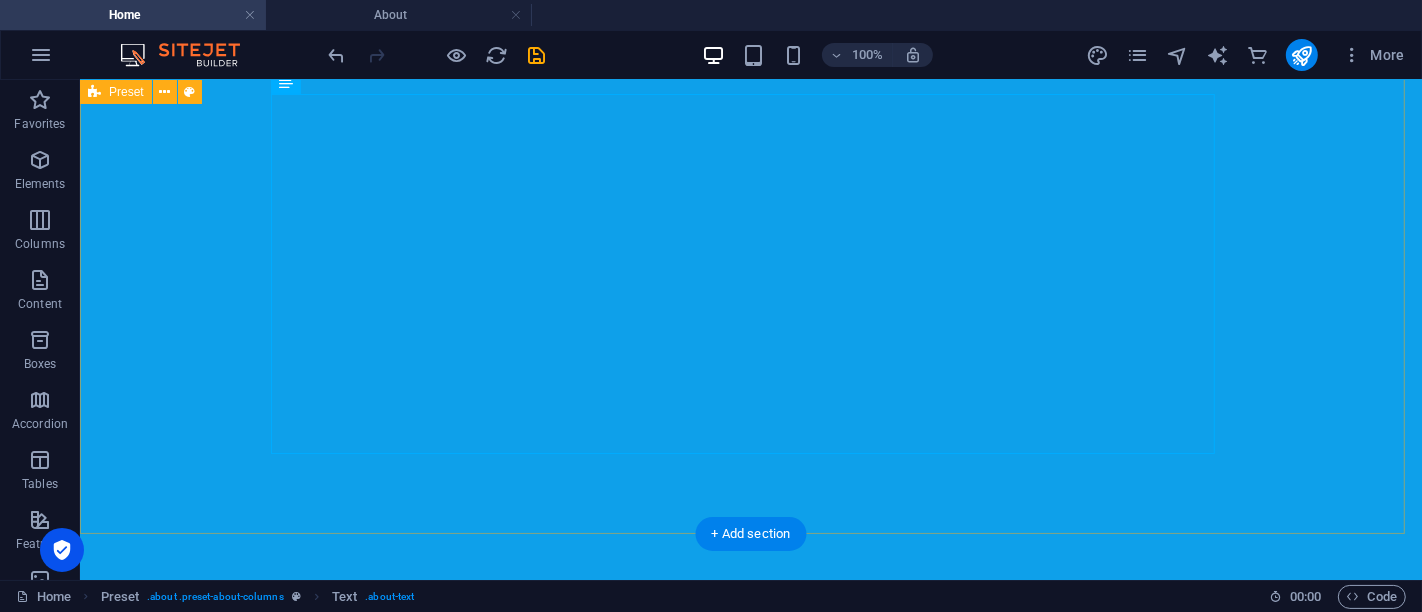 click on "About us   At Chosen Pools, we believe that a swimming pool is more than just a place to swim — it's the heart of your outdoor living space, a reflection of your lifestyle, and a setting for memories that last a lifetime. Founded on a commitment to quality, creativity, and customer care, Chosen Pools brings decades of combined experience to every backyard transformation. We specialize in  custom pool design and construction , tailored to fit your unique vision, space, and needs — whether you want a tranquil spa retreat, a family-friendly splash zone, or a stunning centerpiece for entertaining At Chosen Pools, we understand that no two homeowners—or backyards—are the same. That’s why we offer a wide range of pool designs, finishes, and features to suit your individual taste and needs. From sleek, contemporary designs with cutting-edge technology to classic backyard pools perfect for entertaining, we tailor every project to reflect your unique style." at bounding box center [750, 1195] 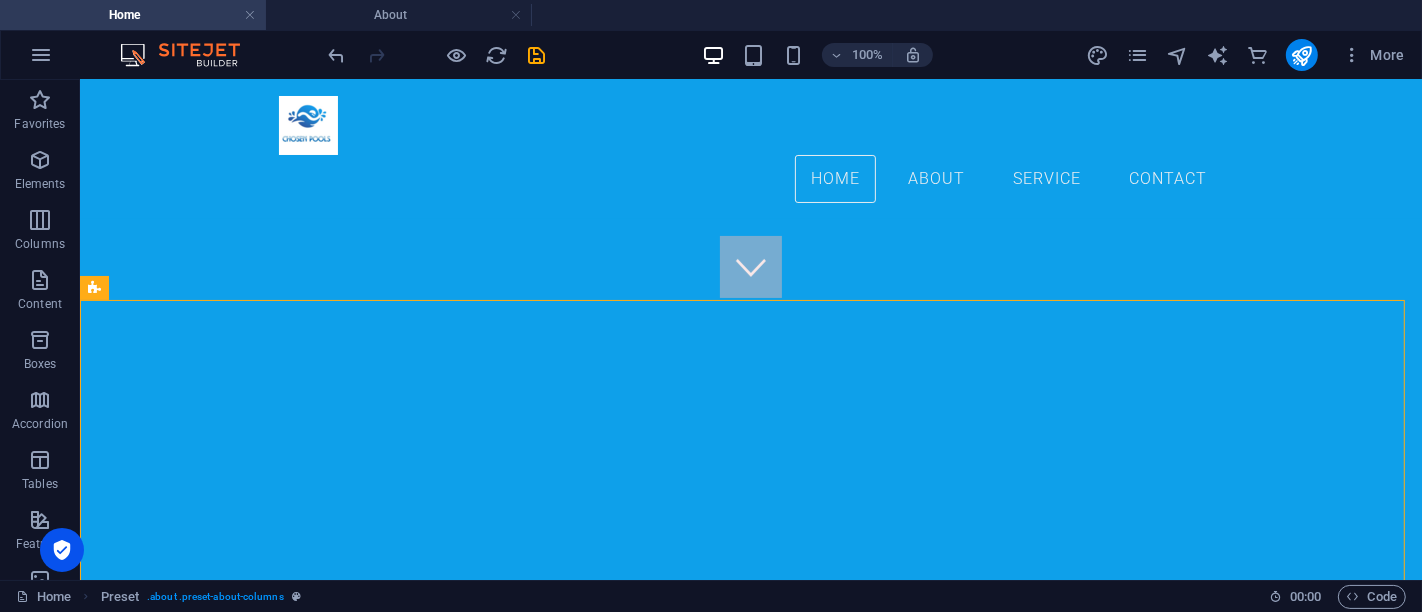 scroll, scrollTop: 263, scrollLeft: 0, axis: vertical 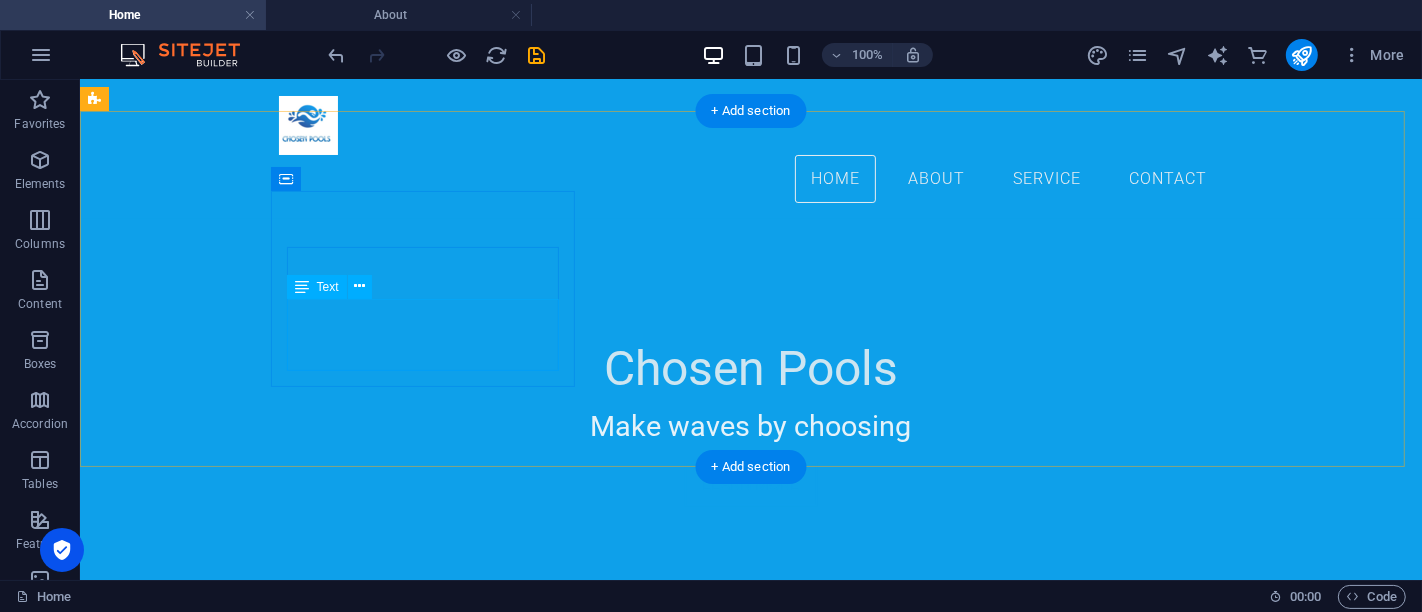 click on "Lorem ipsum dolor sit amet, consetetur sadipscing elitr, sed diam nonumy eirmod tempor." at bounding box center (567, 1349) 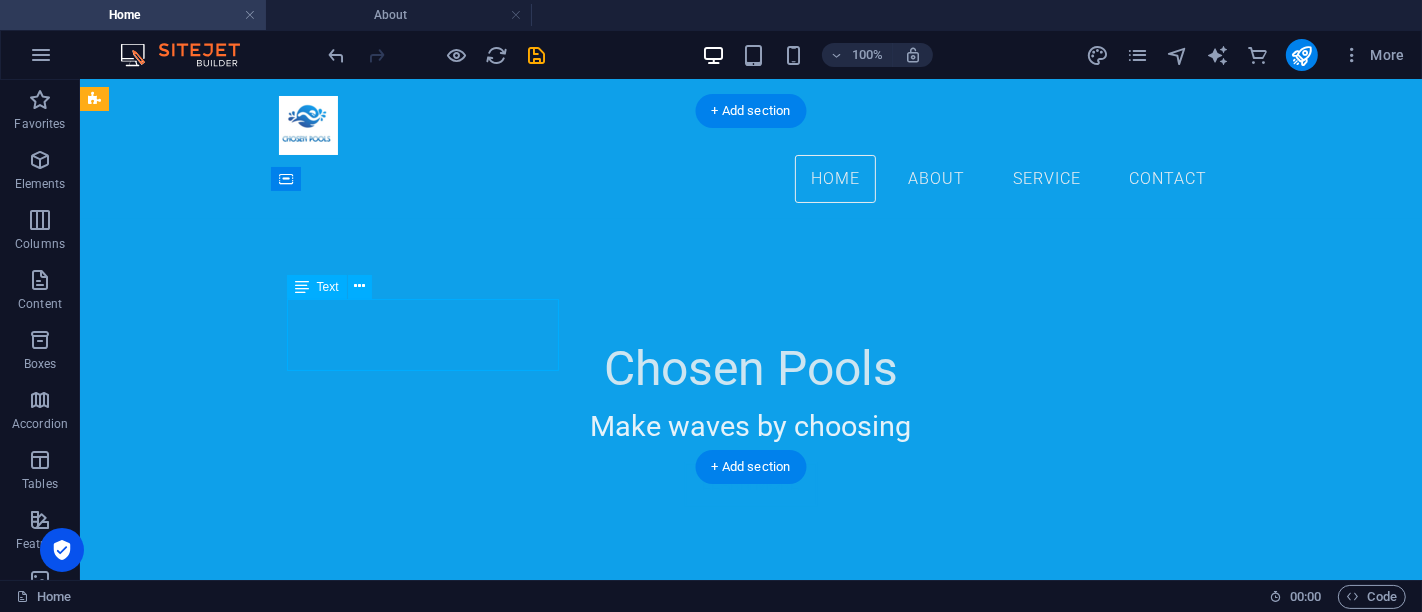 click on "Lorem ipsum dolor sit amet, consetetur sadipscing elitr, sed diam nonumy eirmod tempor." at bounding box center (567, 1349) 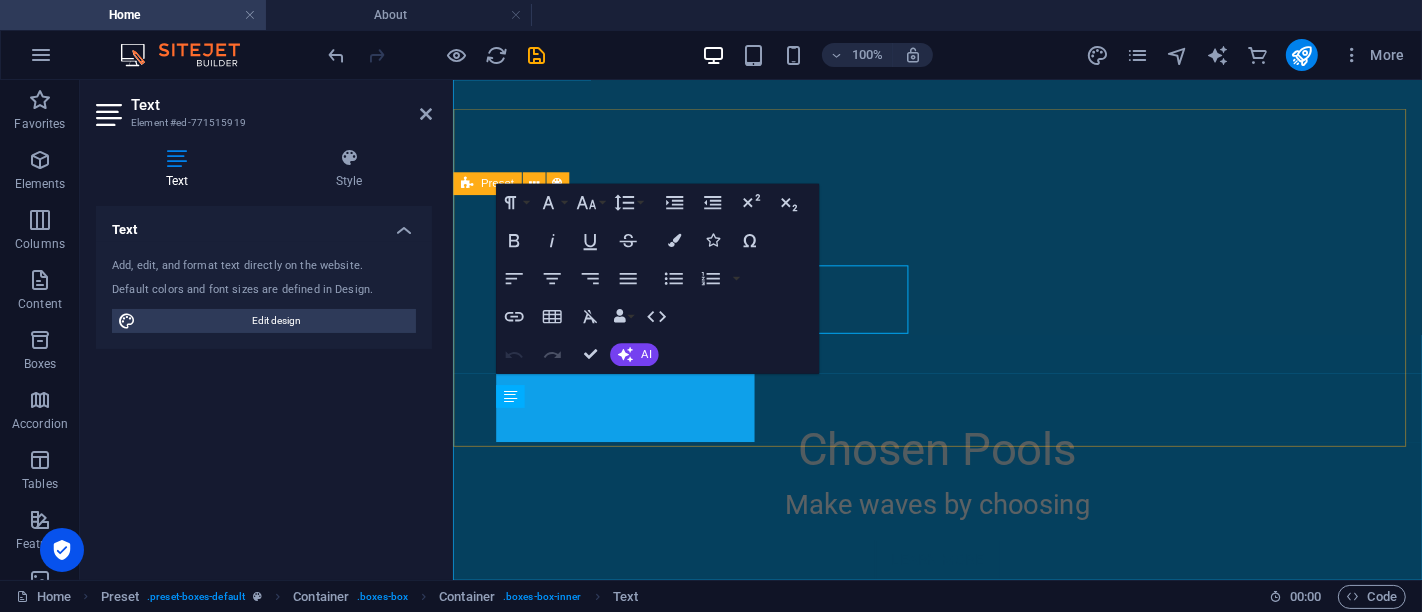 scroll, scrollTop: 1046, scrollLeft: 0, axis: vertical 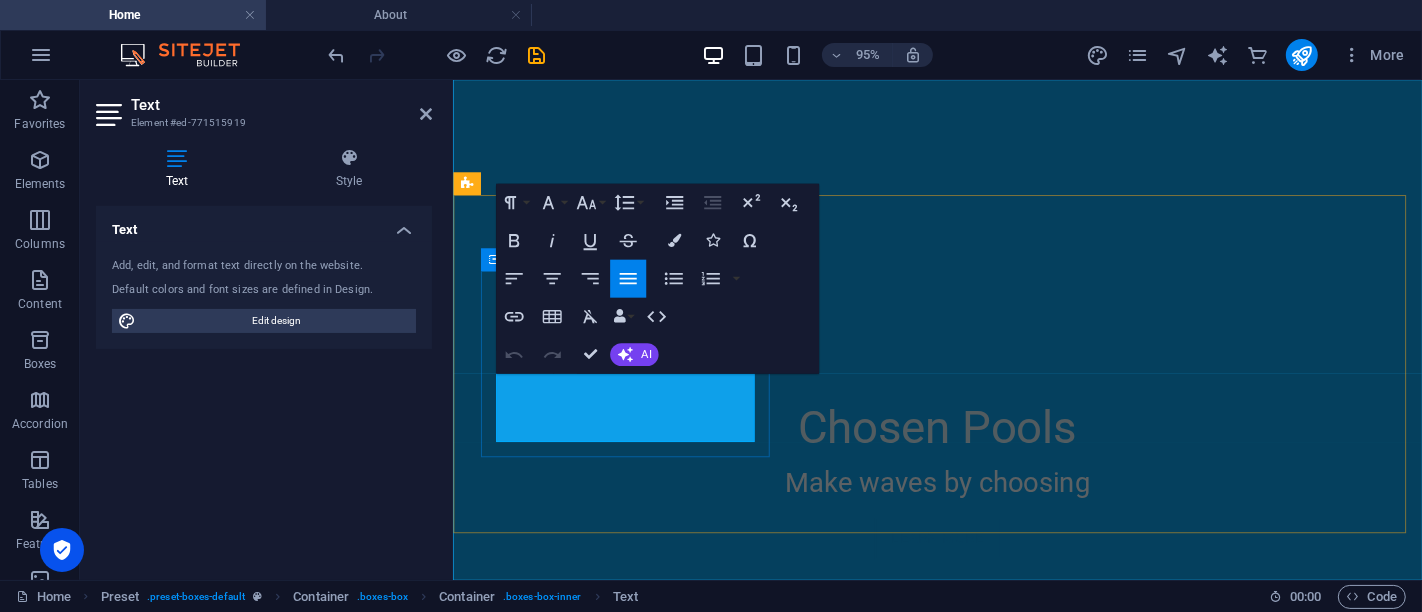 click on "Lorem ipsum dolor sit amet, consetetur sadipscing elitr, sed diam nonumy eirmod tempor." at bounding box center [941, 1426] 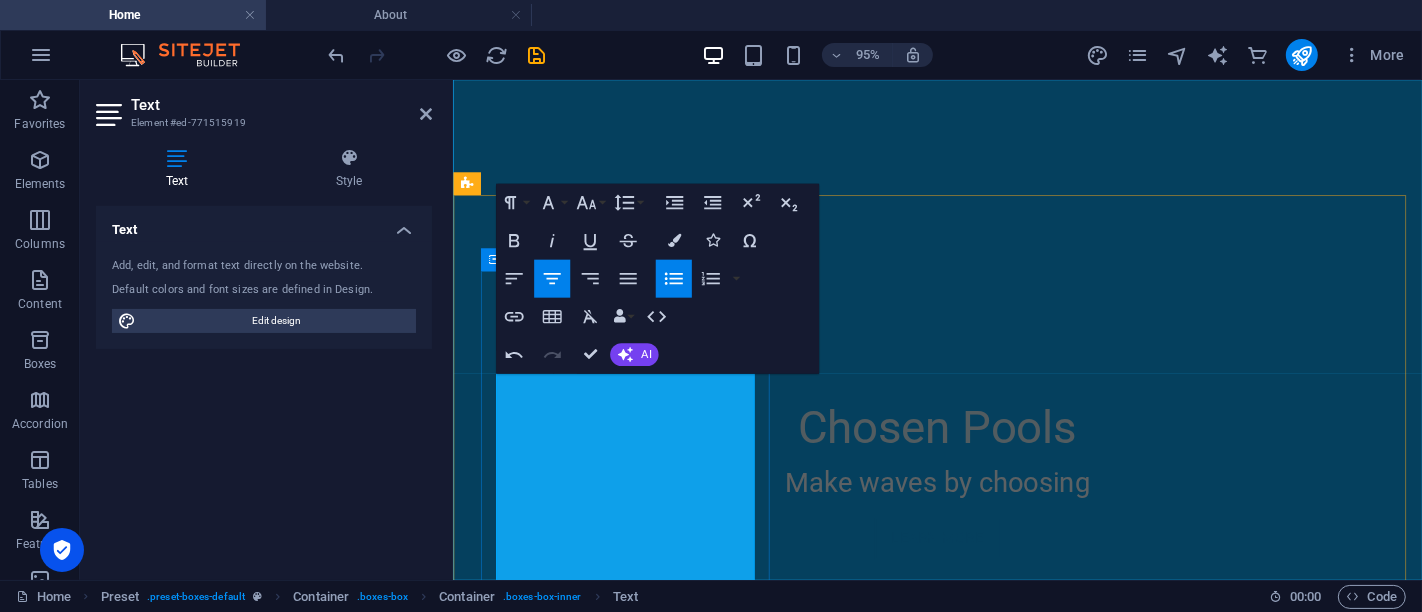 click on "Lorem ipsum dolor sit amet, consetetur sadipscing elitr, sed diam nonumy eirmod tempor." at bounding box center (941, 1426) 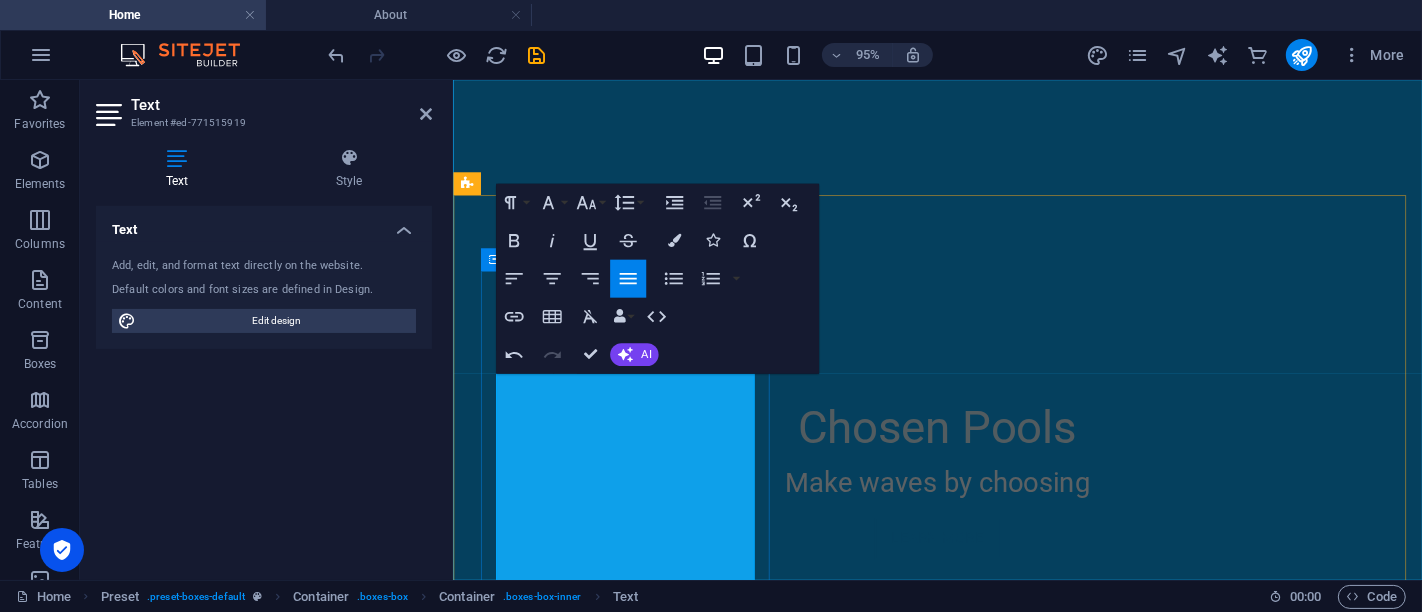 click on "High-Quality Construction" at bounding box center (956, 1464) 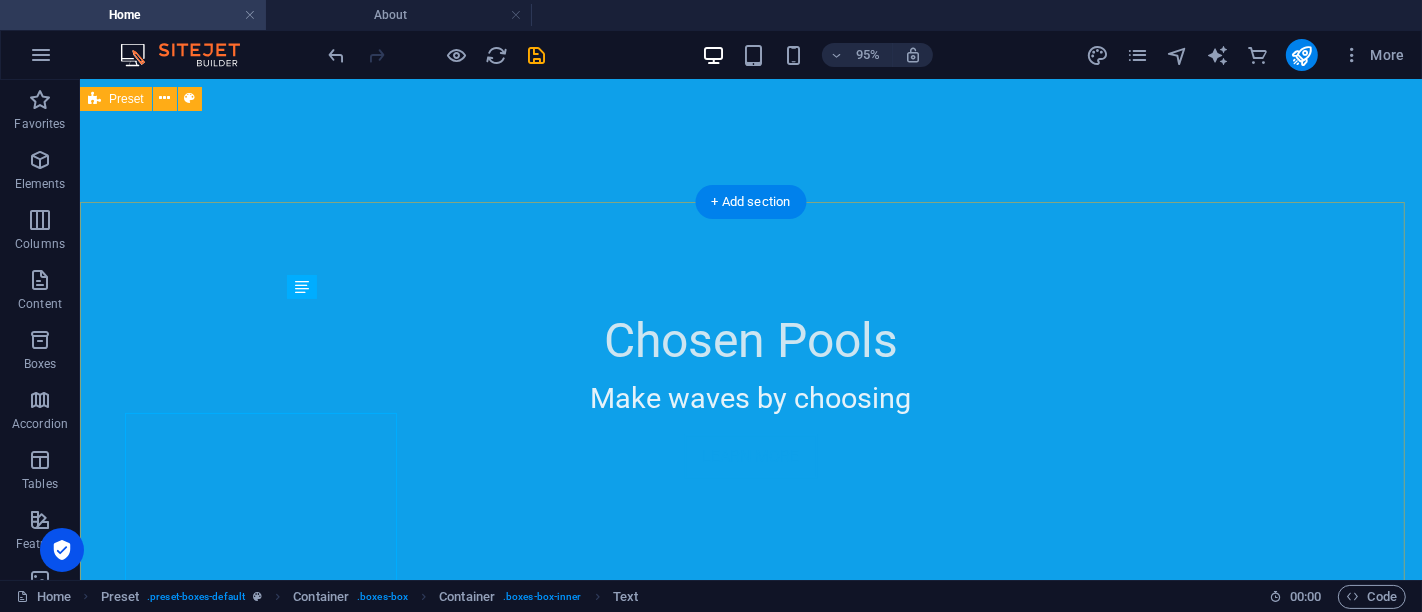 scroll, scrollTop: 1022, scrollLeft: 0, axis: vertical 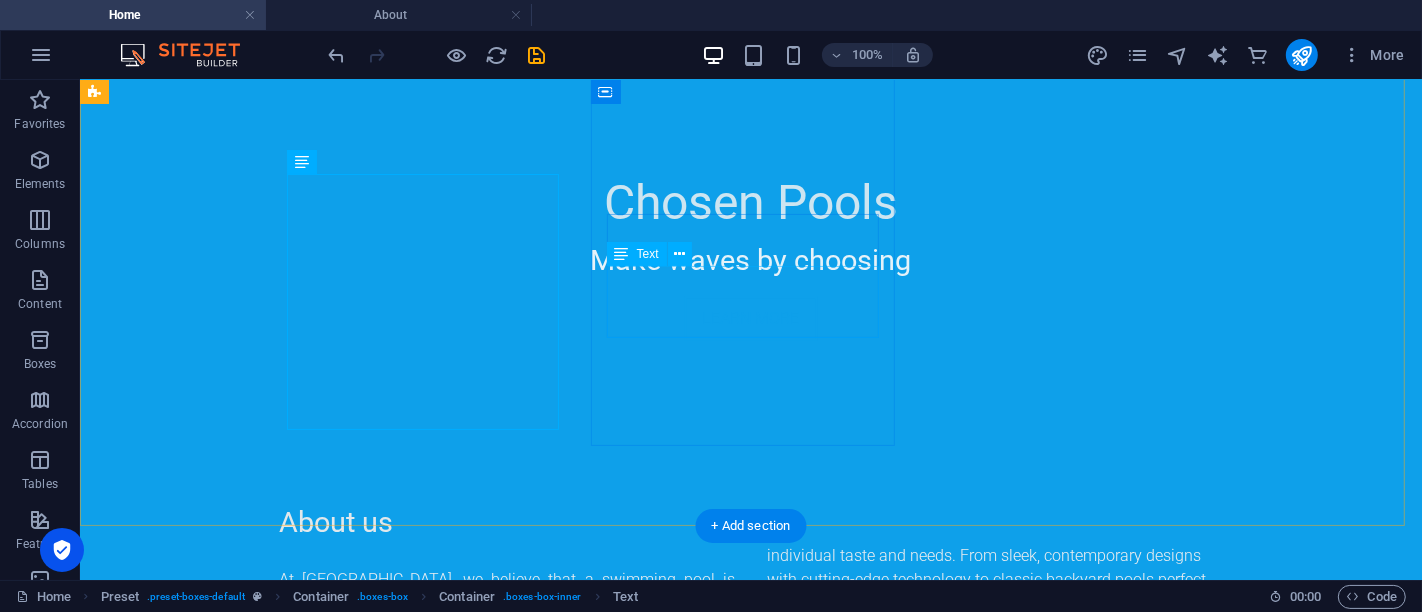 click on "Lorem ipsum dolor sit amet, consetetur sadipscing elitr, sed diam nonumy eirmod tempor." at bounding box center (567, 1535) 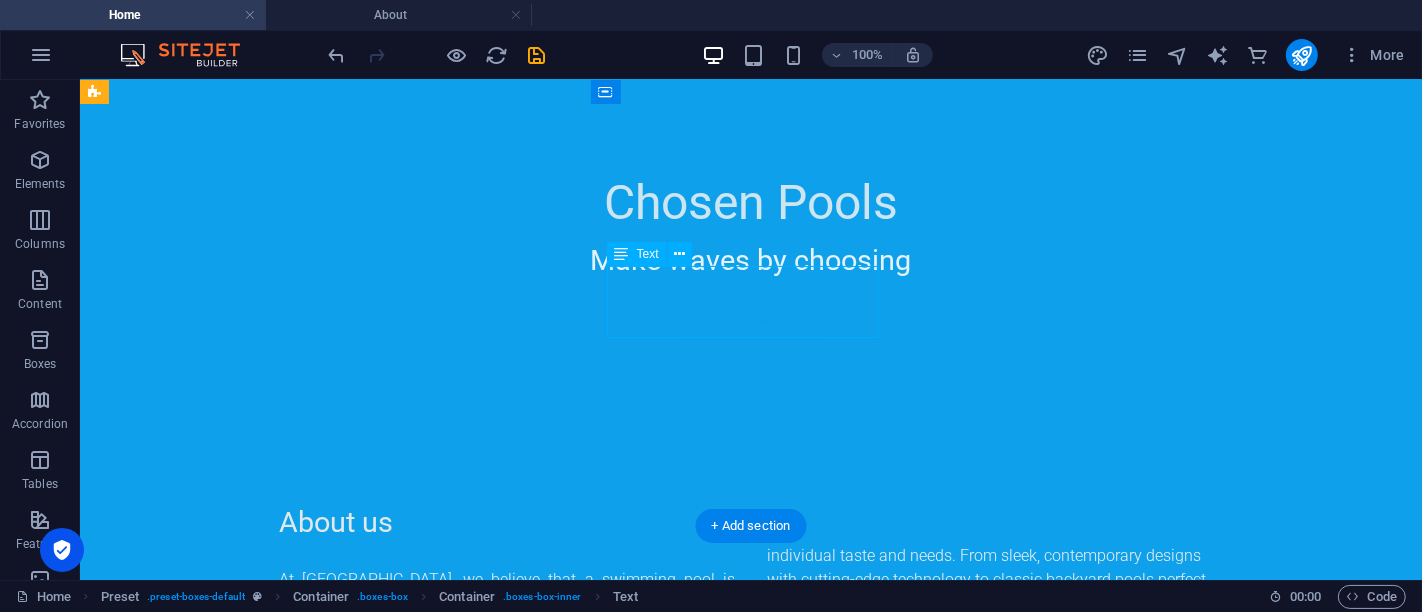 click on "Lorem ipsum dolor sit amet, consetetur sadipscing elitr, sed diam nonumy eirmod tempor." at bounding box center (567, 1535) 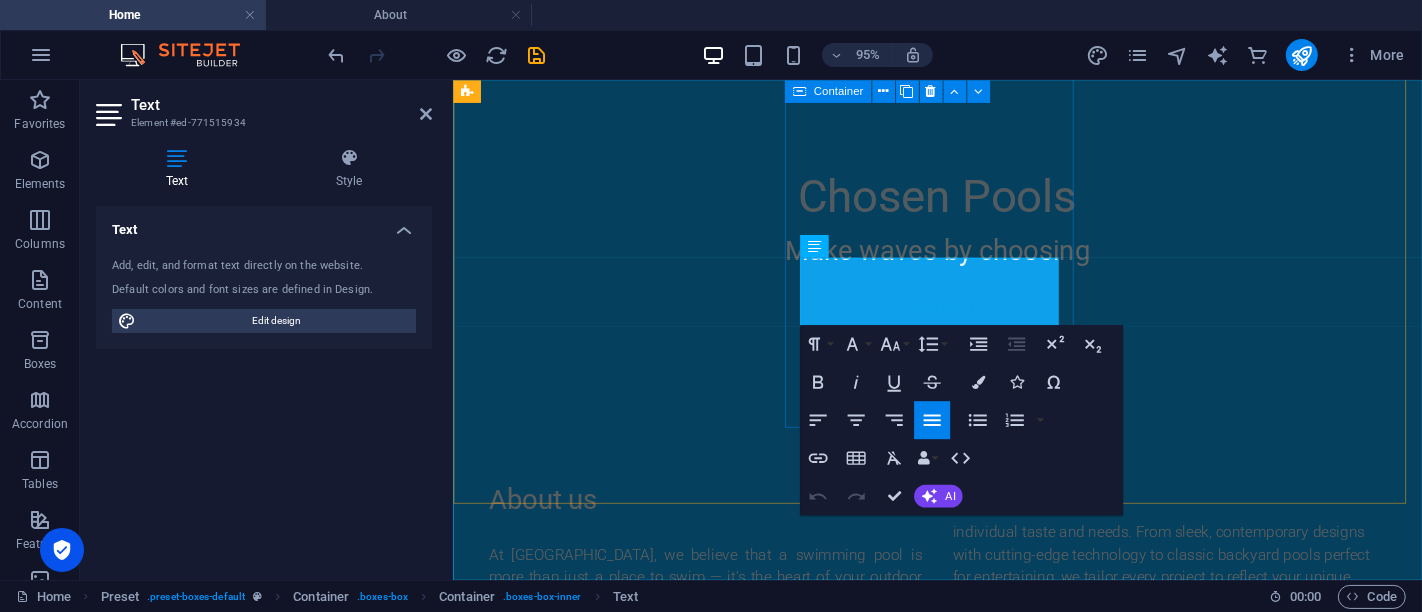 scroll, scrollTop: 1261, scrollLeft: 0, axis: vertical 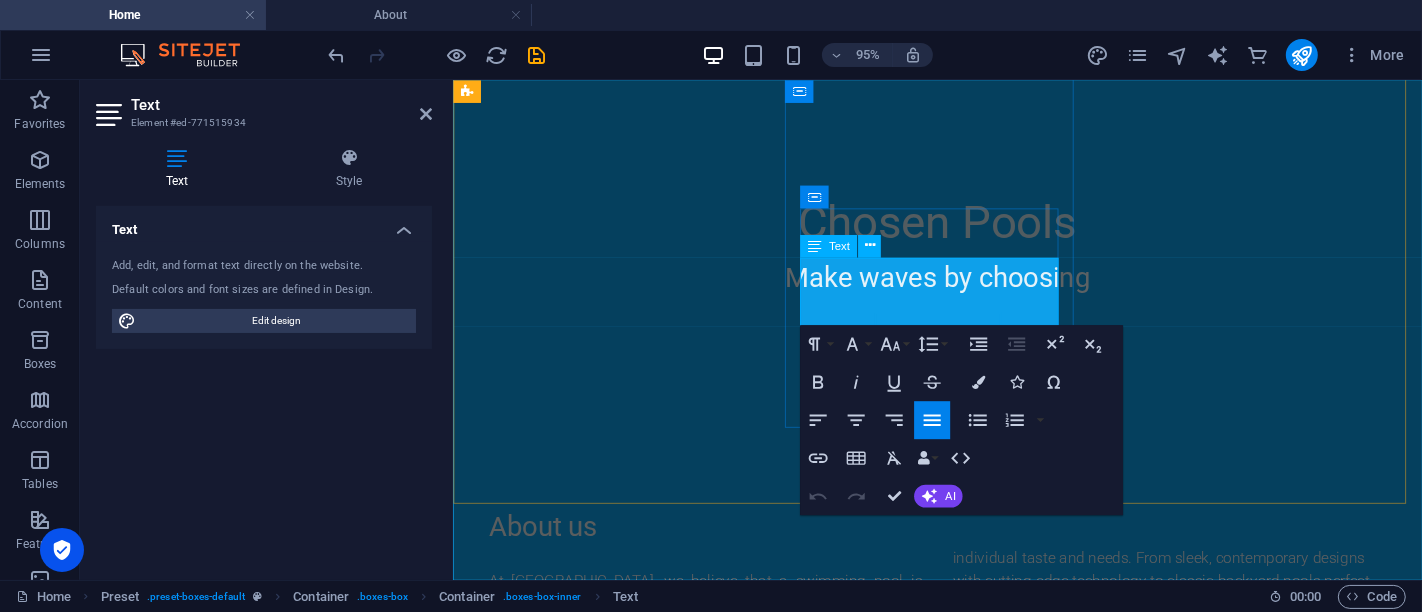 click on "Lorem ipsum dolor sit amet, consetetur sadipscing elitr, sed diam nonumy eirmod tempor." at bounding box center [941, 1563] 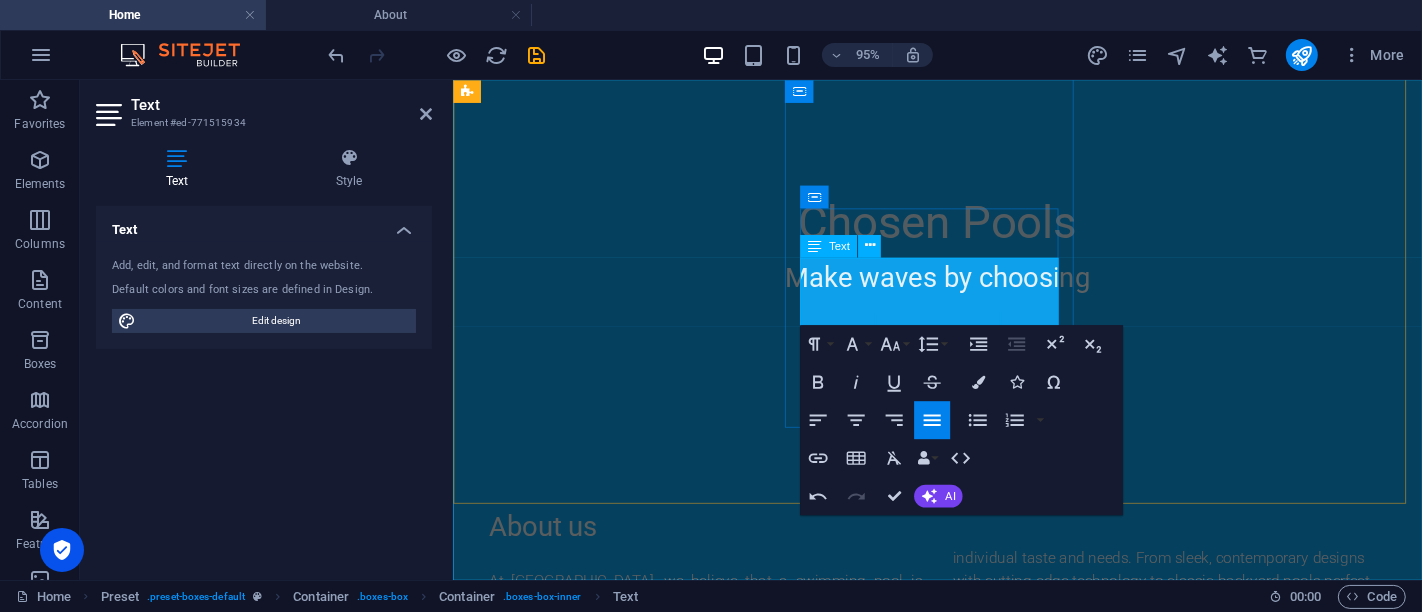 scroll, scrollTop: 1169, scrollLeft: 0, axis: vertical 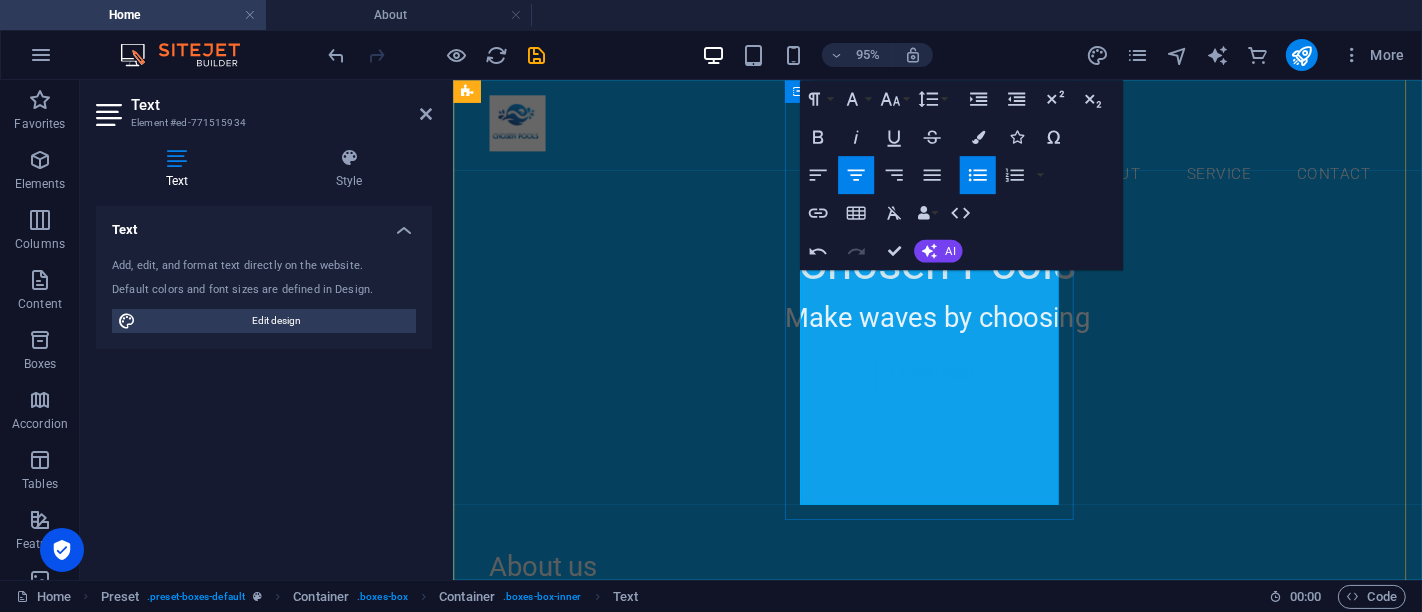 click on "🧱  Custom Design & Layouts" at bounding box center [941, 1643] 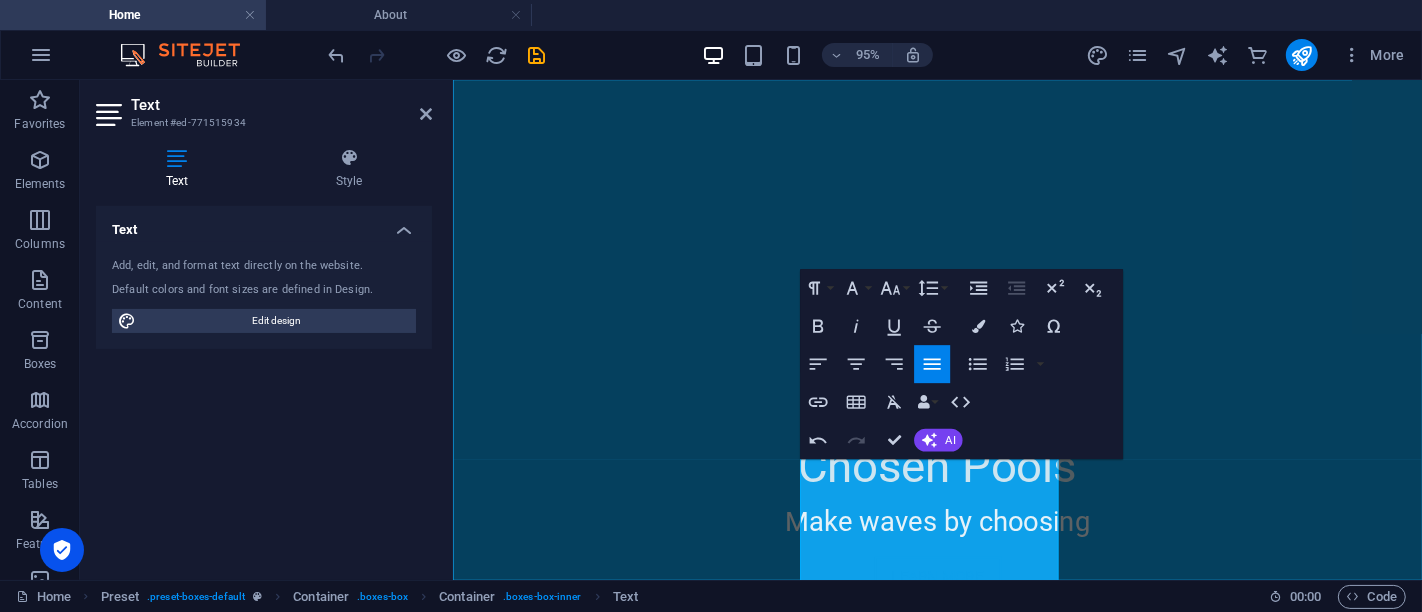 scroll, scrollTop: 957, scrollLeft: 0, axis: vertical 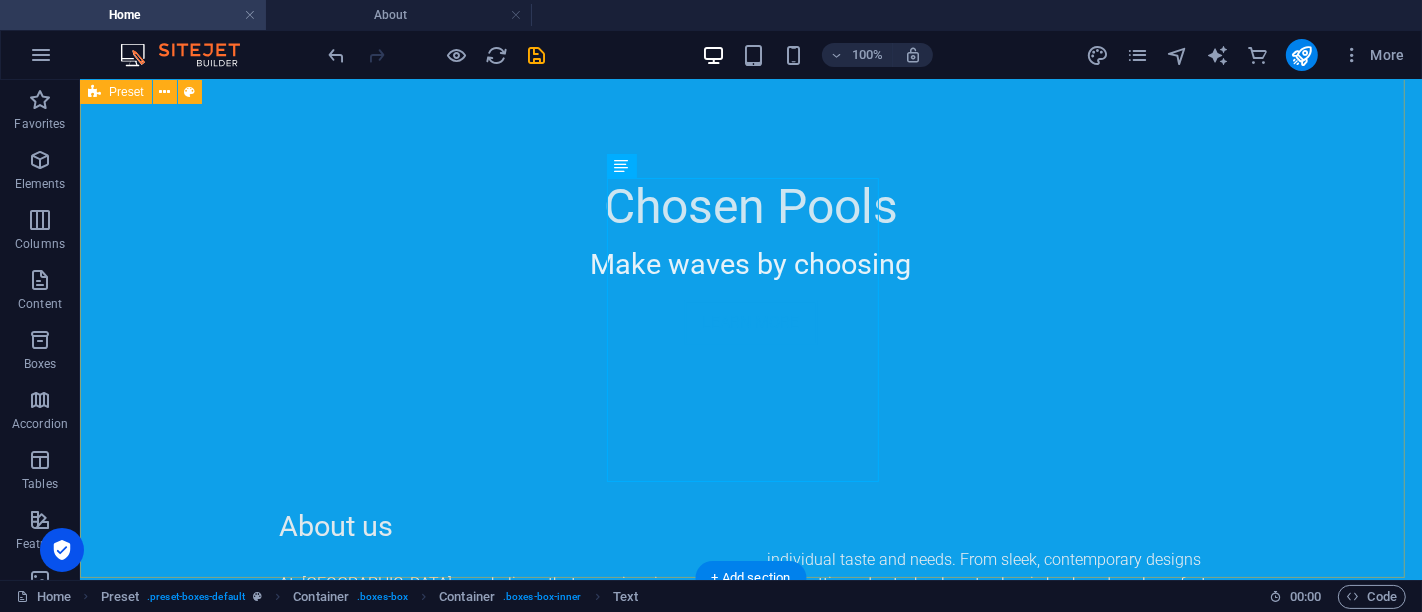 click on "Feature 1 🏗️  High-Quality Construction Reinforced steel & durable finishes Leak-proof plumbing systems Built to last through every season Feature 2 🧱  Custom Design & Layouts Tailored to your space, style, and vision 3D renderings before construction begins No cookie-cutter templates Feature 3 Lorem ipsum dolor sit amet, consetetur sadipscing elitr, sed diam nonumy eirmod tempor." at bounding box center [750, 1493] 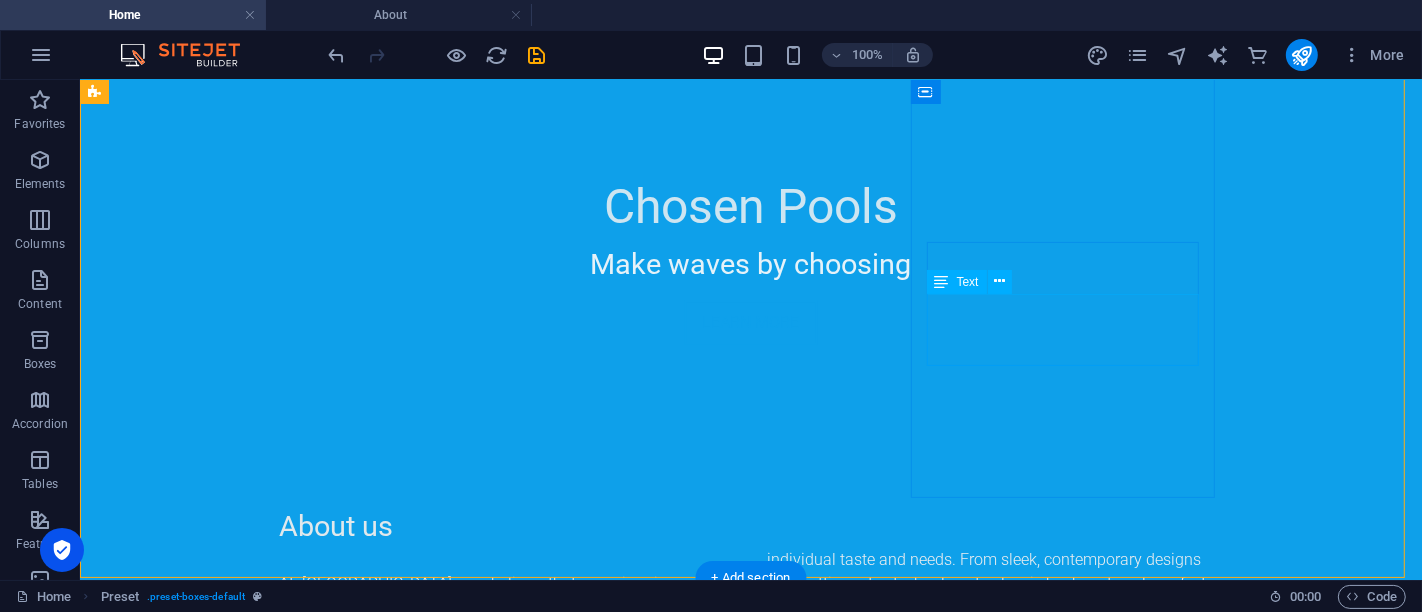 click on "Lorem ipsum dolor sit amet, consetetur sadipscing elitr, sed diam nonumy eirmod tempor." at bounding box center [567, 1891] 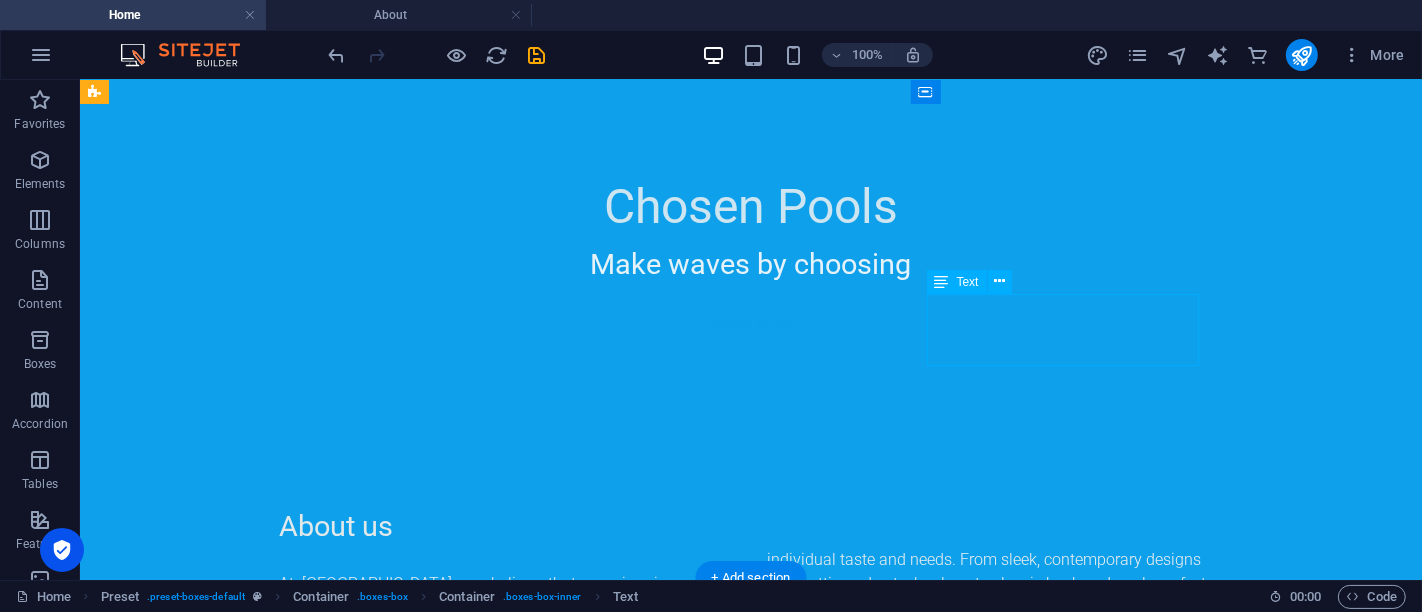 click on "Lorem ipsum dolor sit amet, consetetur sadipscing elitr, sed diam nonumy eirmod tempor." at bounding box center (567, 1891) 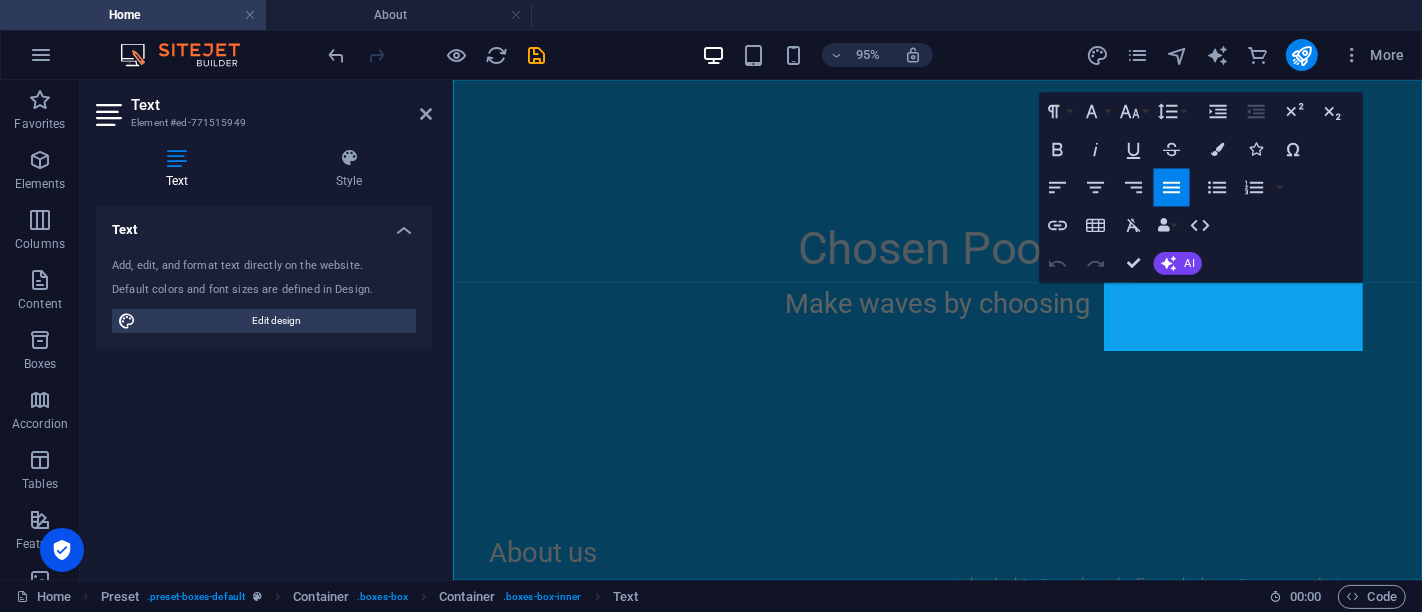 scroll, scrollTop: 1258, scrollLeft: 0, axis: vertical 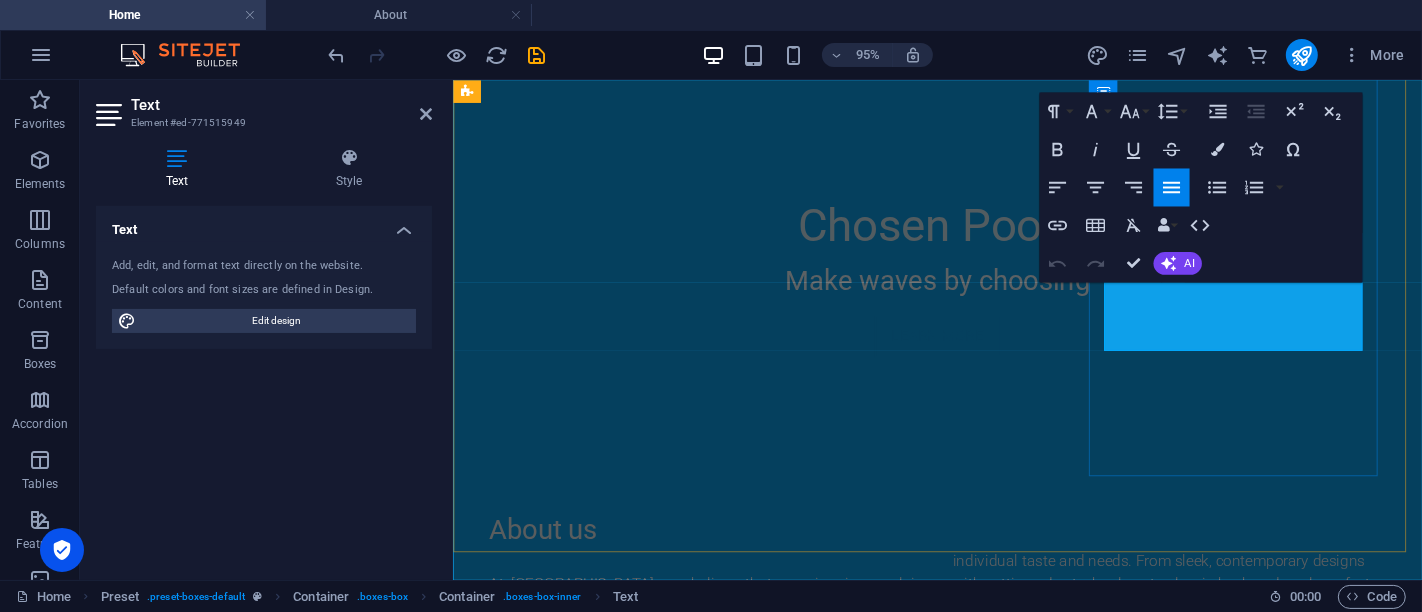click on "Lorem ipsum dolor sit amet, consetetur sadipscing elitr, sed diam nonumy eirmod tempor." at bounding box center (941, 1918) 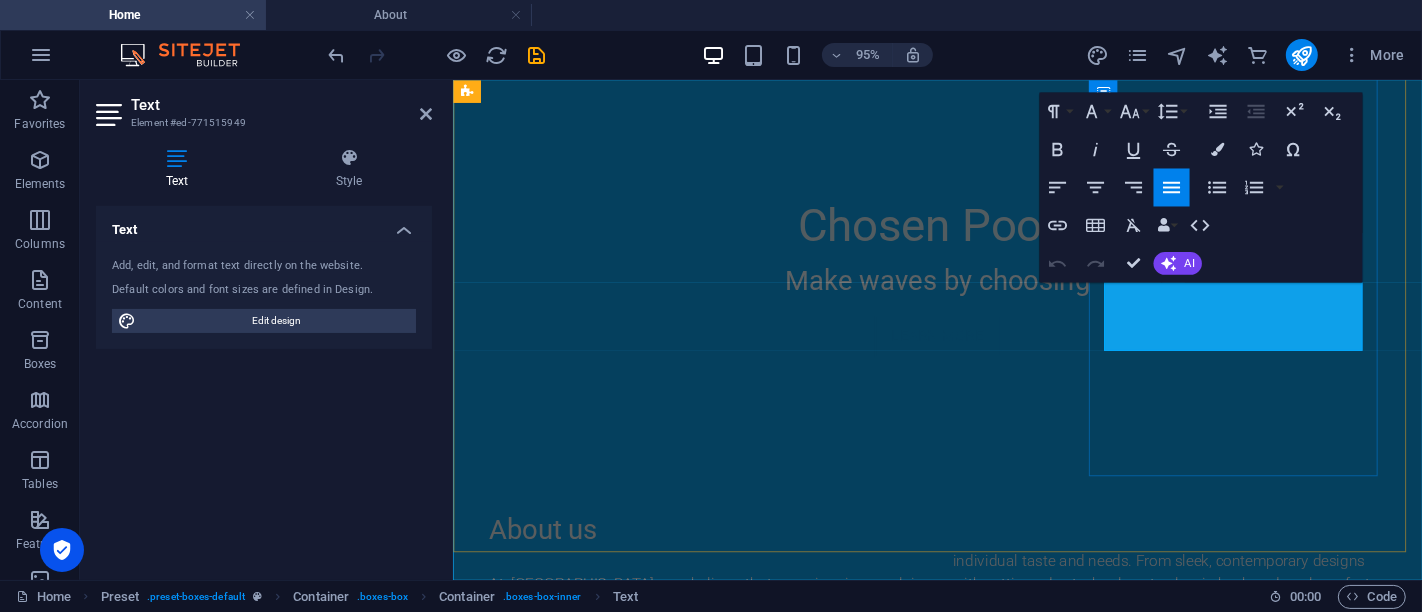 scroll, scrollTop: 1142, scrollLeft: 0, axis: vertical 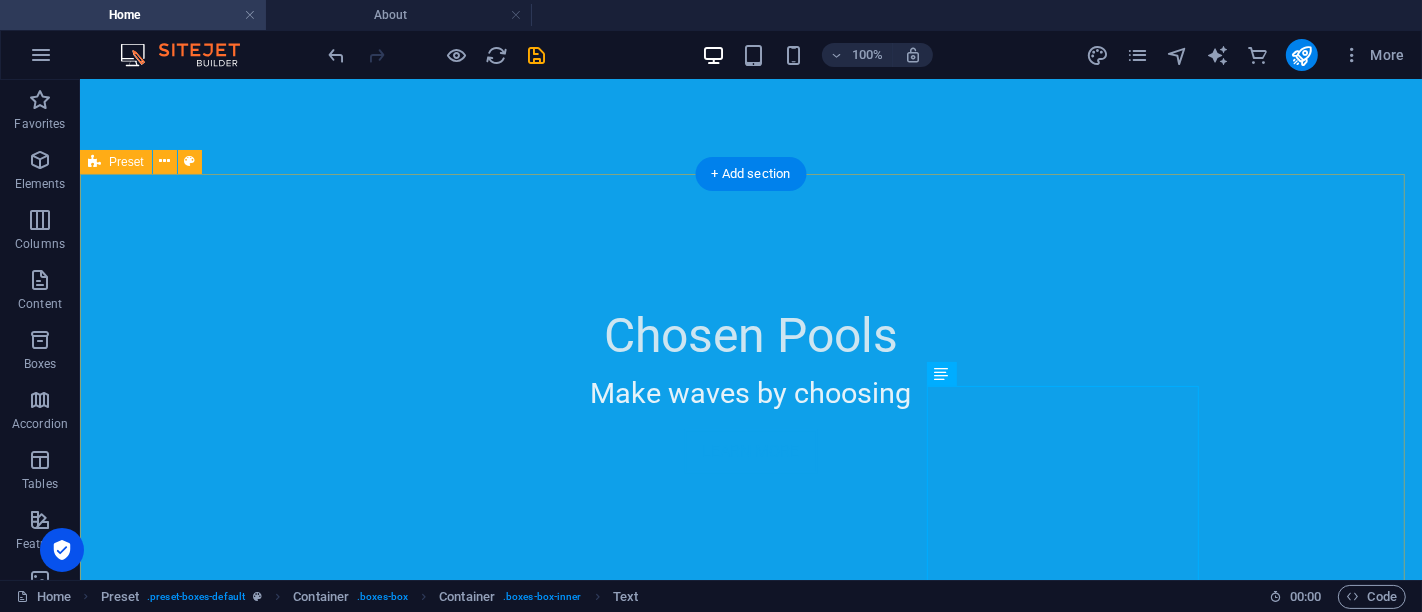 click on "Feature 1 🏗️  High-Quality Construction Reinforced steel & durable finishes Leak-proof plumbing systems Built to last through every season Feature 2 🧱  Custom Design & Layouts Tailored to your space, style, and vision 3D renderings before construction begins No cookie-cutter templates Feature 3 🌊  Luxury Water Features Waterfalls, jets, grottos, and bubblers Infinity edges & spa spillovers Visual and sensory elegance" at bounding box center (750, 1704) 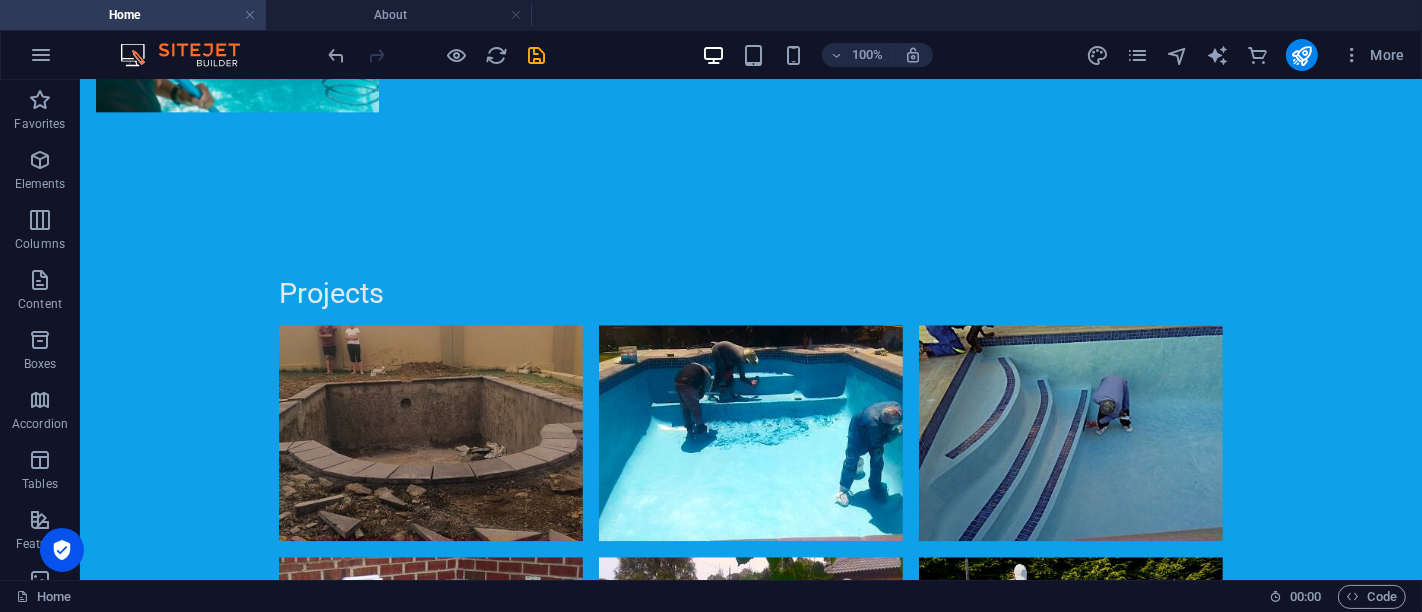 scroll, scrollTop: 4232, scrollLeft: 0, axis: vertical 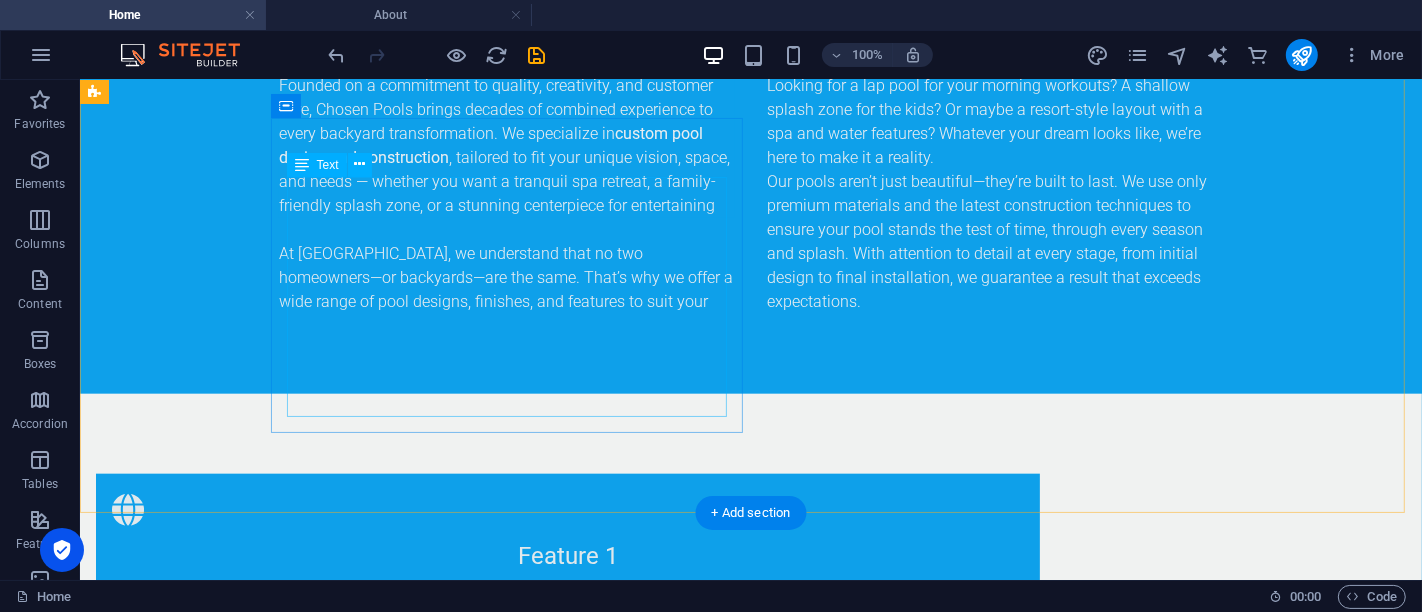 click on "Lorem ipsum dolor sit amet, consetetur sadipscing elitr, sed diam nonumy eirmod tempor invidunt ut labore et dolore magna aliquyam erat, sed diam voluptua. At vero eos et accusam et [PERSON_NAME] duo [PERSON_NAME] et ea rebum. Stet clita kasd gubergren, no sea takimata sanctus est Lorem ipsum dolor. At vero eos et accusam et [PERSON_NAME] duo [PERSON_NAME] et ea rebum. Stet clita kasd gubergren, no sea takimata sanctus est Lorem ipsum dolor sit amet. Stet clita kasd gubergren, no sea takimata sanctus est Lorem ipsum dolor sit amet." at bounding box center [567, 2281] 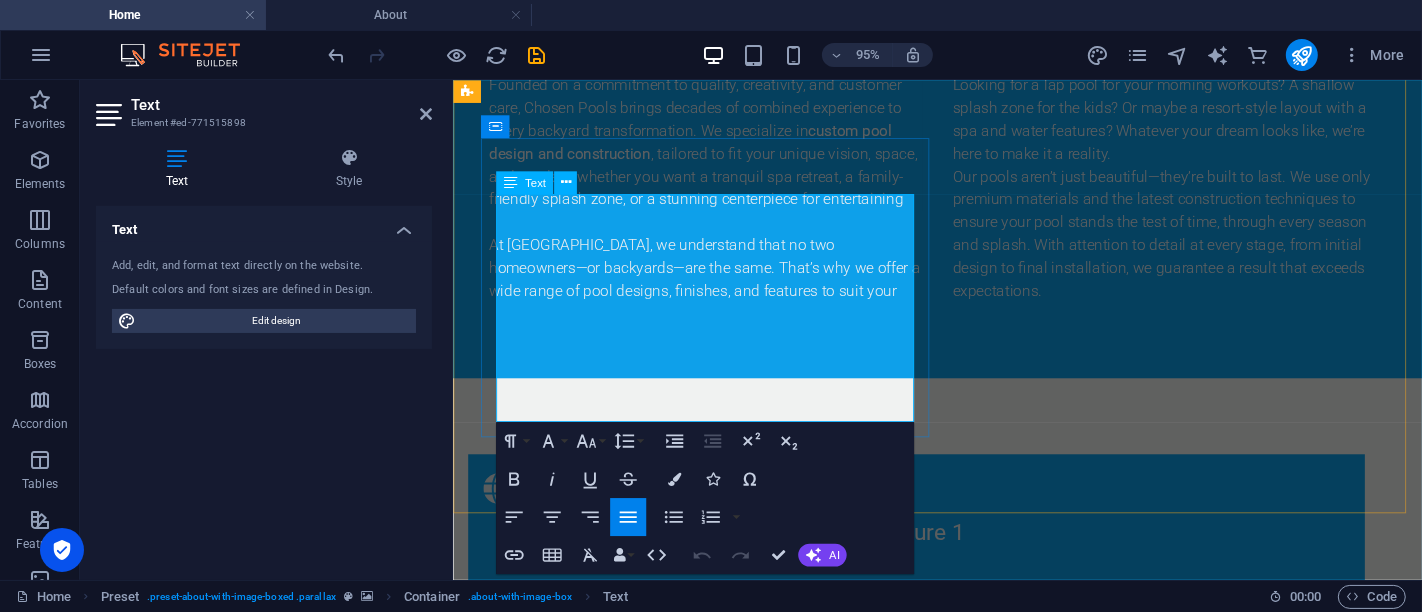 click on "Lorem ipsum dolor sit amet, consetetur sadipscing elitr, sed diam nonumy eirmod tempor invidunt ut labore et dolore magna aliquyam erat, sed diam voluptua. At vero eos et accusam et [PERSON_NAME] duo [PERSON_NAME] et ea rebum. Stet clita kasd gubergren, no sea takimata sanctus est Lorem ipsum dolor. At vero eos et accusam et [PERSON_NAME] duo [PERSON_NAME] et ea rebum. Stet clita kasd gubergren, no sea takimata sanctus est Lorem ipsum dolor sit amet. Stet clita kasd gubergren, no sea takimata sanctus est Lorem ipsum dolor sit amet." at bounding box center (941, 2281) 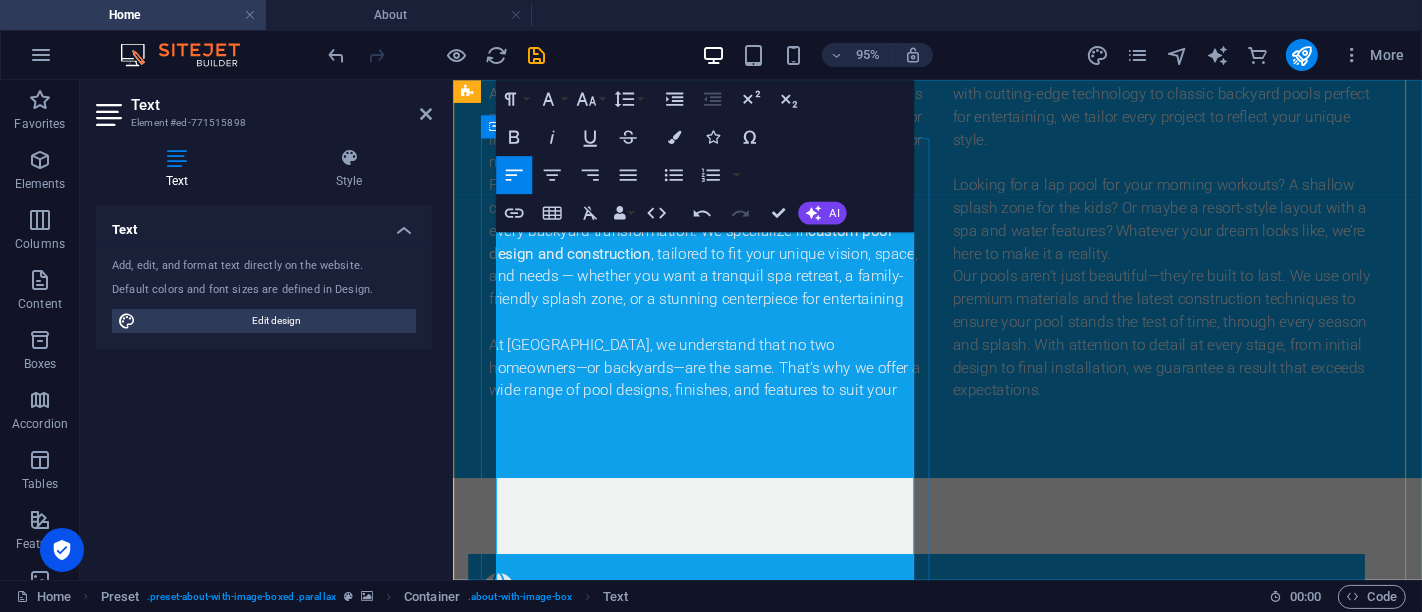 click on "Lorem ipsum dolor sit amet, consetetur sadipscing elitr, sed diam nonumy eirmod tempor invidunt ut labore et dolore magna aliquyam erat, sed diam voluptua. At vero eos et accusam et [PERSON_NAME] duo [PERSON_NAME] et ea rebum. Stet clita kasd gubergren, no sea takimata sanctus est Lorem ipsum dolor." at bounding box center (941, 2388) 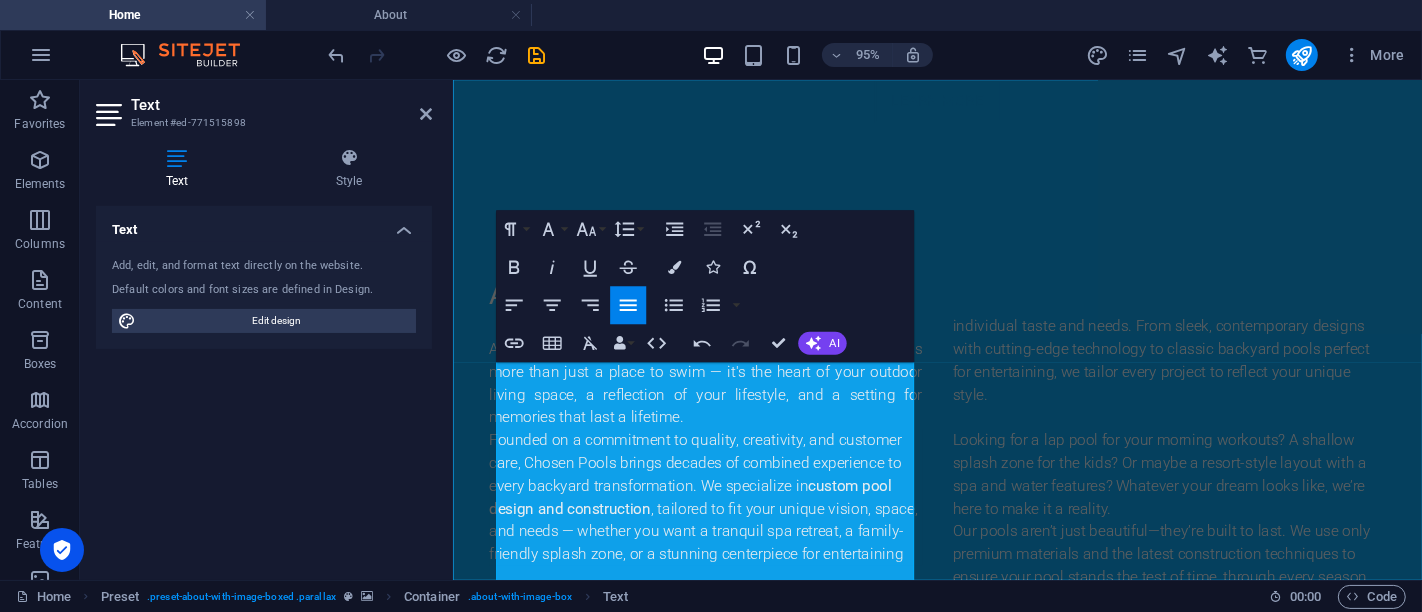 scroll, scrollTop: 1494, scrollLeft: 0, axis: vertical 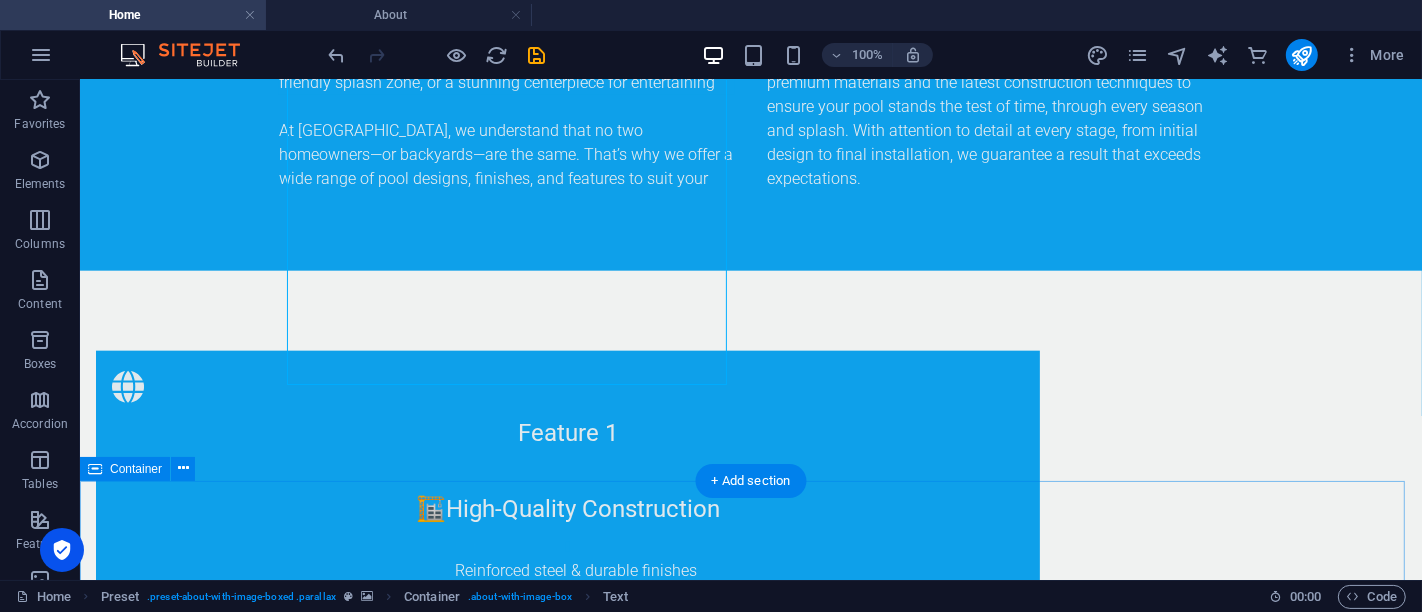 click on "Projects" at bounding box center (750, 3079) 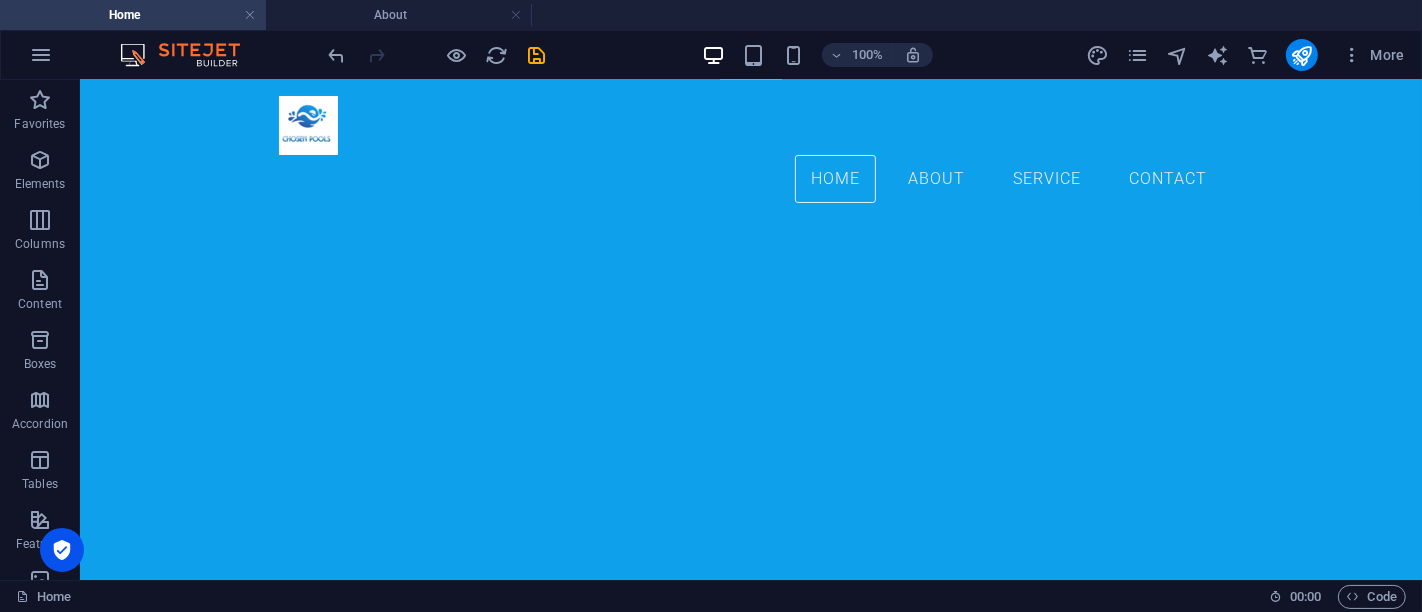 scroll, scrollTop: 55, scrollLeft: 0, axis: vertical 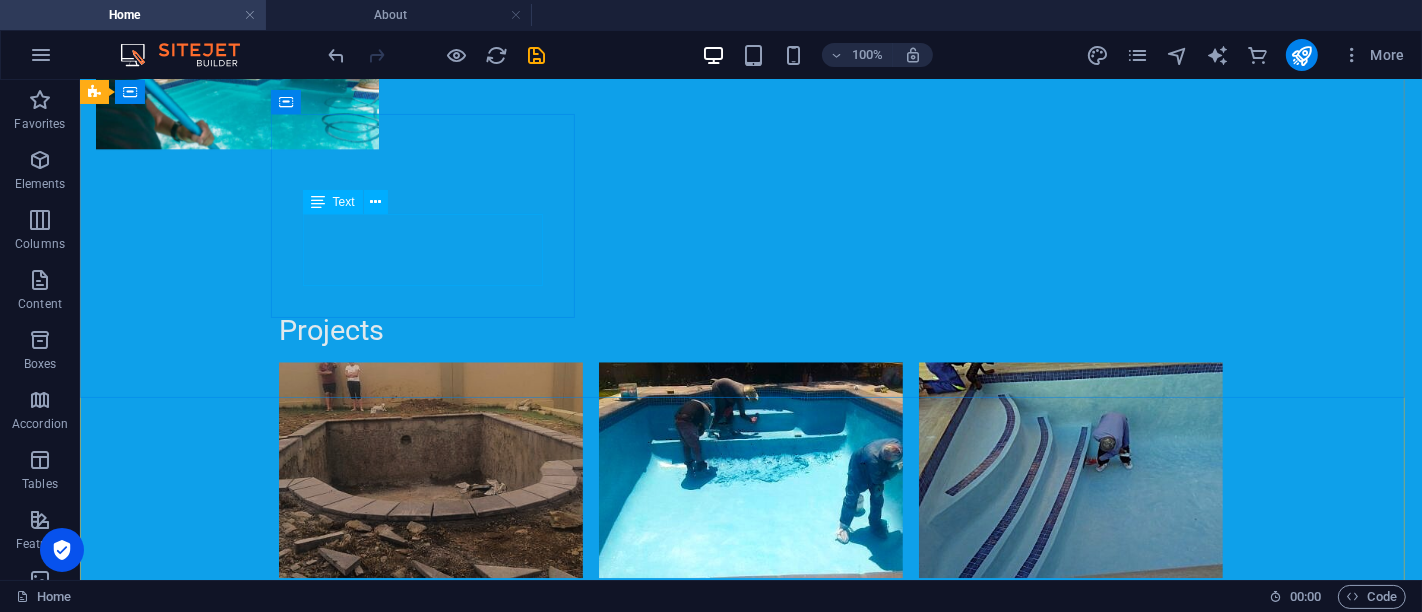 click on "[STREET_ADDRESS][PERSON_NAME]" at bounding box center (567, 2240) 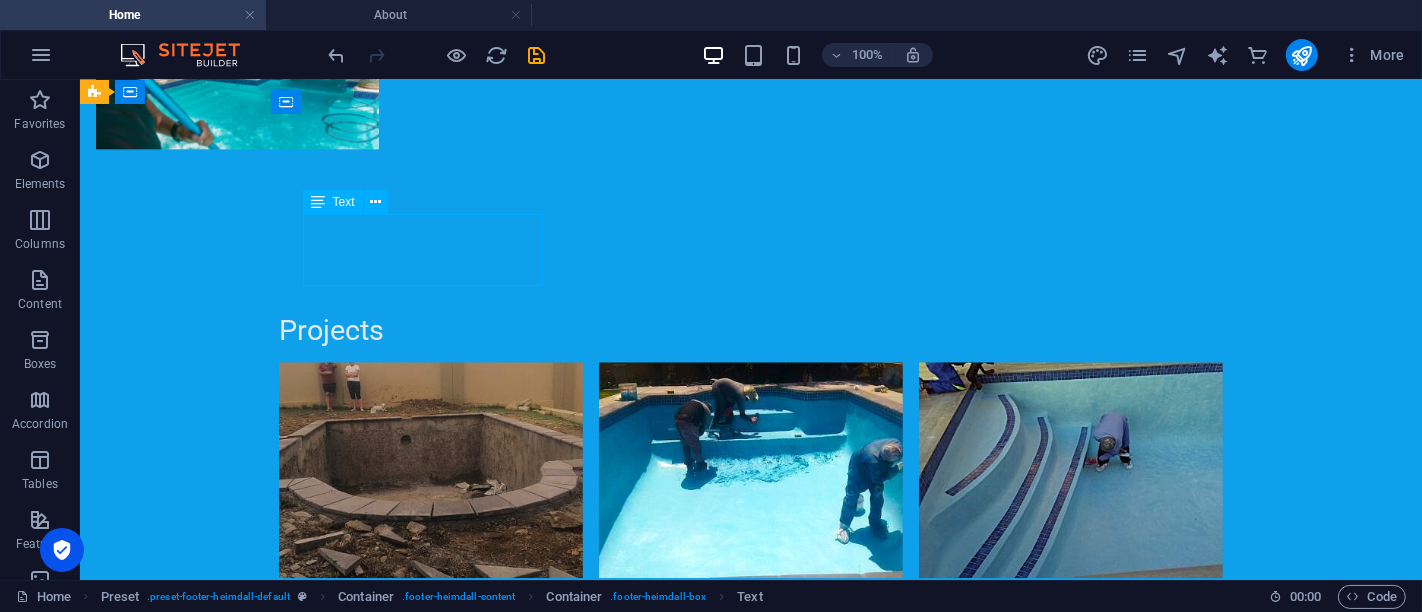 click on "[STREET_ADDRESS][PERSON_NAME]" at bounding box center (567, 2240) 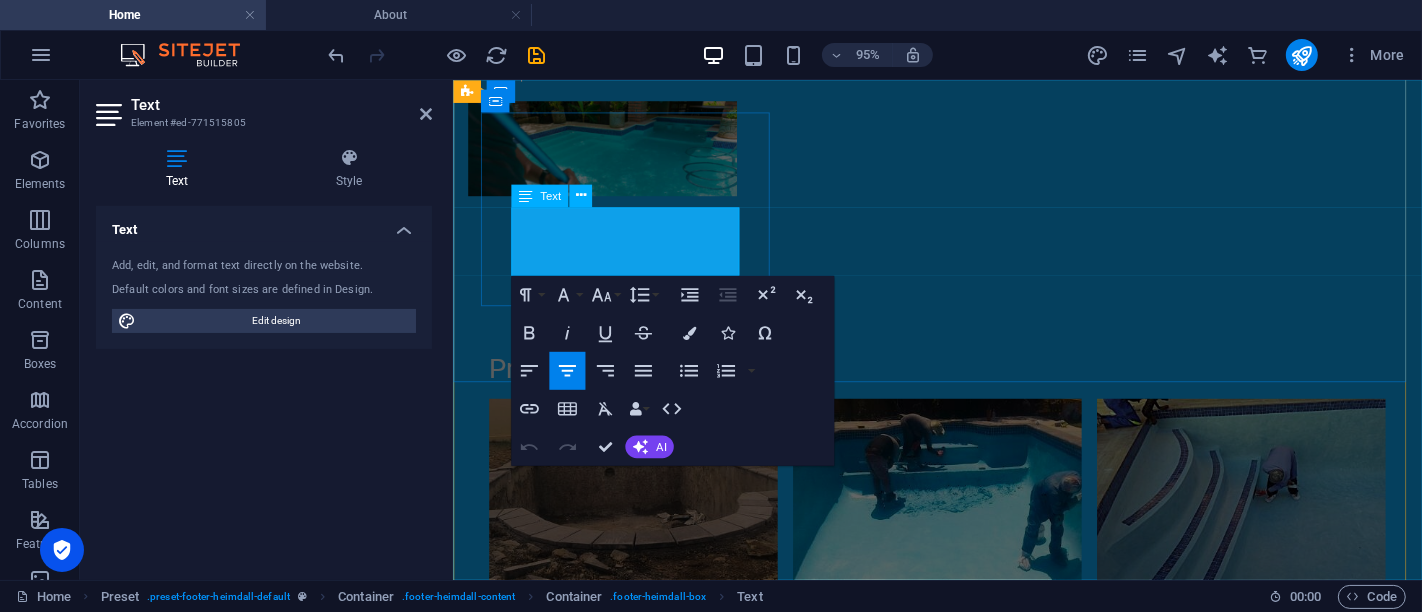 click on "City   12345" at bounding box center (941, 2305) 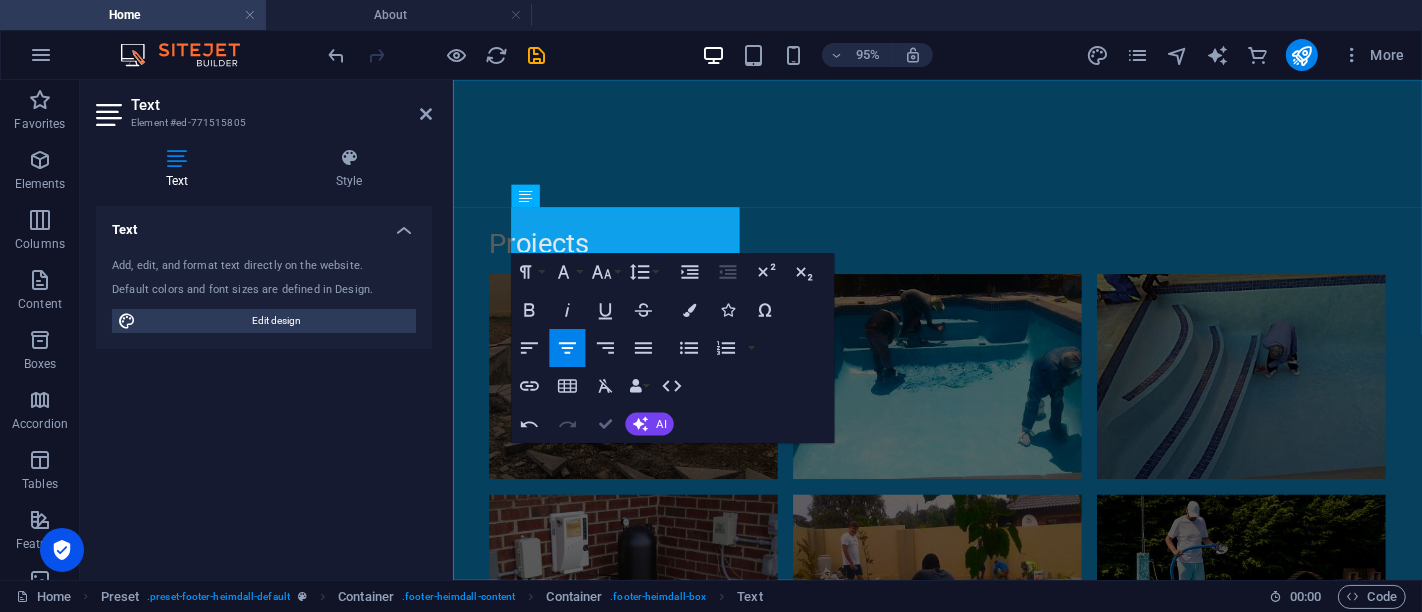 scroll, scrollTop: 4197, scrollLeft: 0, axis: vertical 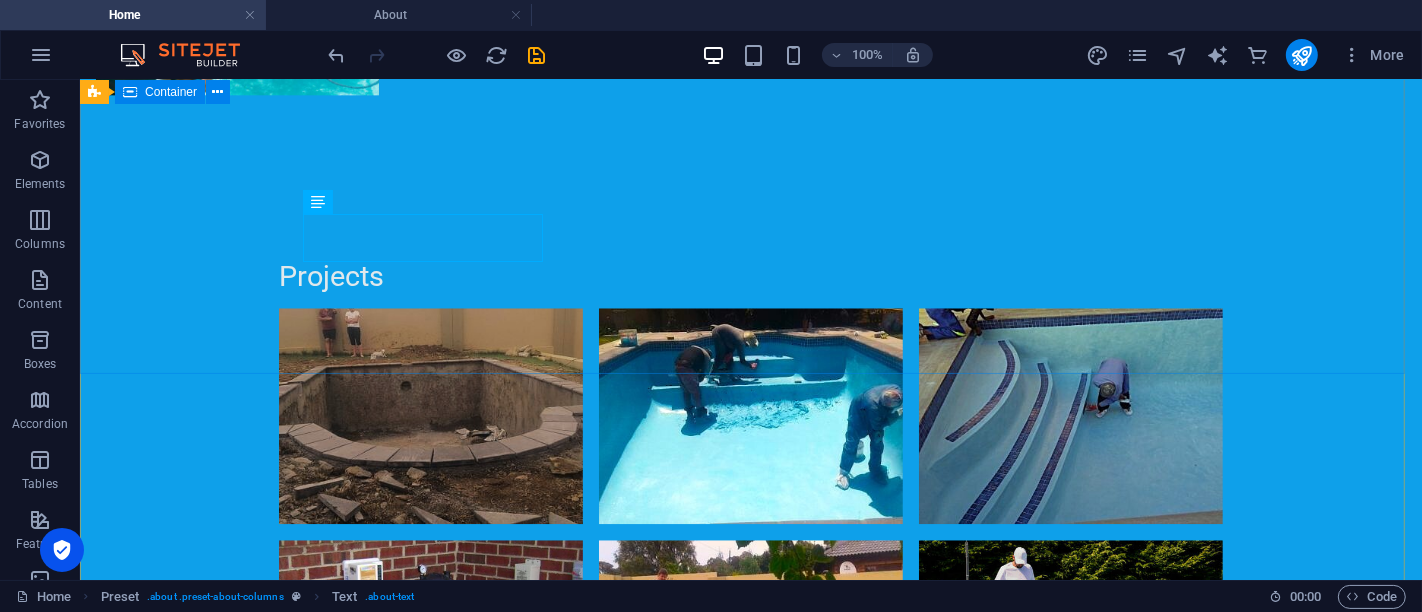 click on "Address [STREET_ADDRESS][PERSON_NAME] Phone Call us now: [PHONE_NUMBER] Contact [EMAIL_ADDRESS][DOMAIN_NAME] Legal Notice  |  Privacy" at bounding box center (750, 2328) 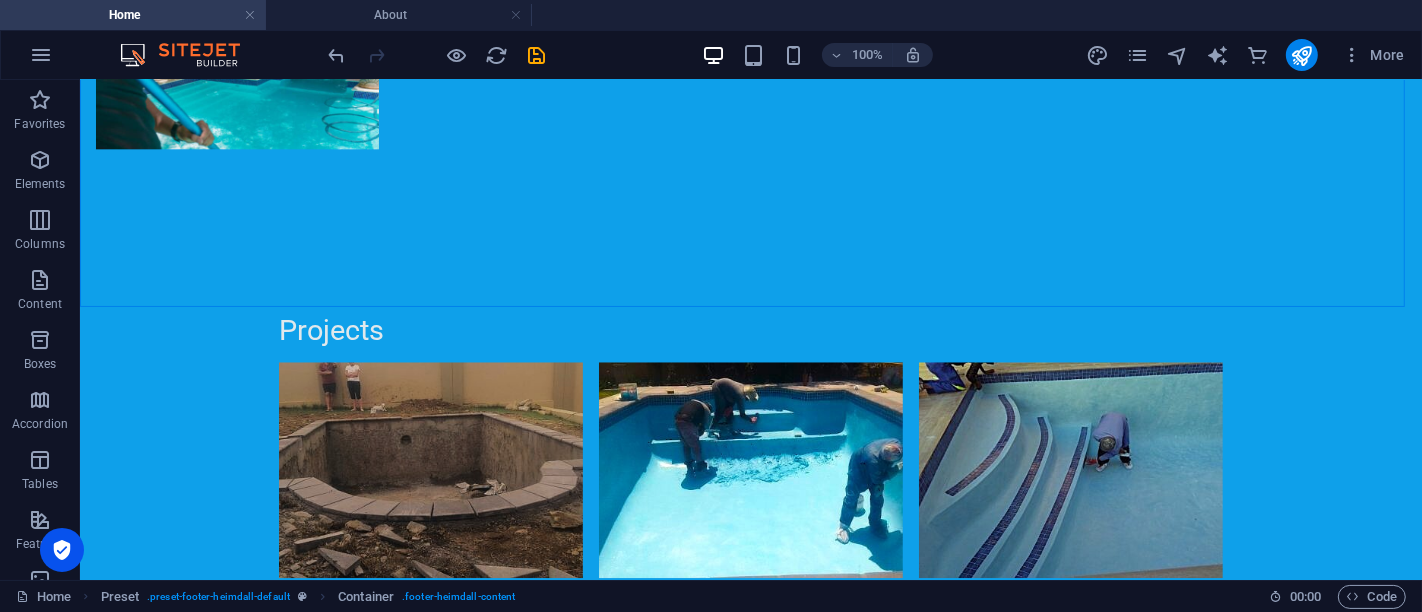 scroll, scrollTop: 4391, scrollLeft: 0, axis: vertical 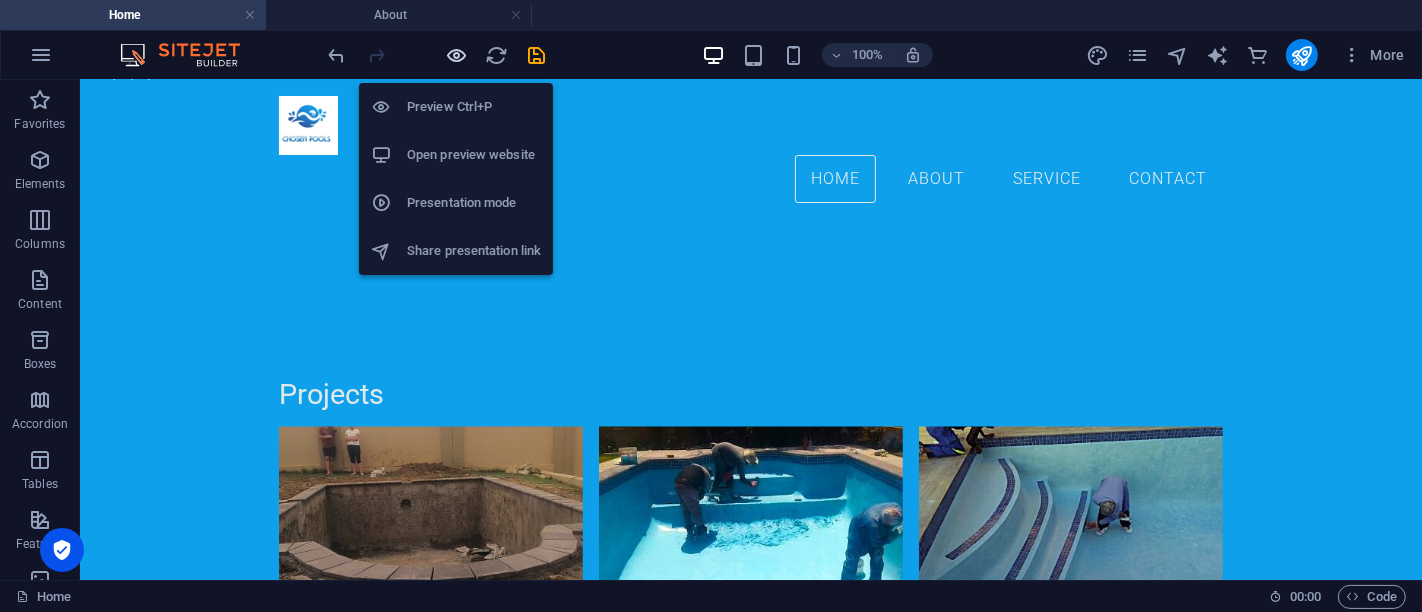 click at bounding box center (457, 55) 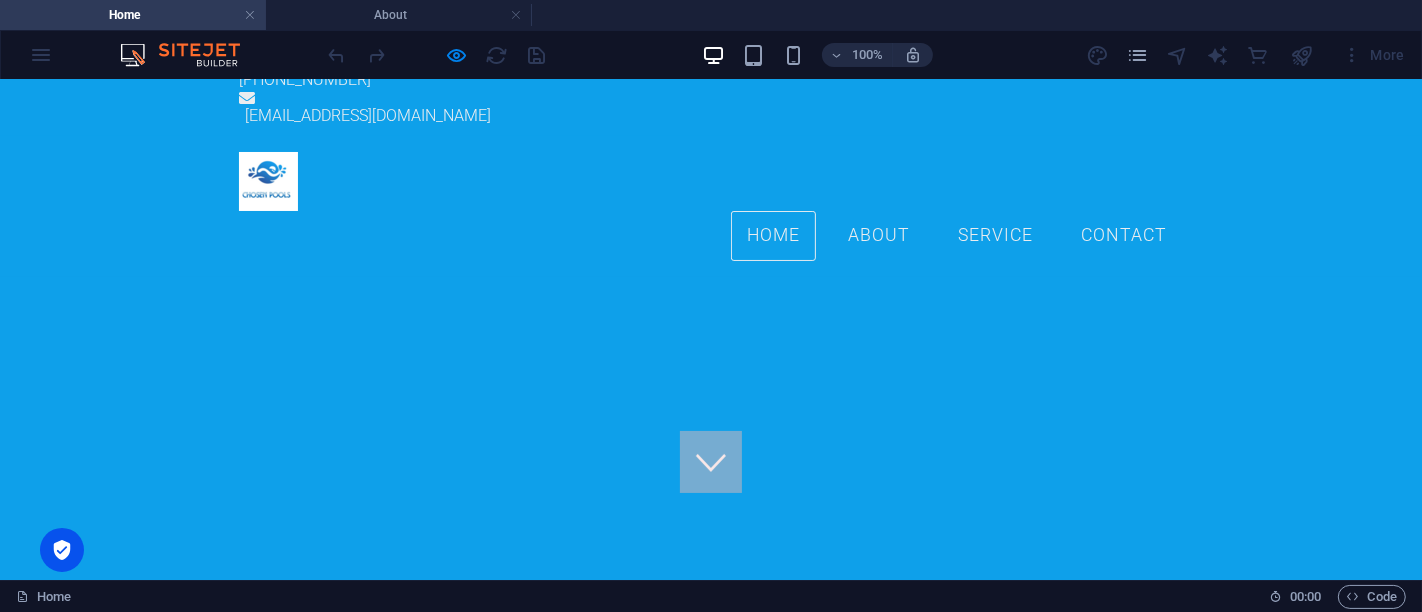 scroll, scrollTop: 0, scrollLeft: 0, axis: both 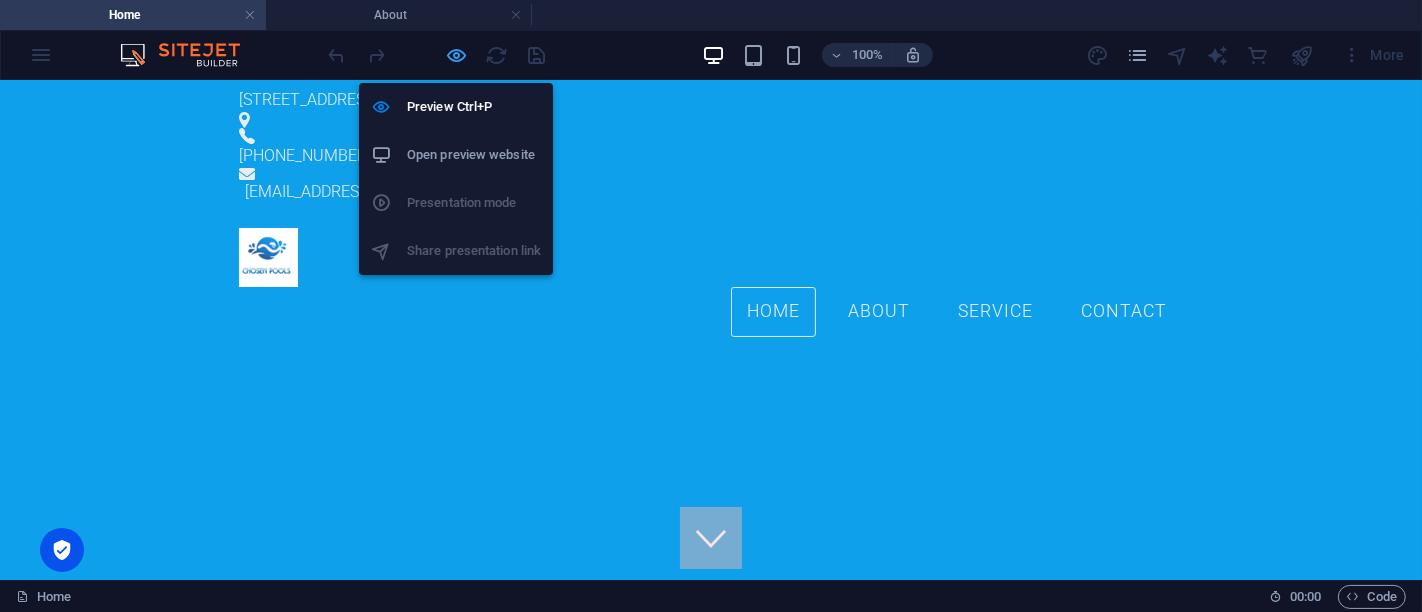 click at bounding box center [457, 55] 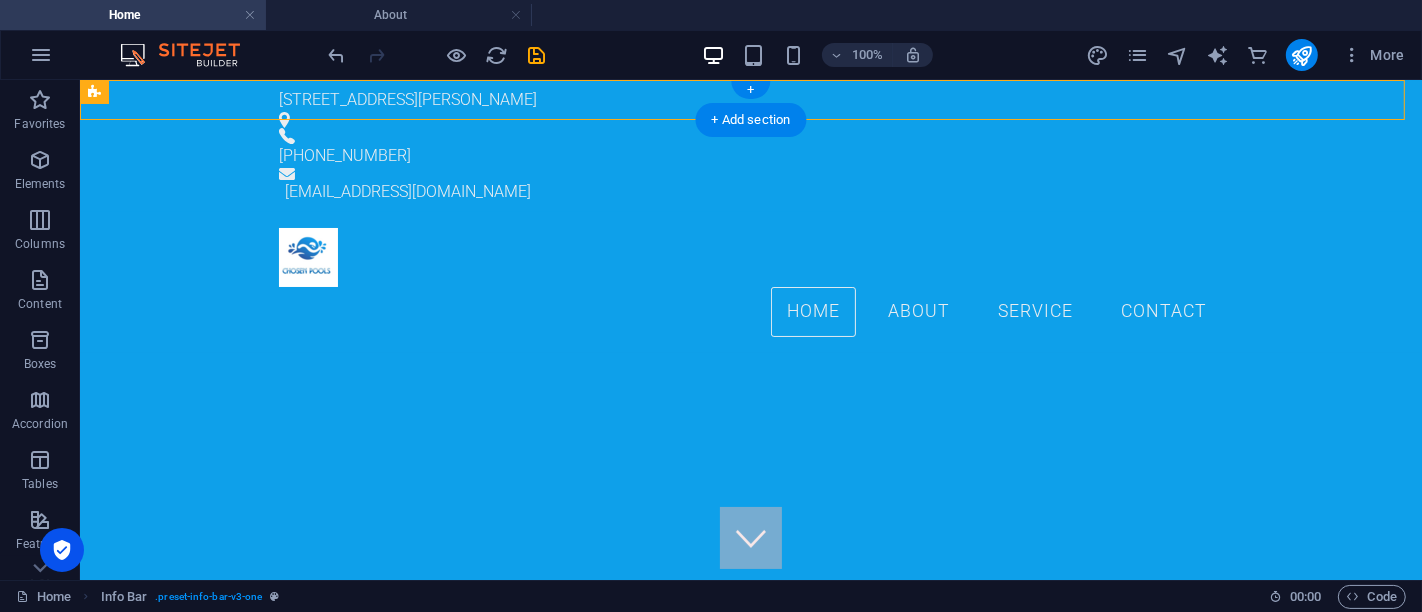 drag, startPoint x: 753, startPoint y: 180, endPoint x: 259, endPoint y: 94, distance: 501.42996 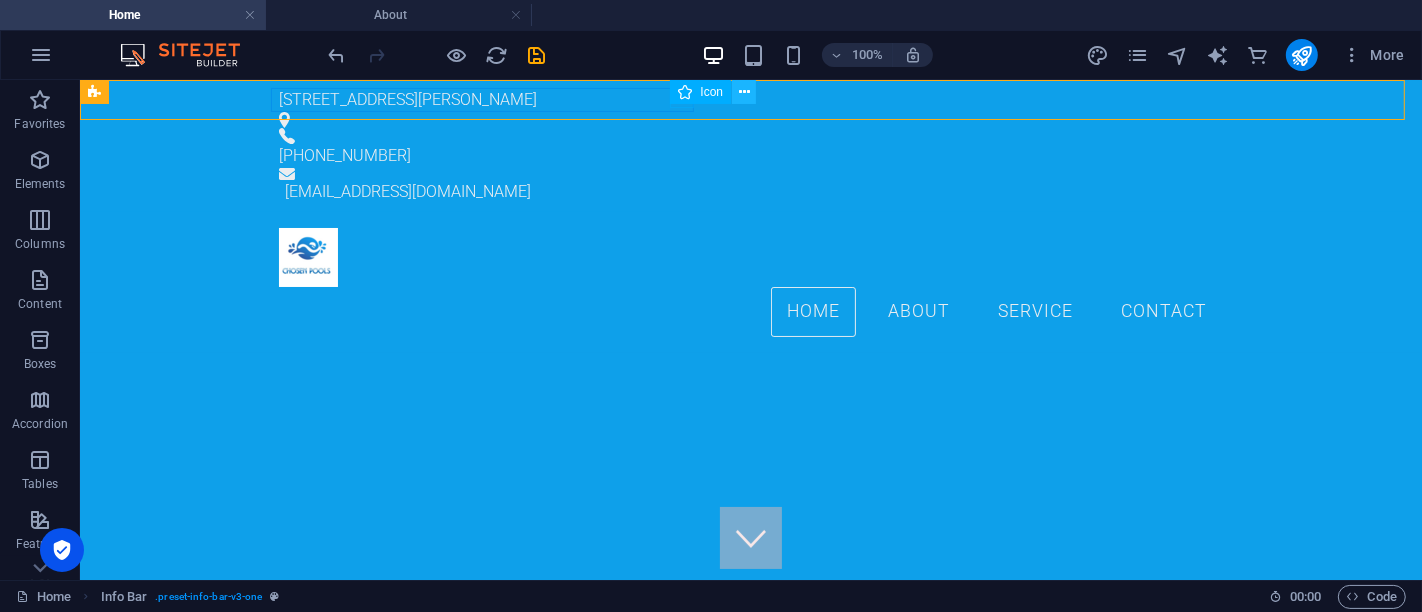 click at bounding box center [744, 92] 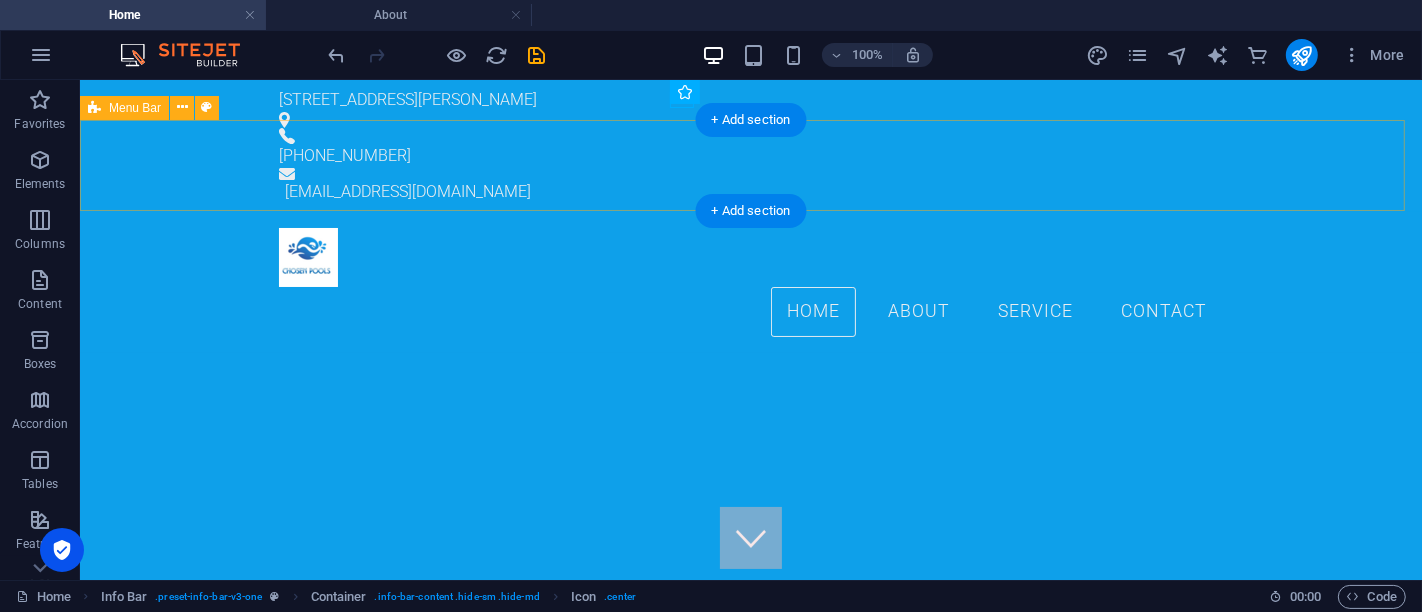 click on "Menu Home About Service Contact" at bounding box center [750, 281] 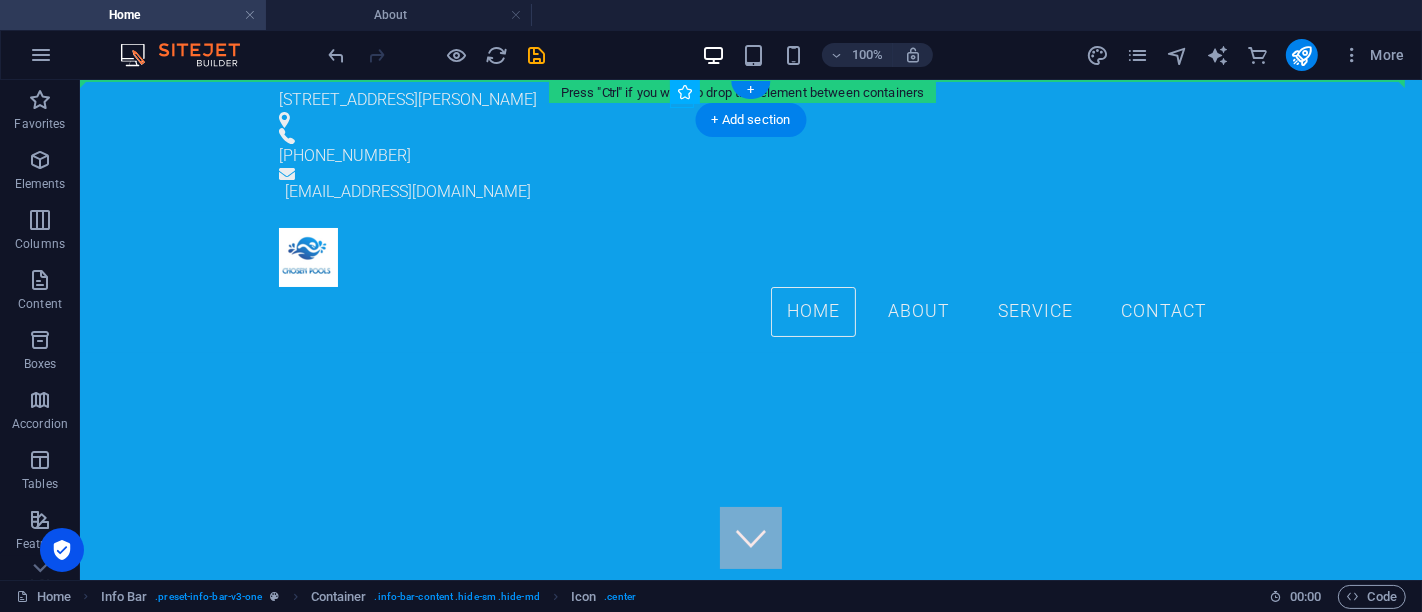 drag, startPoint x: 751, startPoint y: 180, endPoint x: 258, endPoint y: 95, distance: 500.27393 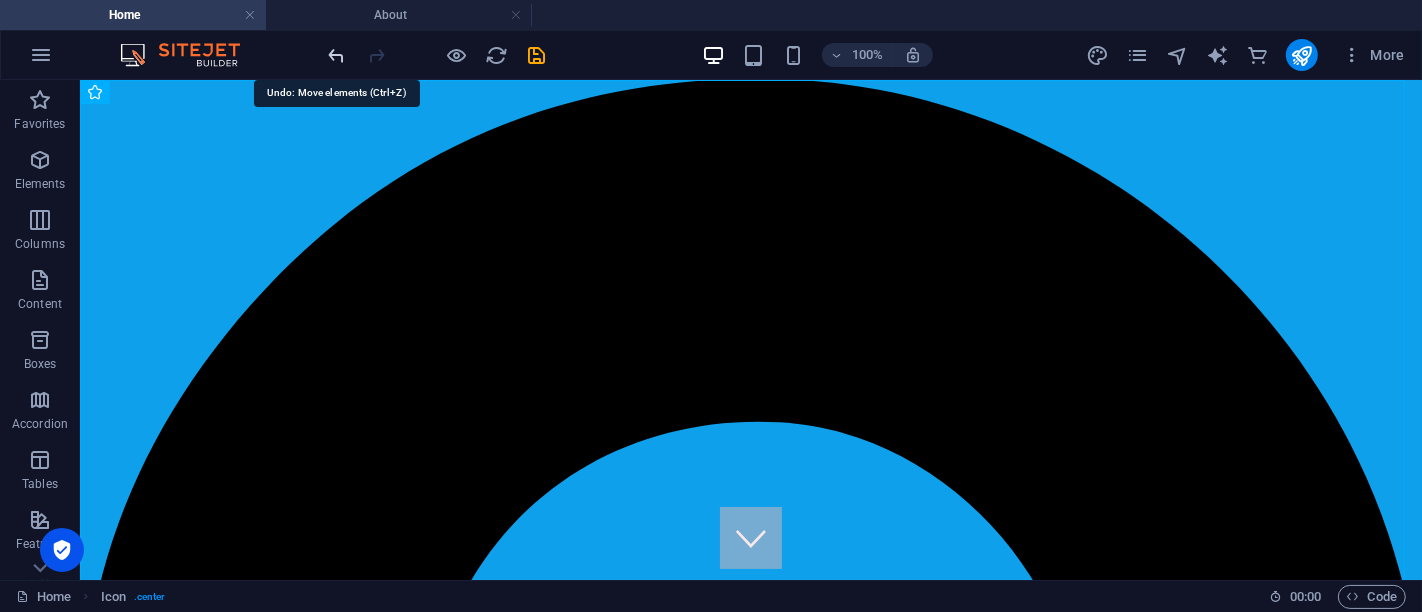 click at bounding box center [337, 55] 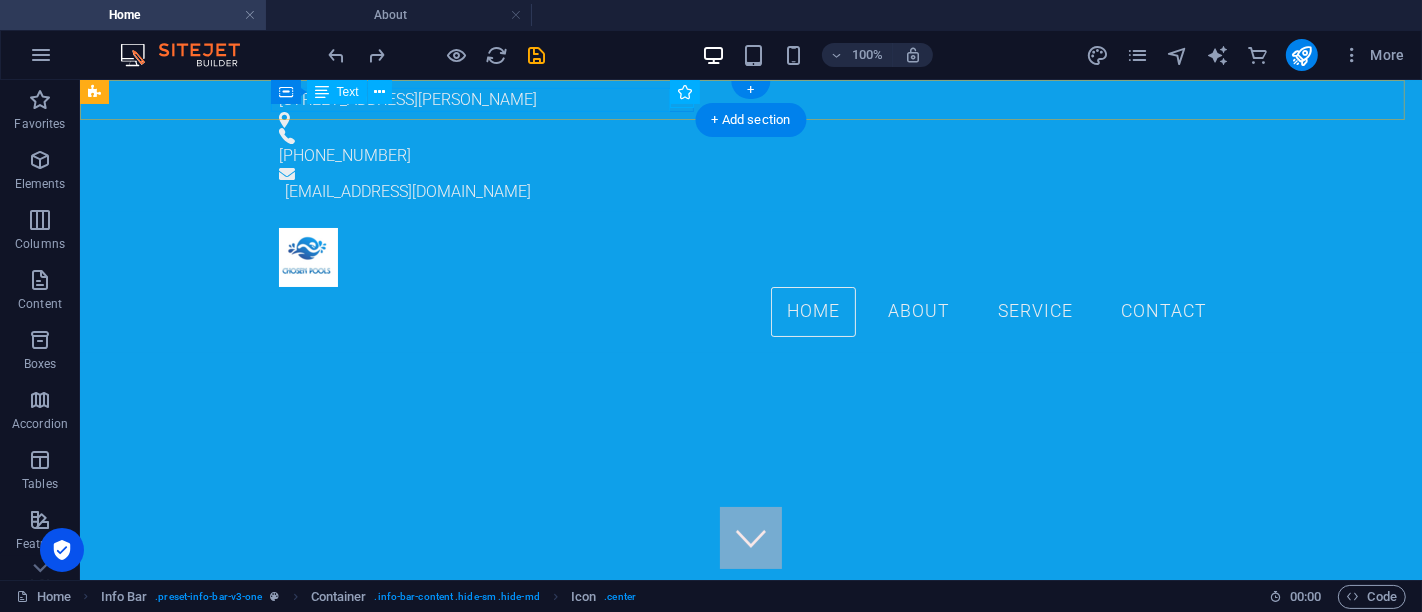 click on "[STREET_ADDRESS][PERSON_NAME]" at bounding box center [742, 99] 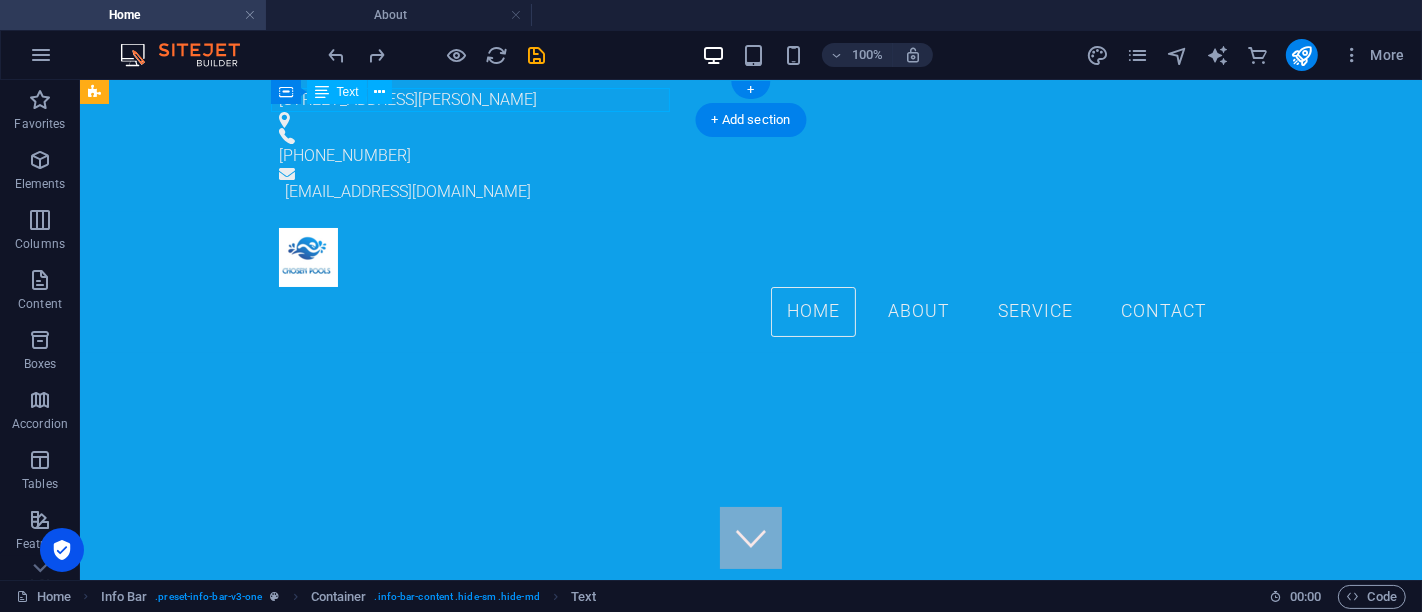 click on "[STREET_ADDRESS][PERSON_NAME]" at bounding box center [742, 99] 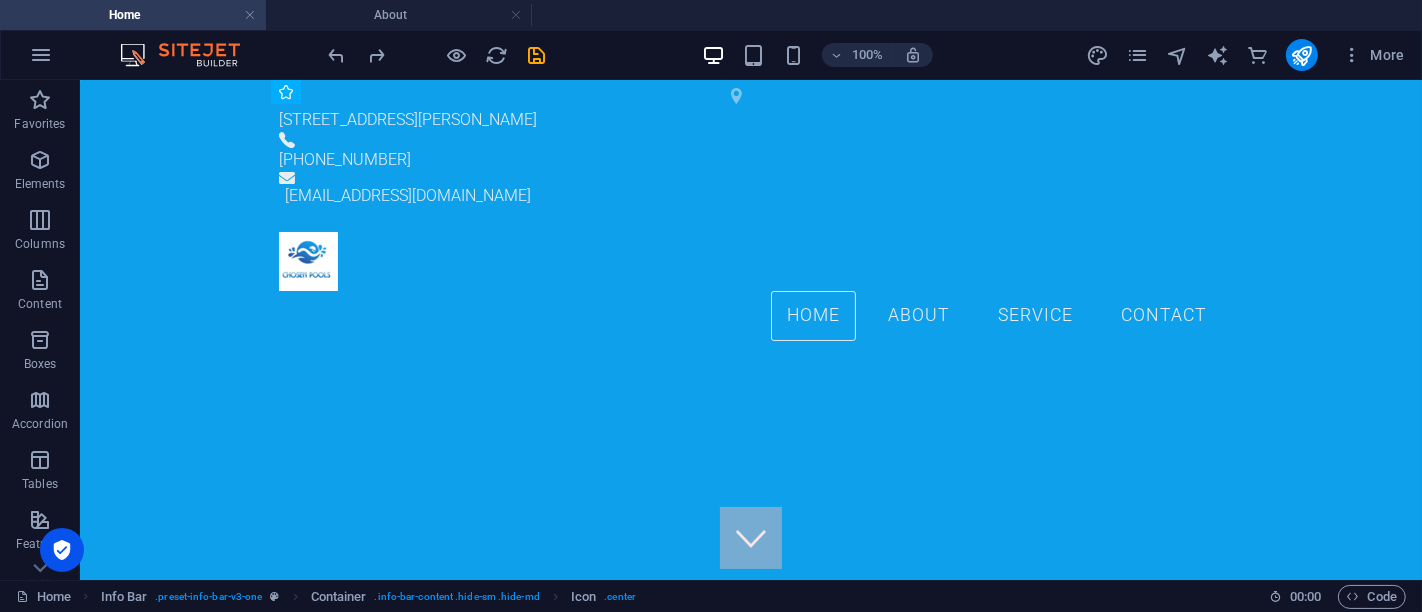 drag, startPoint x: 882, startPoint y: 99, endPoint x: 284, endPoint y: 104, distance: 598.0209 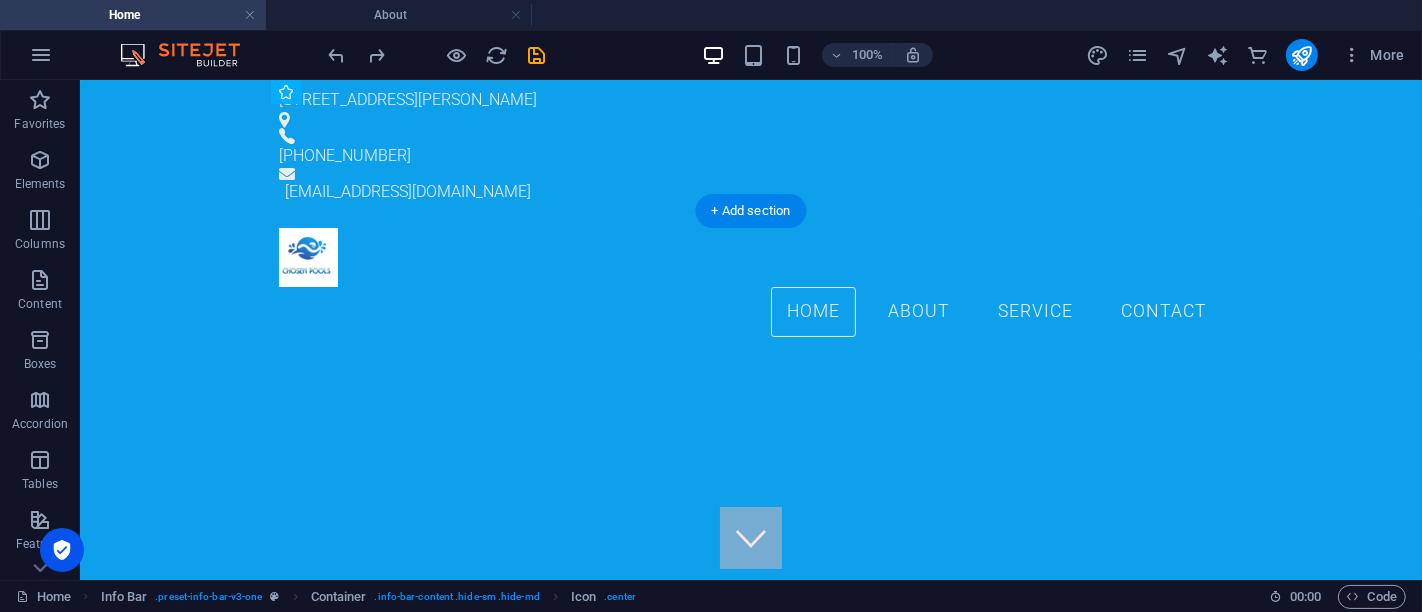 click at bounding box center [750, 1035] 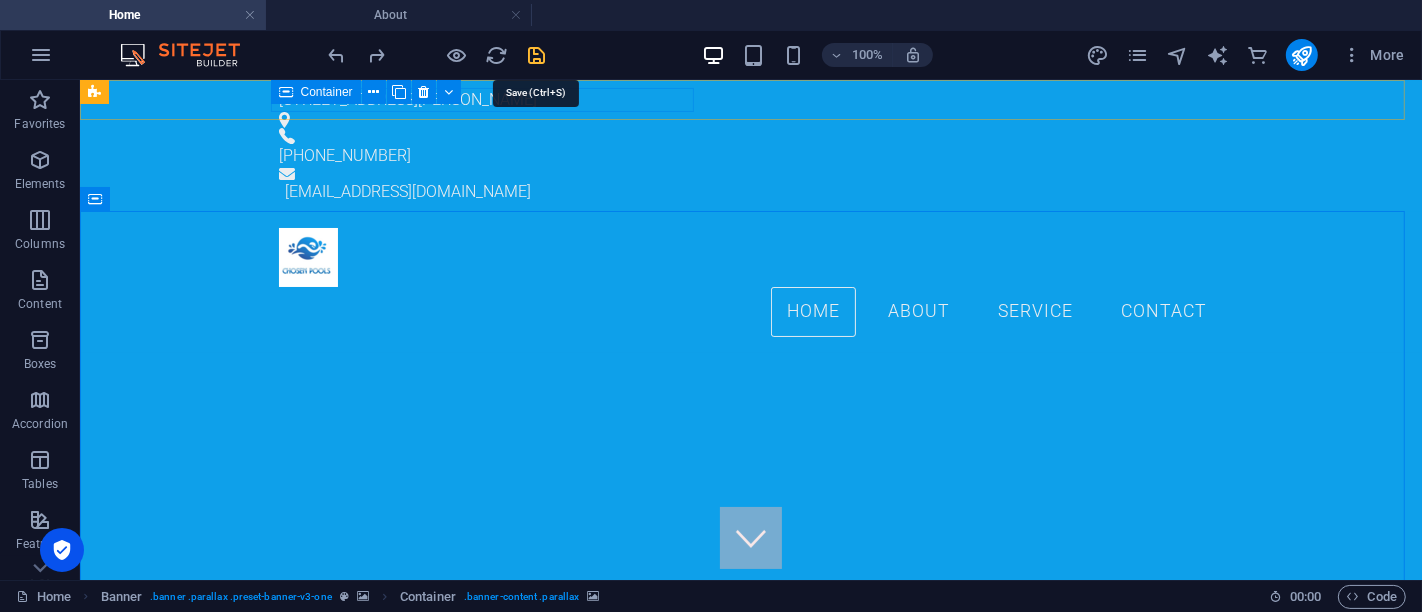 click at bounding box center (537, 55) 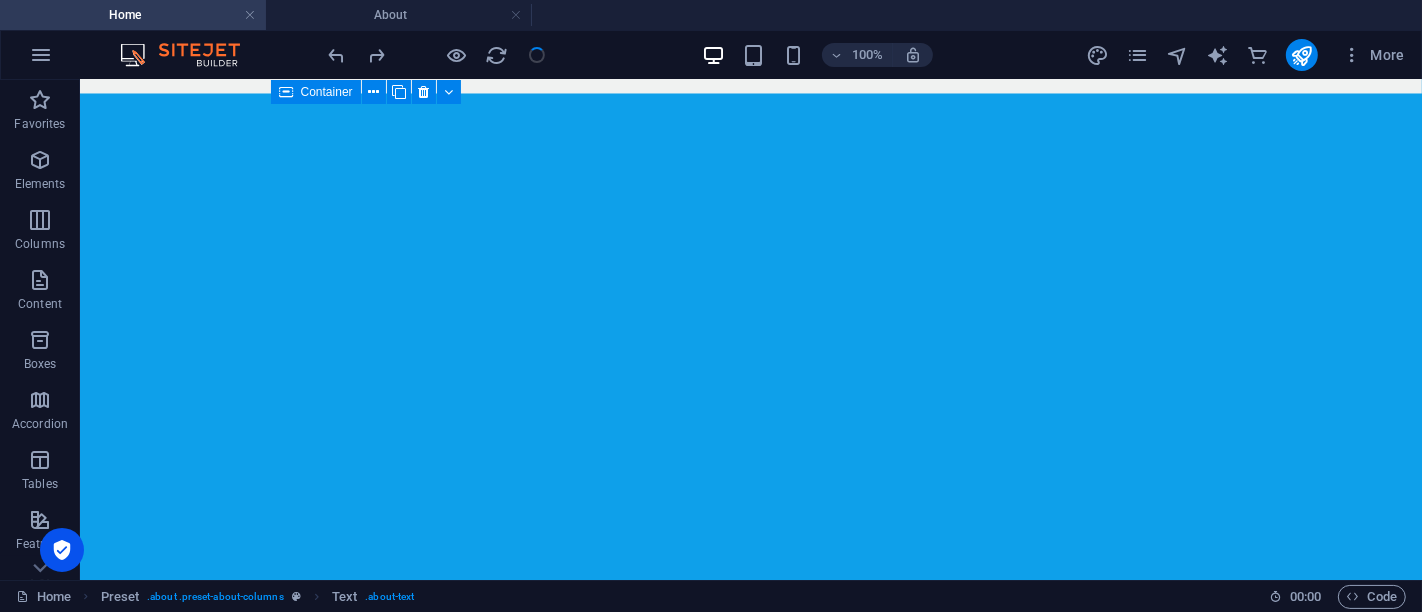scroll, scrollTop: 4171, scrollLeft: 0, axis: vertical 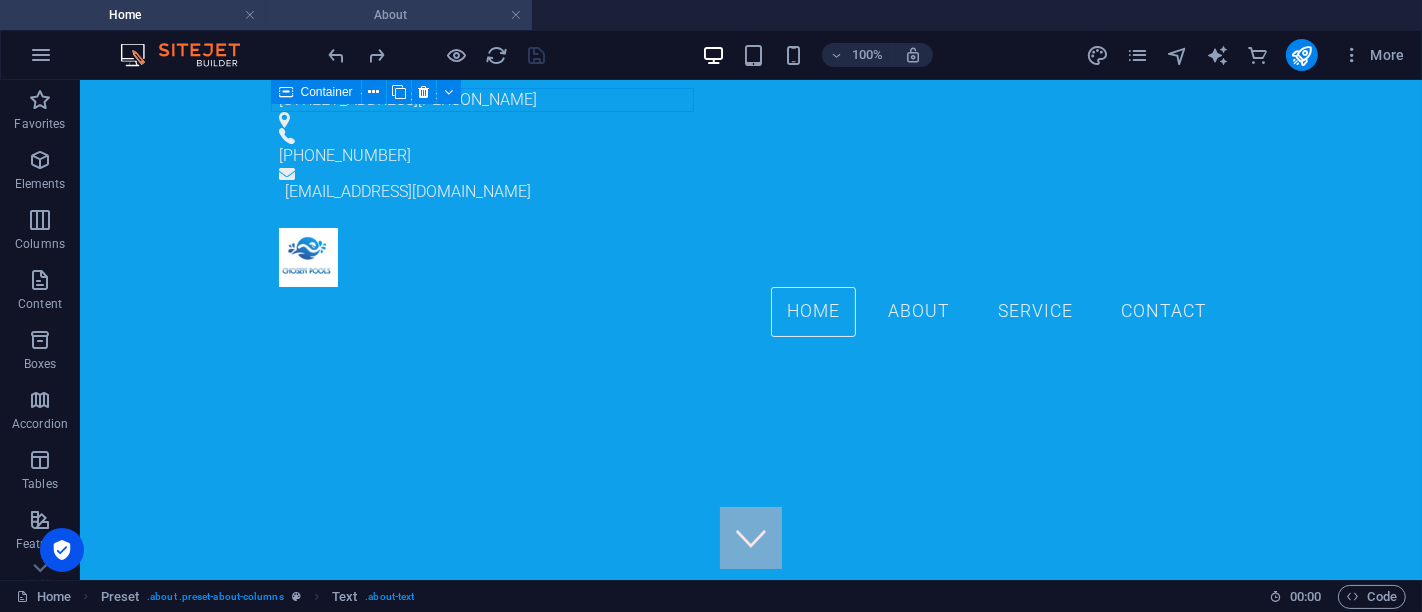 click on "About" at bounding box center [399, 15] 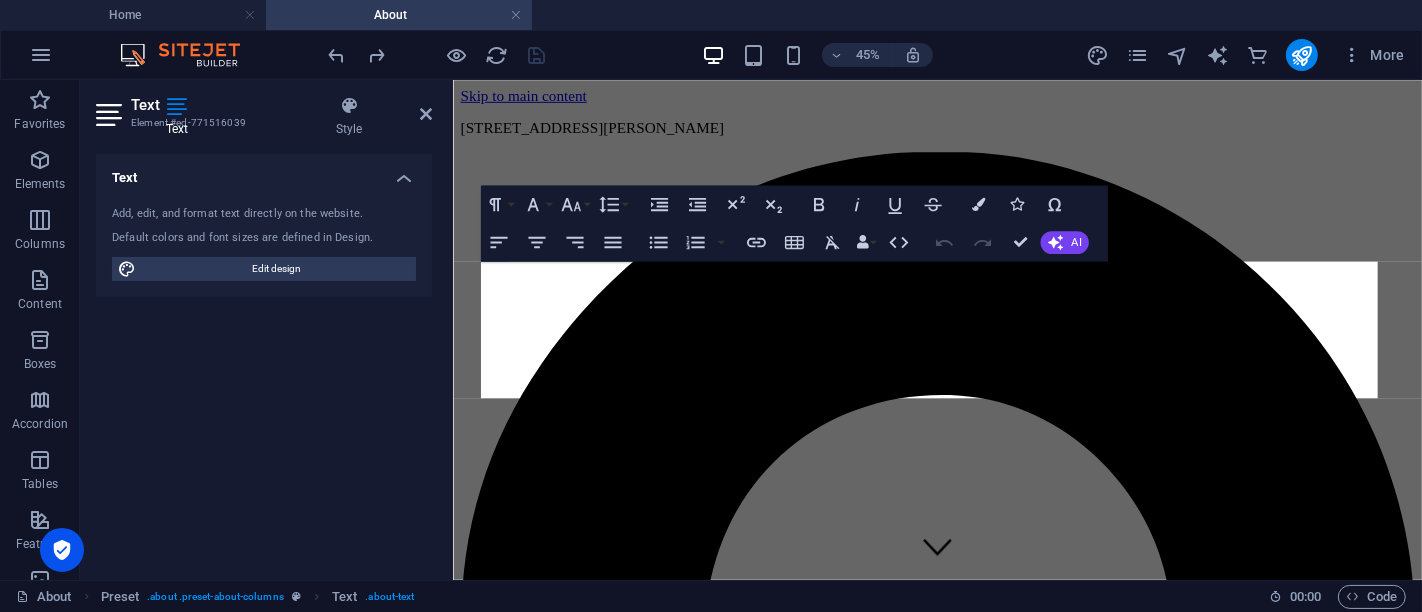 scroll, scrollTop: 470, scrollLeft: 0, axis: vertical 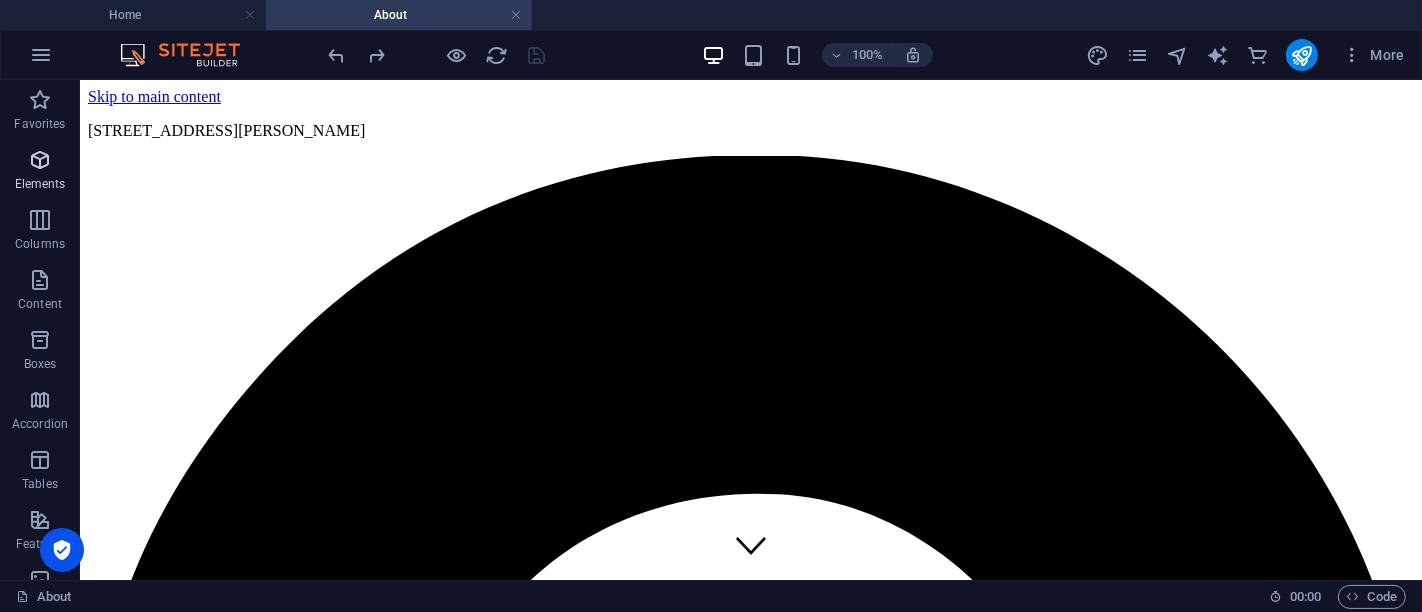 click on "Elements" at bounding box center [40, 172] 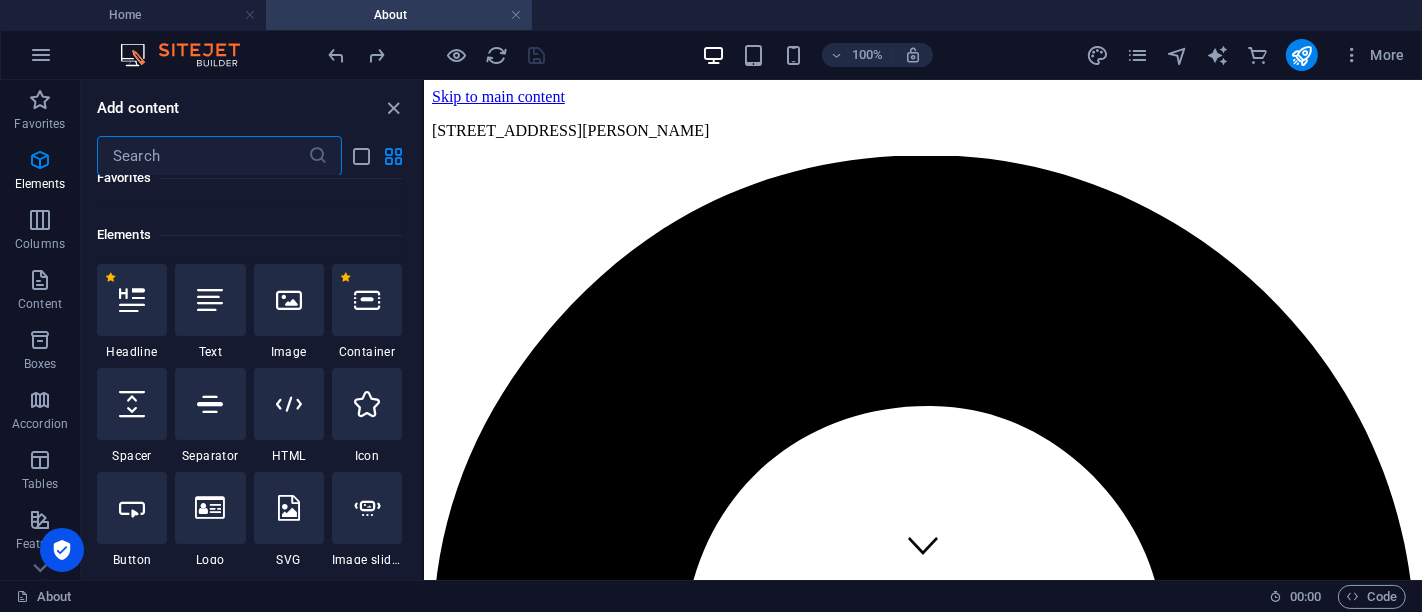 scroll, scrollTop: 213, scrollLeft: 0, axis: vertical 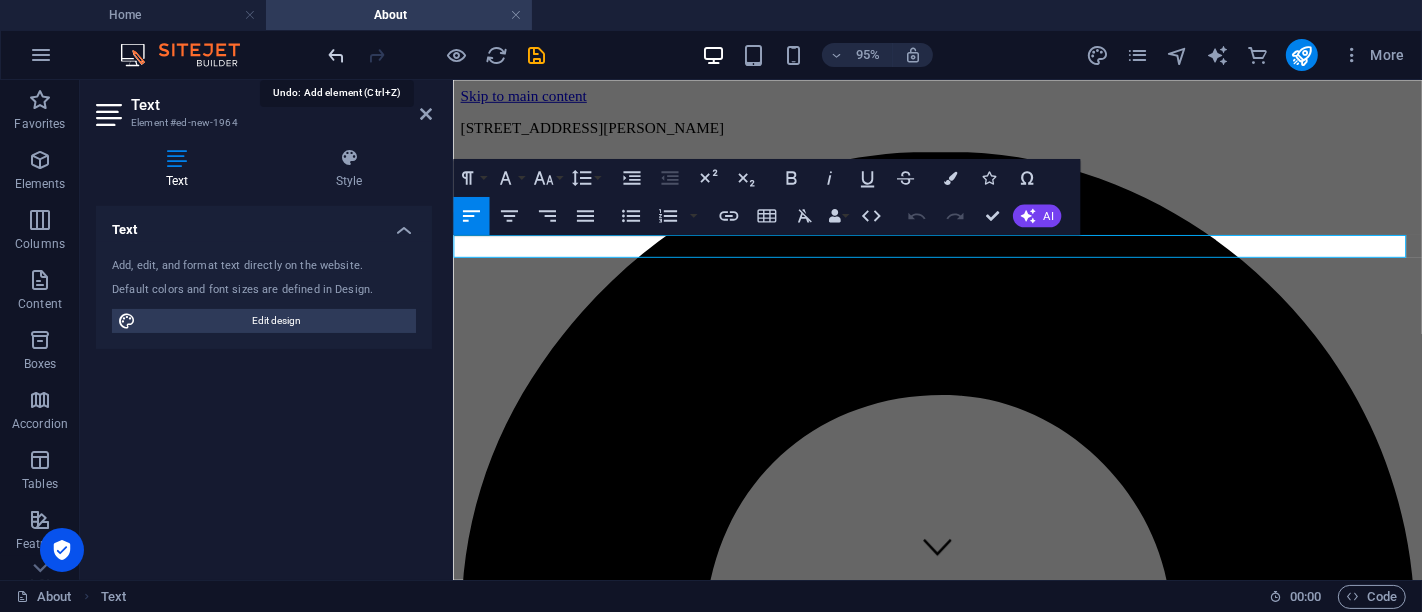 click at bounding box center (337, 55) 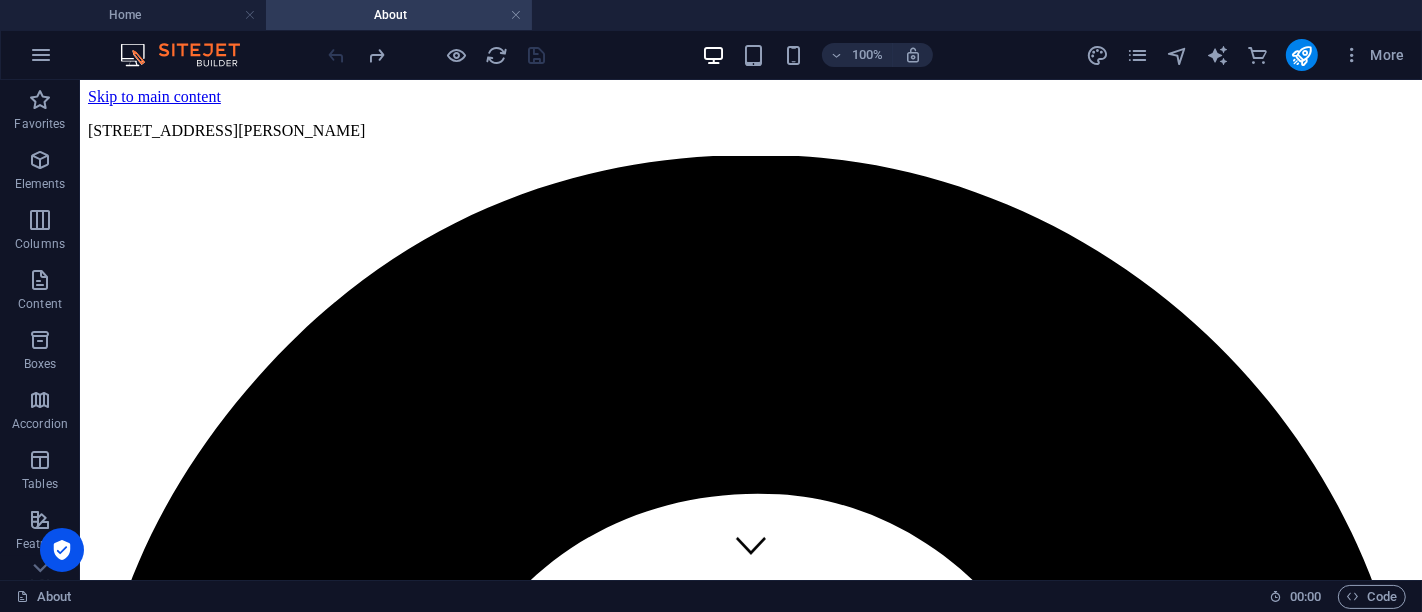 scroll, scrollTop: 36, scrollLeft: 0, axis: vertical 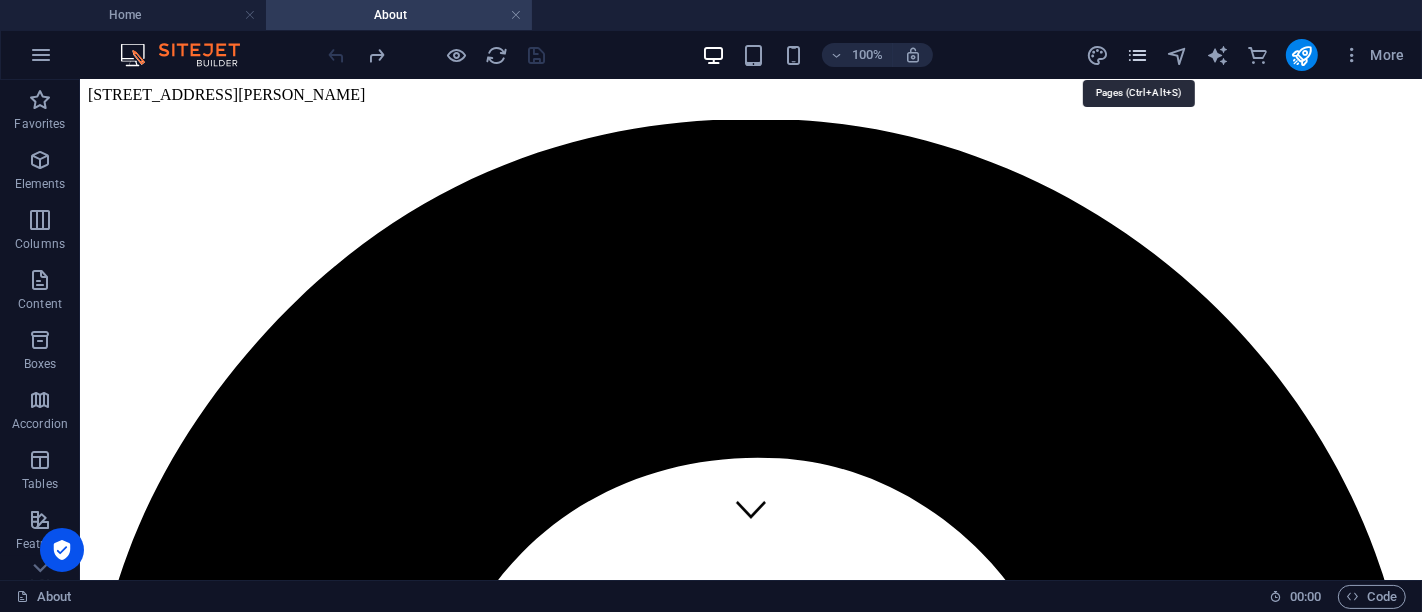 click at bounding box center [1137, 55] 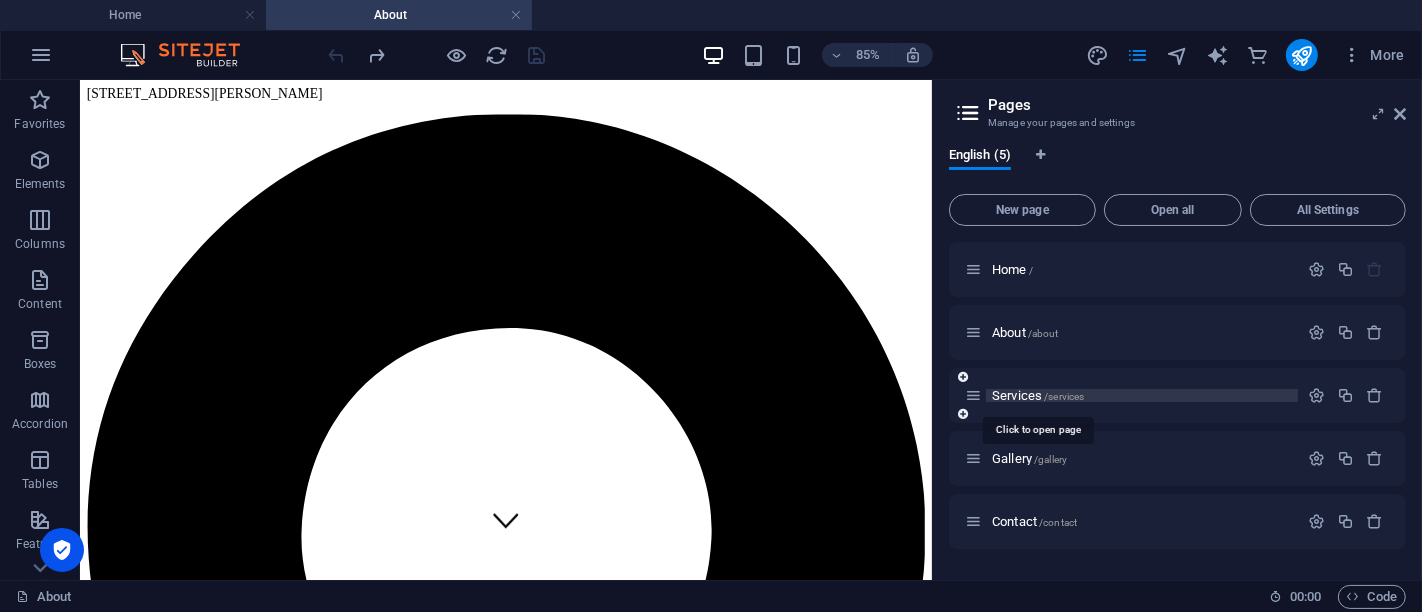 click on "Services /services" at bounding box center (1038, 395) 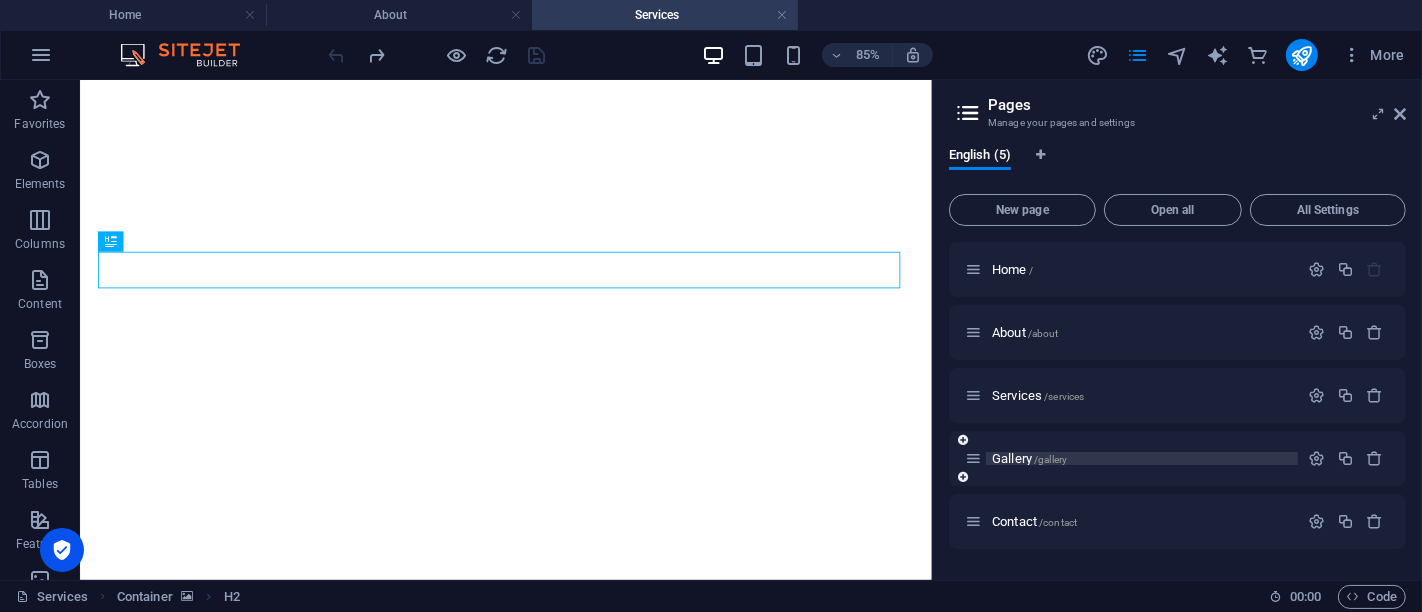 click on "Services /services" at bounding box center [1177, 395] 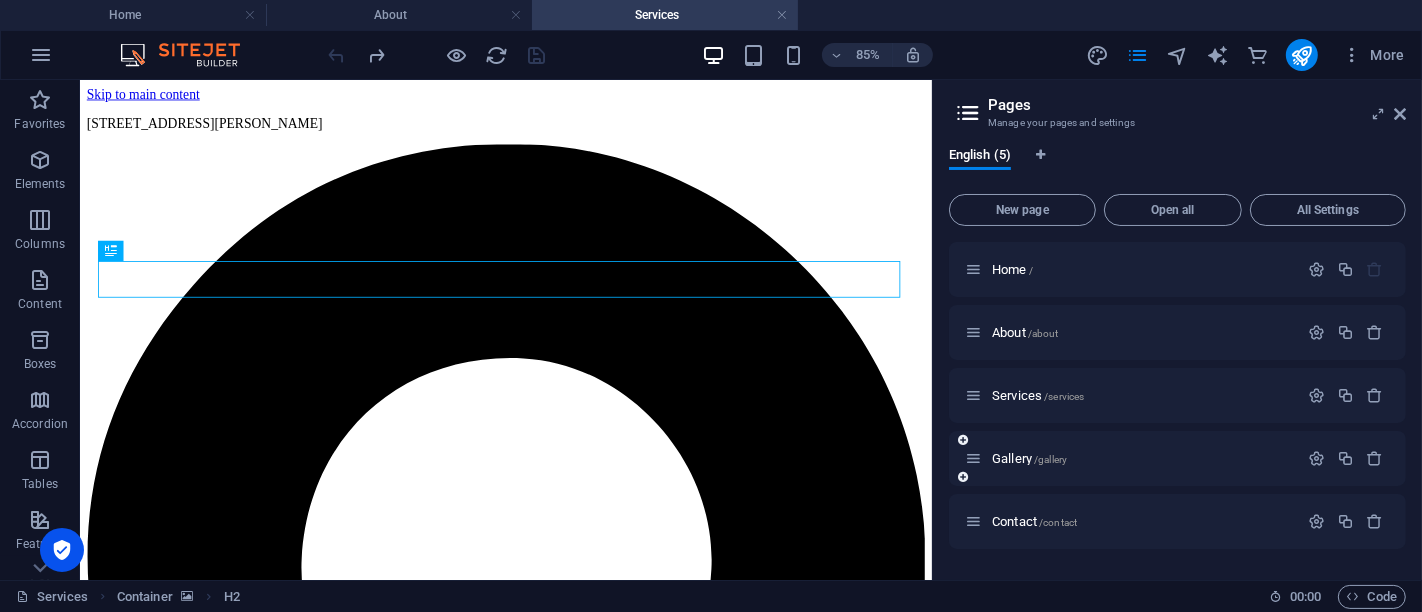 scroll, scrollTop: 0, scrollLeft: 0, axis: both 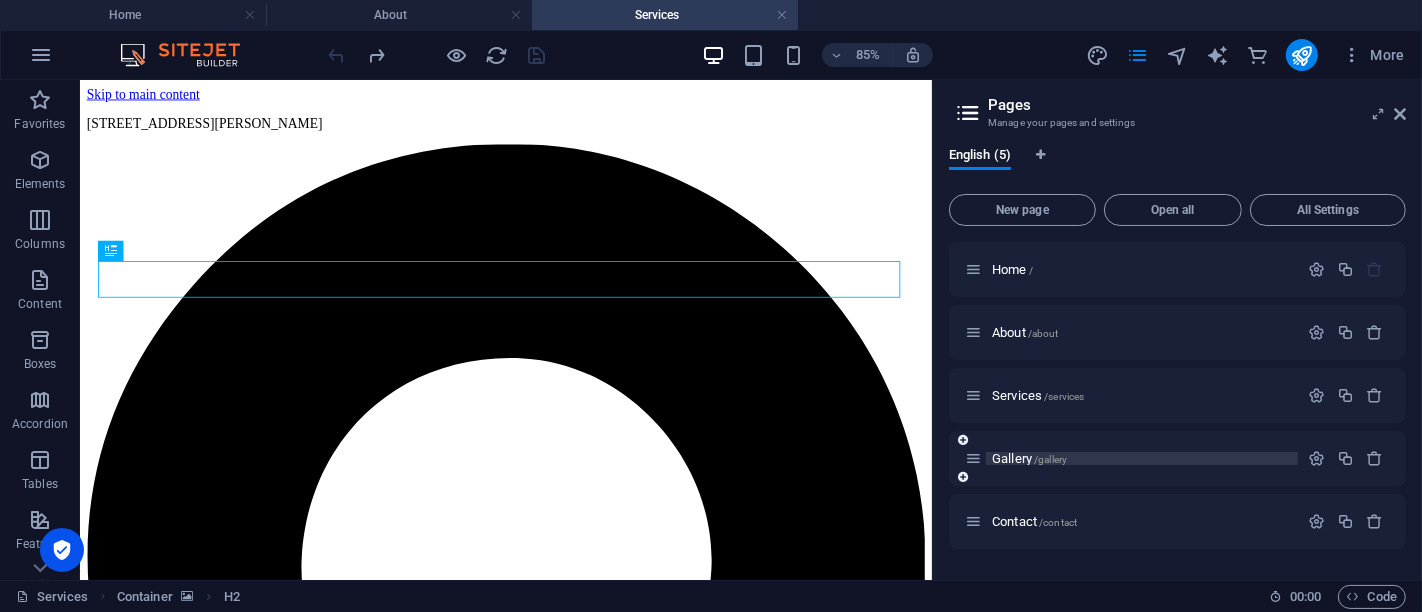 click on "Gallery /gallery" at bounding box center (1029, 458) 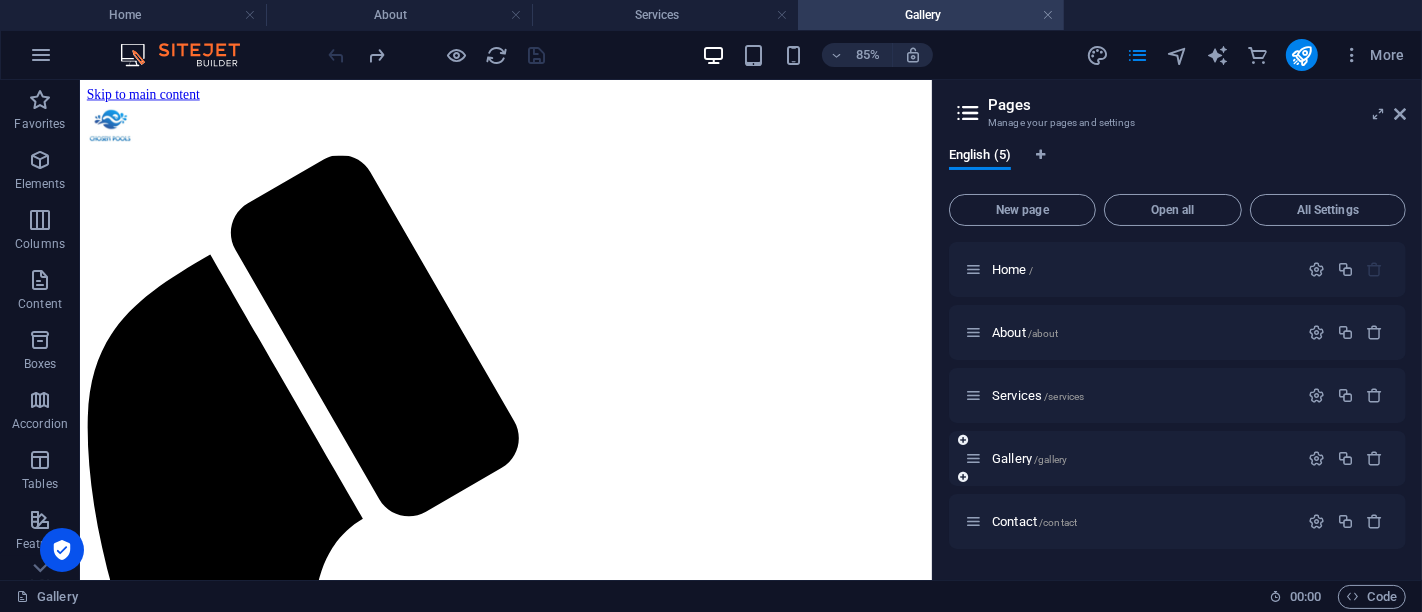 scroll, scrollTop: 0, scrollLeft: 0, axis: both 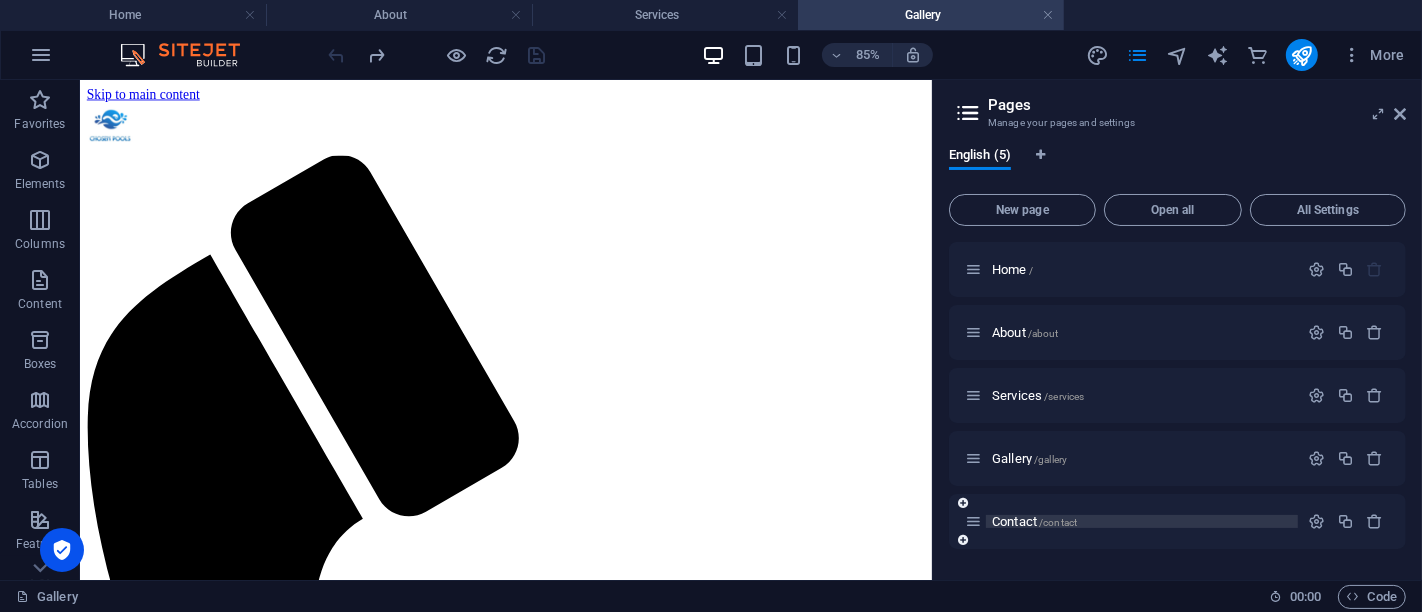 click on "Contact /contact" at bounding box center [1034, 521] 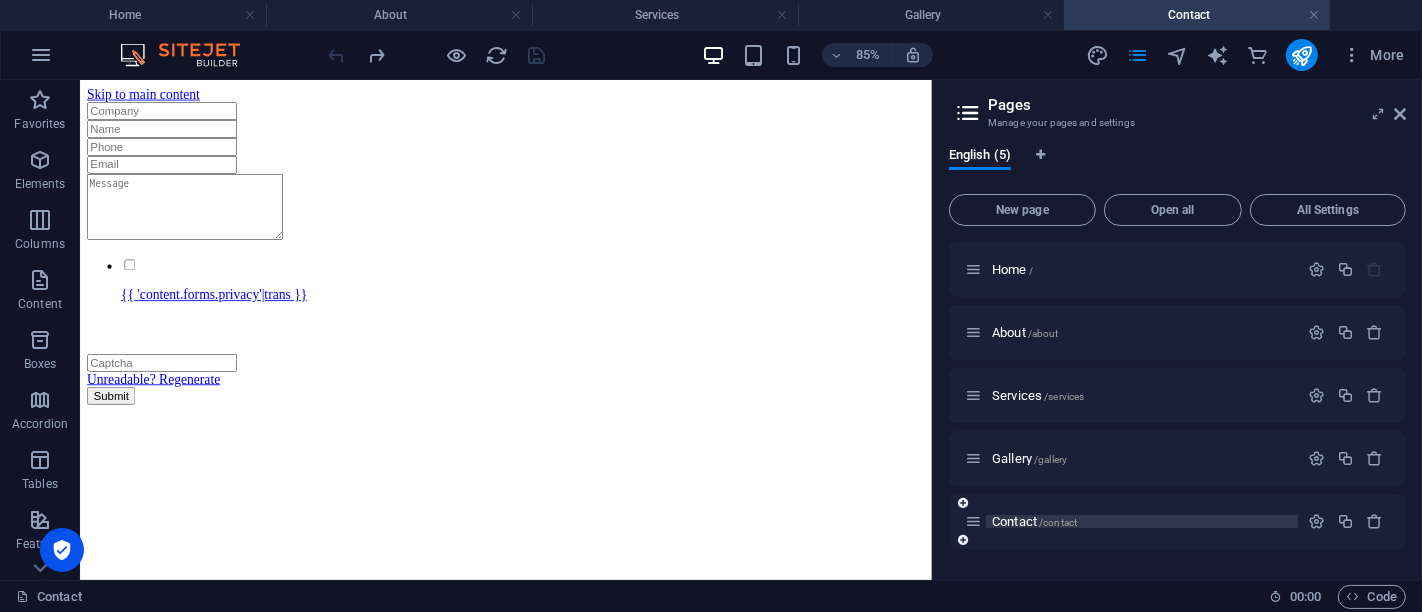 scroll, scrollTop: 0, scrollLeft: 0, axis: both 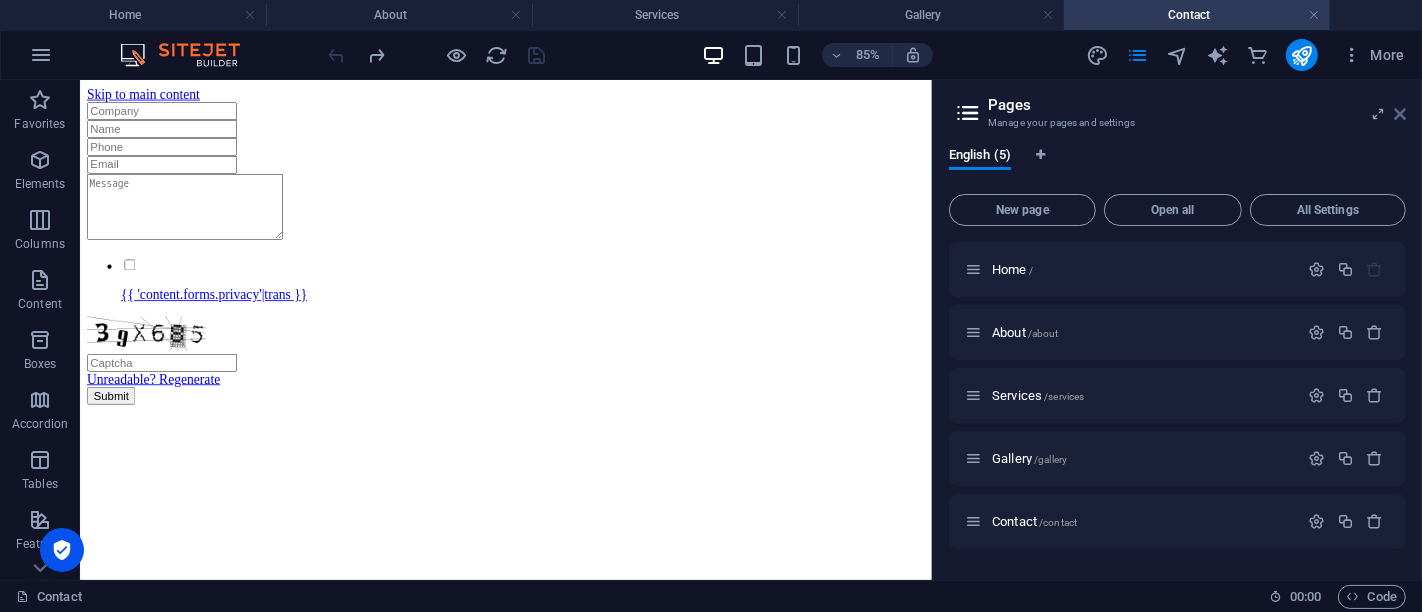 click at bounding box center [1400, 114] 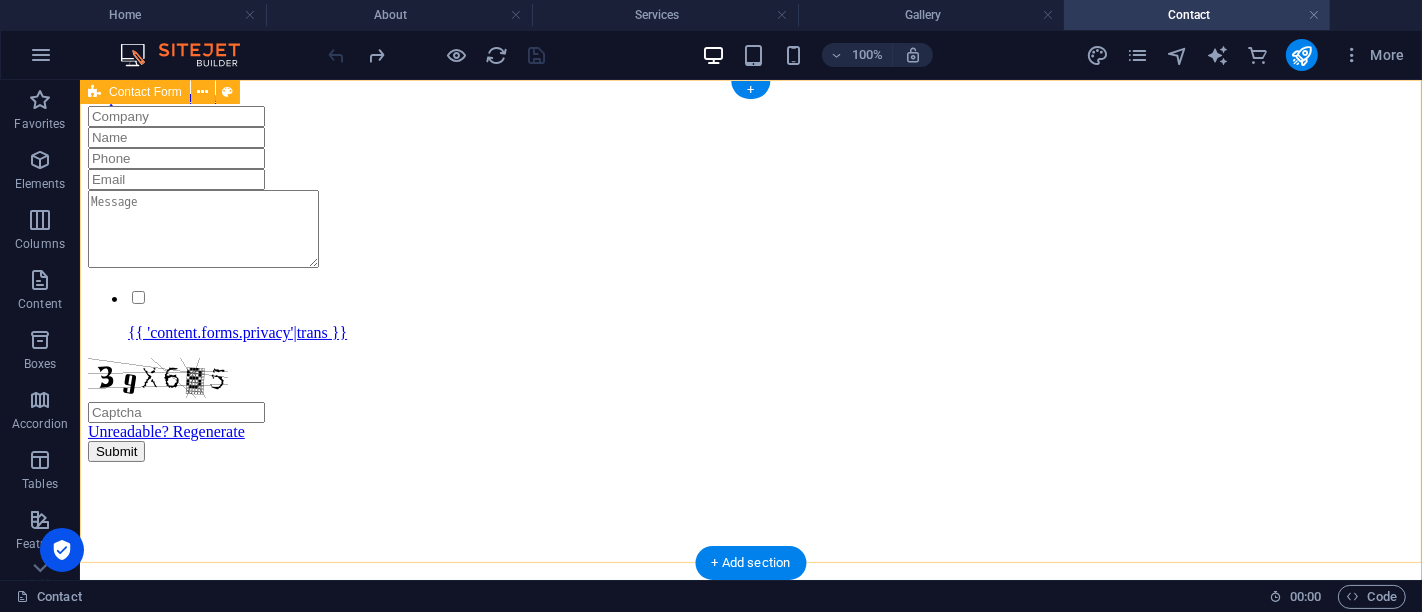 click on "{{ 'content.forms.privacy'|trans }} Unreadable? Regenerate Submit" at bounding box center (750, 283) 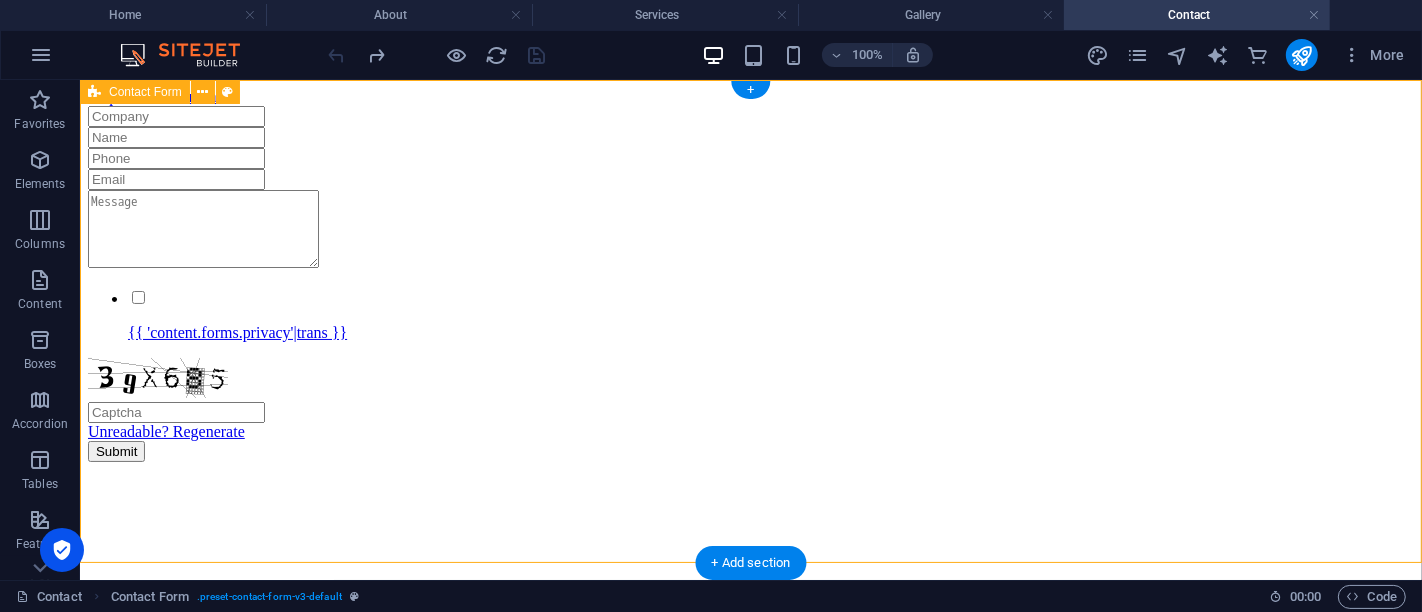 click on "{{ 'content.forms.privacy'|trans }} Unreadable? Regenerate Submit" at bounding box center [750, 283] 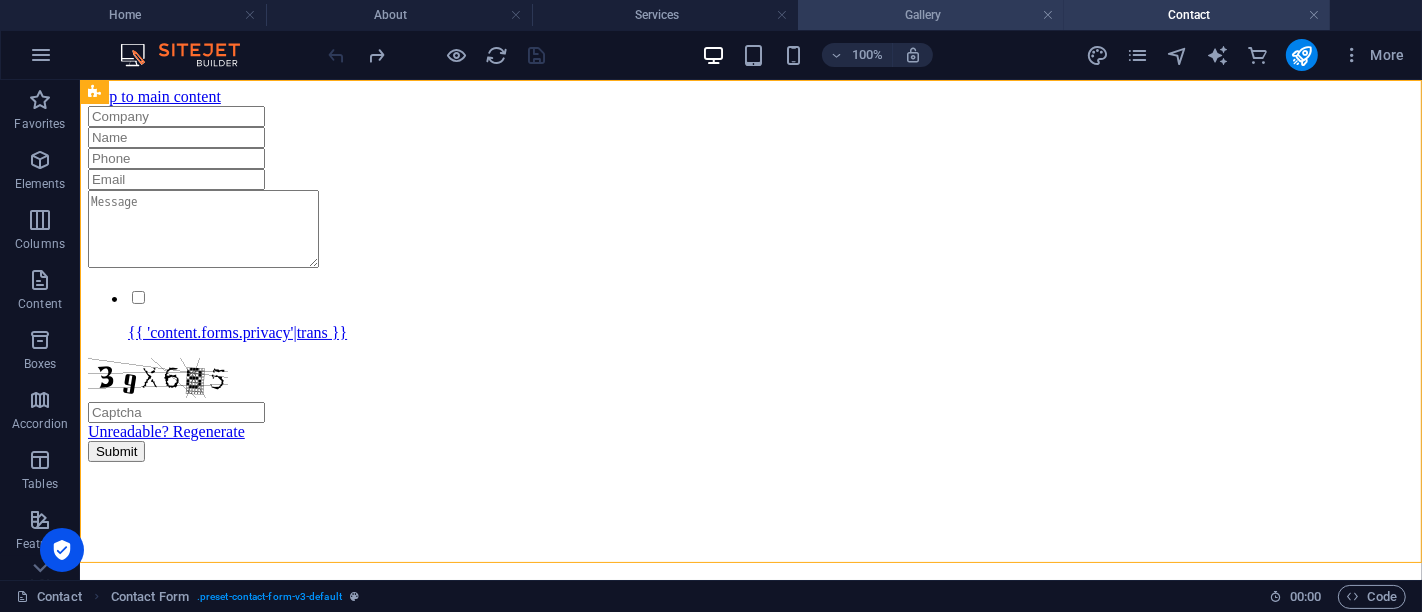 click on "Gallery" at bounding box center [931, 15] 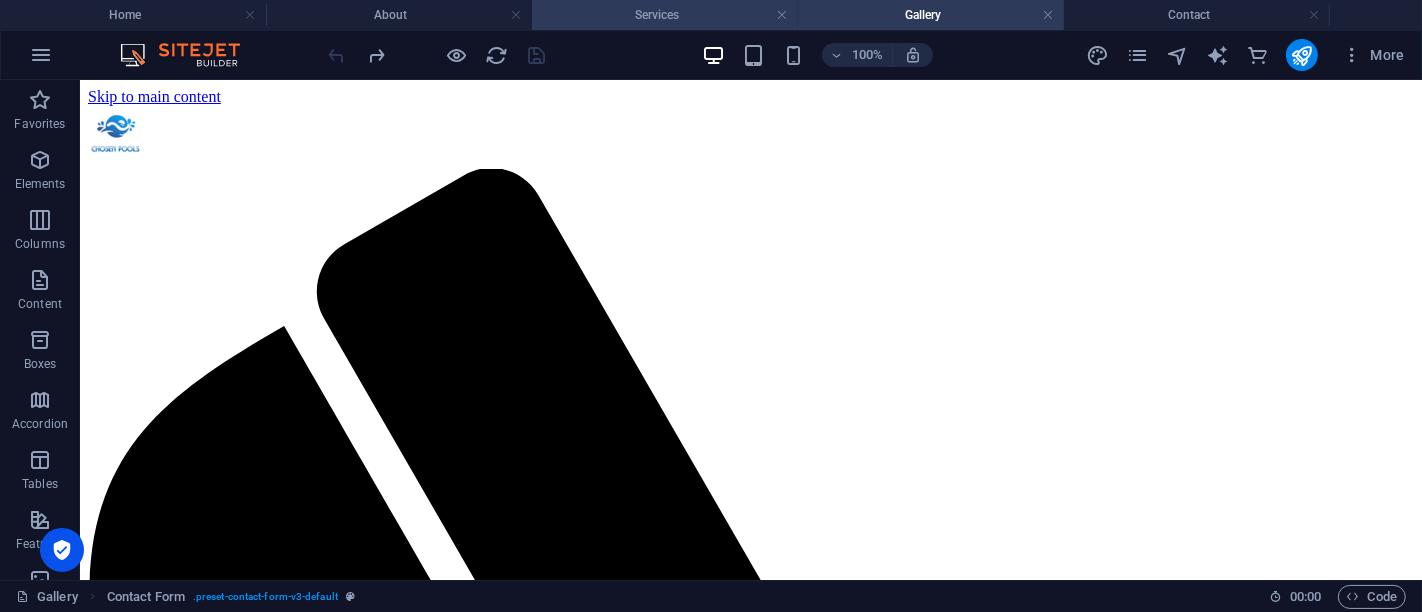 click on "Services" at bounding box center (665, 15) 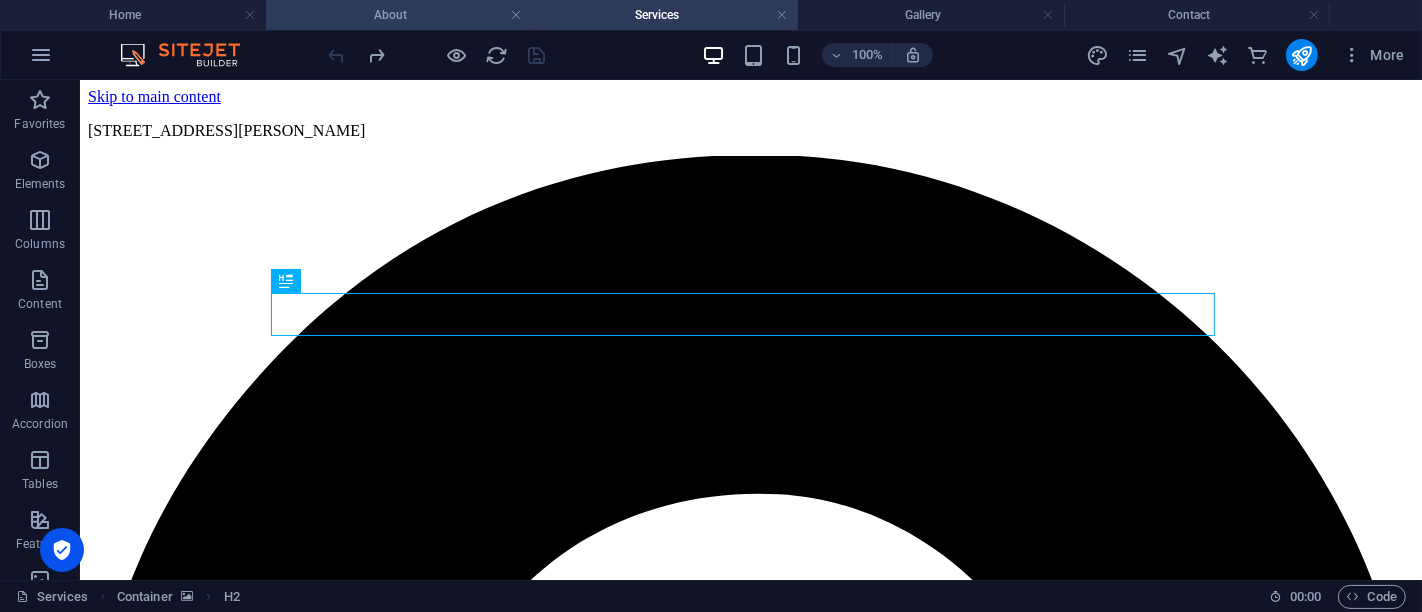 click on "About" at bounding box center (399, 15) 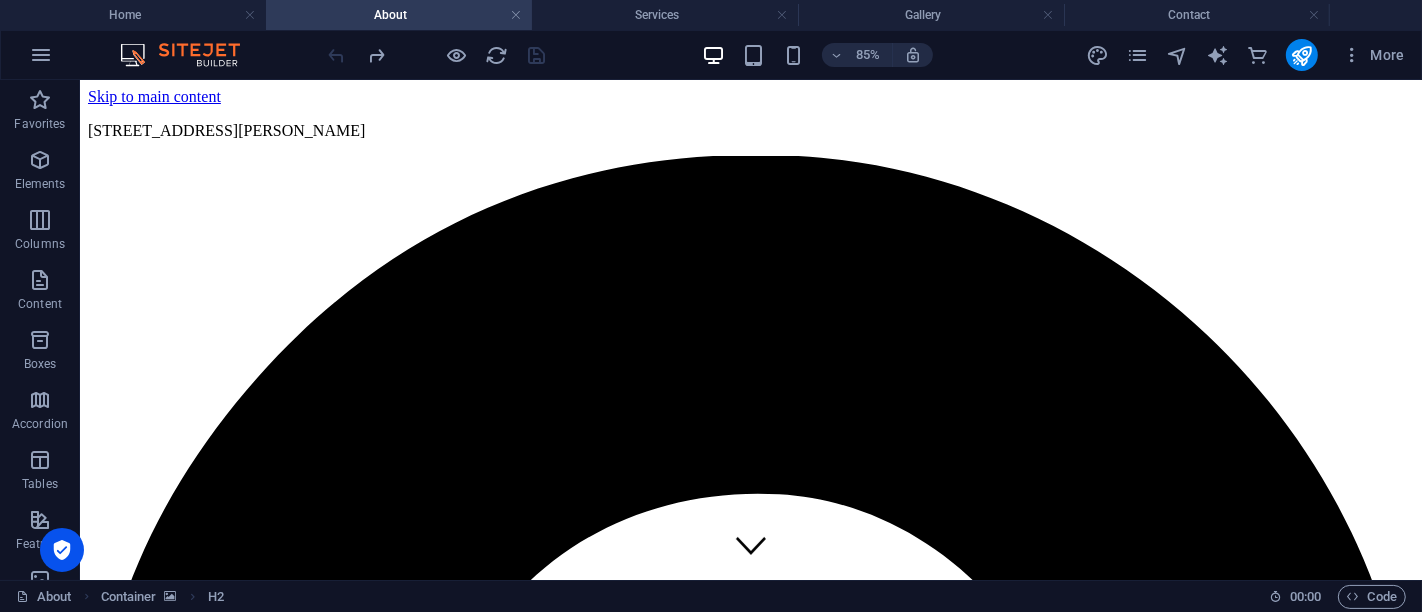 scroll, scrollTop: 36, scrollLeft: 0, axis: vertical 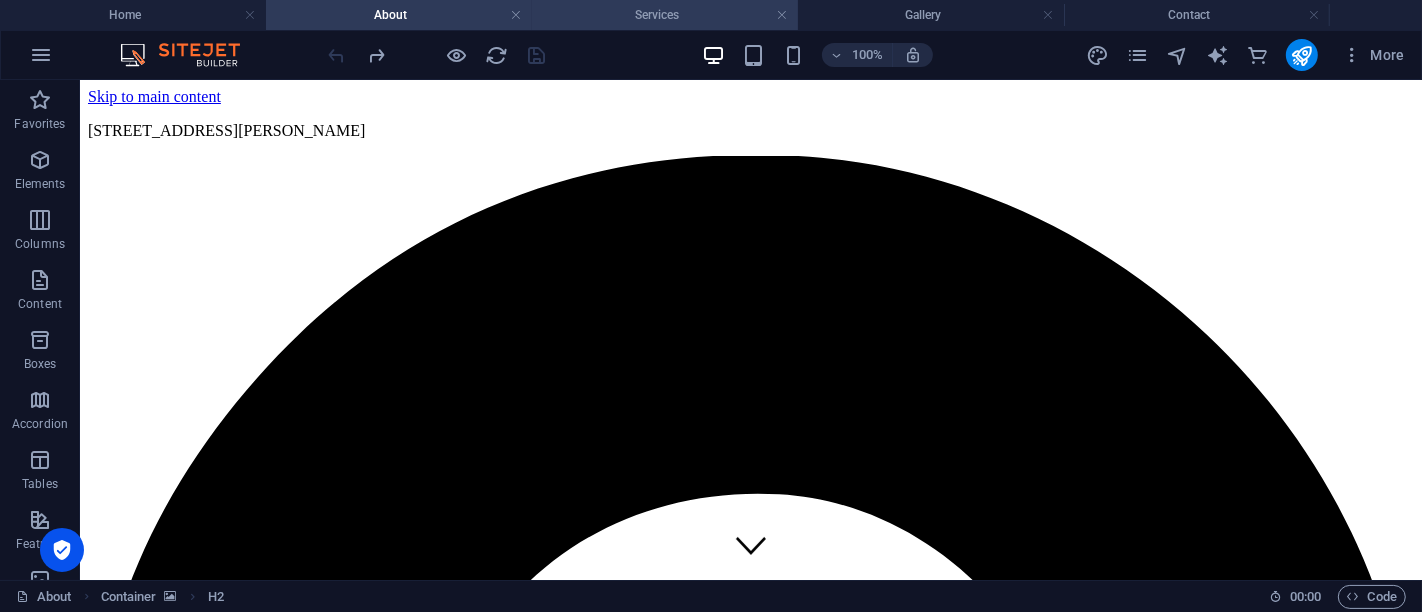 click on "Services" at bounding box center (665, 15) 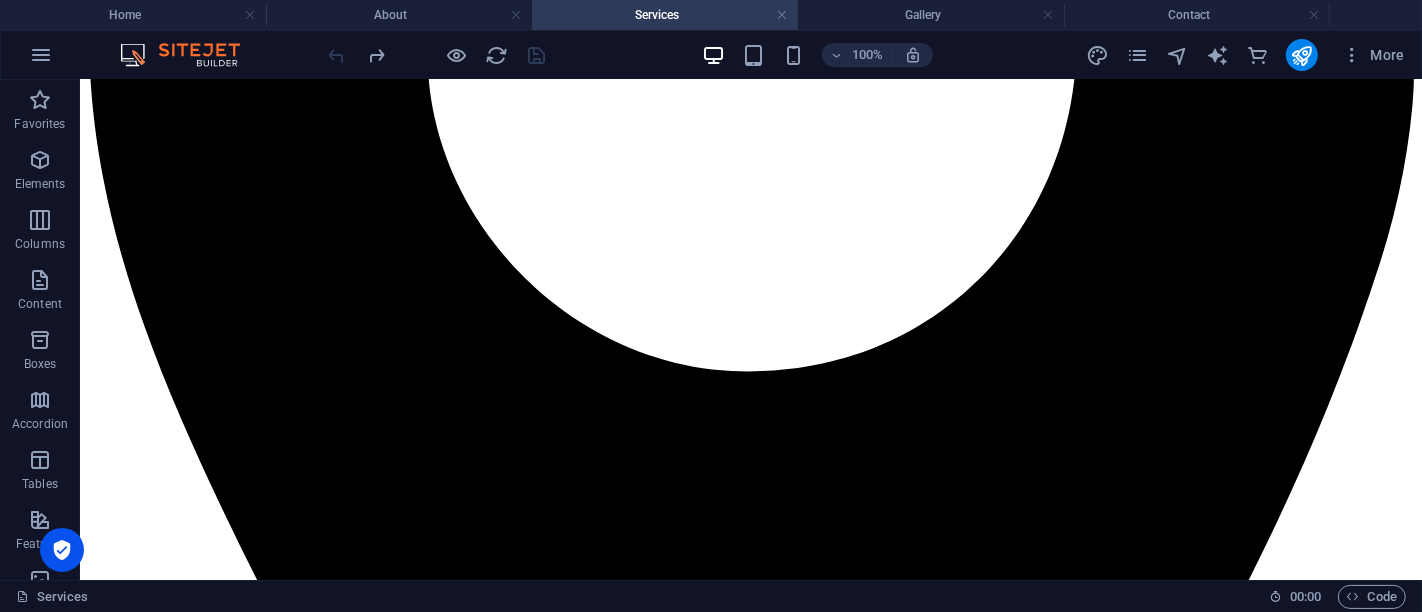 scroll, scrollTop: 772, scrollLeft: 0, axis: vertical 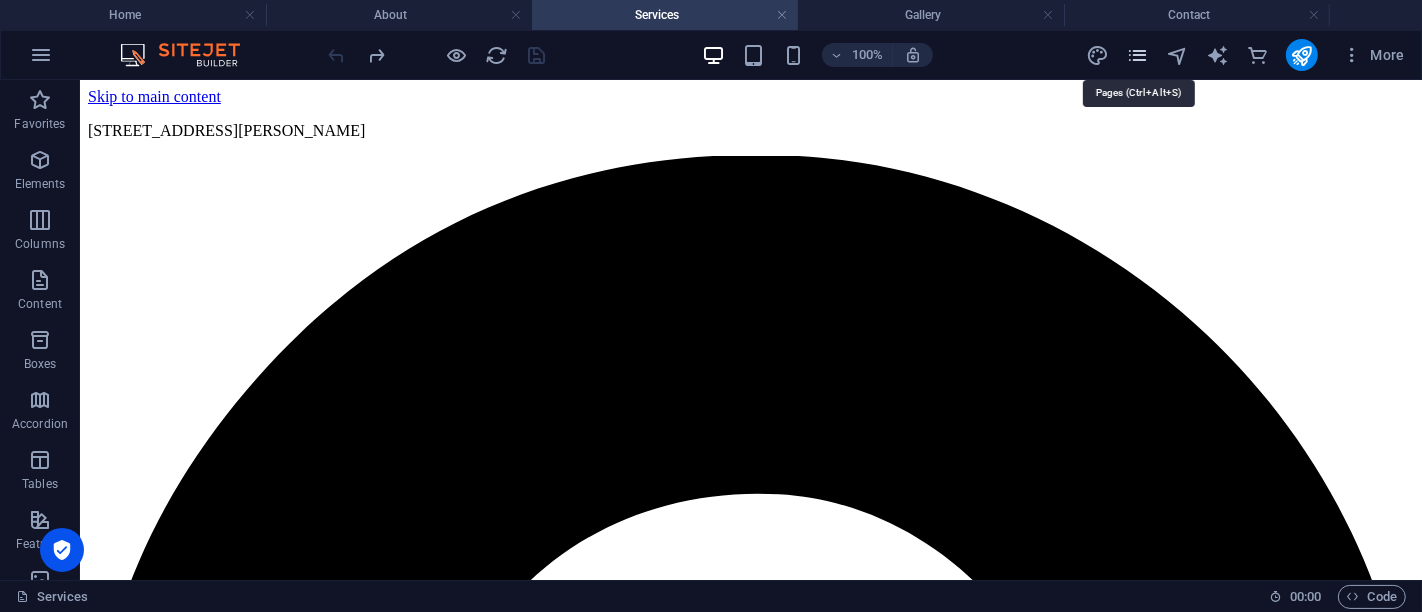 click at bounding box center (1137, 55) 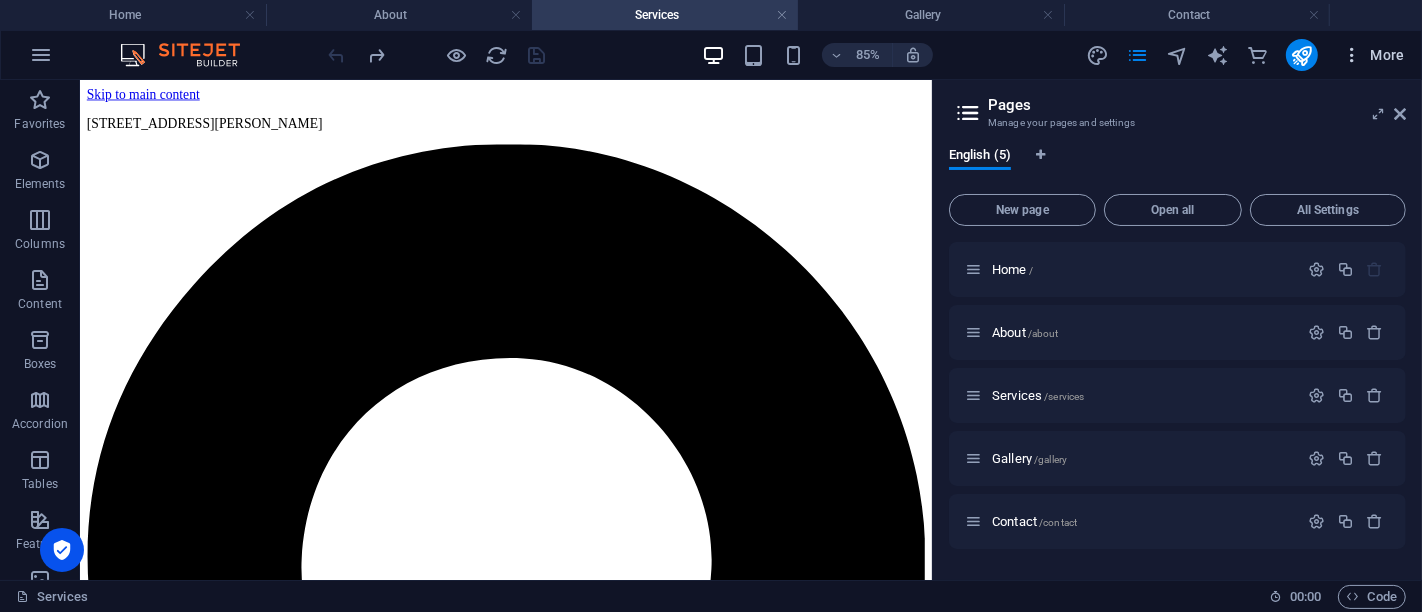 click at bounding box center (1352, 55) 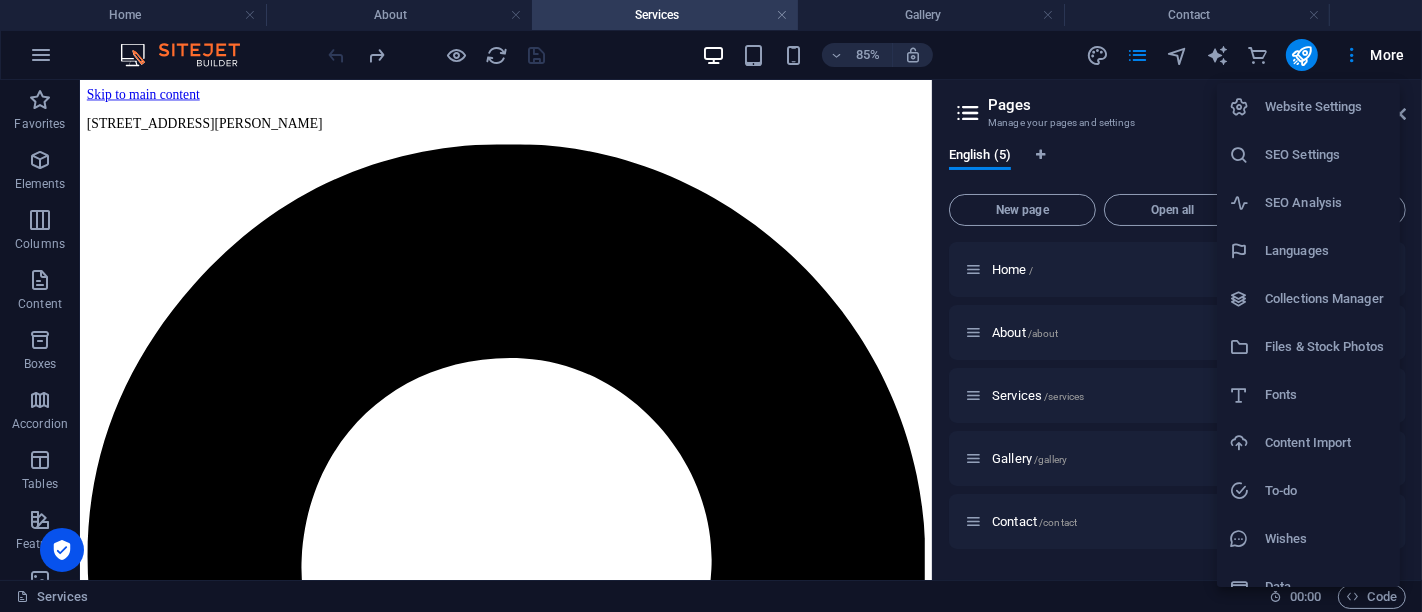 click on "SEO Settings" at bounding box center (1326, 155) 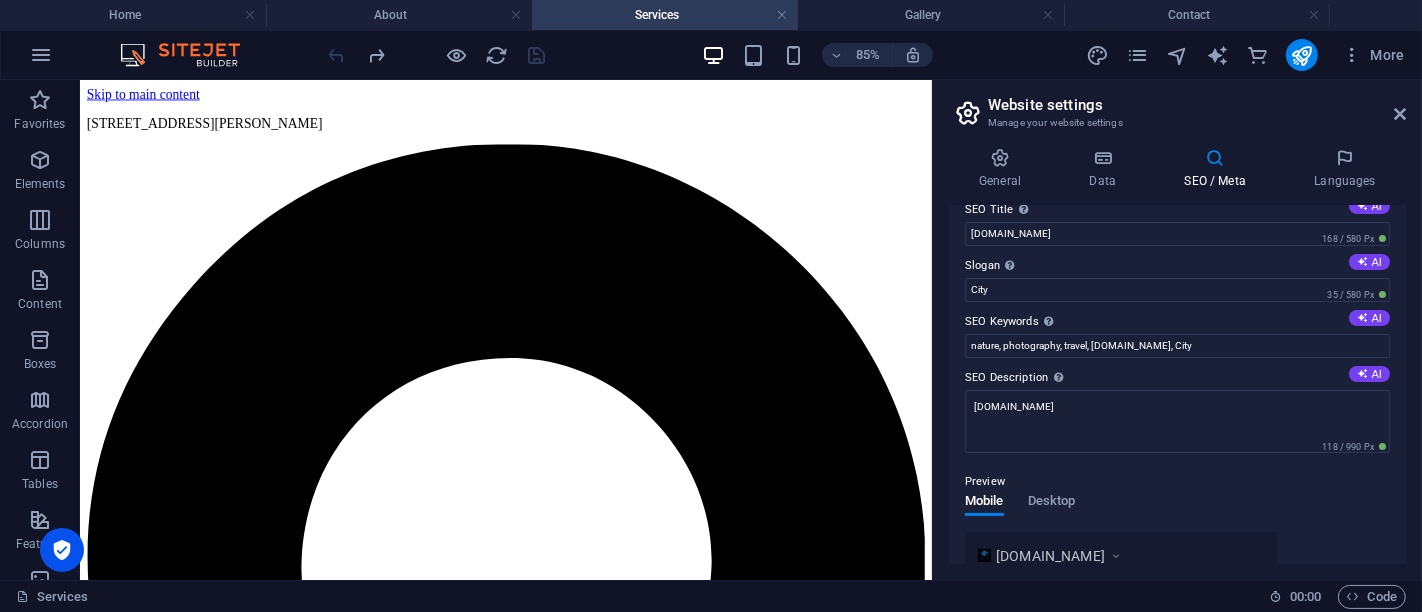 scroll, scrollTop: 0, scrollLeft: 0, axis: both 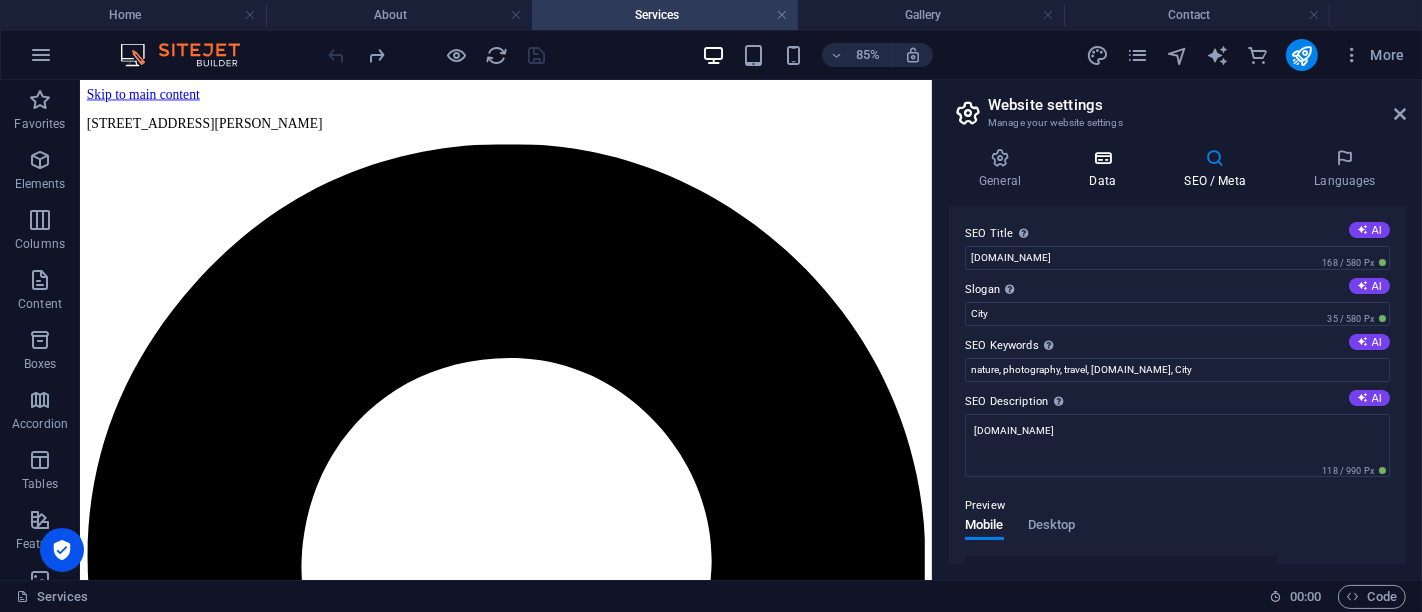 click at bounding box center (1102, 158) 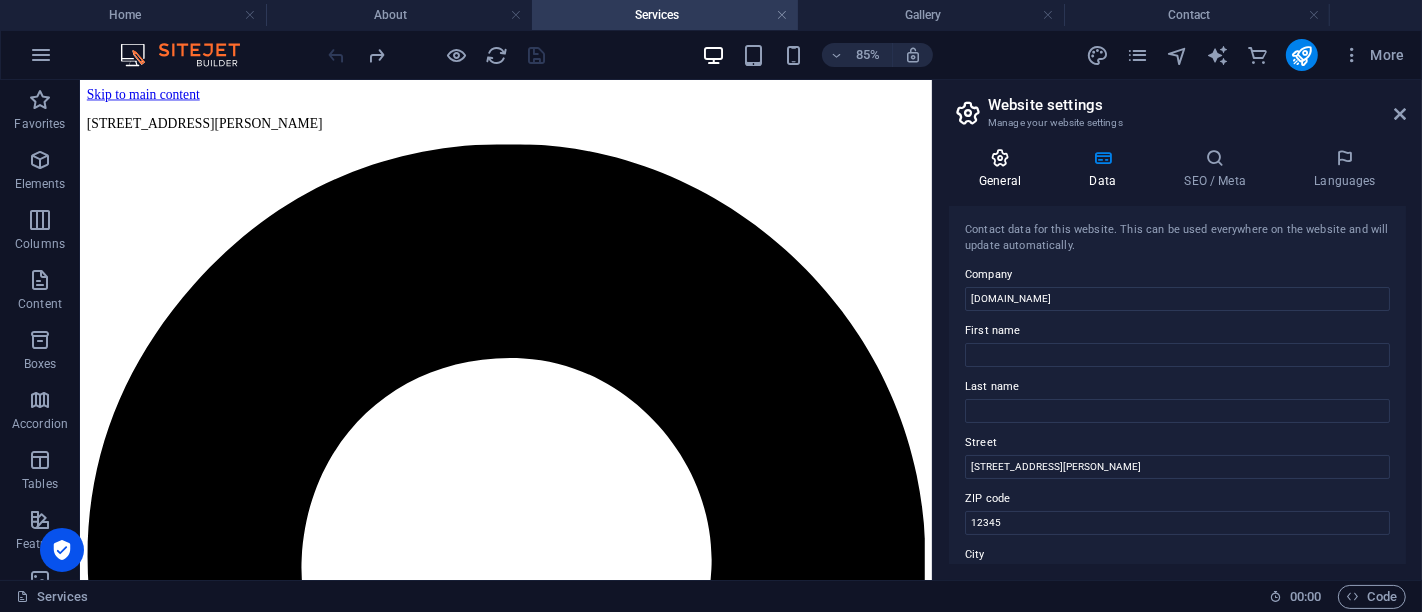 click at bounding box center (1000, 158) 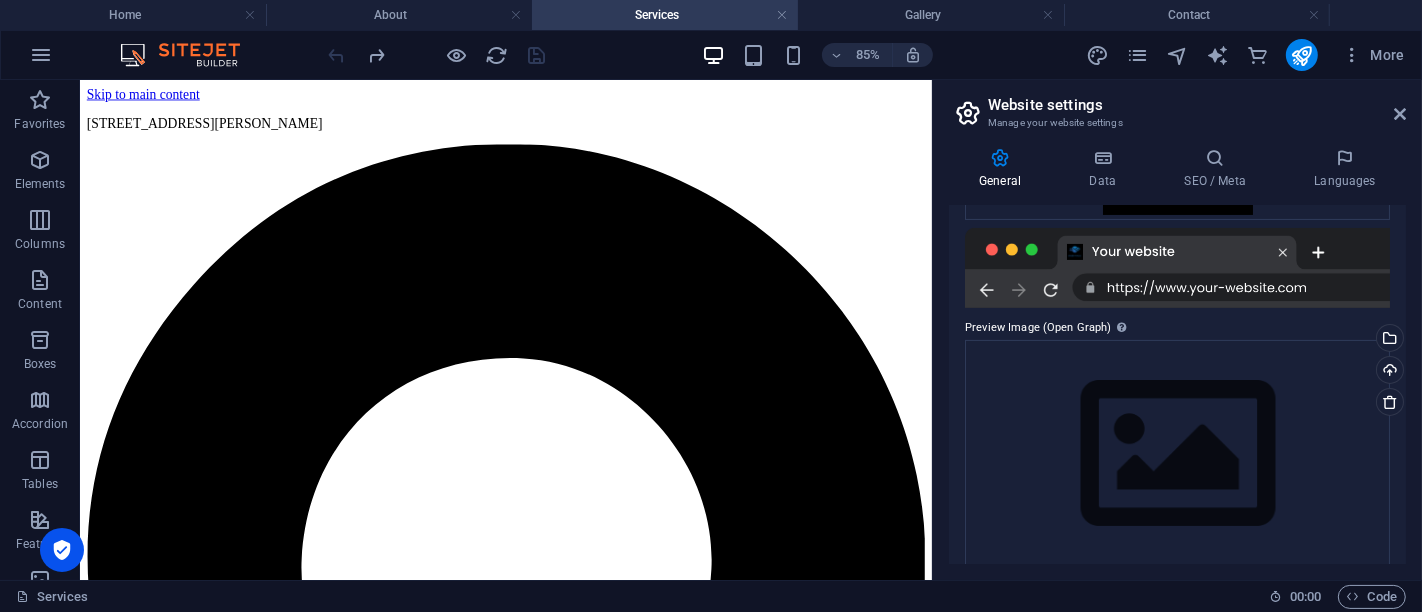 scroll, scrollTop: 454, scrollLeft: 0, axis: vertical 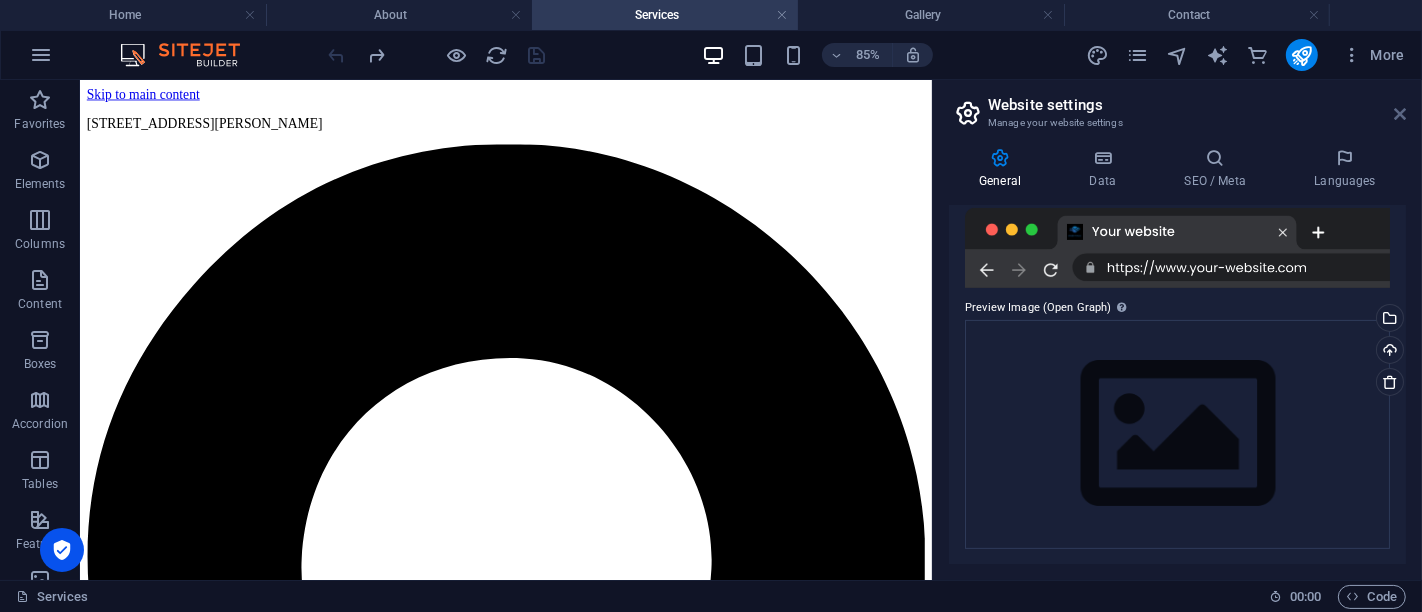 click at bounding box center [1400, 114] 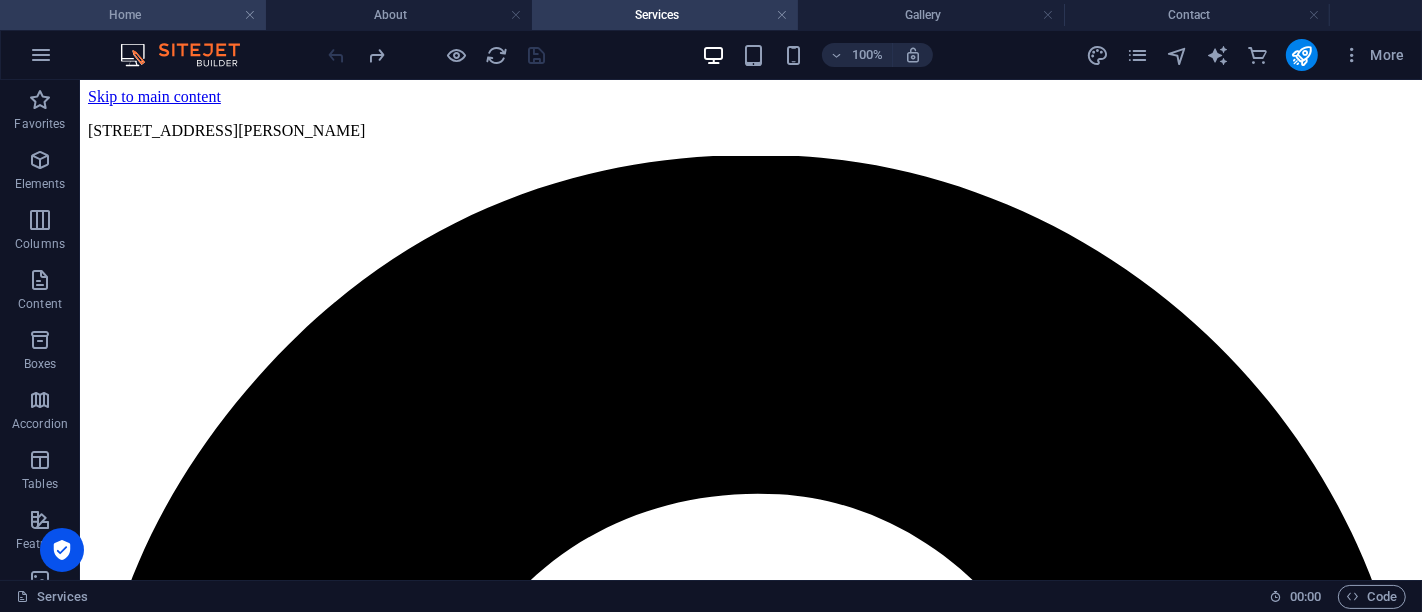 click on "Home" at bounding box center [133, 15] 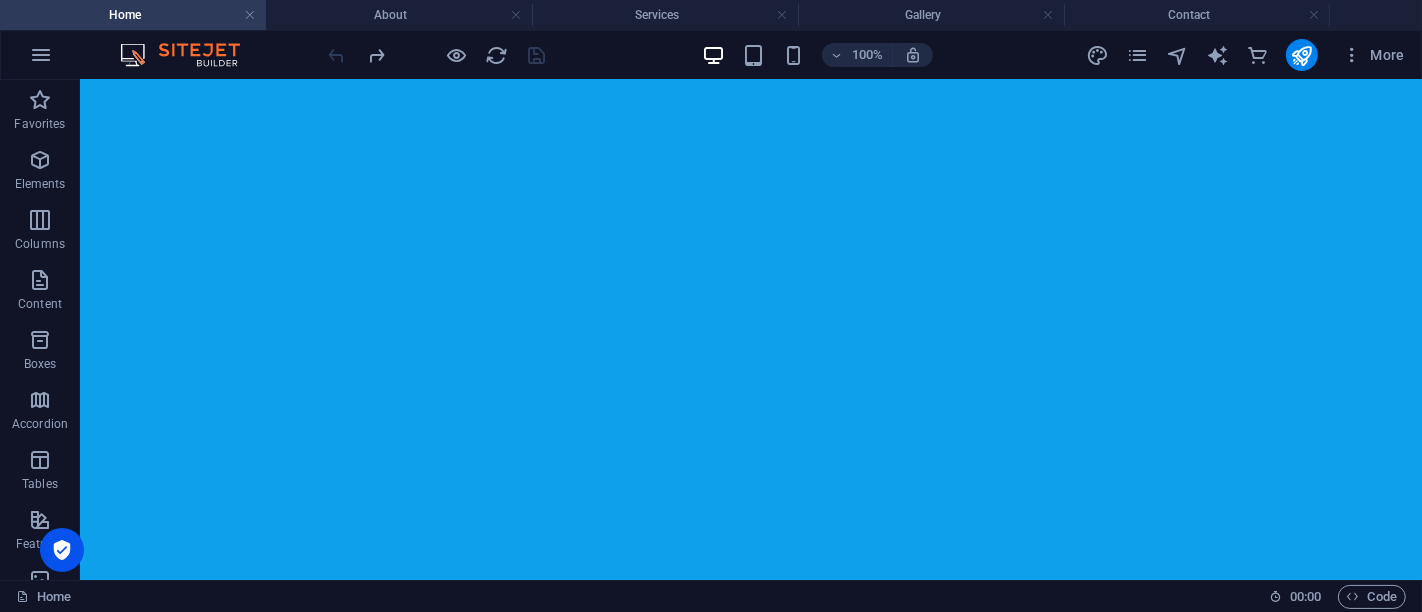 scroll, scrollTop: 598, scrollLeft: 0, axis: vertical 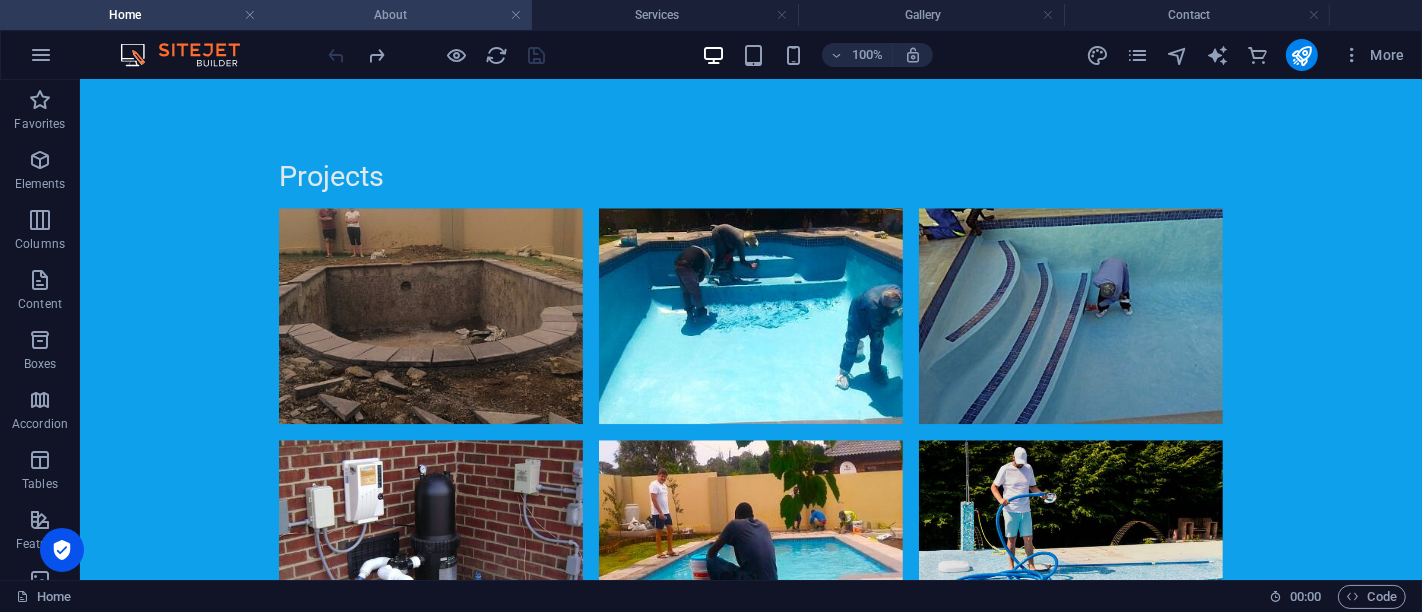 click on "About" at bounding box center [399, 15] 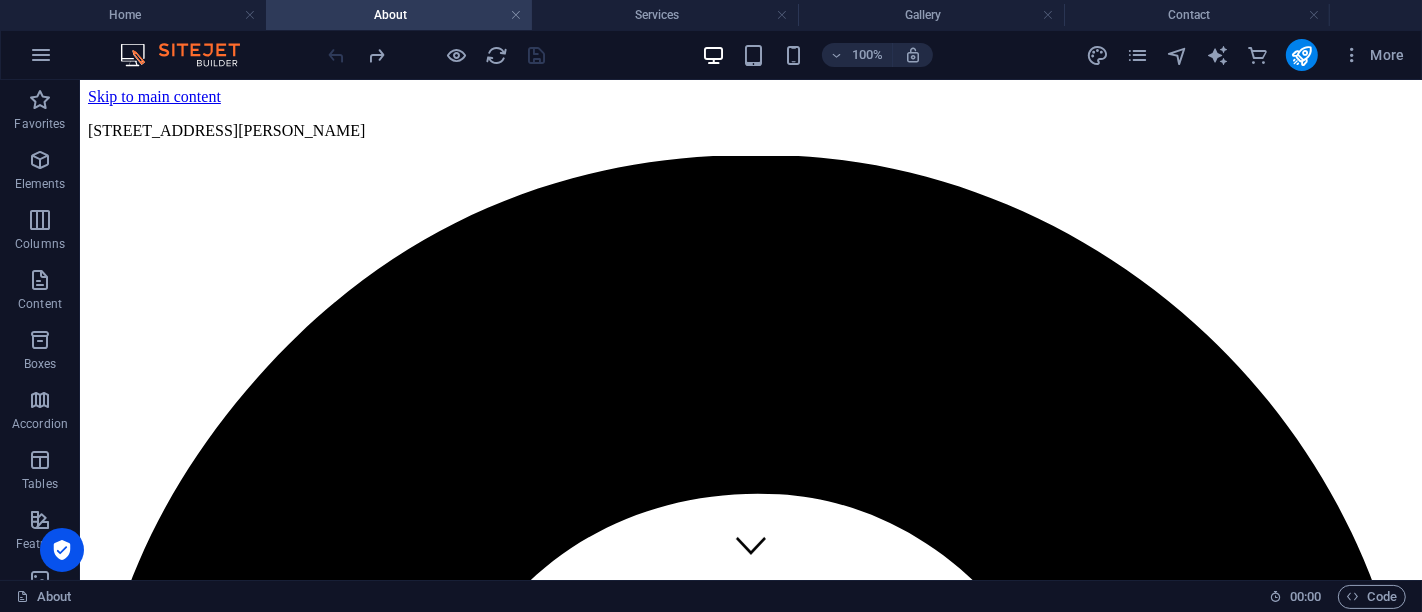 scroll, scrollTop: 0, scrollLeft: 0, axis: both 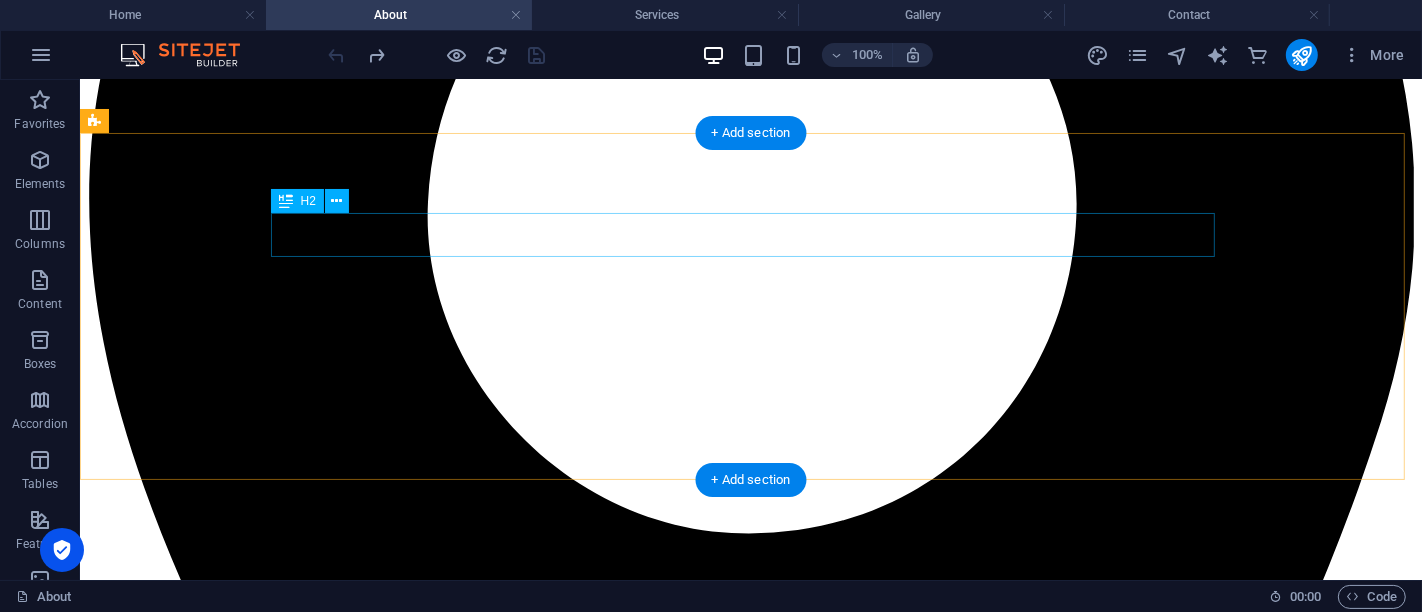click on "This is a subpage" at bounding box center [750, 8658] 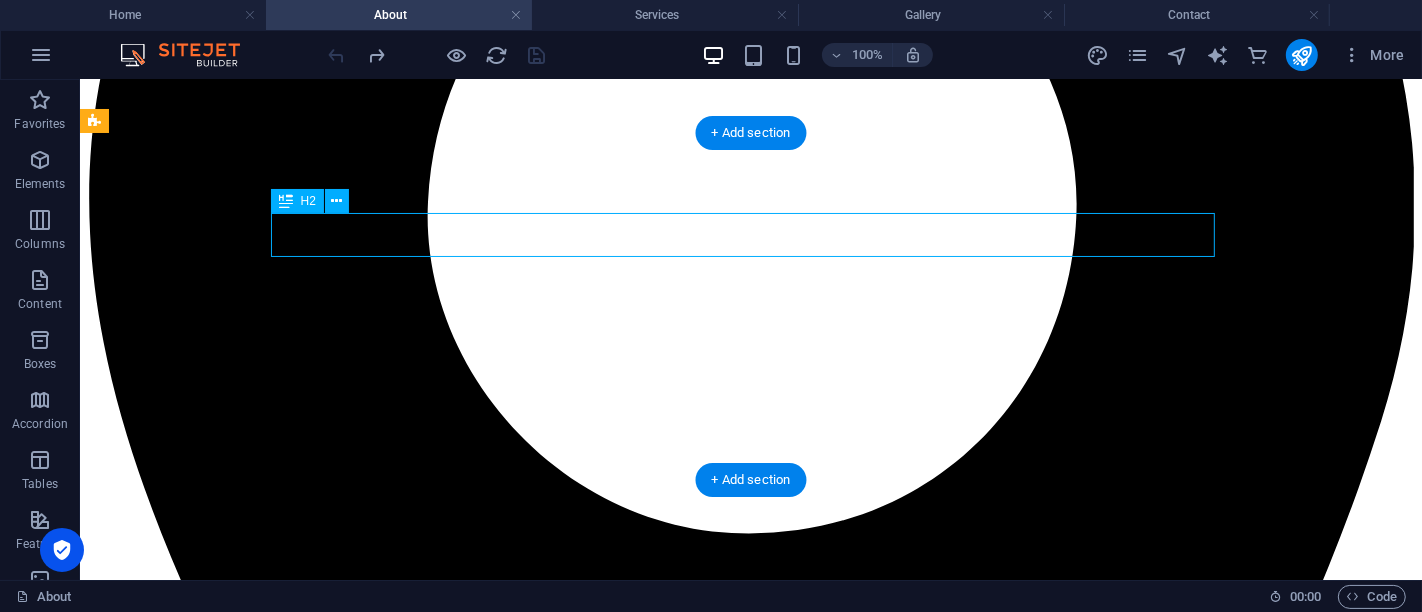 click on "This is a subpage" at bounding box center (750, 8658) 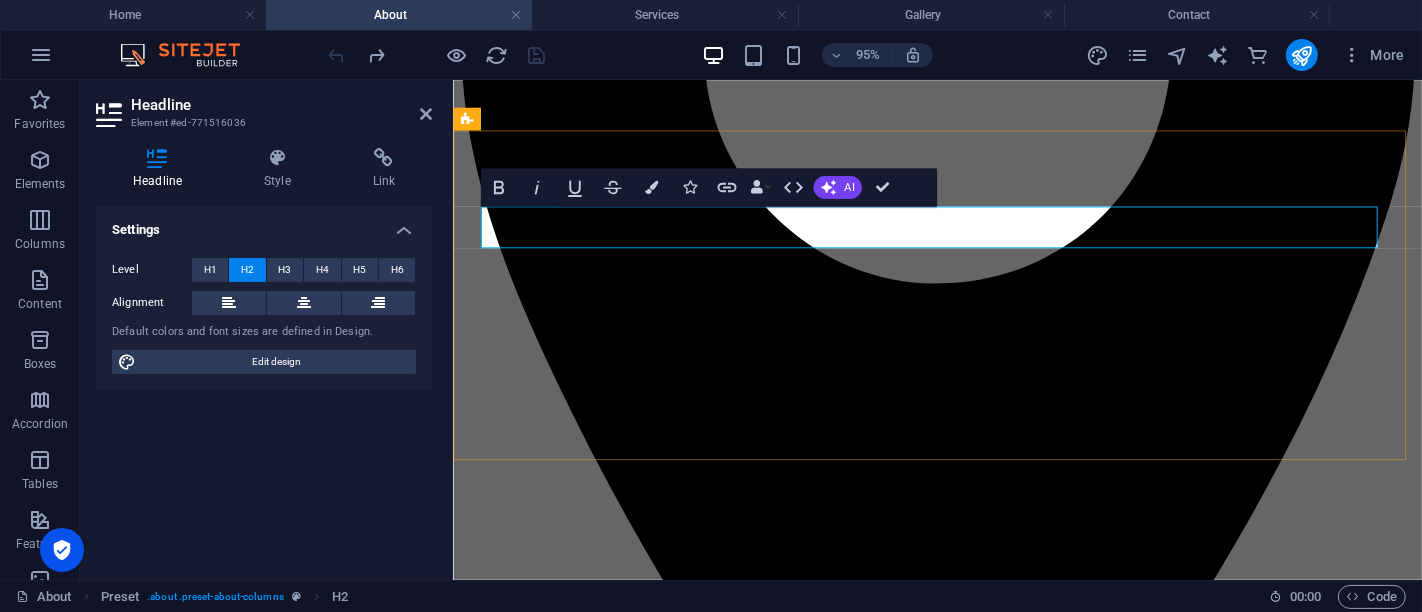 type 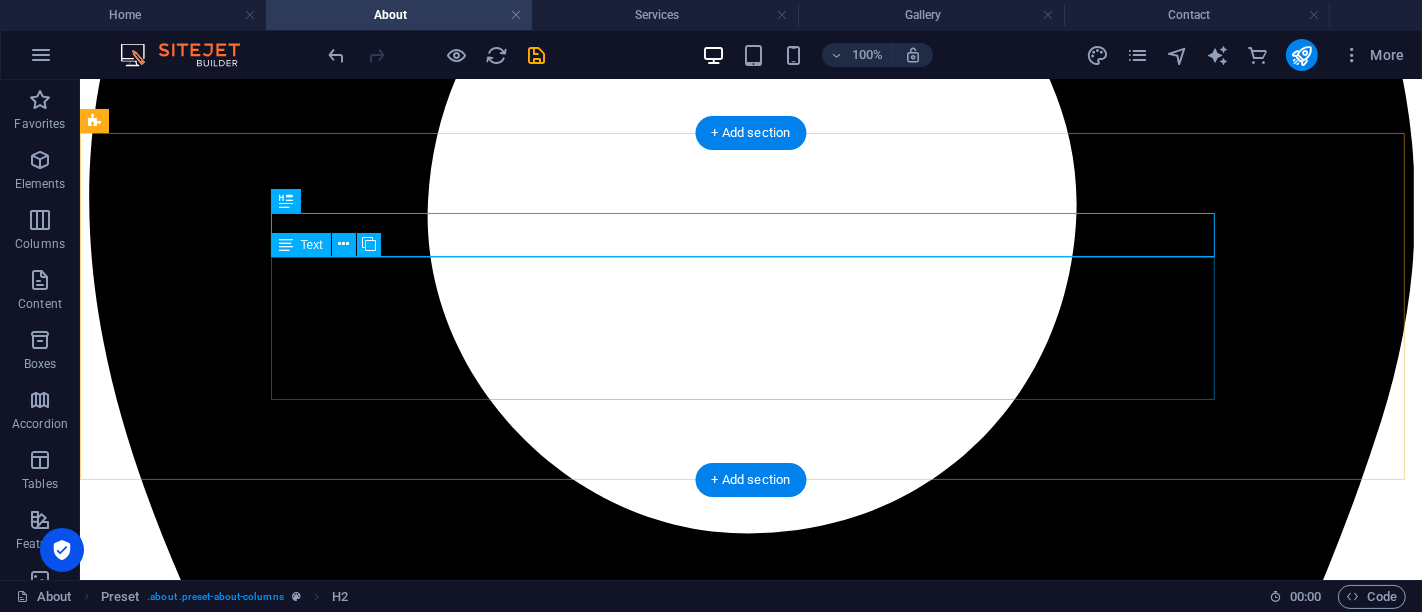 click on "At [GEOGRAPHIC_DATA], we believe that a swimming pool is more than just a place to swim — it's the heart of your outdoor living space, a reflection of your lifestyle, and a setting for memories that last a lifetime. Founded on a commitment to quality, creativity, and customer care, Chosen Pools brings decades of combined experience to every backyard transformation. We specialize in  custom pool design and construction , tailored to fit your unique vision, space, and needs — whether you want a tranquil spa retreat, a family-friendly splash zone, or a stunning centerpiece for entertaining" at bounding box center (750, 8736) 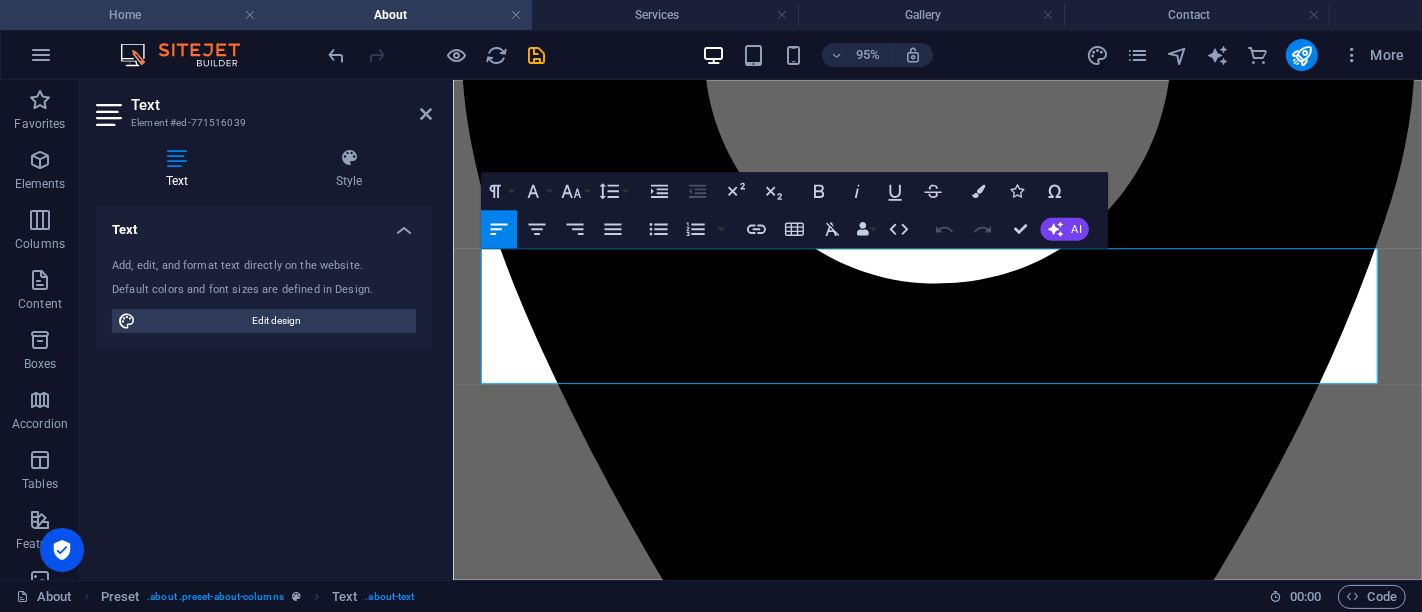 click on "Home" at bounding box center [133, 15] 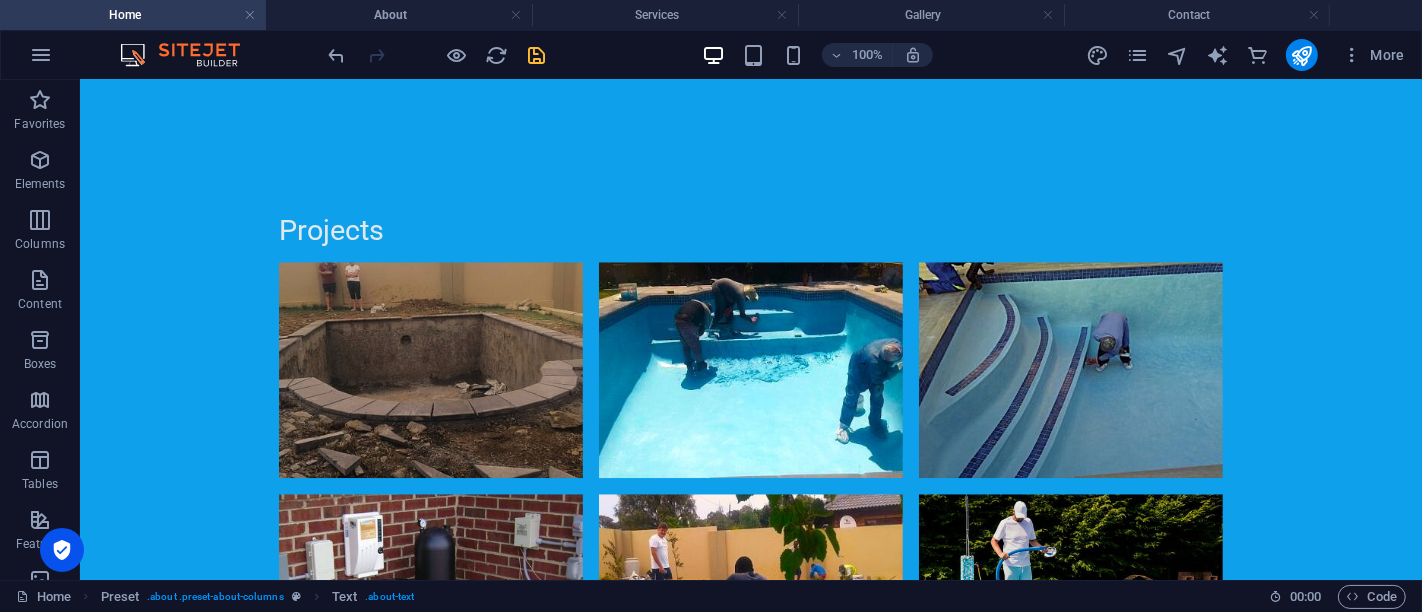 scroll, scrollTop: 0, scrollLeft: 0, axis: both 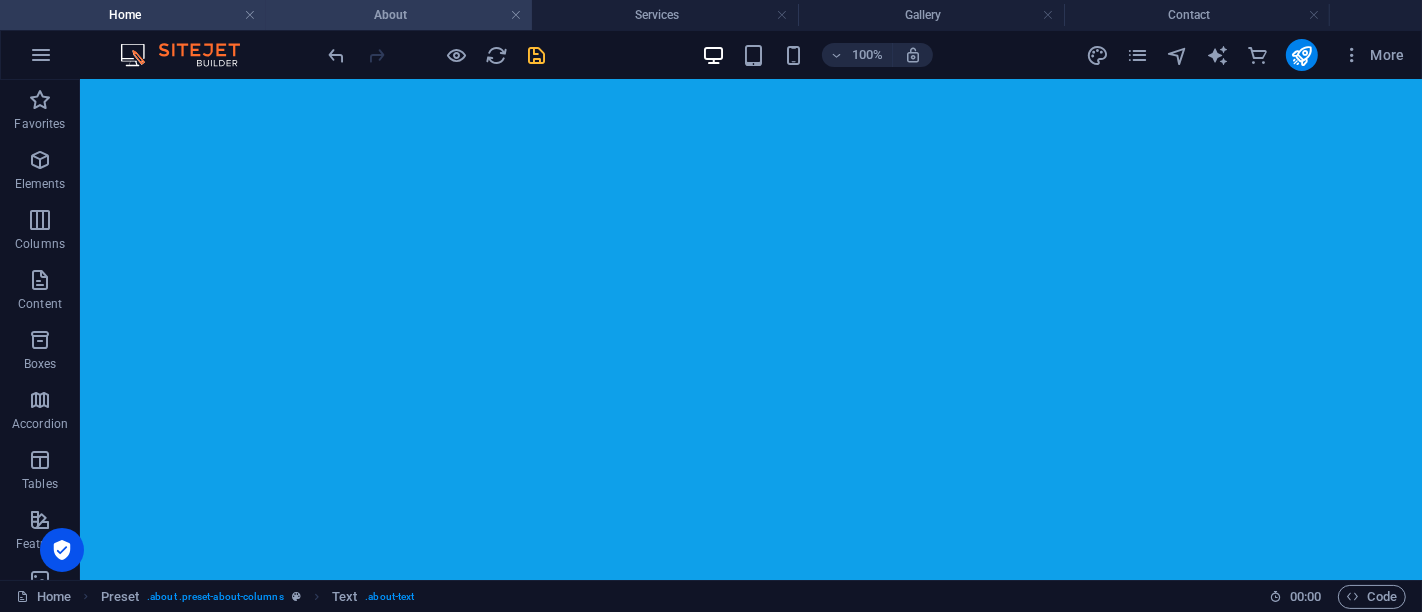 click on "About" at bounding box center (399, 15) 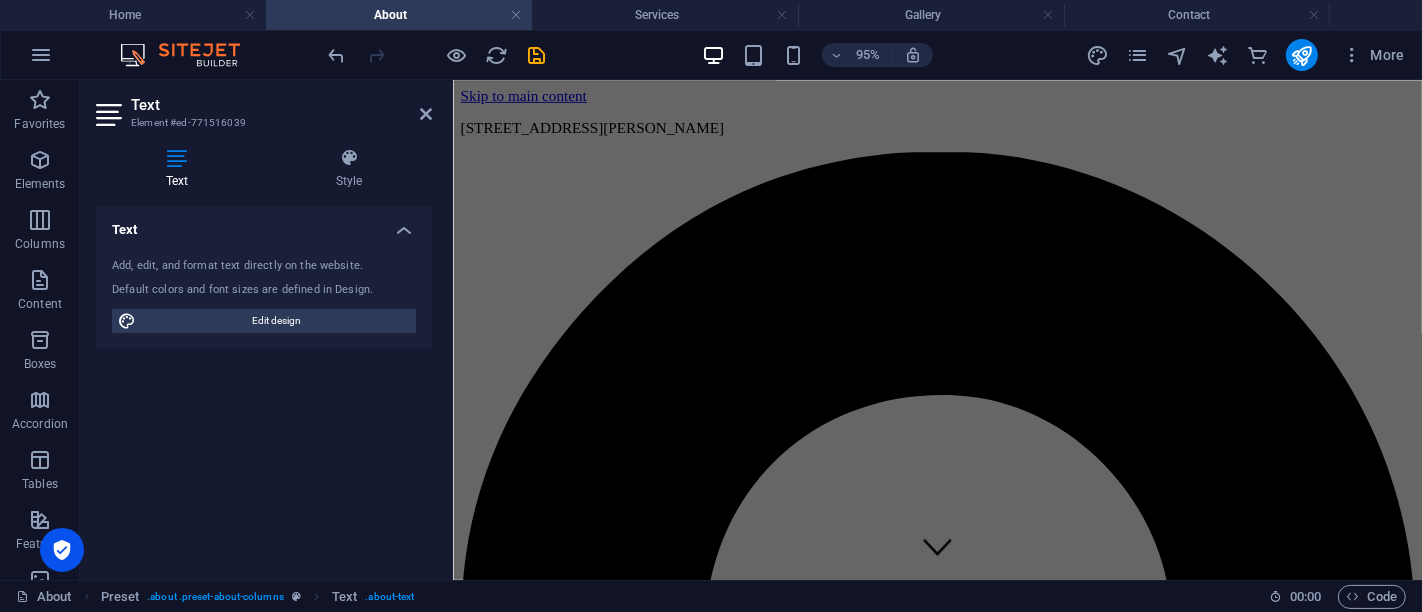 scroll, scrollTop: 609, scrollLeft: 0, axis: vertical 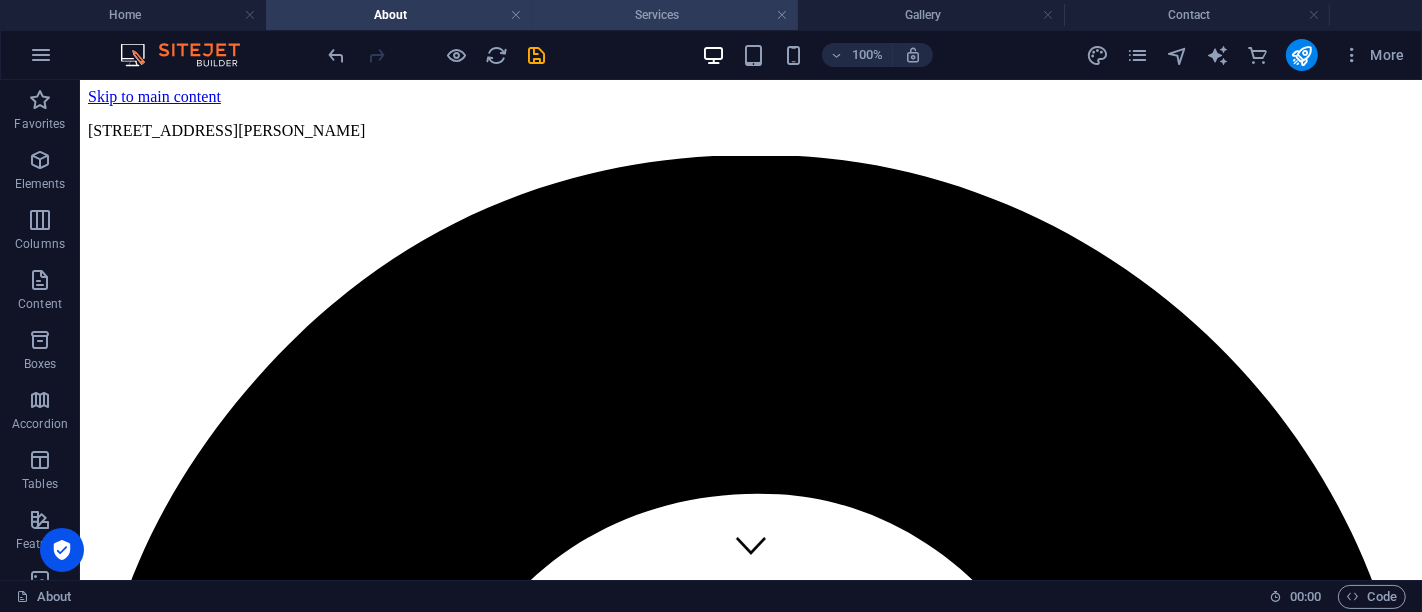 click on "Services" at bounding box center (665, 15) 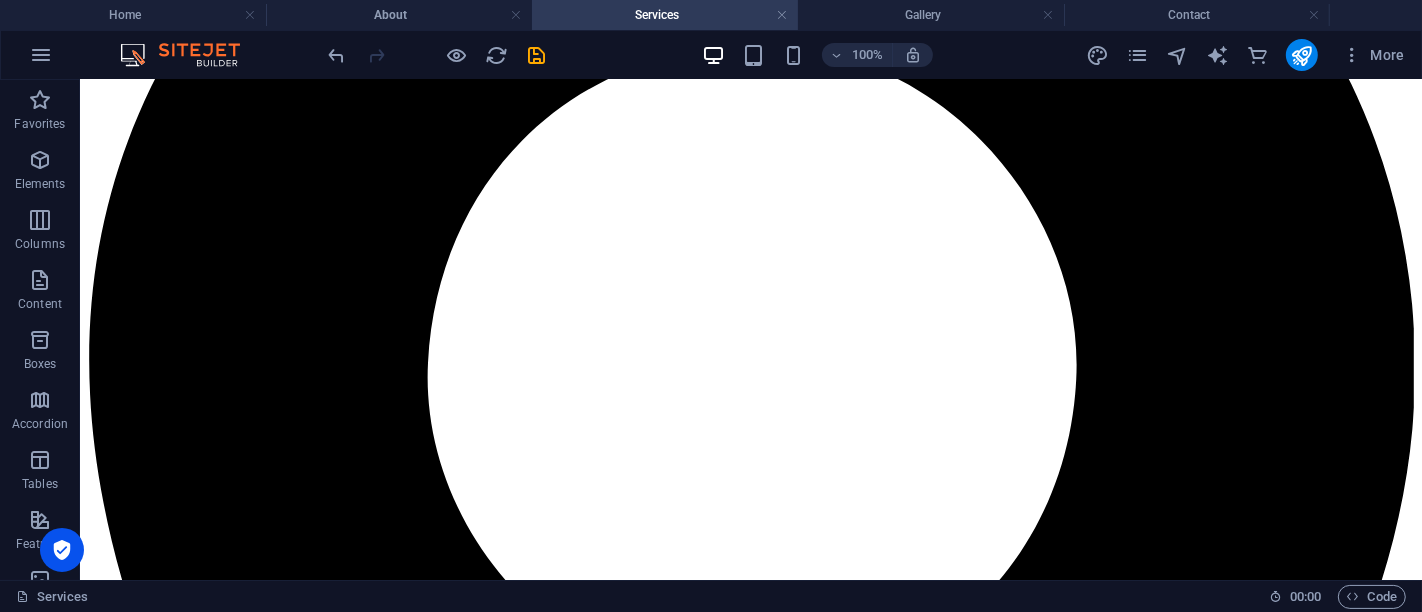 scroll, scrollTop: 465, scrollLeft: 0, axis: vertical 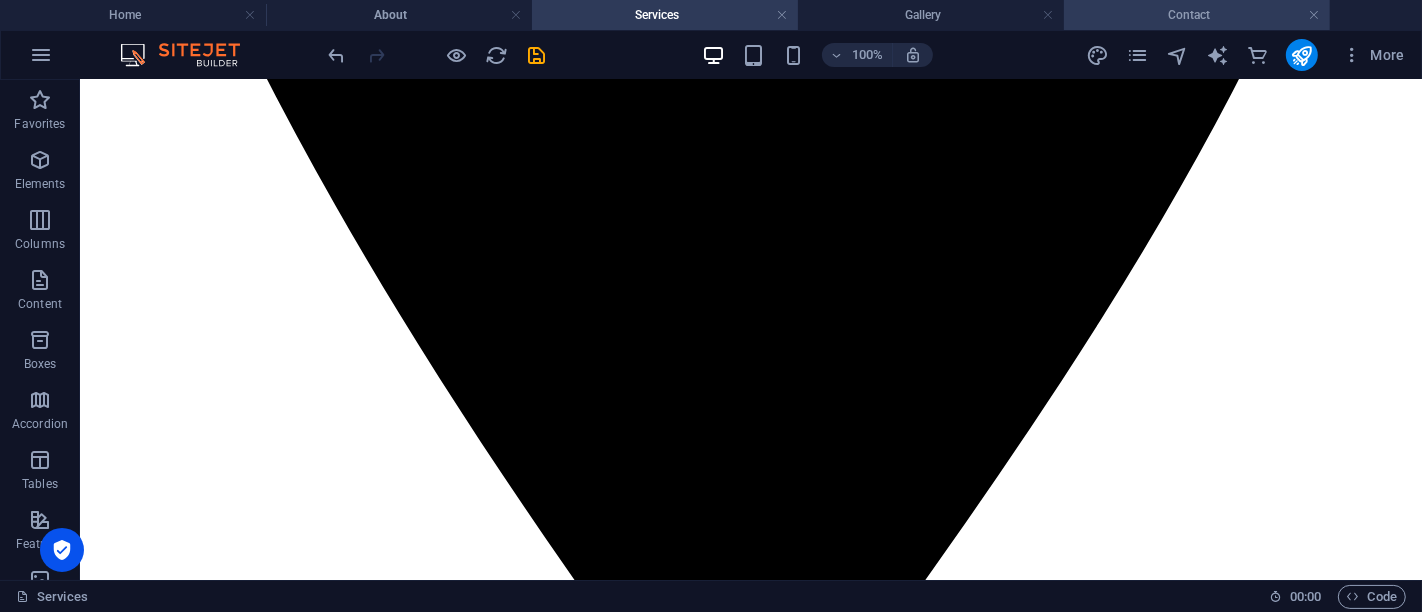 click on "Contact" at bounding box center [1197, 15] 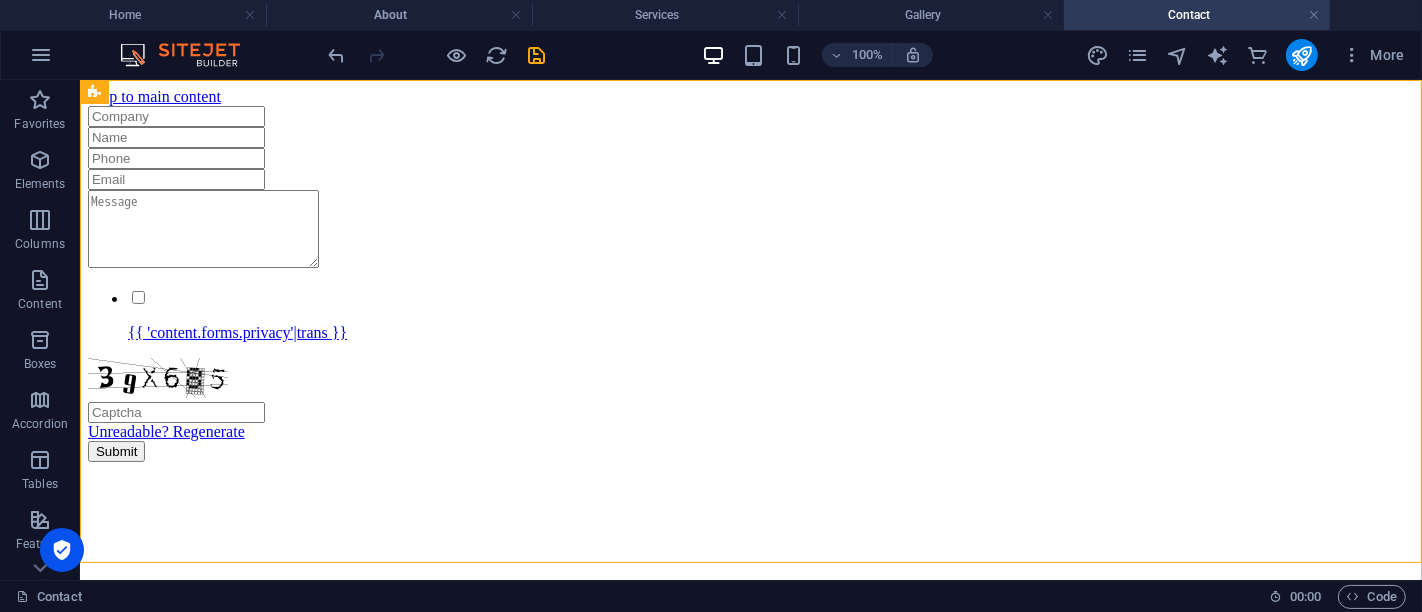 scroll, scrollTop: 0, scrollLeft: 0, axis: both 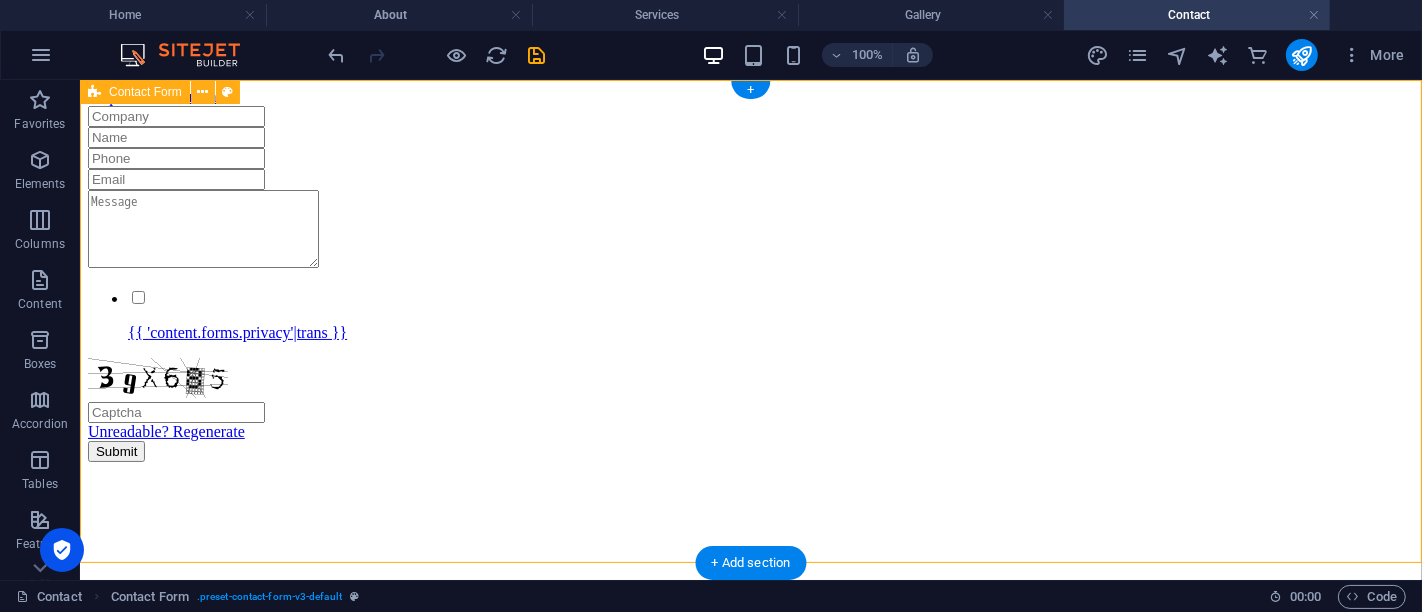 click on "{{ 'content.forms.privacy'|trans }} Unreadable? Regenerate Submit" at bounding box center [750, 283] 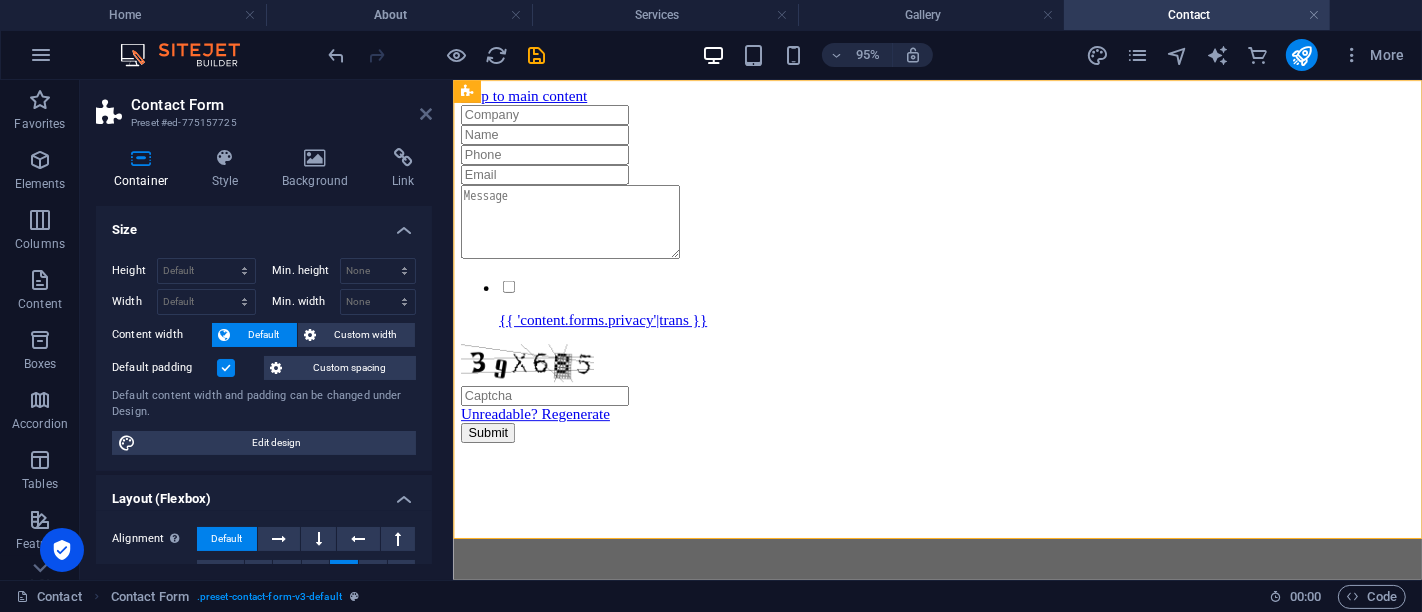 click at bounding box center [426, 114] 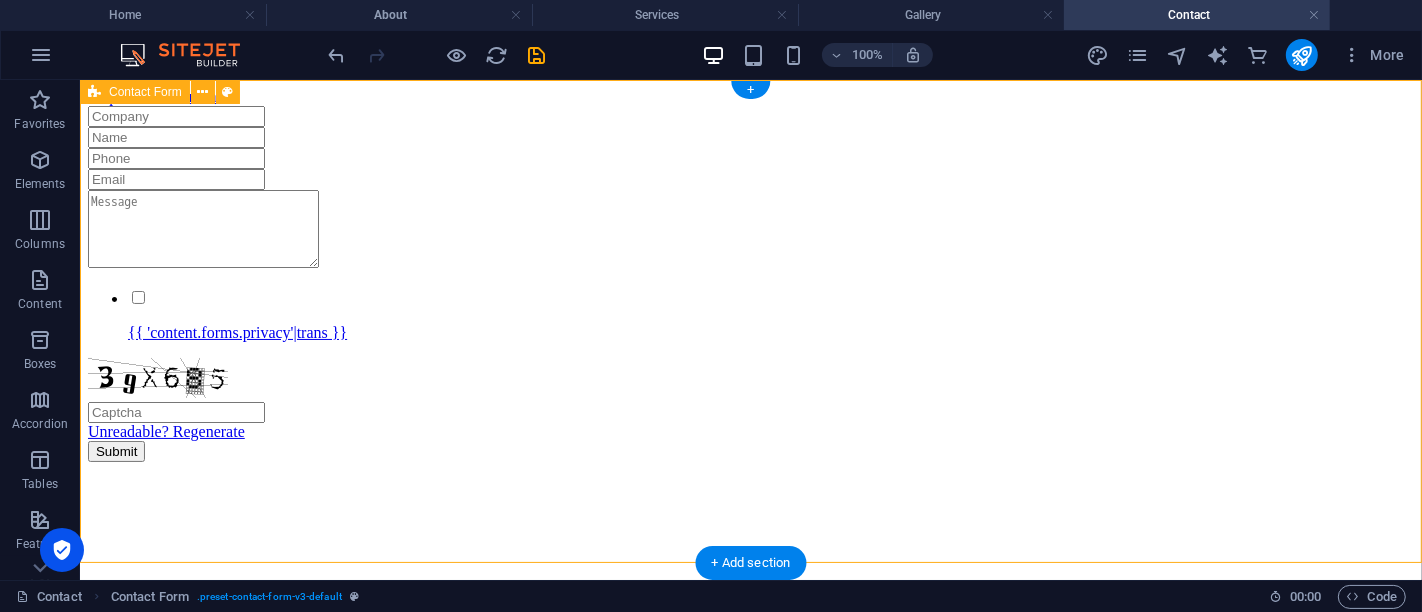 click on "{{ 'content.forms.privacy'|trans }} Unreadable? Regenerate Submit" at bounding box center [750, 283] 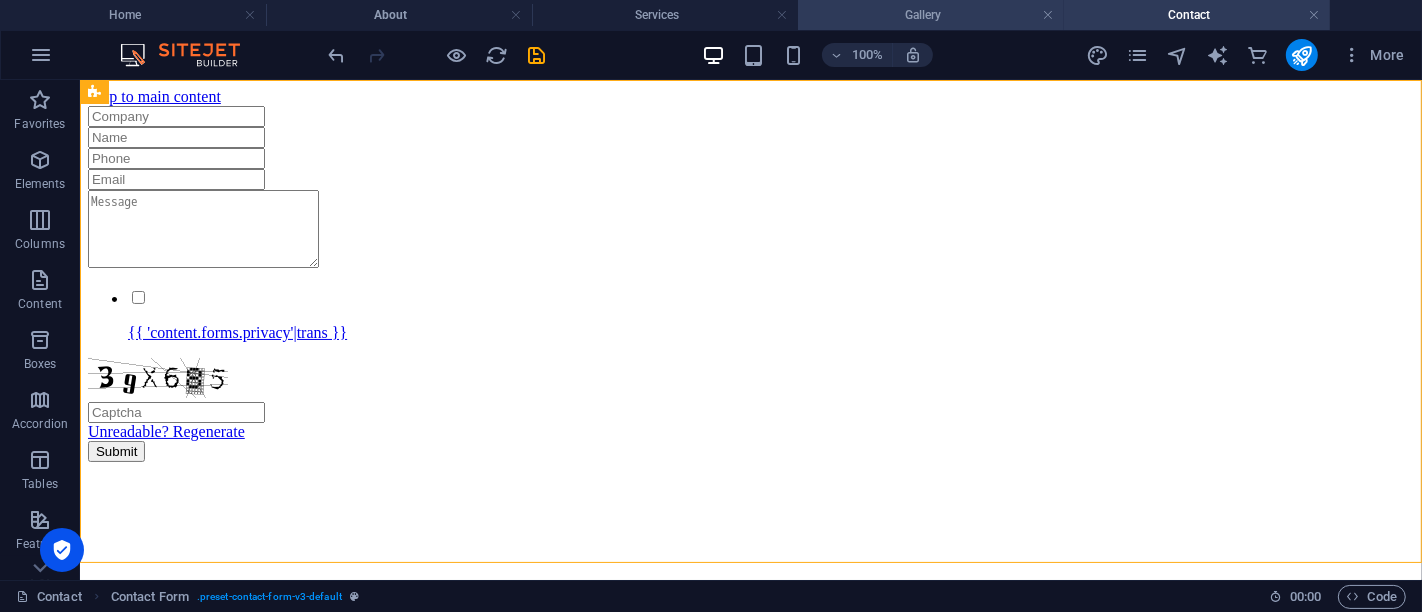 click on "Gallery" at bounding box center (931, 15) 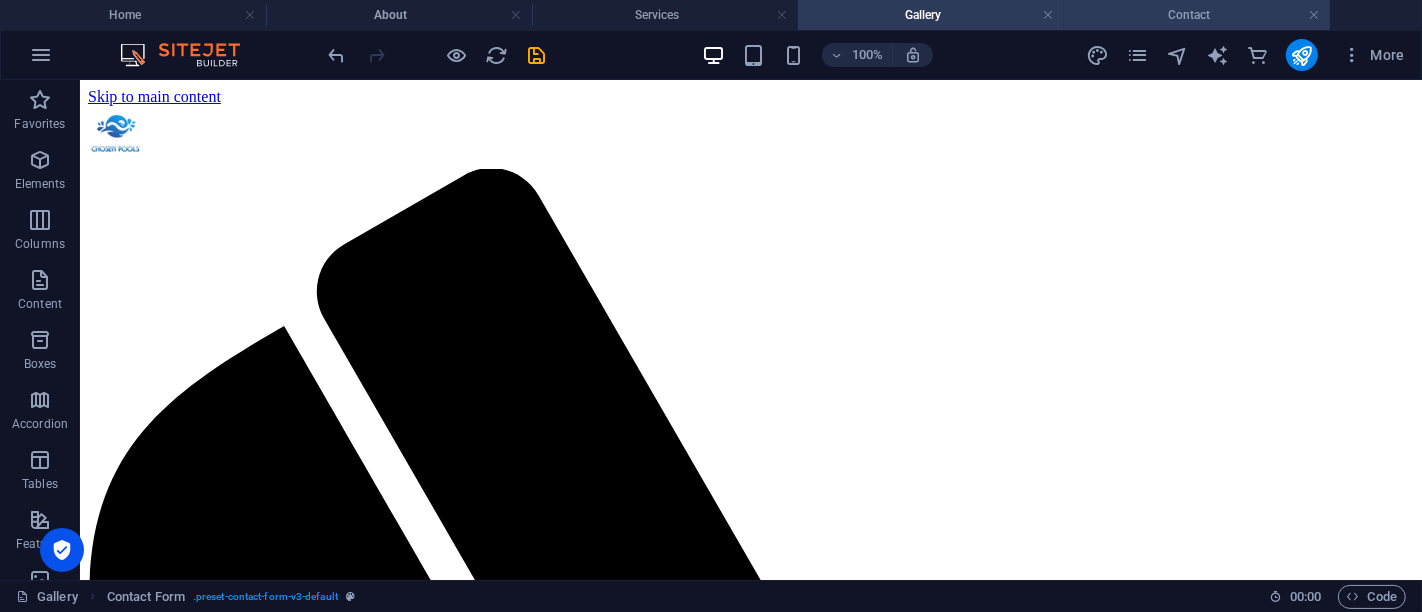 click on "Contact" at bounding box center (1197, 15) 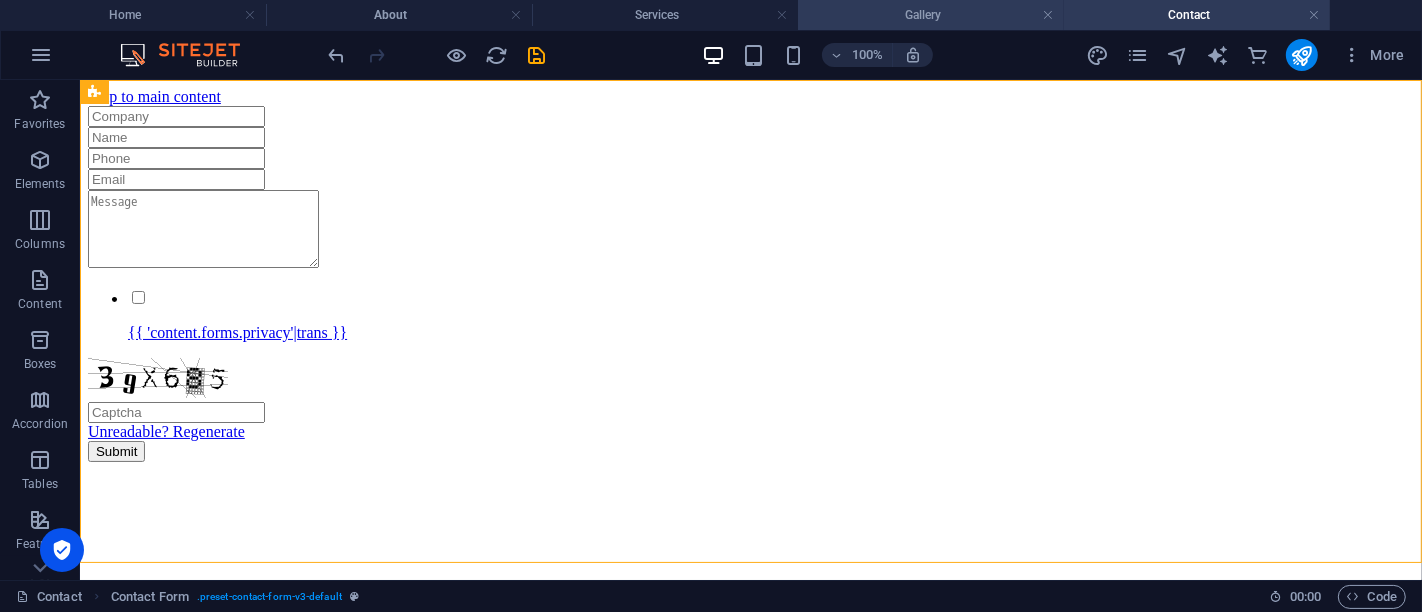click on "Gallery" at bounding box center [931, 15] 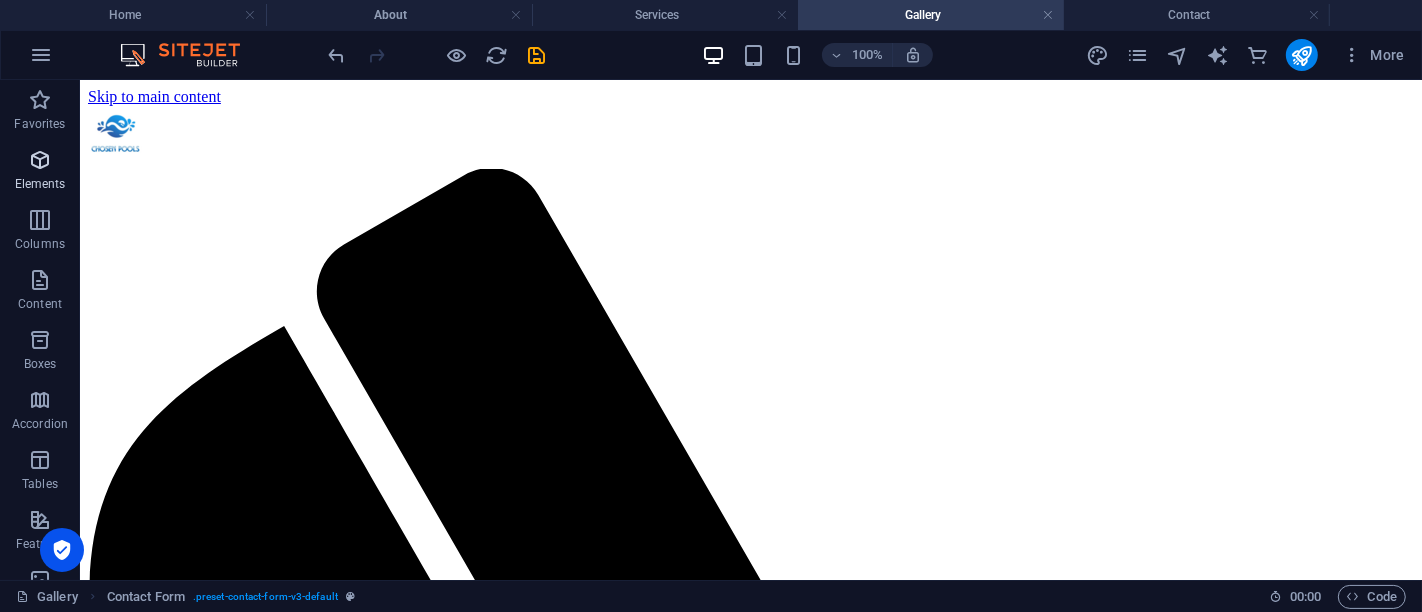 click on "Elements" at bounding box center (40, 184) 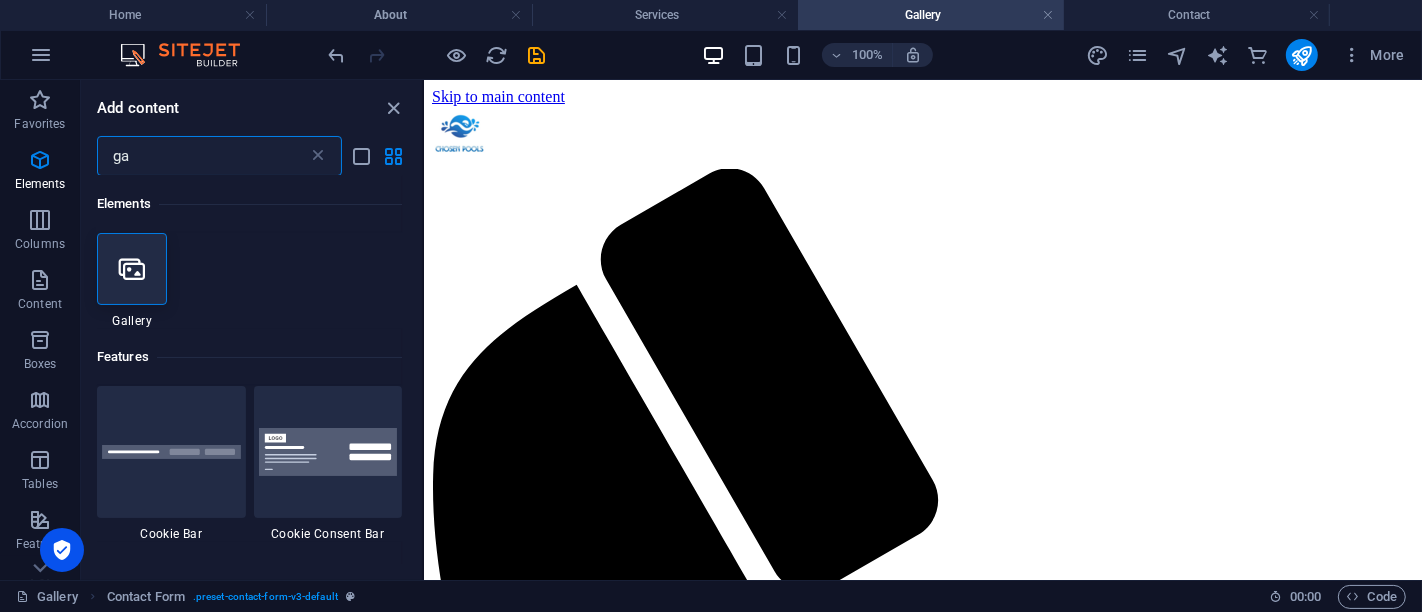 scroll, scrollTop: 0, scrollLeft: 0, axis: both 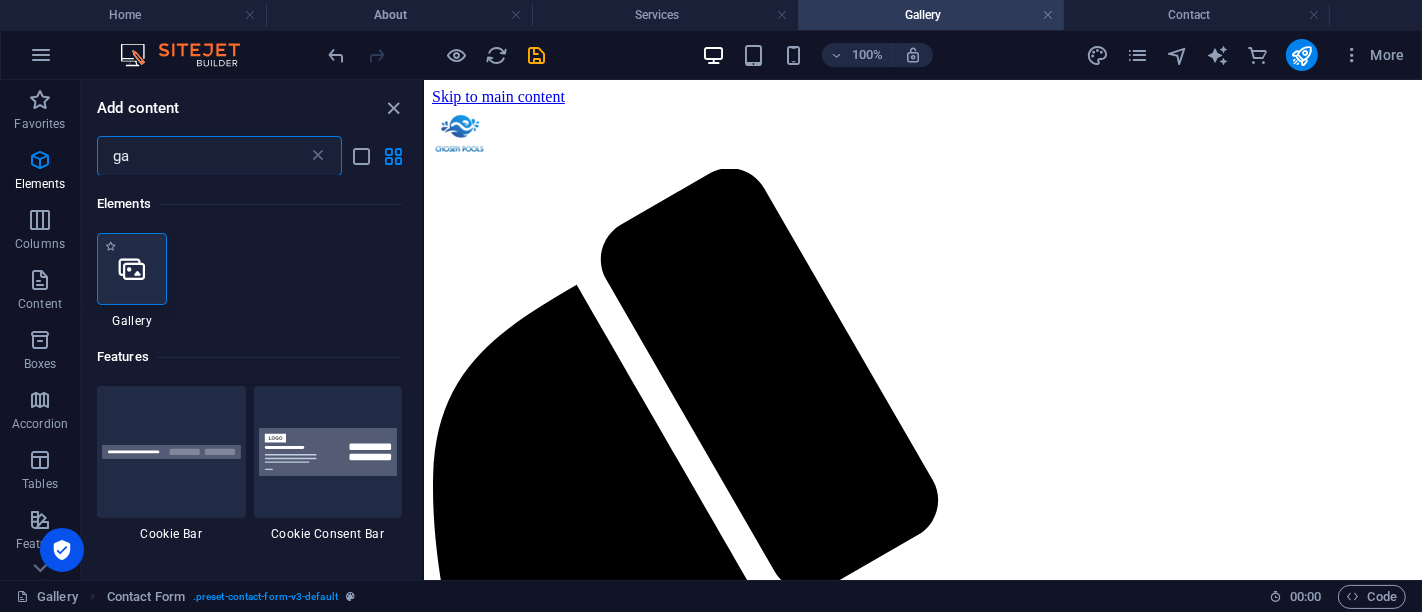type on "ga" 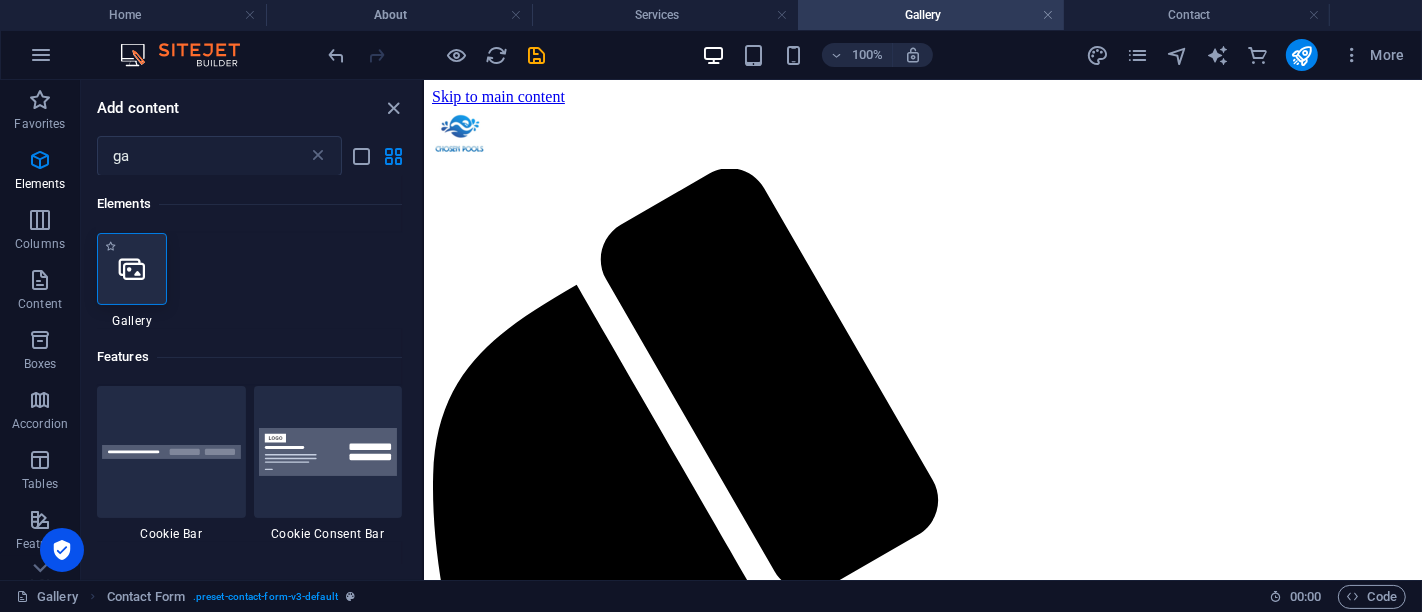 click at bounding box center (132, 269) 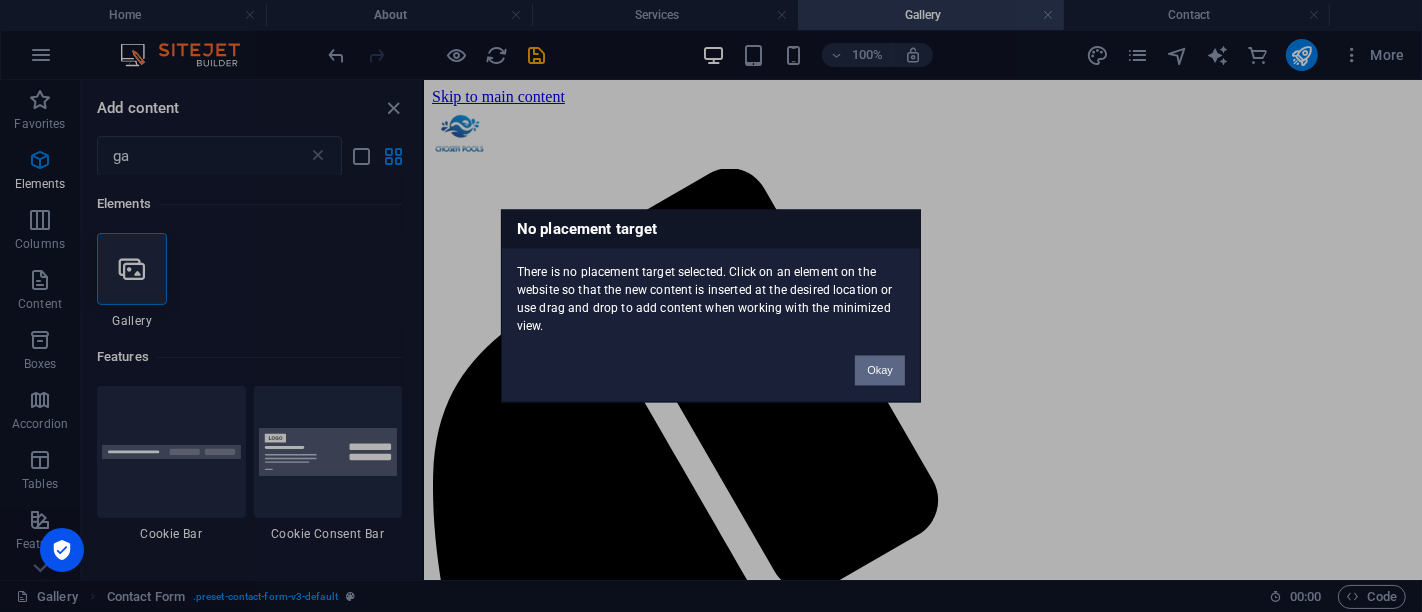 click on "Okay" at bounding box center (880, 371) 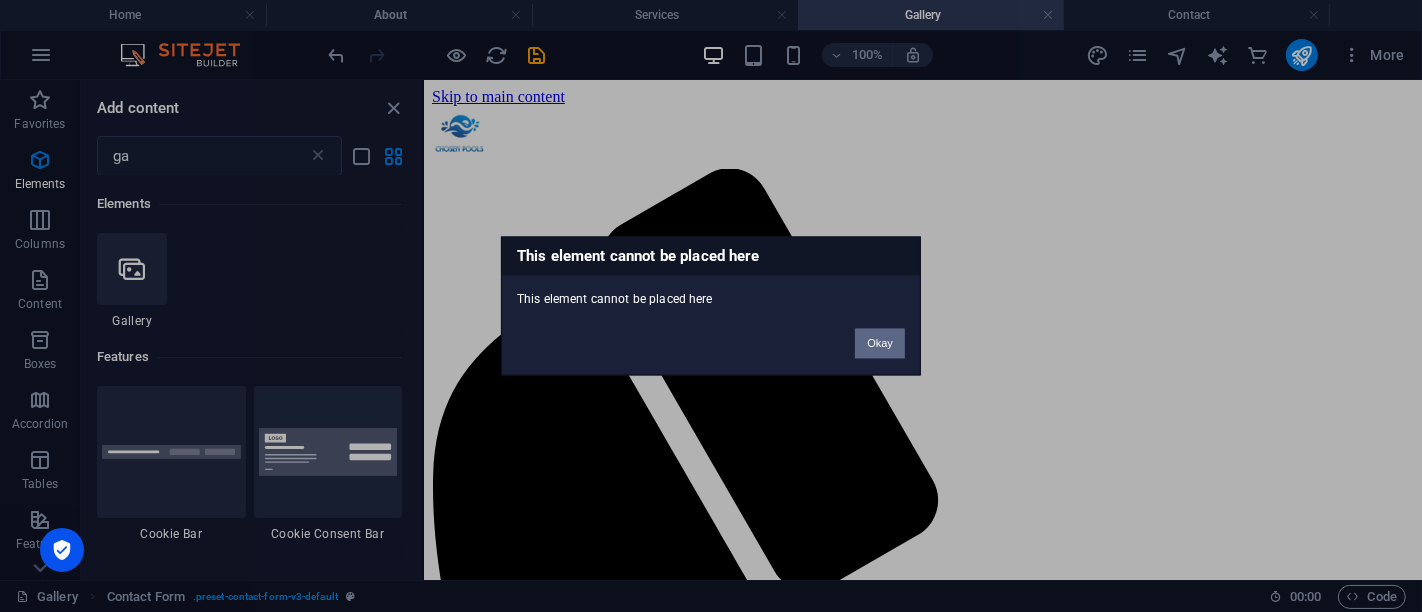 click on "Okay" at bounding box center (880, 344) 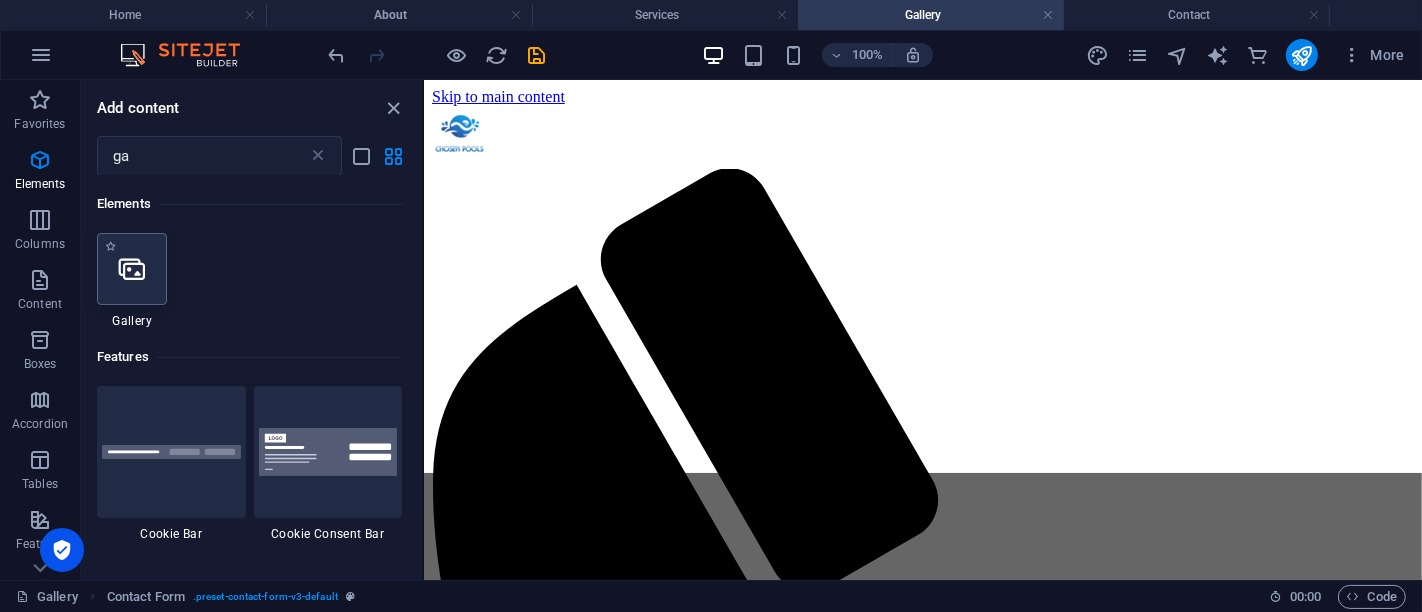 select on "4" 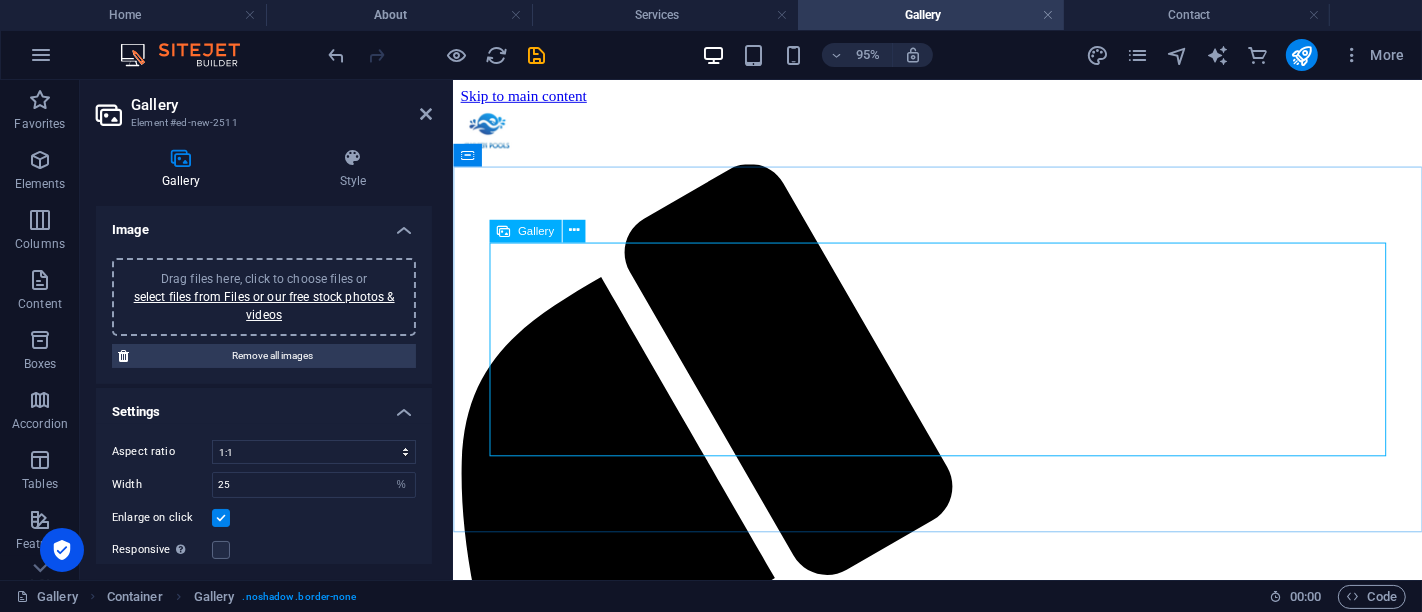 click at bounding box center (701, 1721) 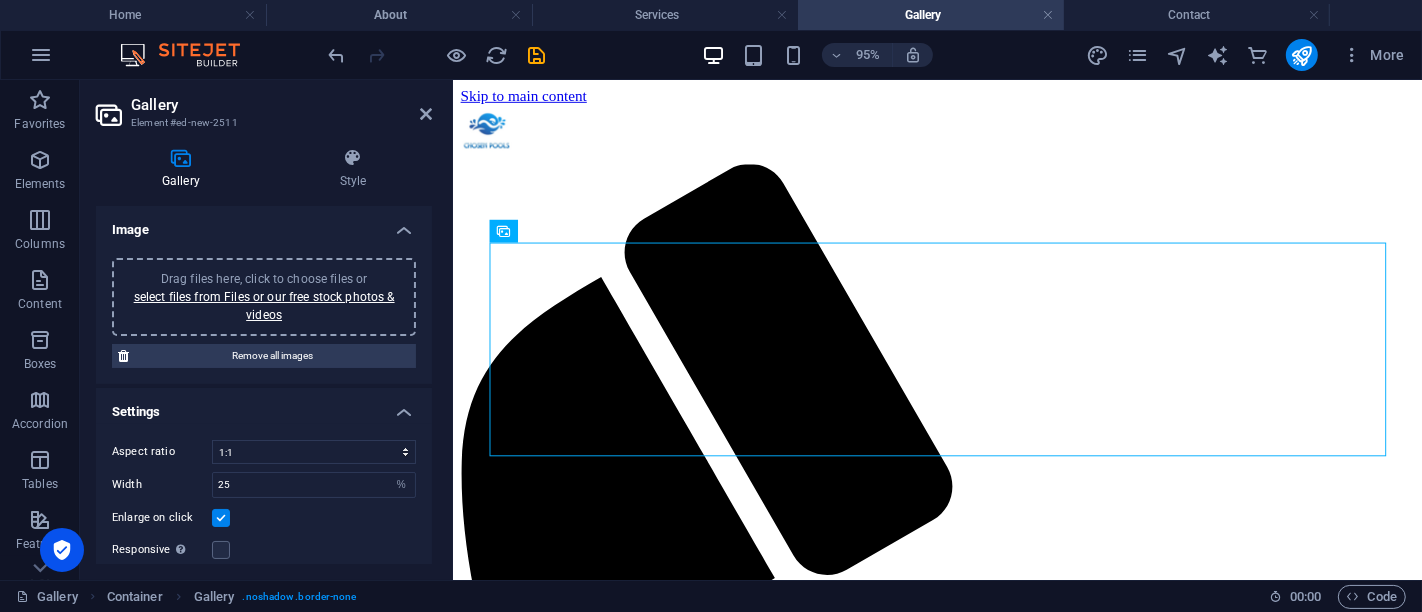 click on "Drag files here, click to choose files or select files from Files or our free stock photos & videos" at bounding box center (264, 297) 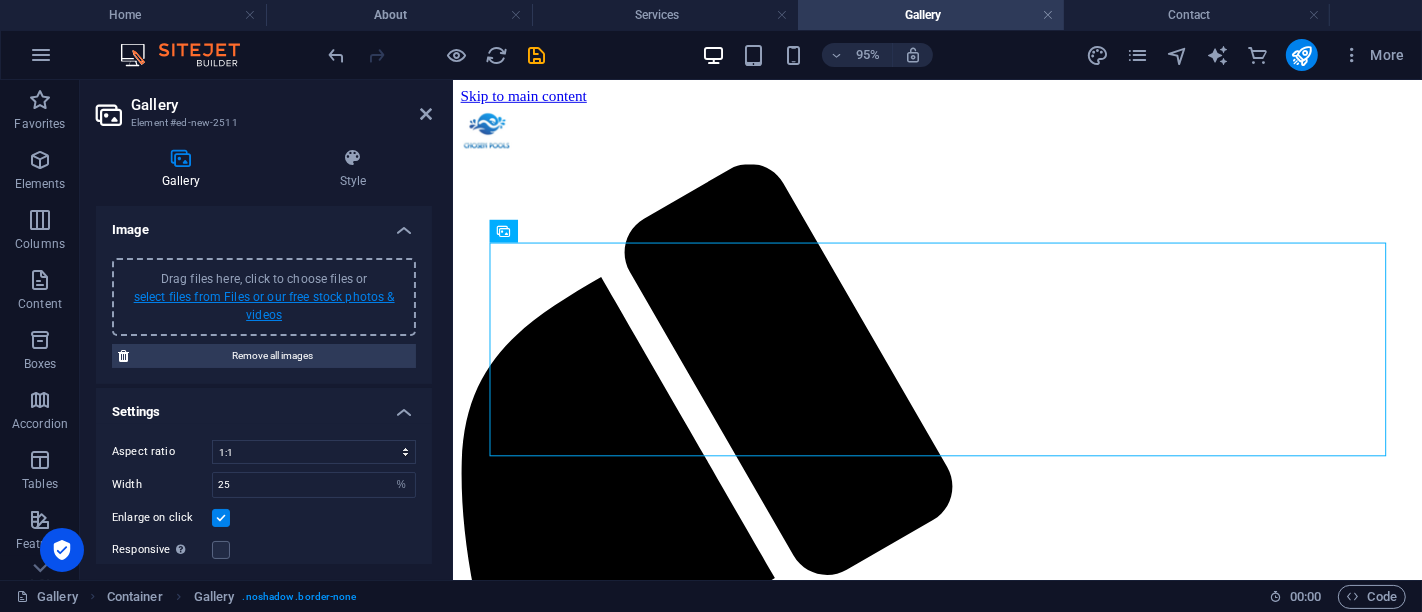 click on "select files from Files or our free stock photos & videos" at bounding box center (264, 306) 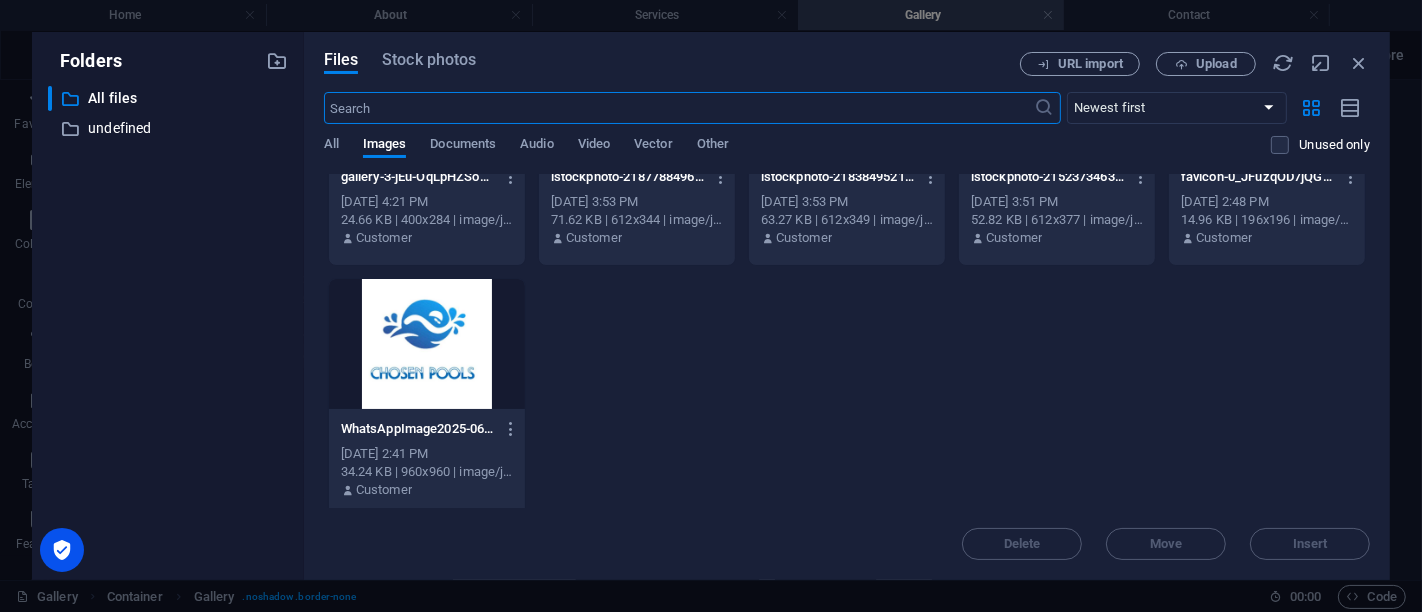 scroll, scrollTop: 1417, scrollLeft: 0, axis: vertical 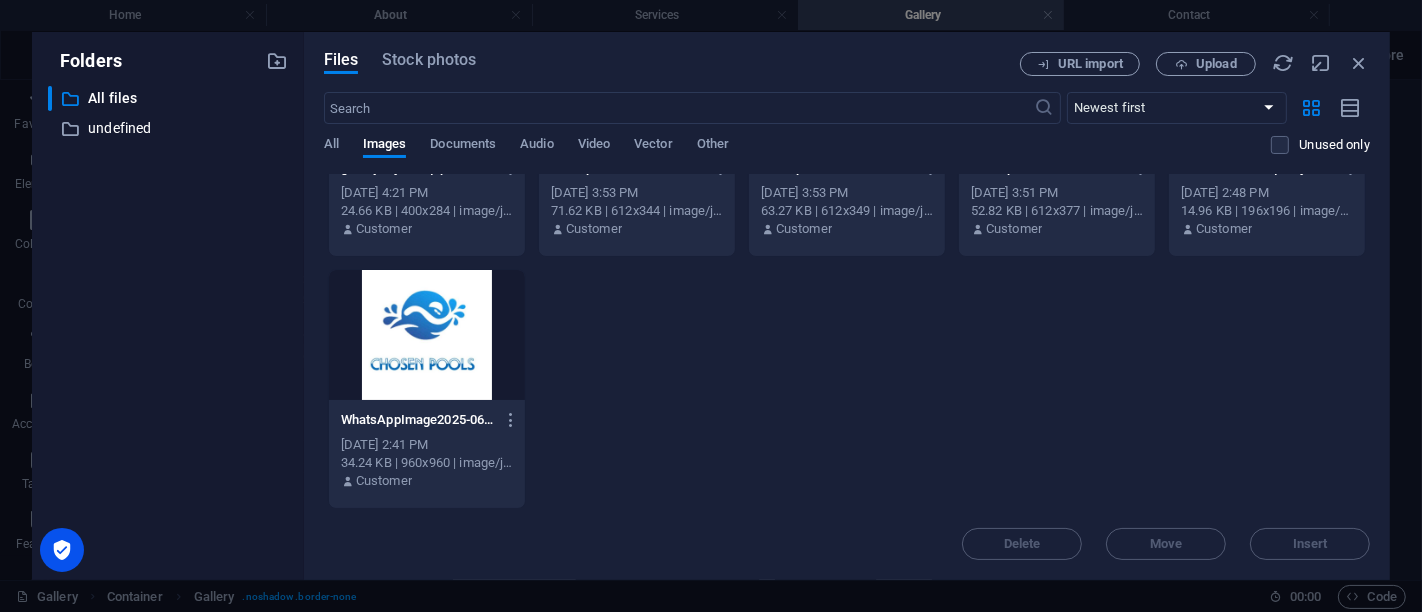 drag, startPoint x: 1421, startPoint y: 532, endPoint x: 1337, endPoint y: 159, distance: 382.34146 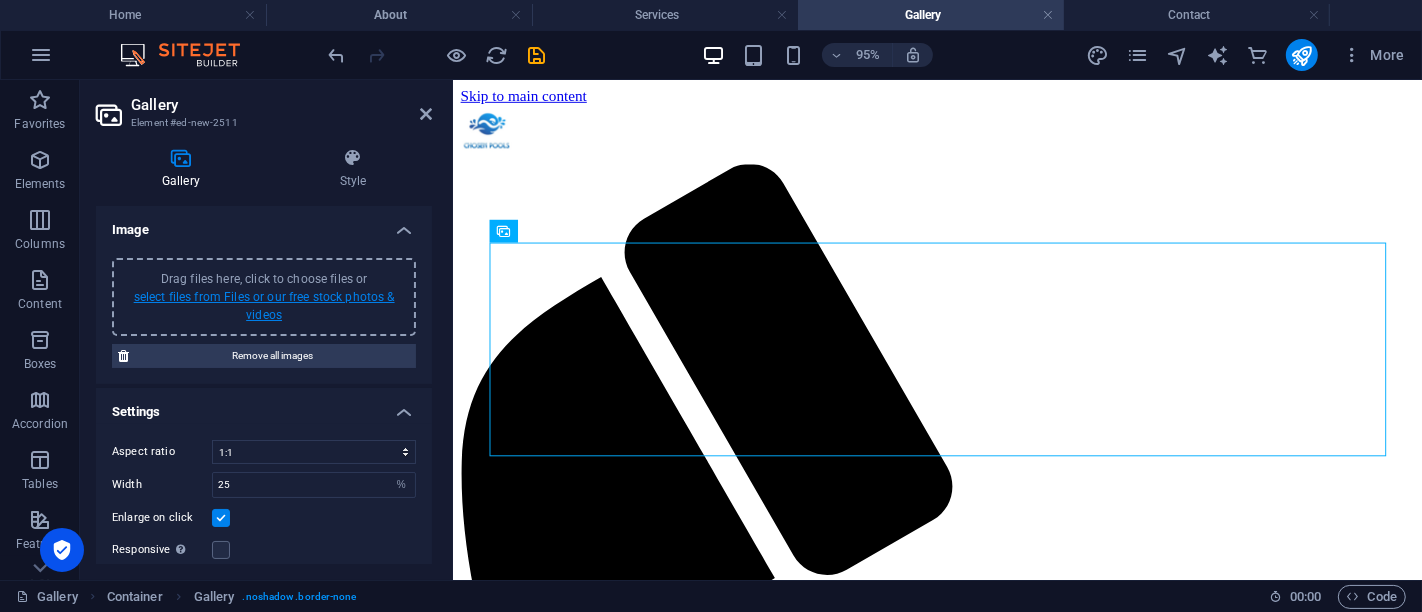 click on "select files from Files or our free stock photos & videos" at bounding box center [264, 306] 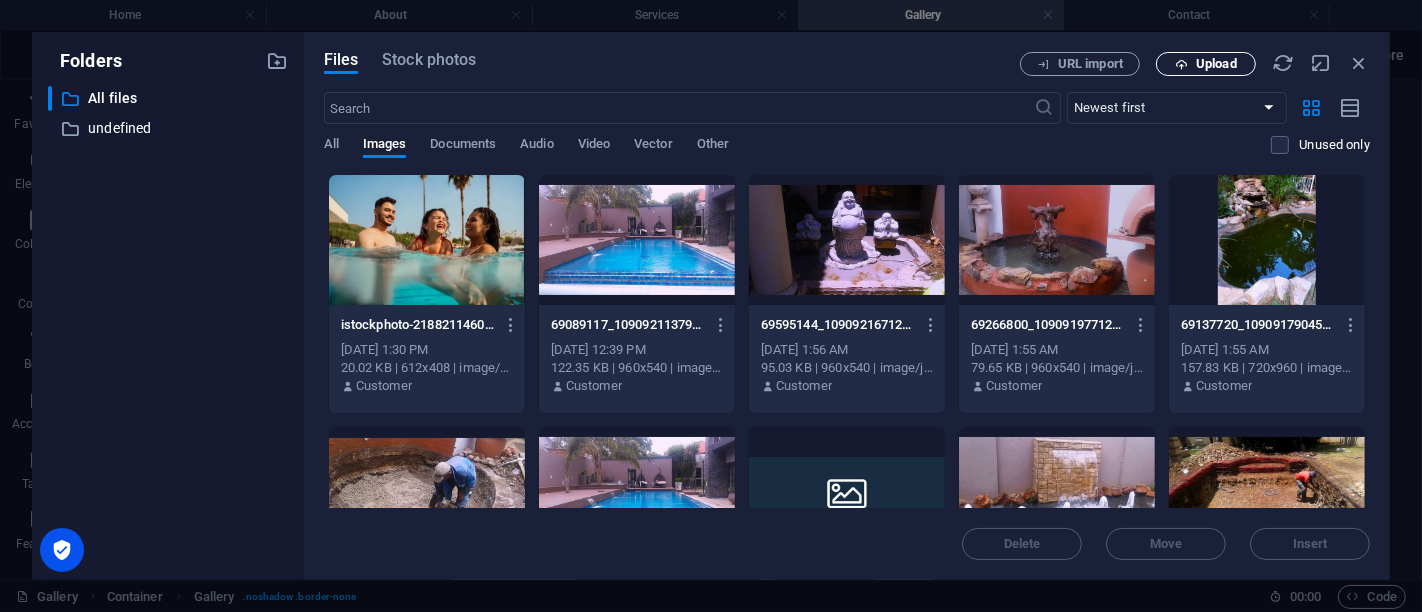 click on "Upload" at bounding box center [1216, 64] 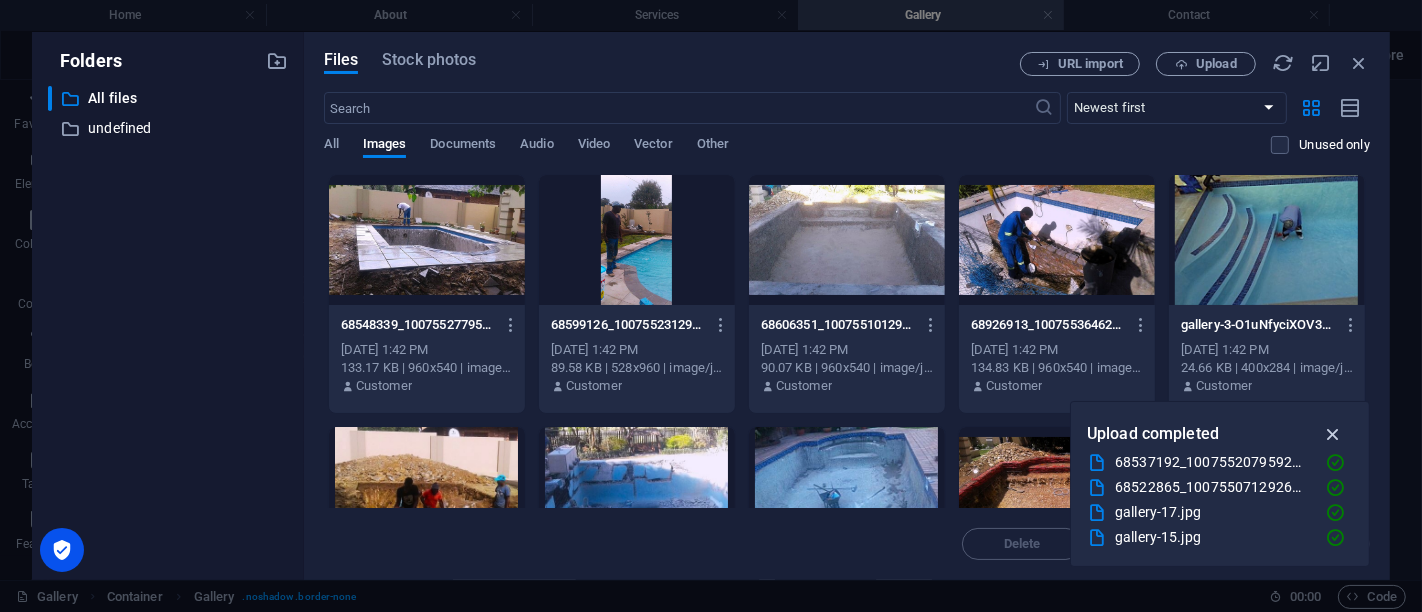 click at bounding box center [1333, 434] 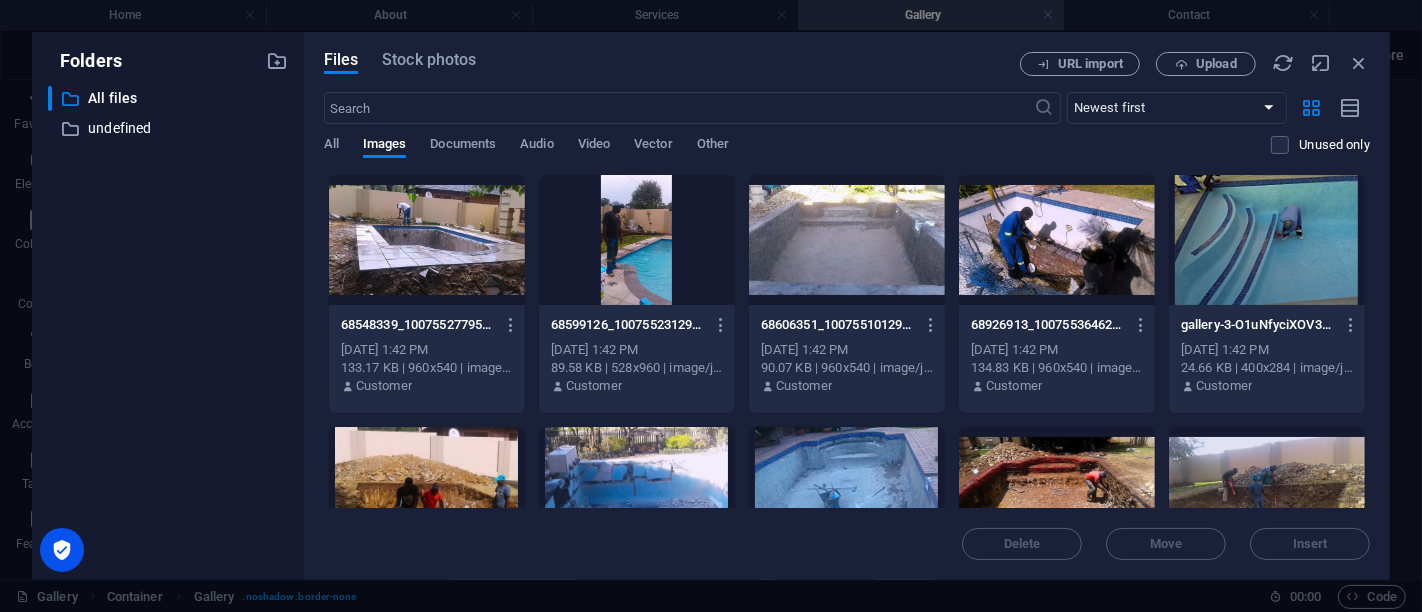 click at bounding box center [1267, 240] 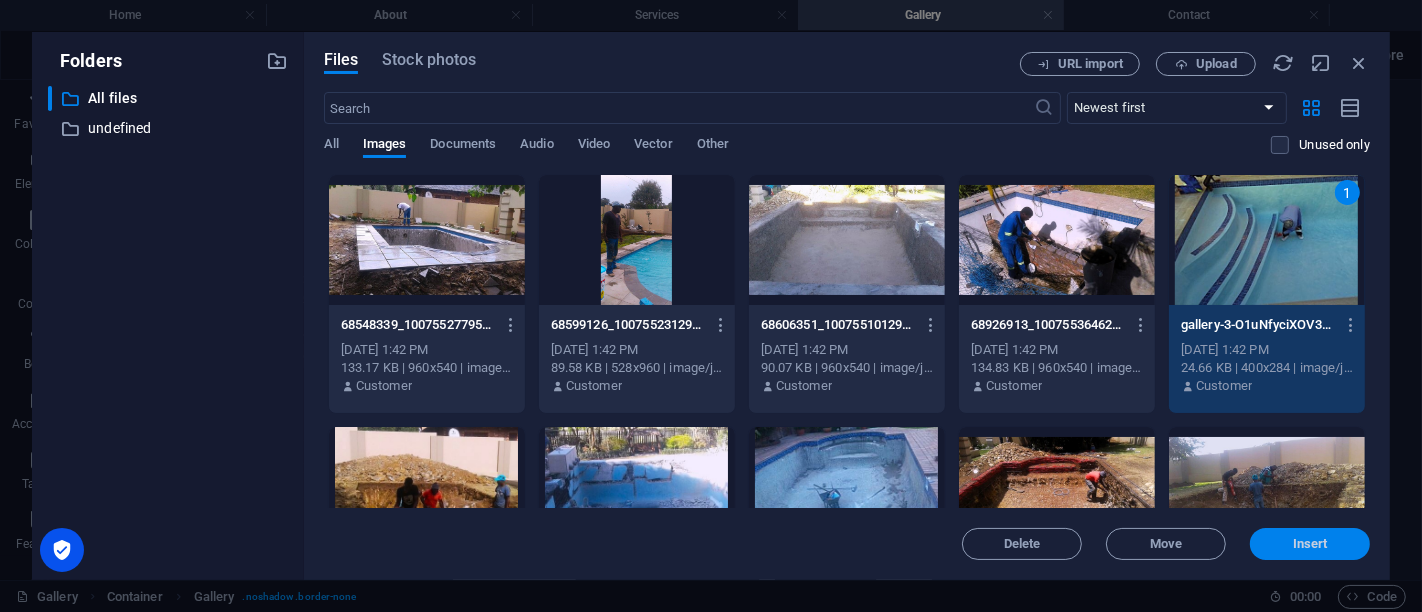 click on "Insert" at bounding box center [1310, 544] 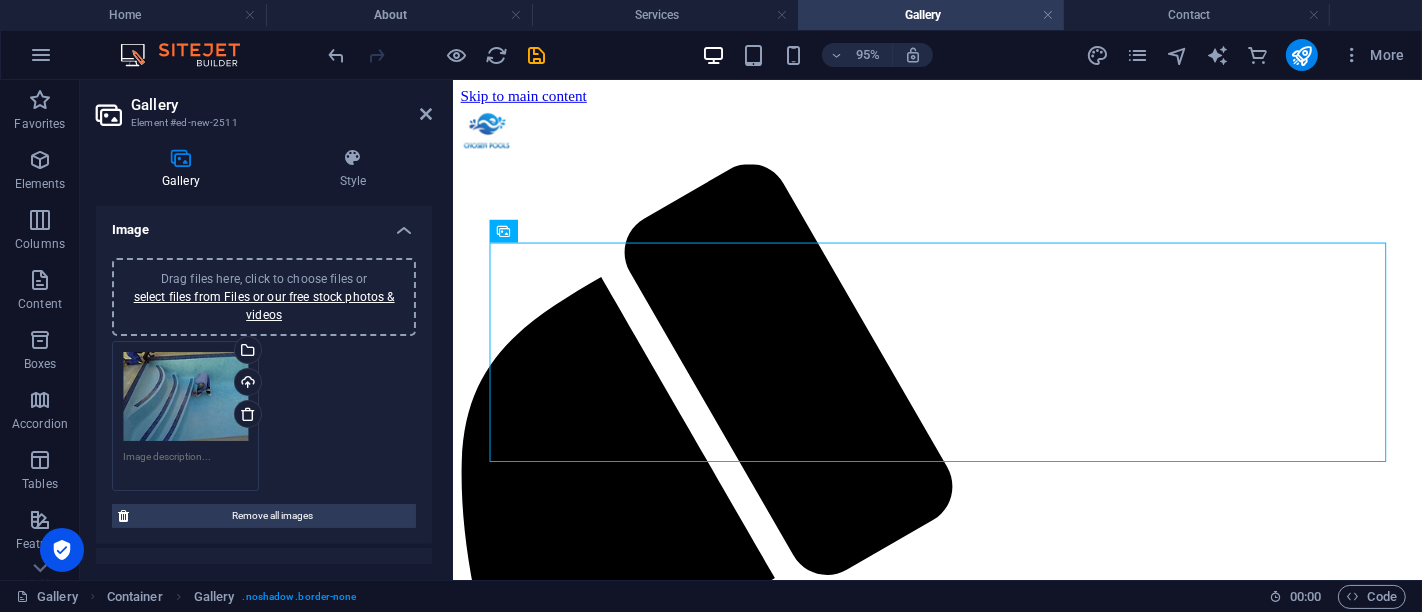 drag, startPoint x: 427, startPoint y: 308, endPoint x: 423, endPoint y: 338, distance: 30.265491 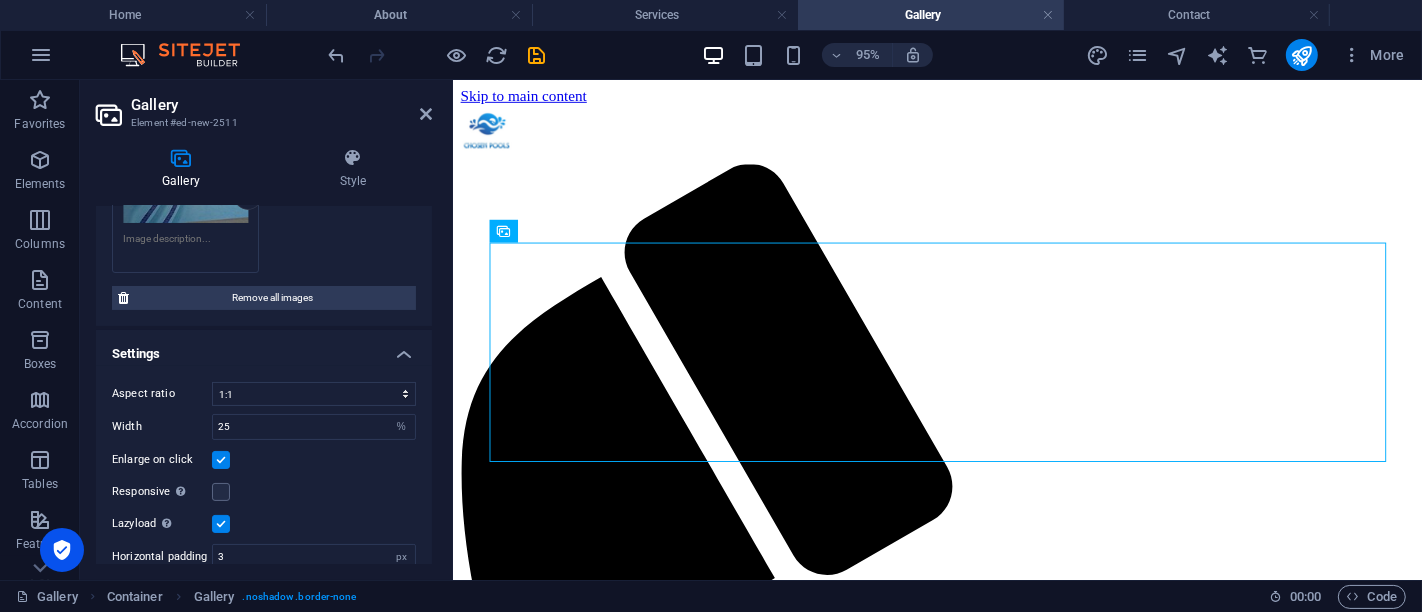 scroll, scrollTop: 268, scrollLeft: 0, axis: vertical 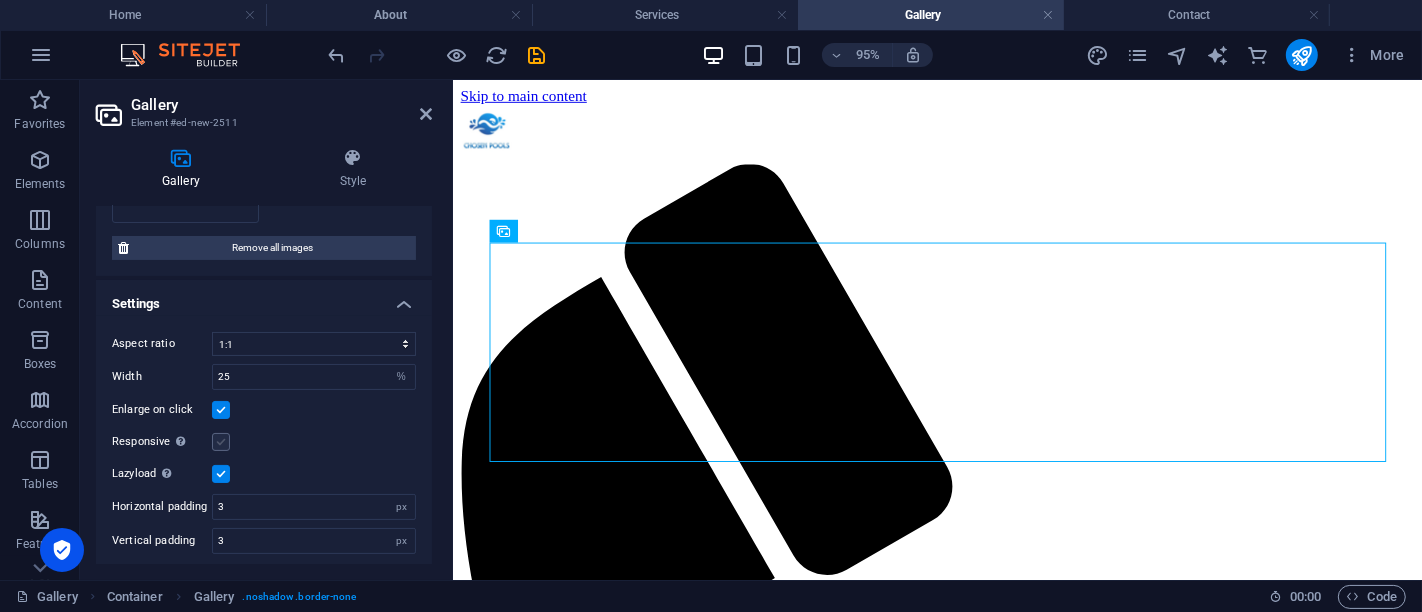 click at bounding box center [221, 442] 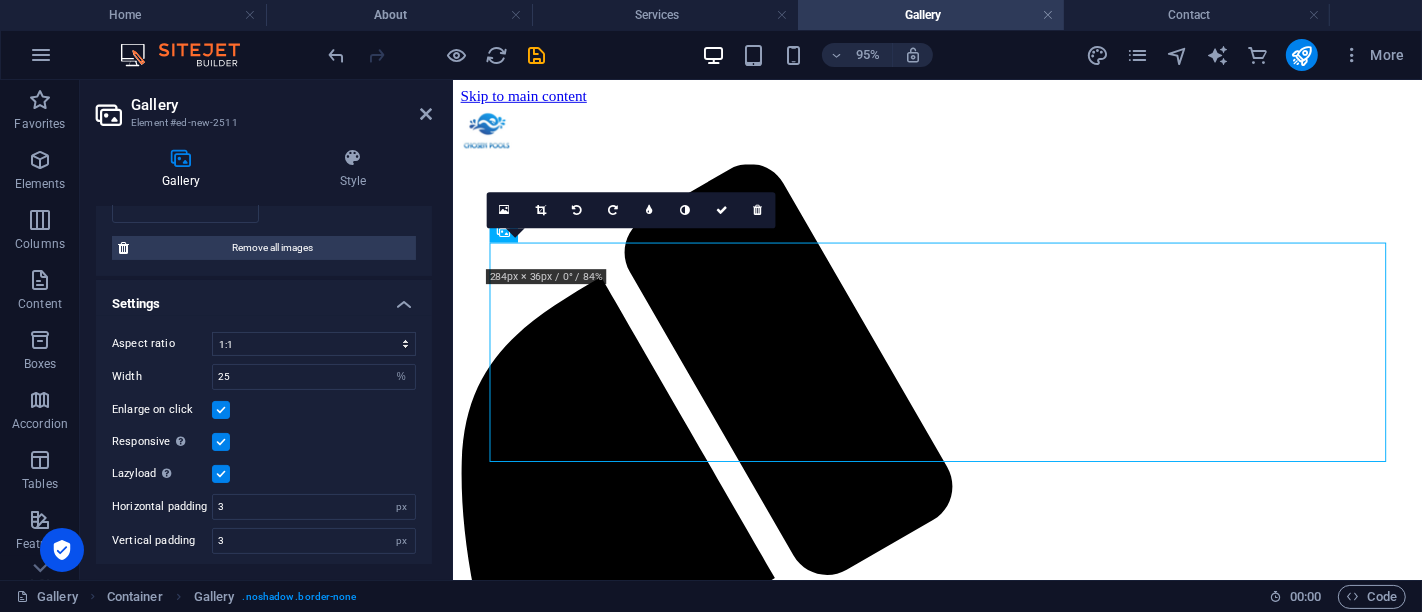click on "Settings" at bounding box center [264, 298] 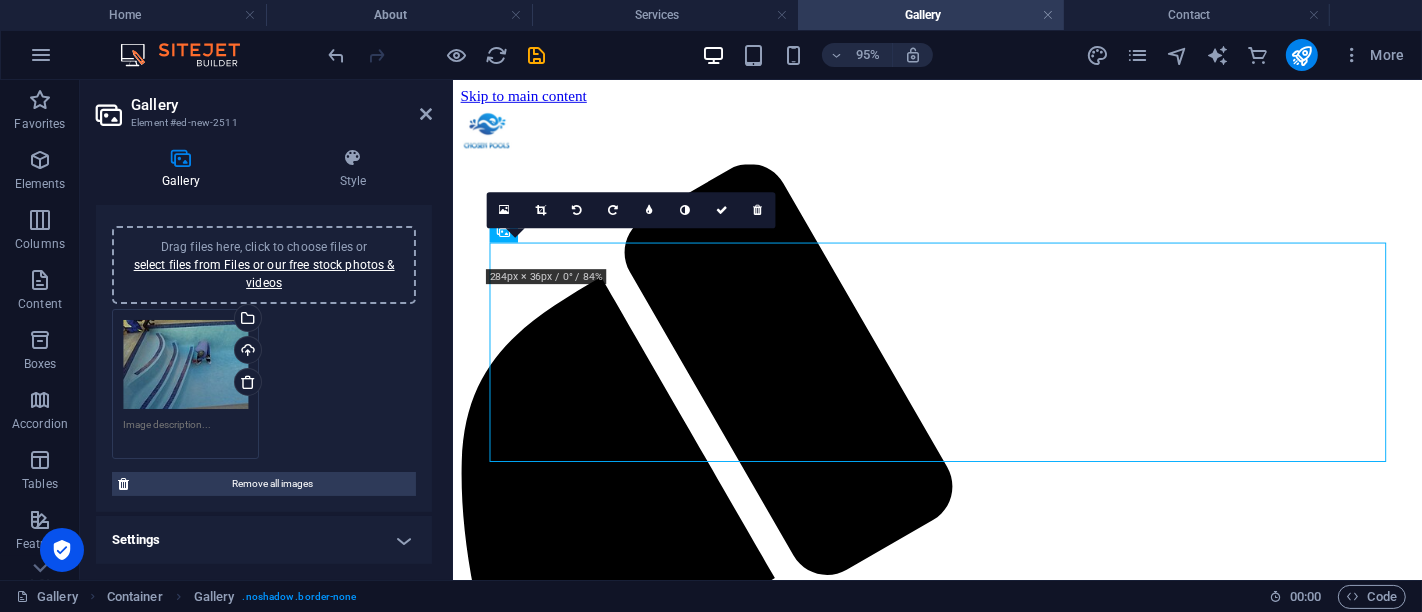 scroll, scrollTop: 28, scrollLeft: 0, axis: vertical 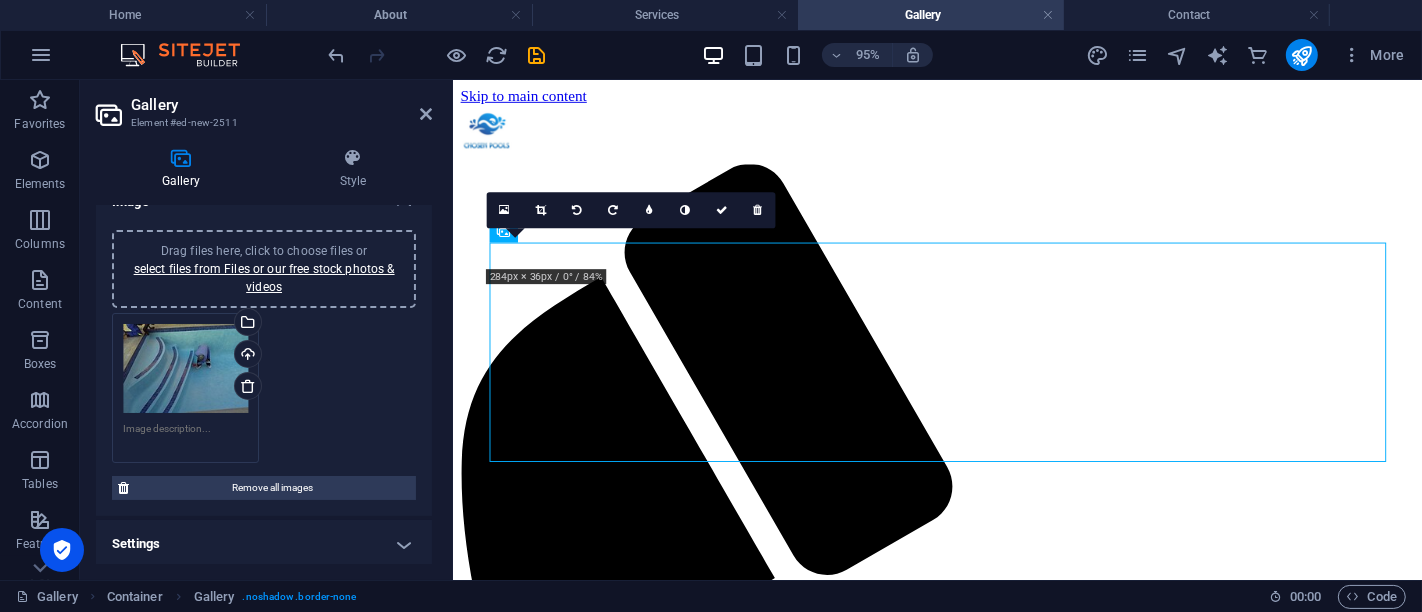 click on "Drag files here, click to choose files or select files from Files or our free stock photos & videos" at bounding box center [264, 269] 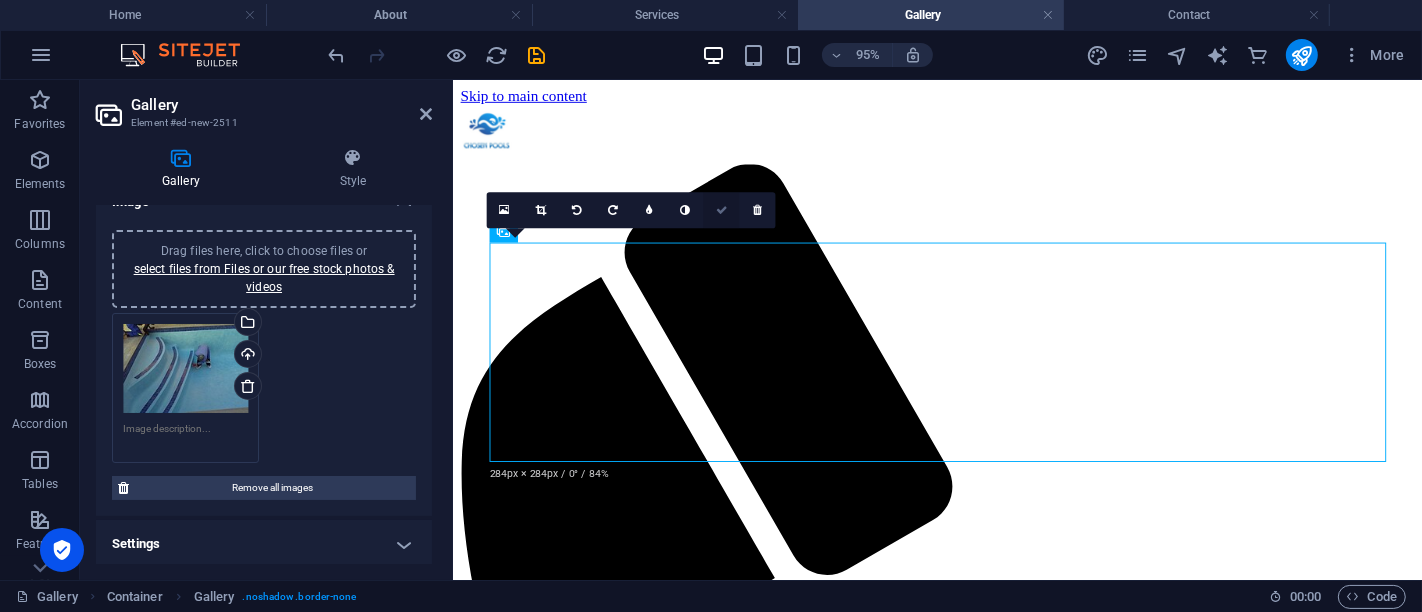 click at bounding box center (721, 209) 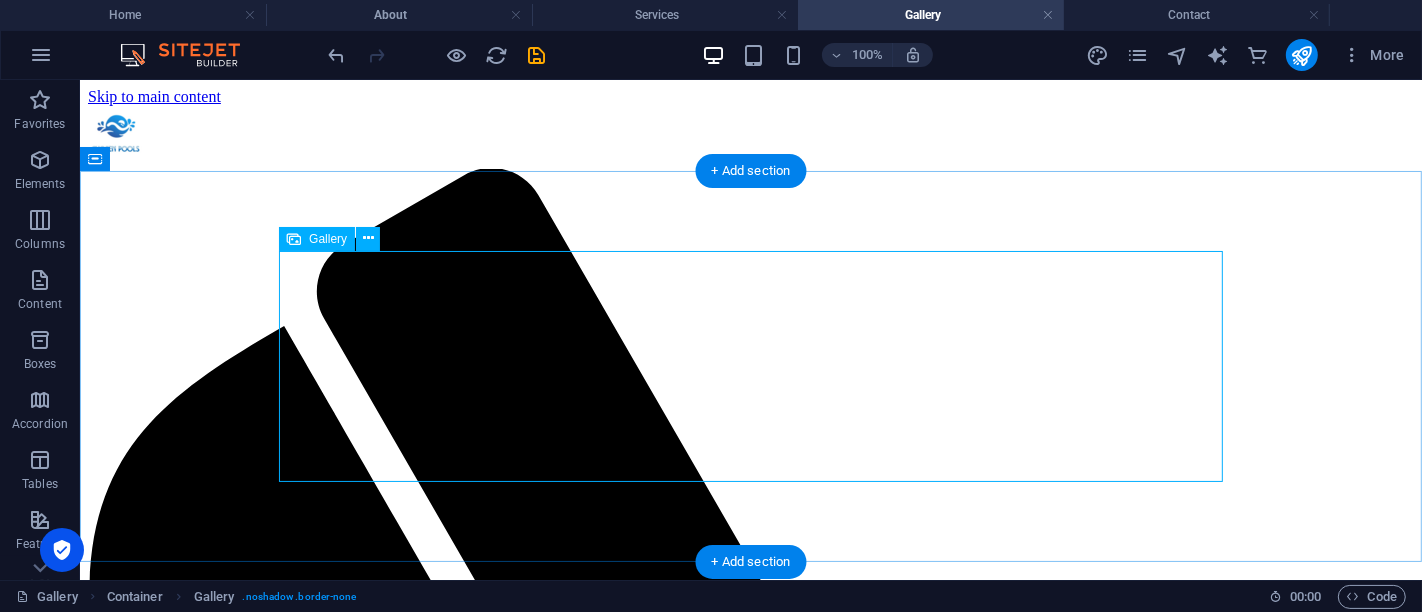 click at bounding box center (750, 2238) 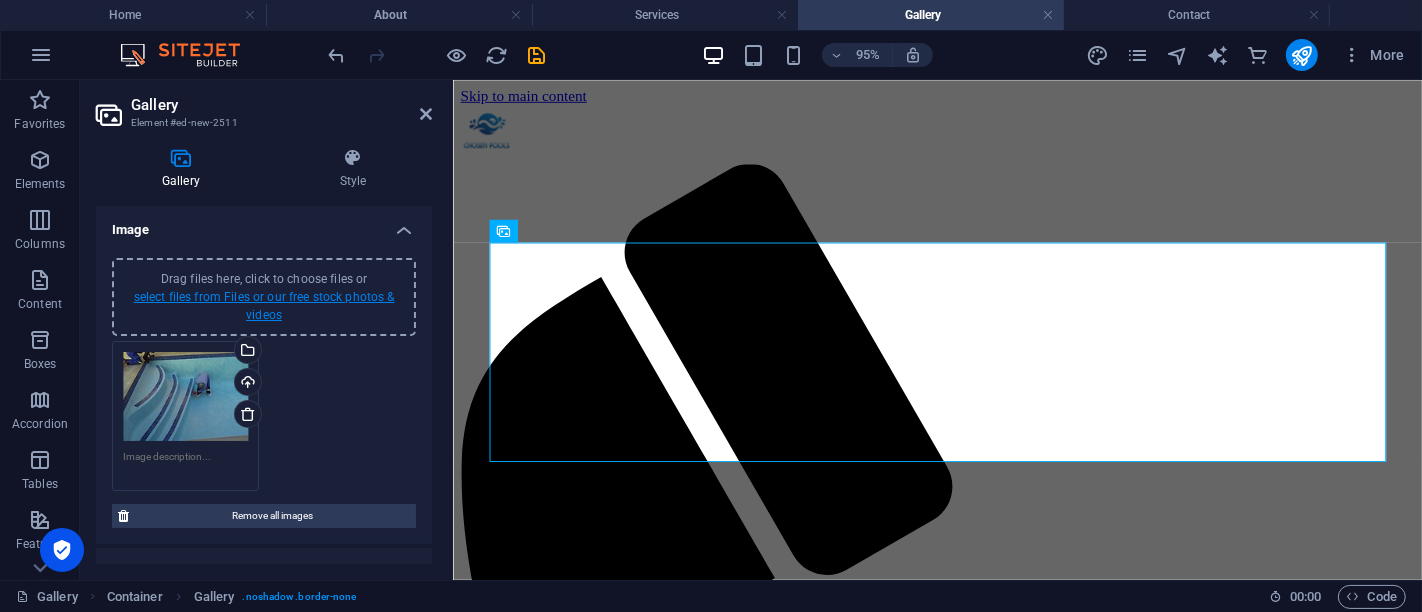 click on "select files from Files or our free stock photos & videos" at bounding box center [264, 306] 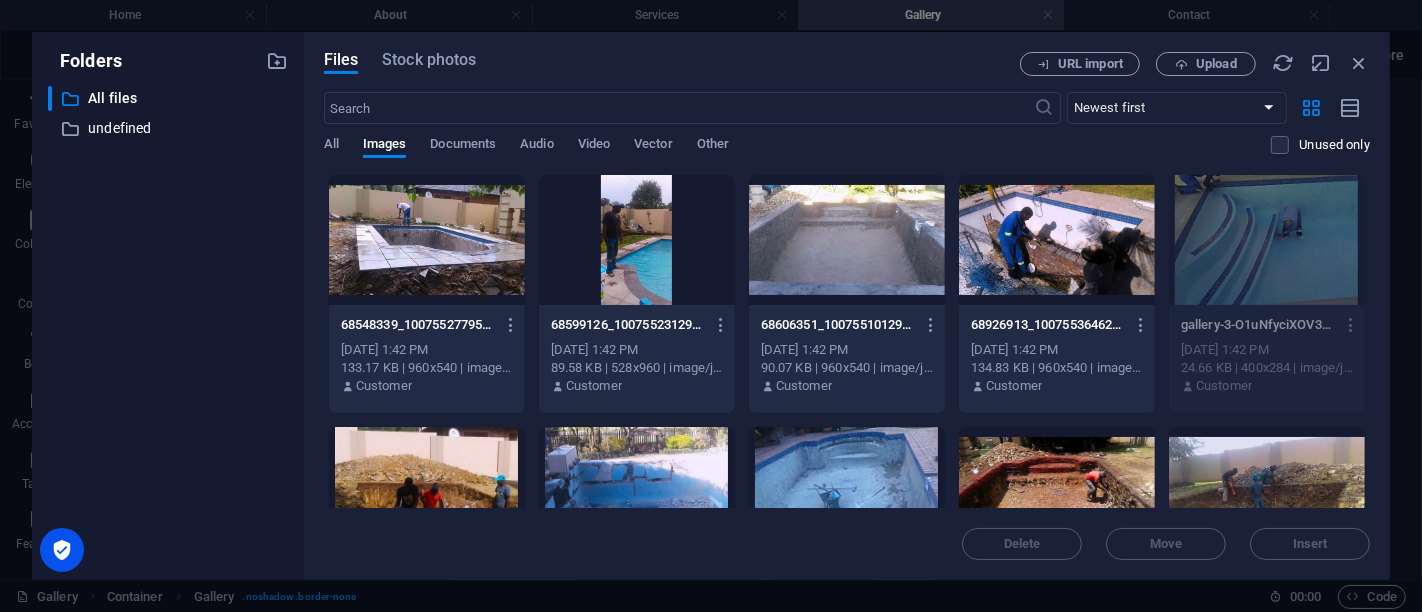 click at bounding box center (1057, 240) 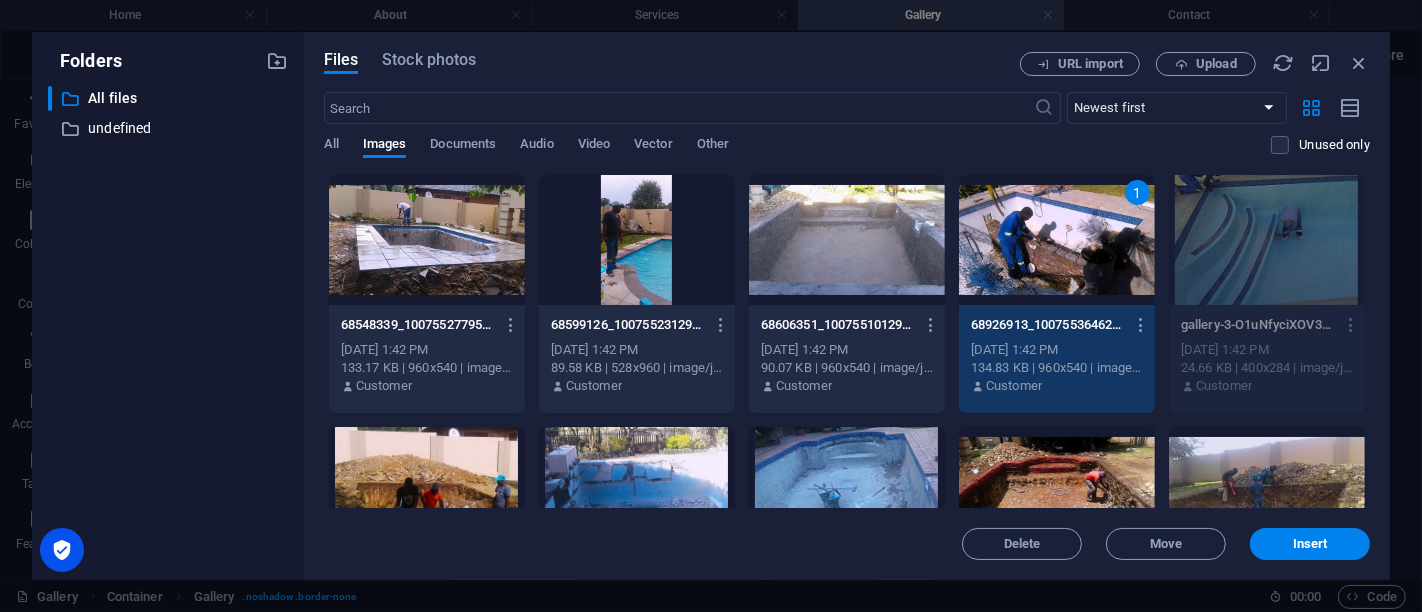 click at bounding box center (427, 492) 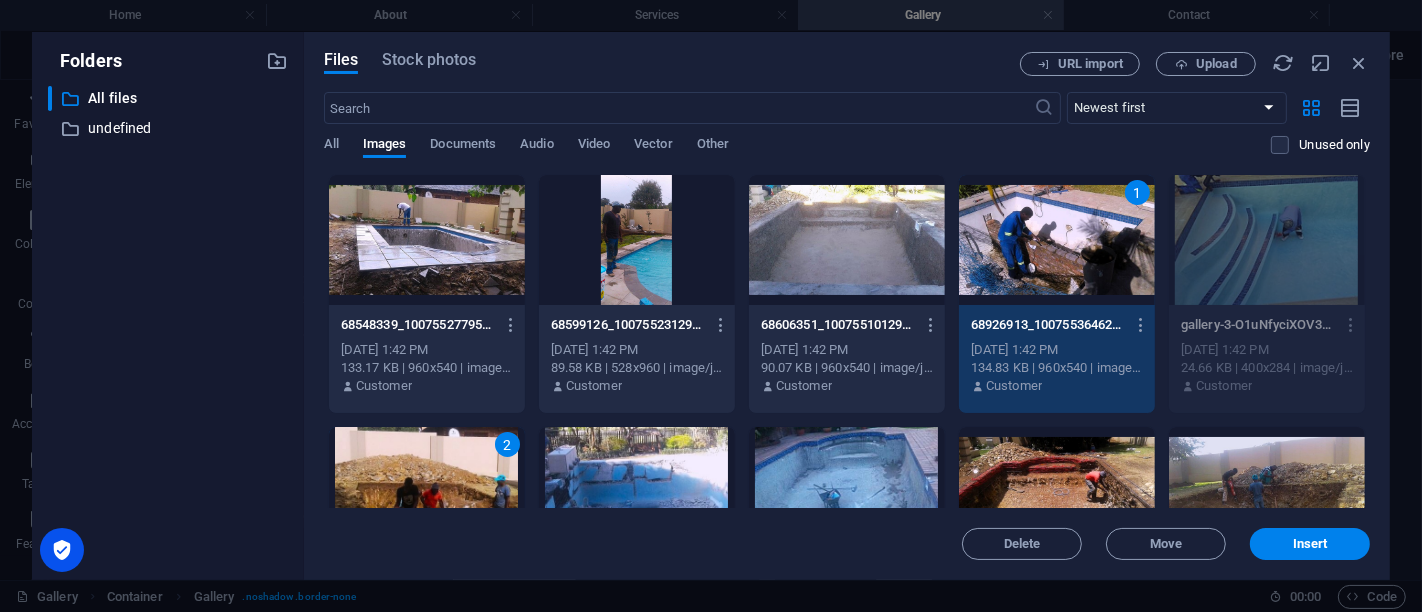 click at bounding box center [847, 492] 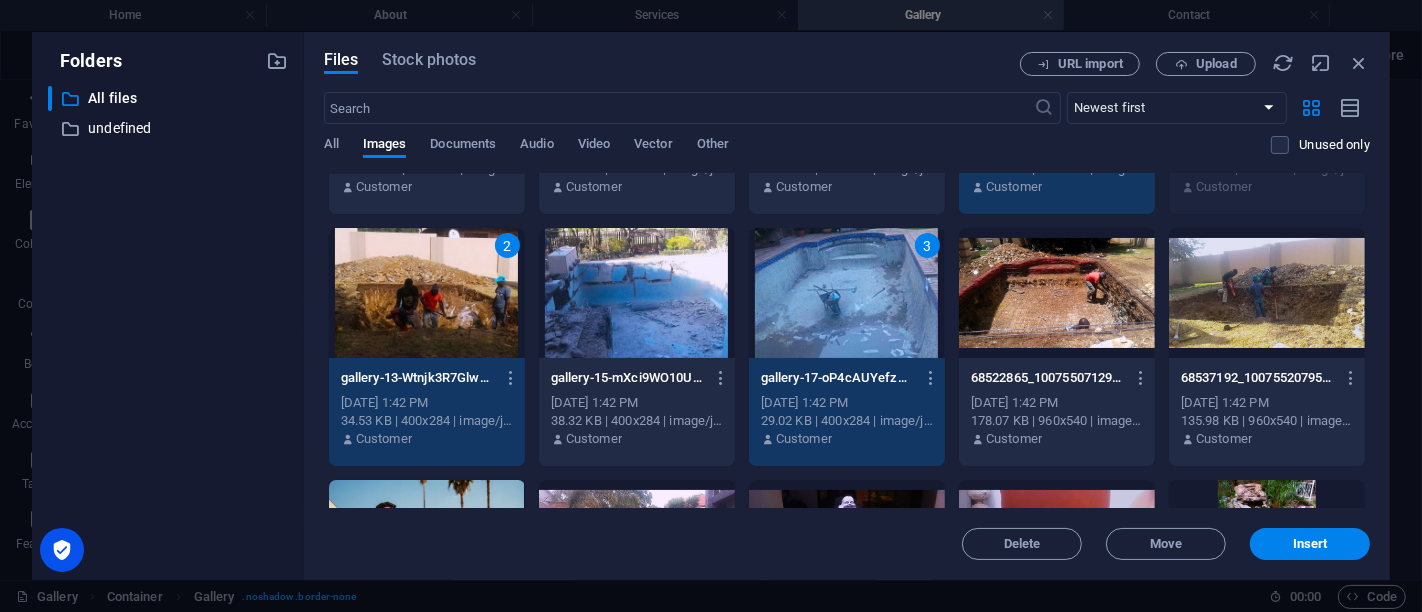scroll, scrollTop: 225, scrollLeft: 0, axis: vertical 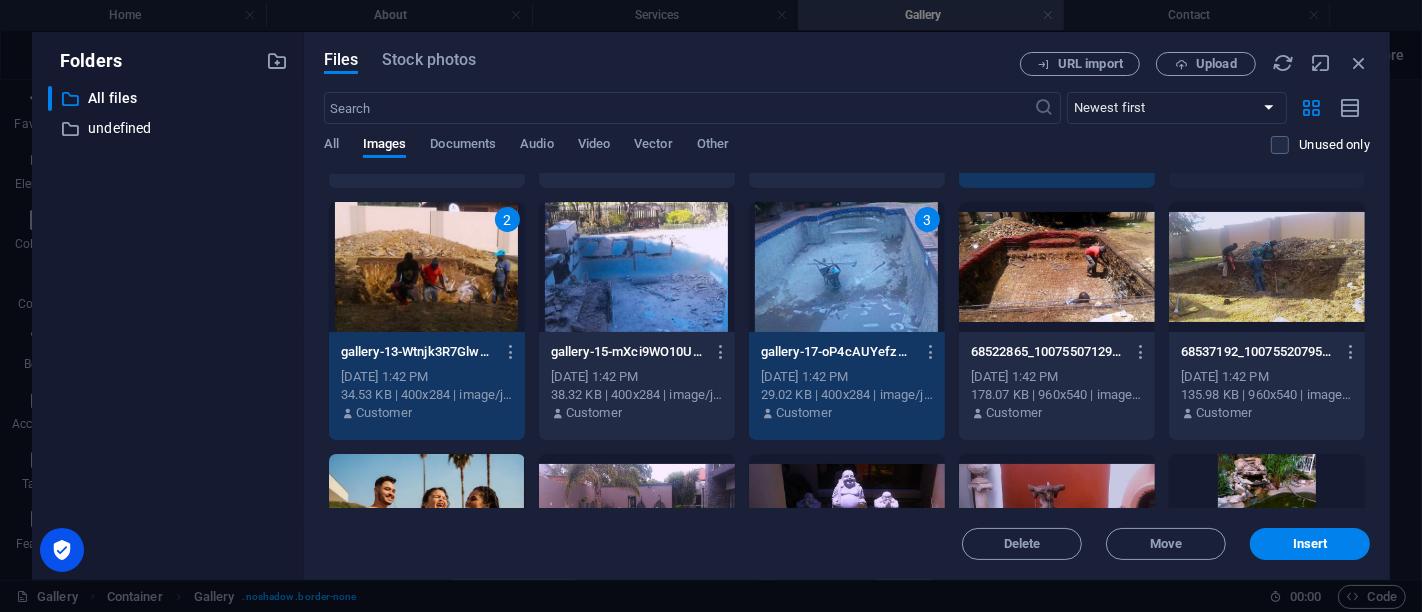 click at bounding box center (1267, 267) 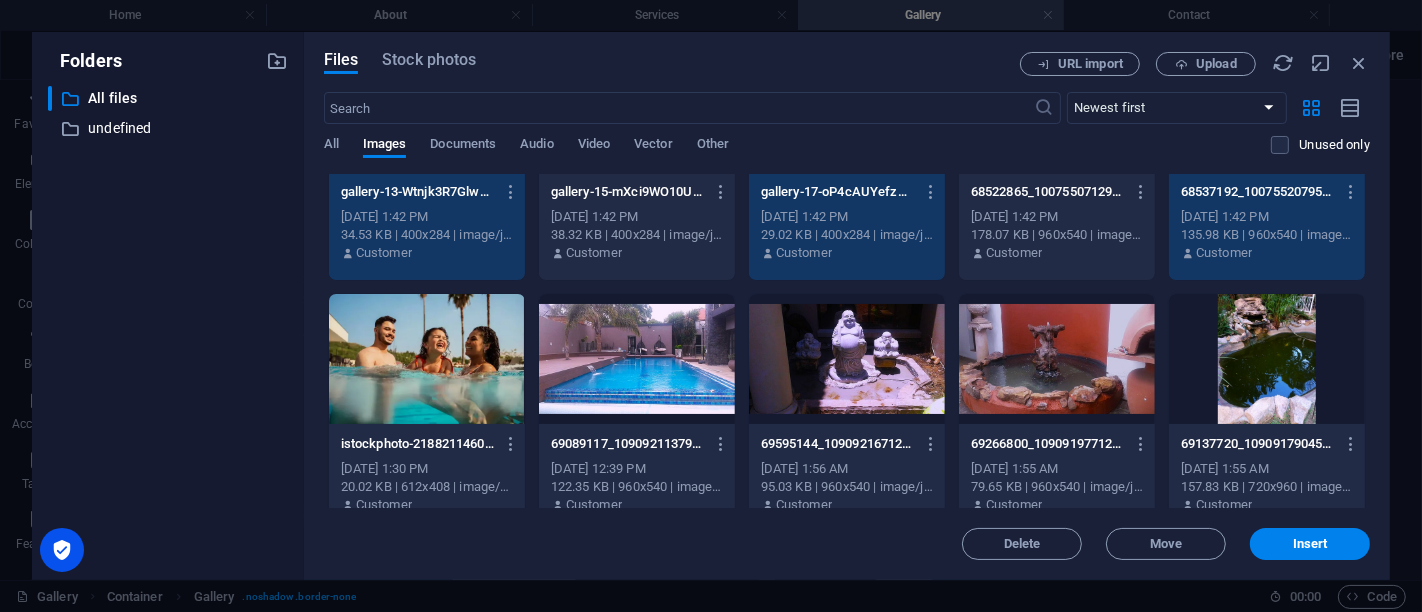 scroll, scrollTop: 405, scrollLeft: 0, axis: vertical 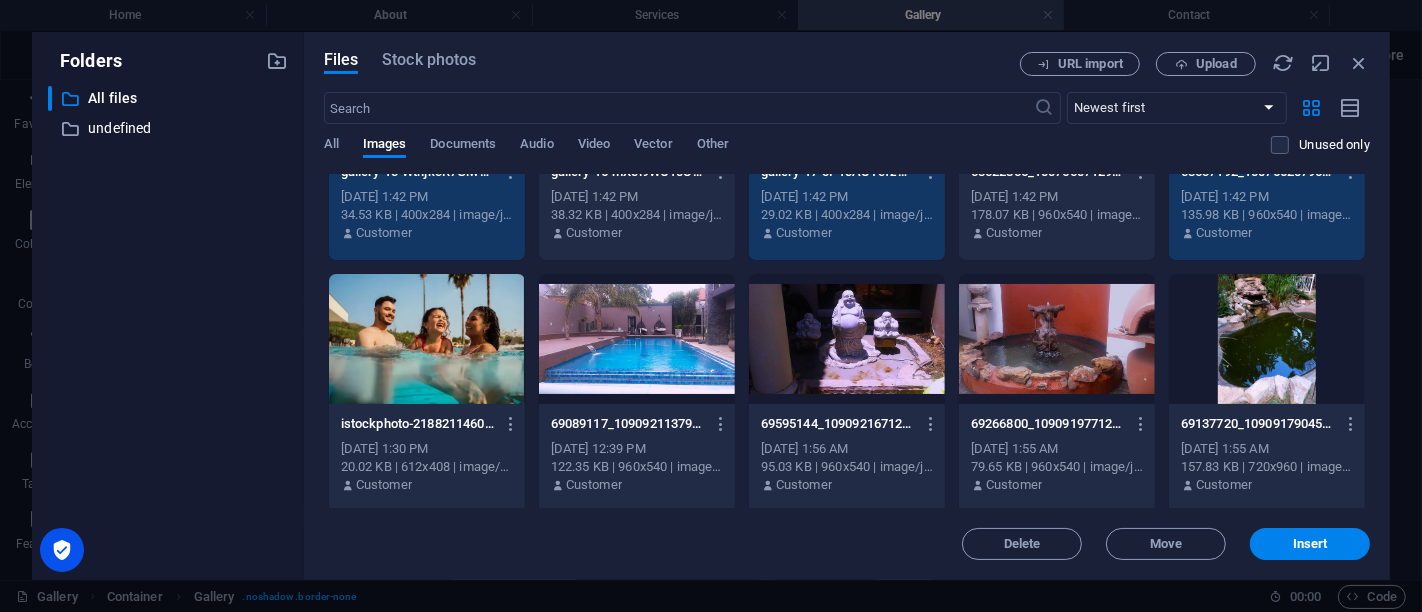 click at bounding box center (1057, 339) 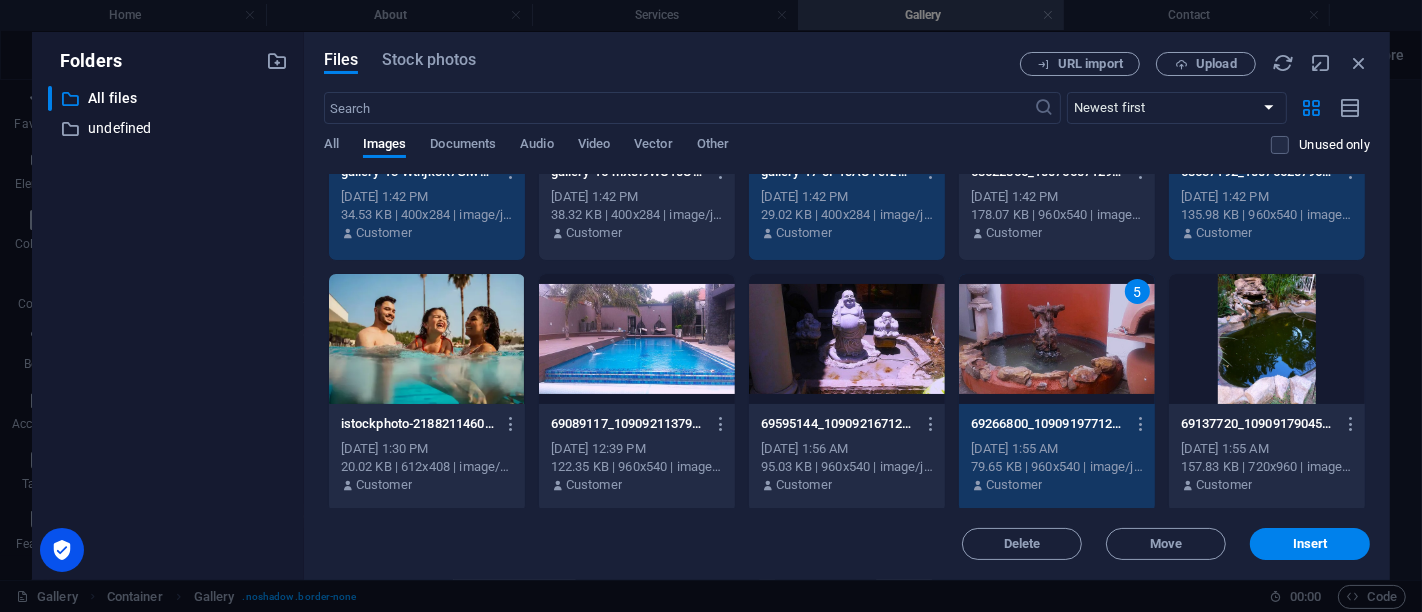 click at bounding box center [847, 339] 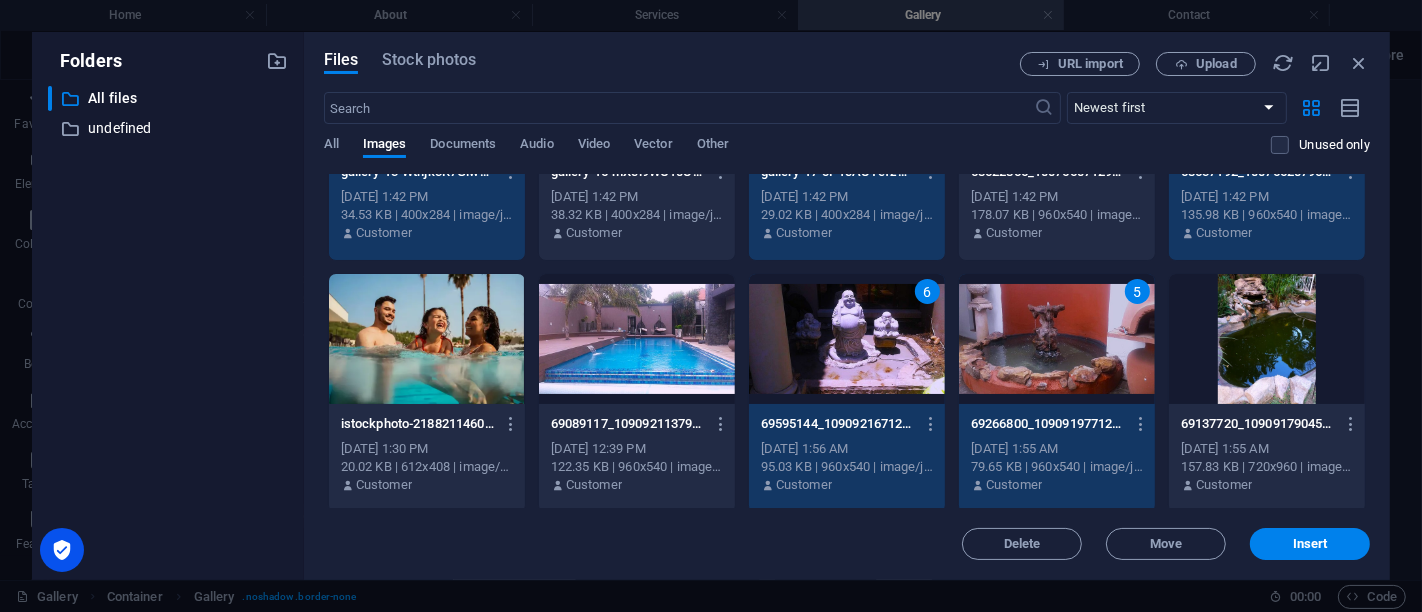 click at bounding box center [1267, 339] 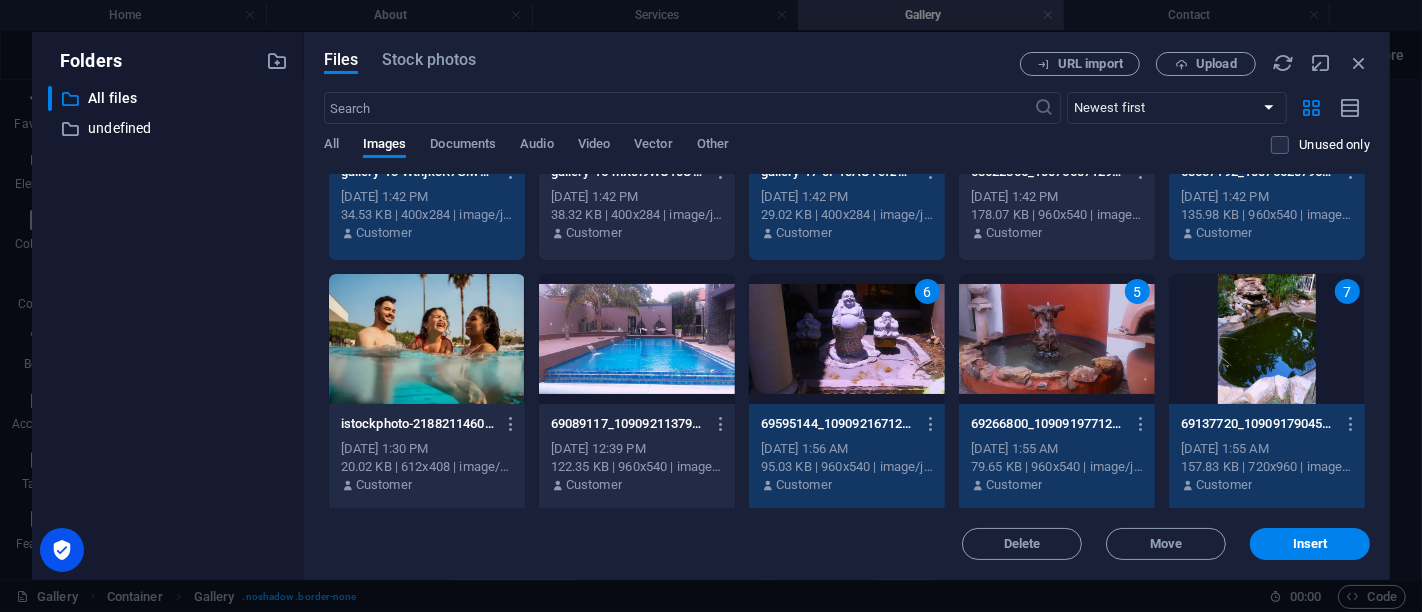 click at bounding box center [637, 339] 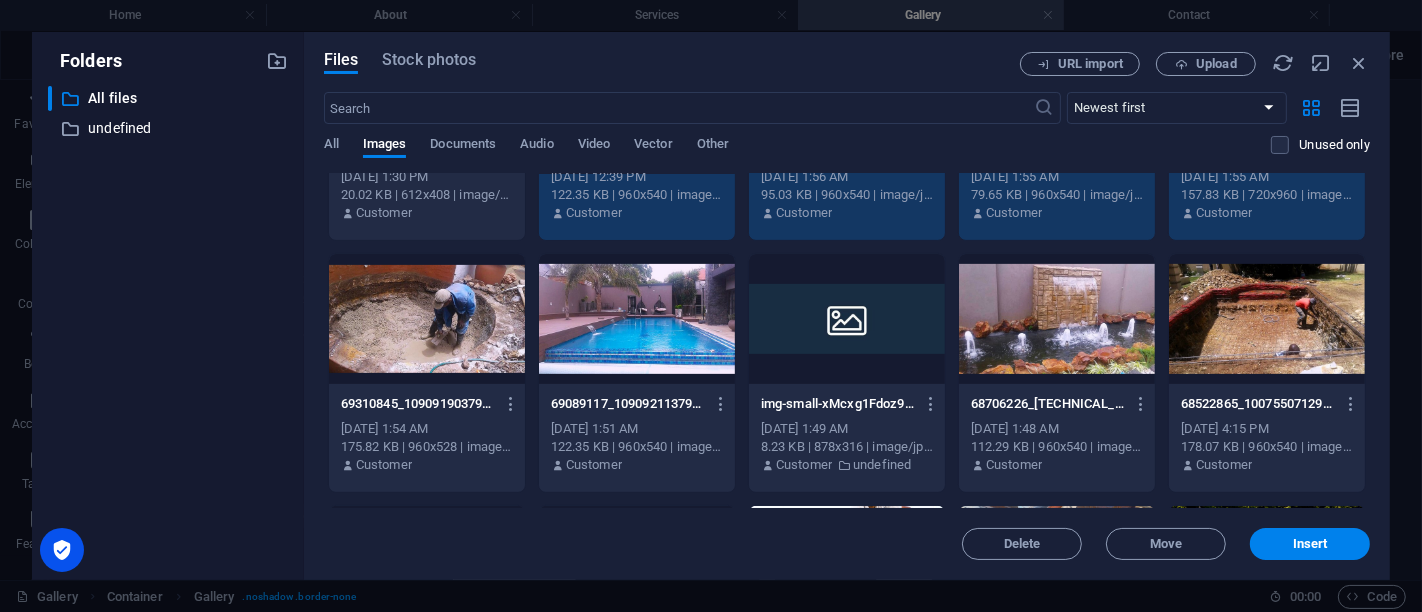 scroll, scrollTop: 683, scrollLeft: 0, axis: vertical 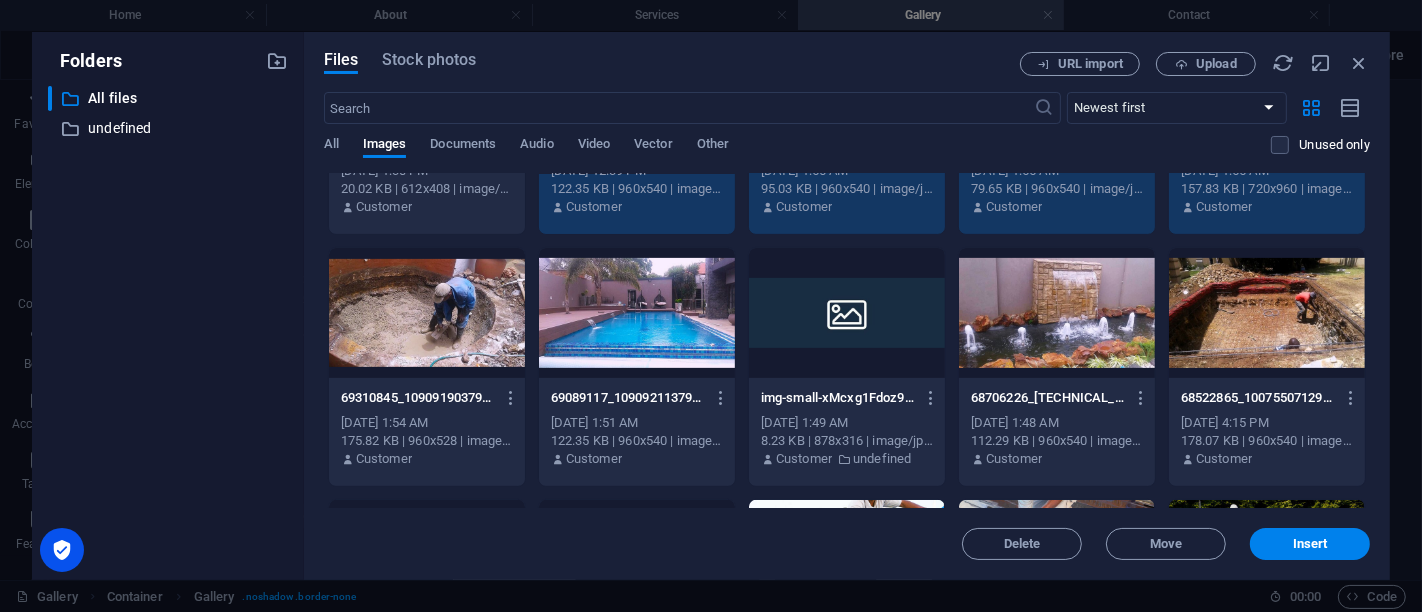 click at bounding box center [427, 313] 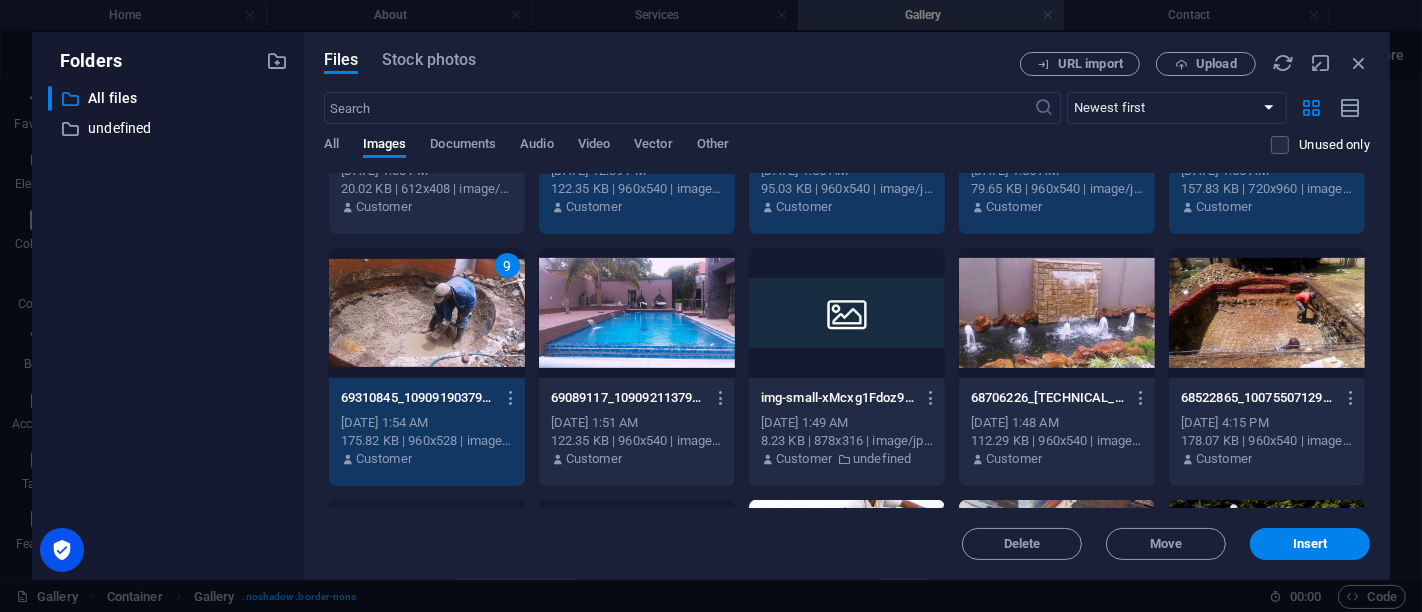 click at bounding box center (1057, 313) 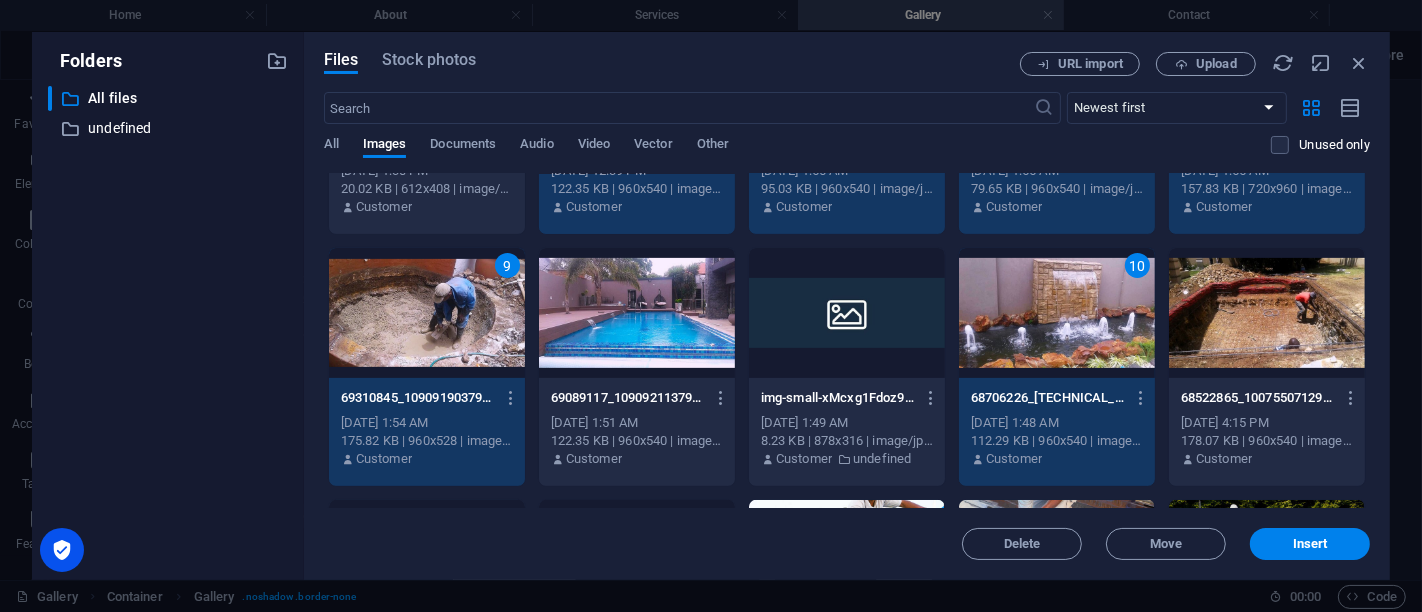 click at bounding box center (1267, 313) 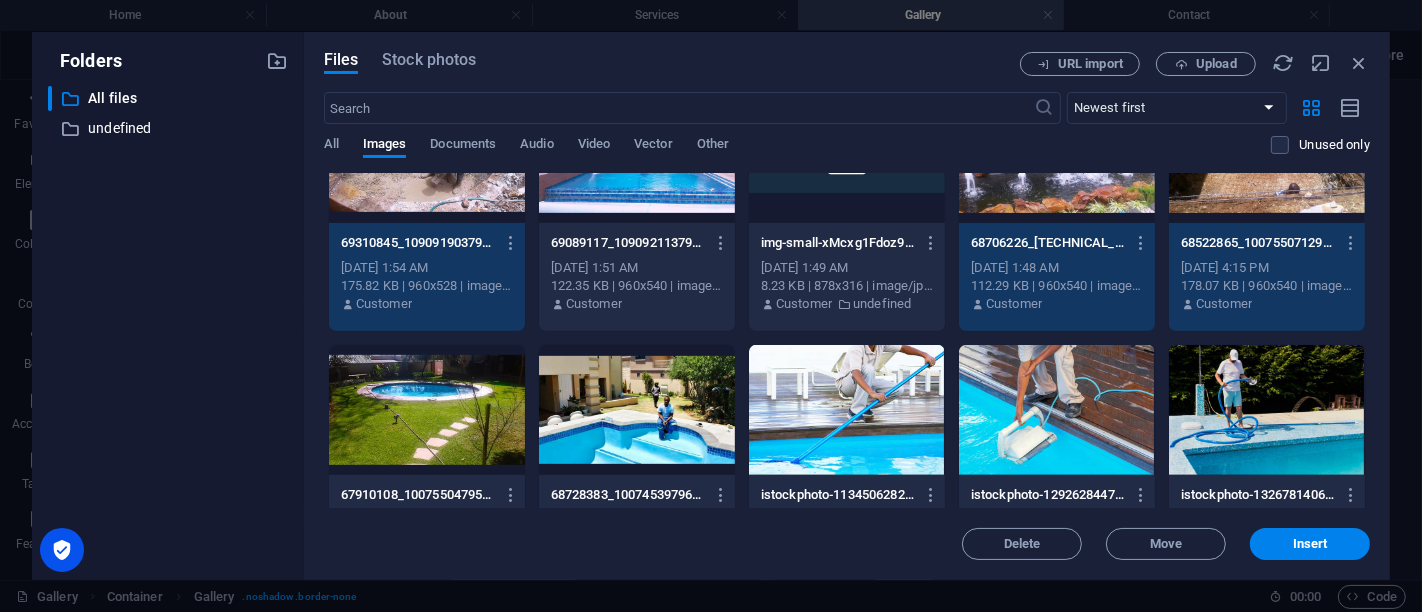 scroll, scrollTop: 888, scrollLeft: 0, axis: vertical 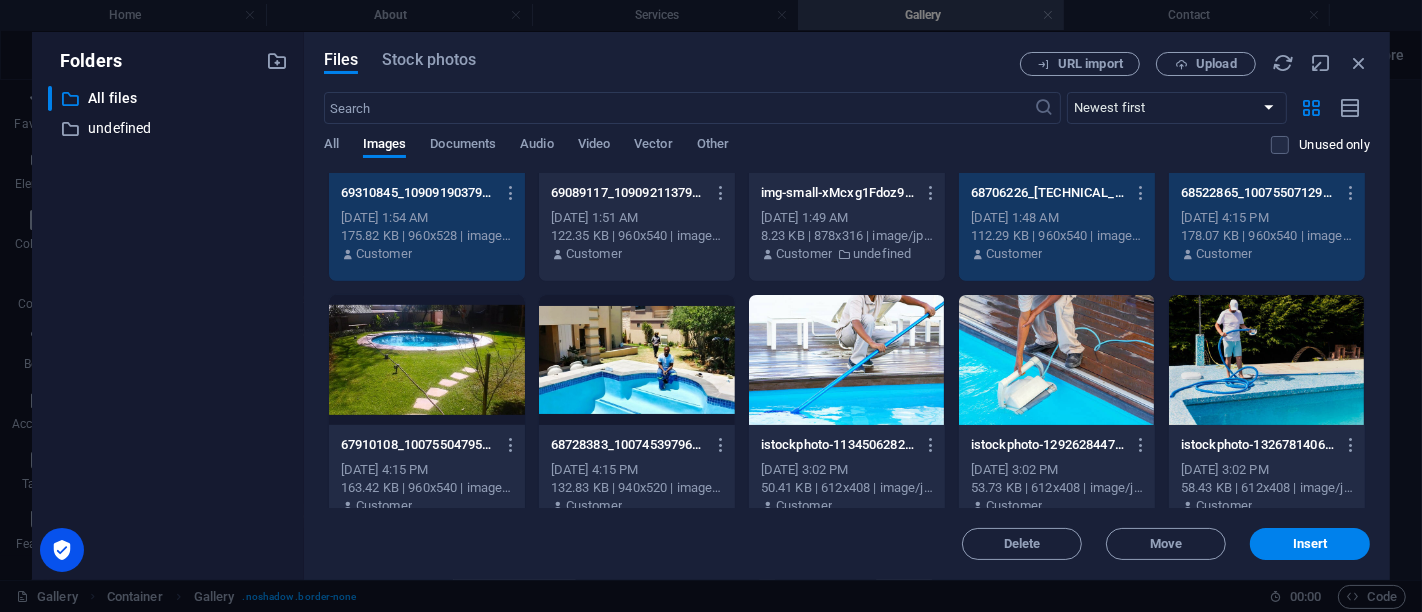 click at bounding box center (637, 360) 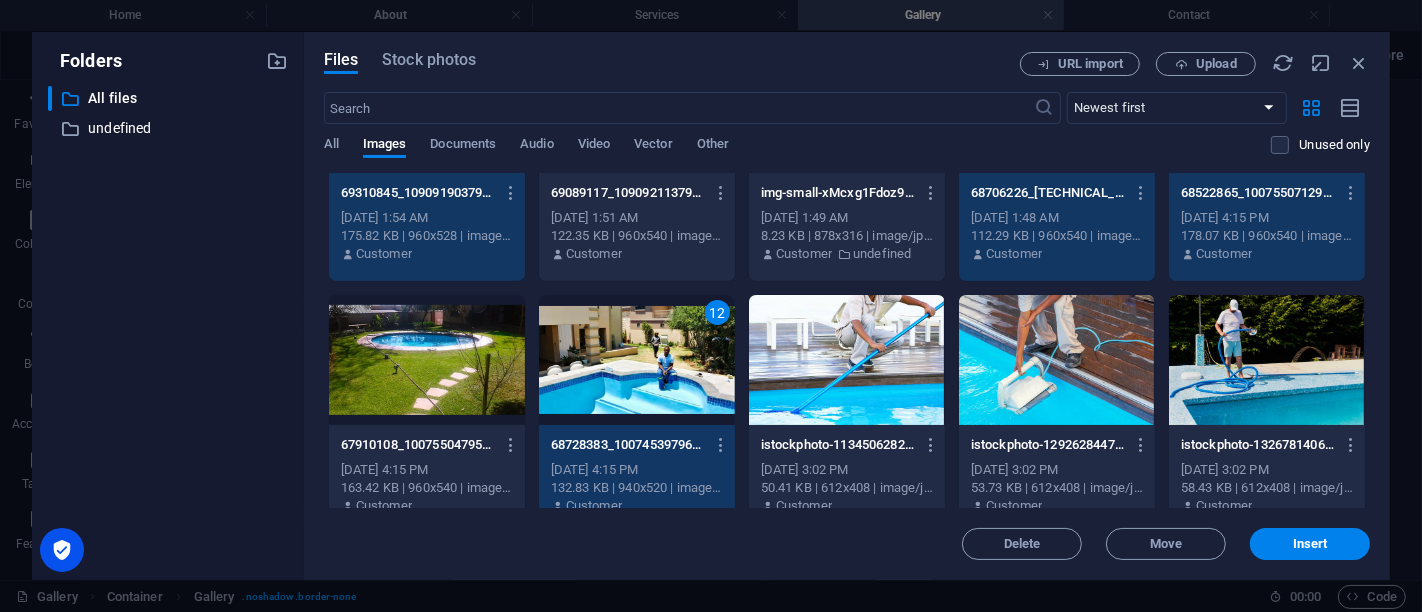 click at bounding box center [1057, 360] 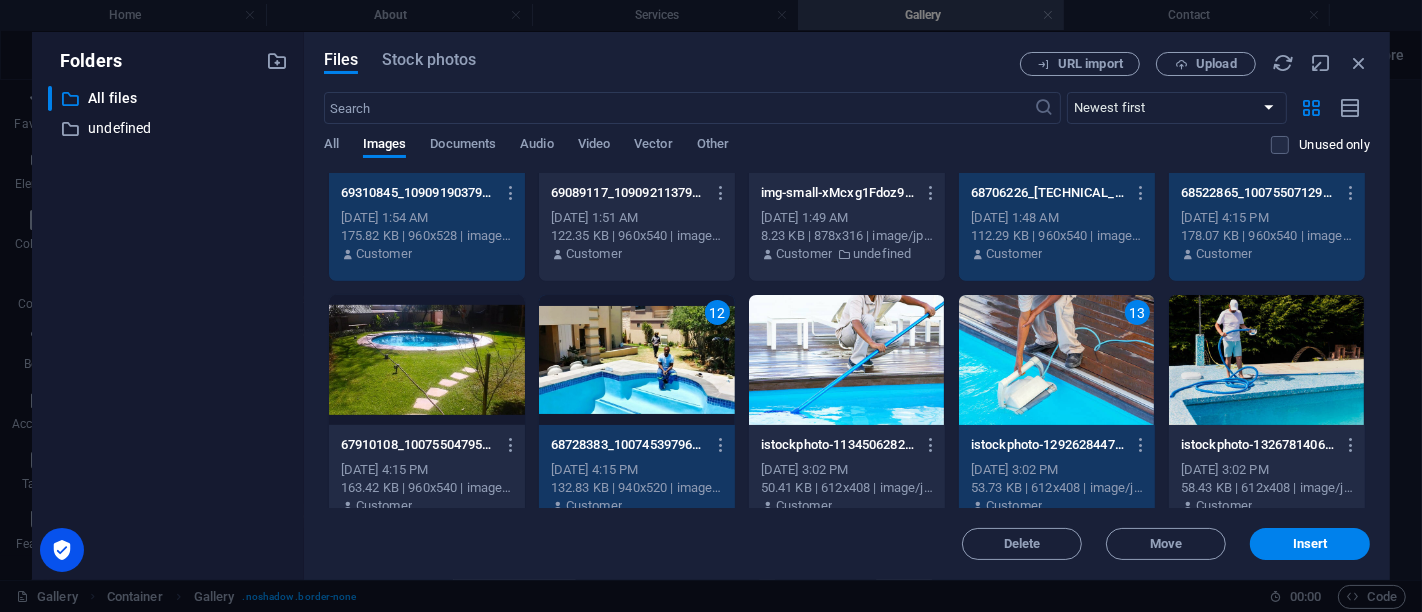 click at bounding box center [1267, 360] 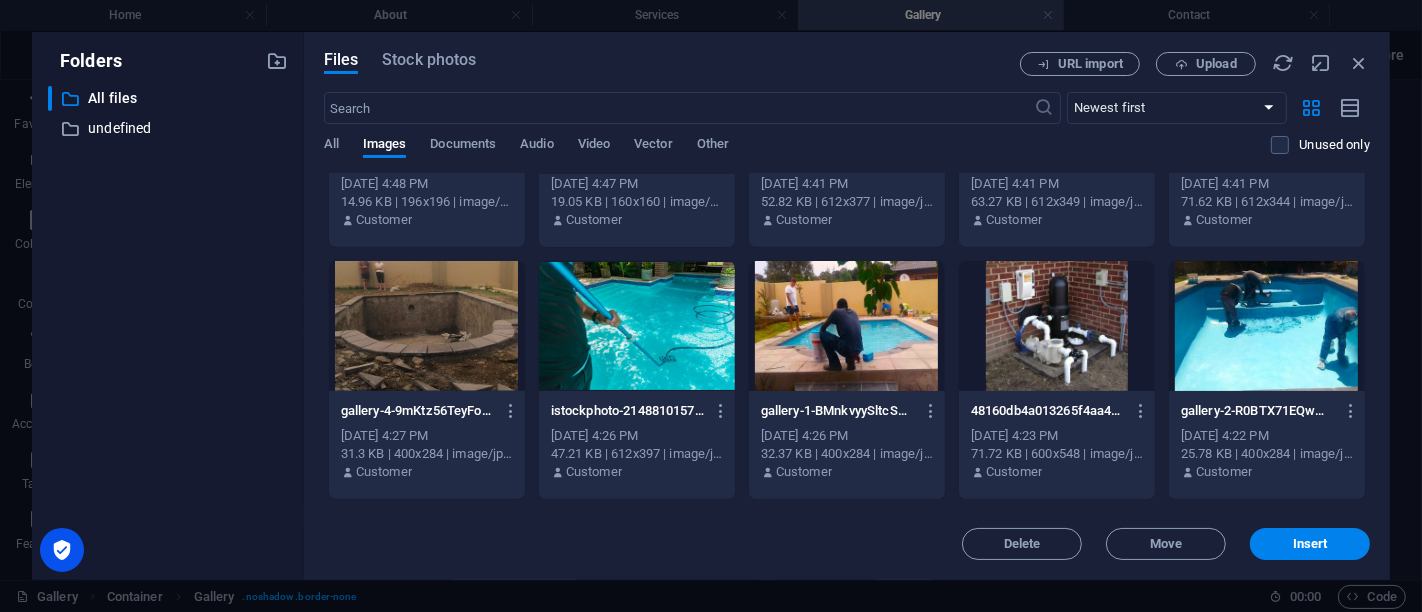 scroll, scrollTop: 1431, scrollLeft: 0, axis: vertical 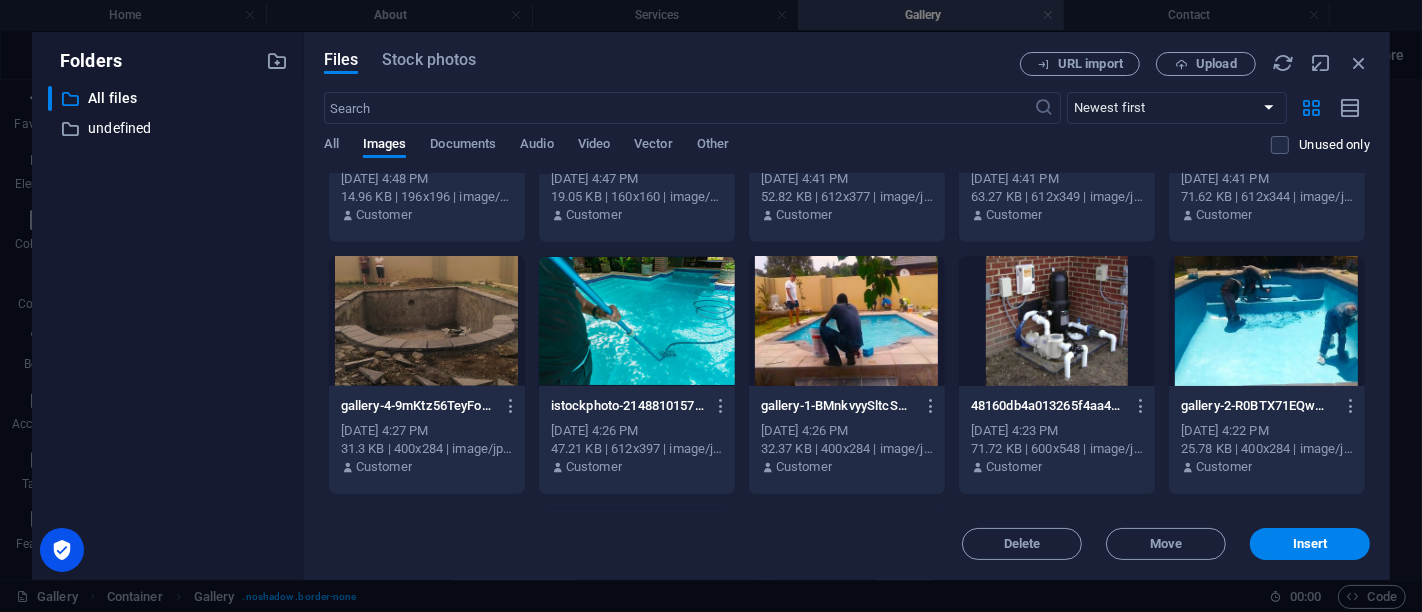 click at bounding box center (847, 321) 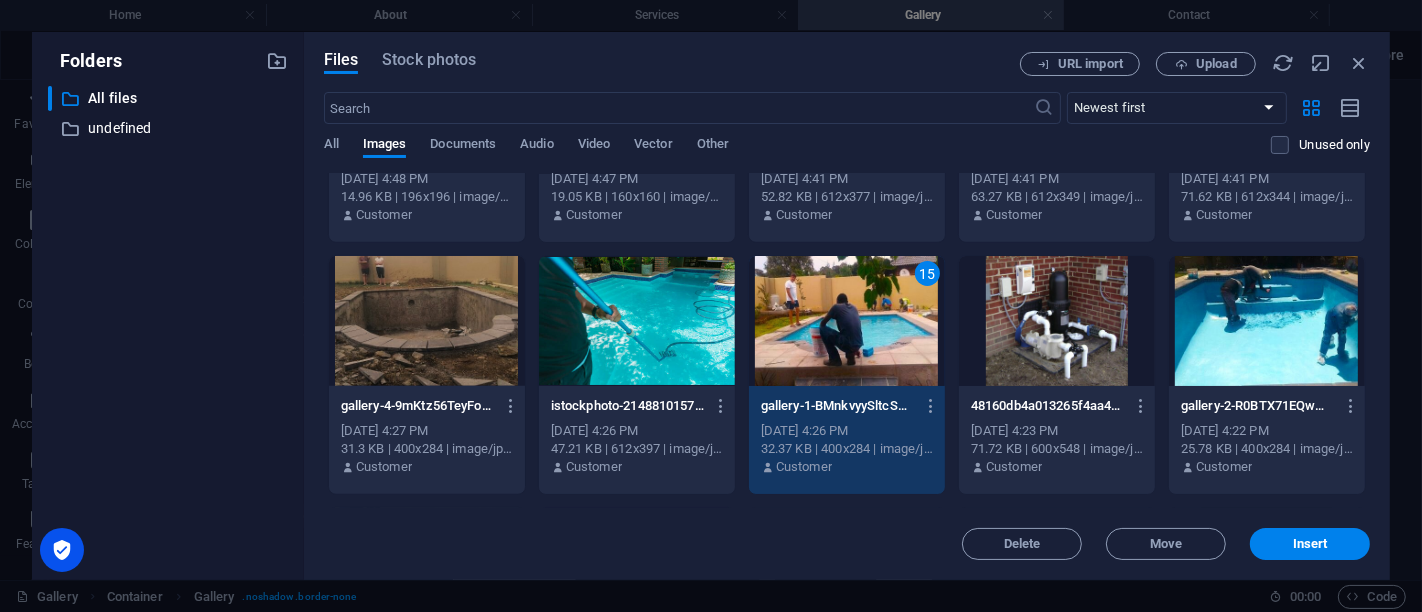 click at bounding box center [1267, 321] 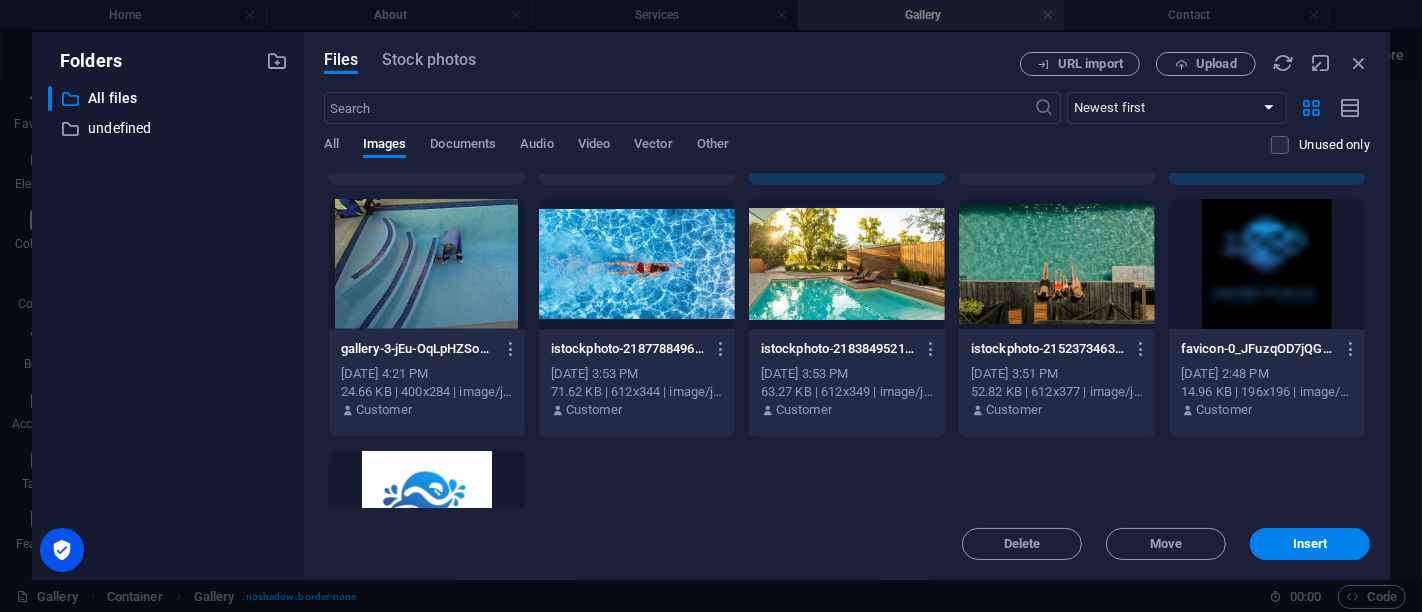 scroll, scrollTop: 1760, scrollLeft: 0, axis: vertical 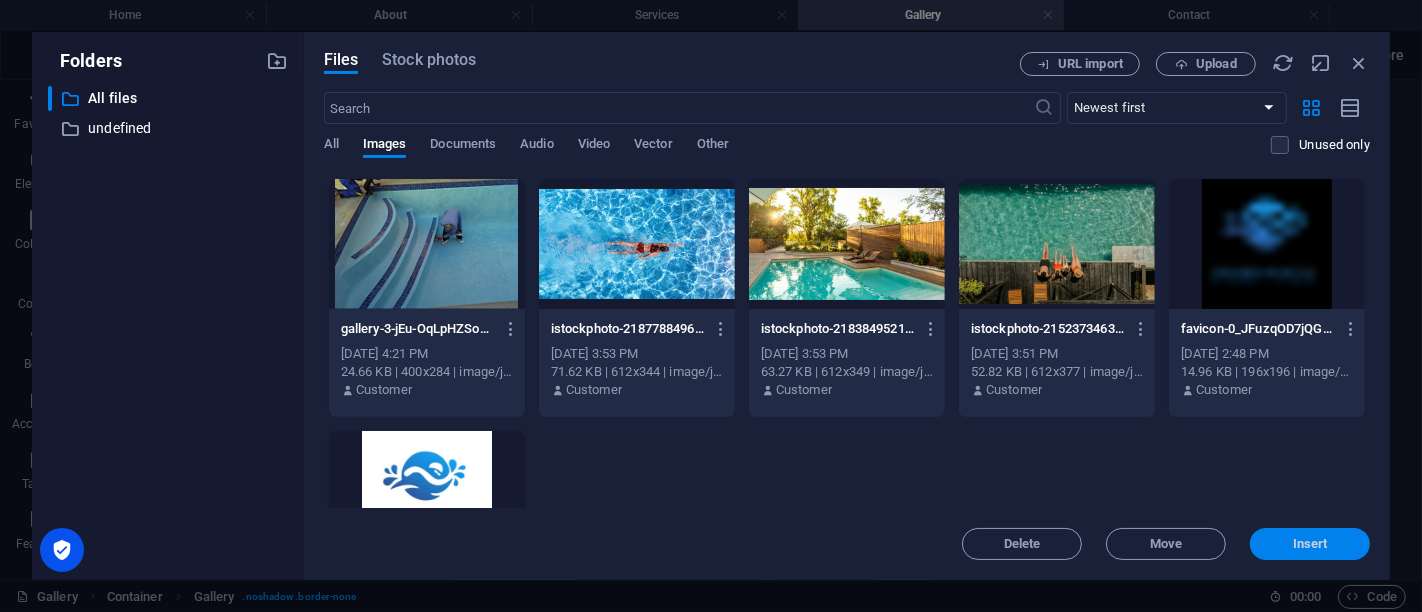 type 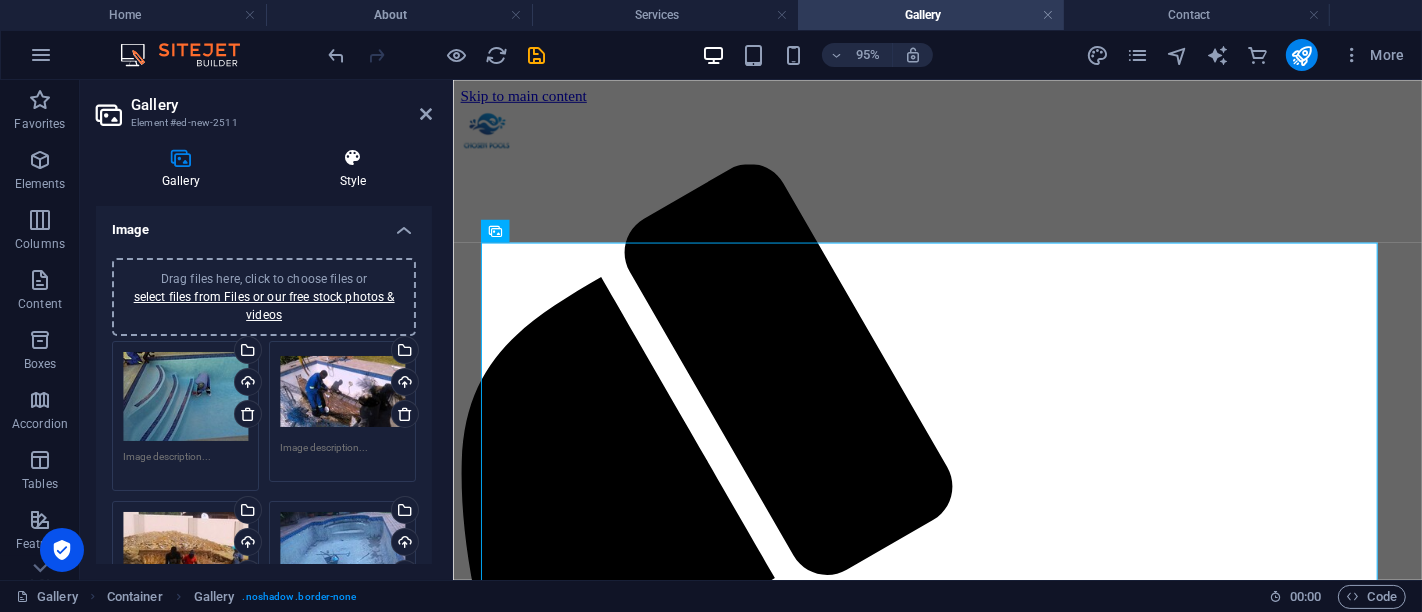 click at bounding box center [353, 158] 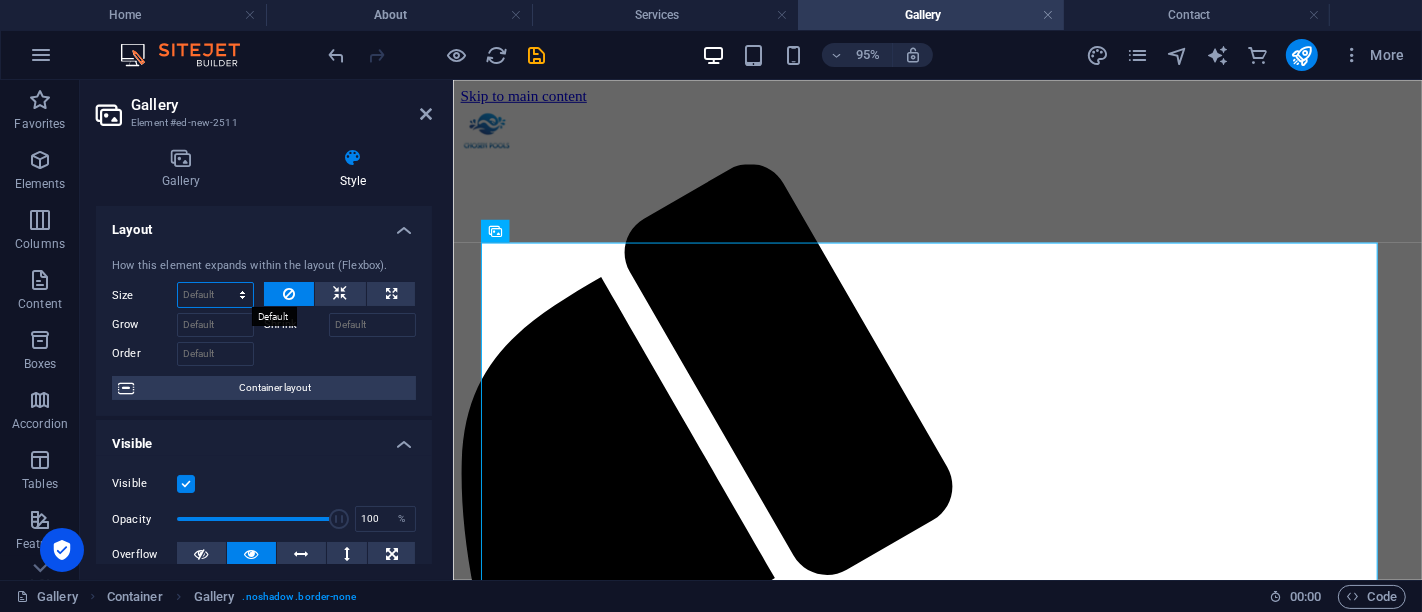 click on "Default auto px % 1/1 1/2 1/3 1/4 1/5 1/6 1/7 1/8 1/9 1/10" at bounding box center (215, 295) 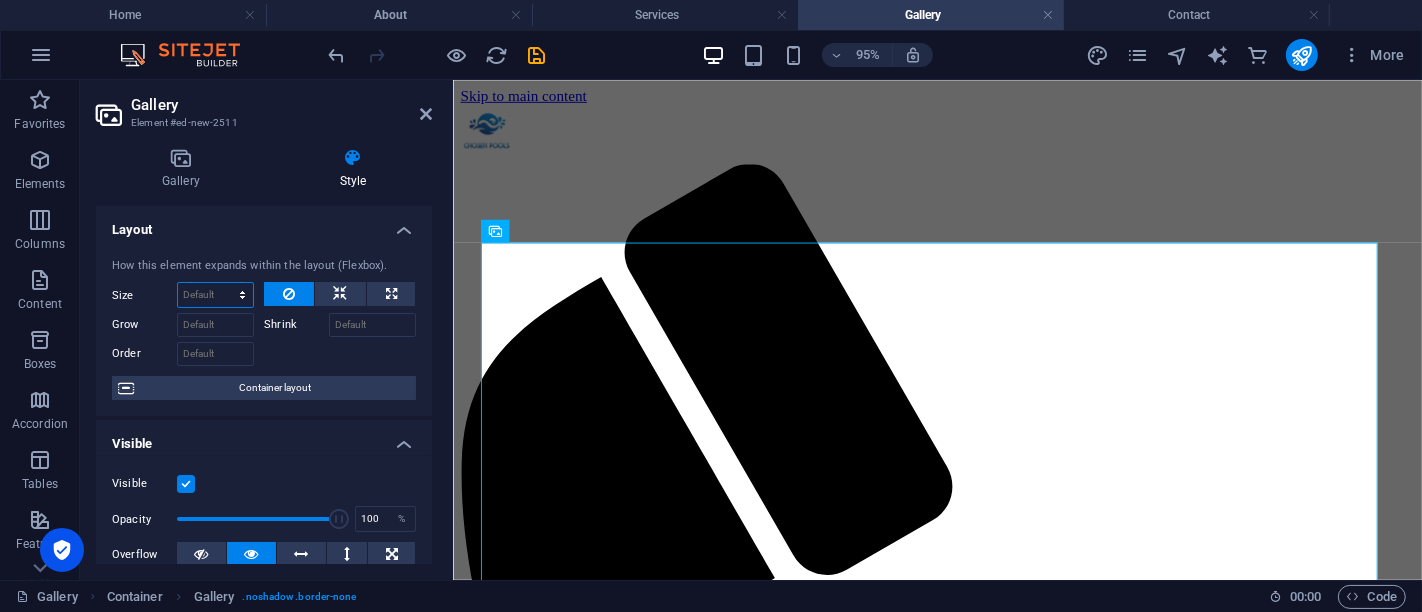 click on "Default auto px % 1/1 1/2 1/3 1/4 1/5 1/6 1/7 1/8 1/9 1/10" at bounding box center [215, 295] 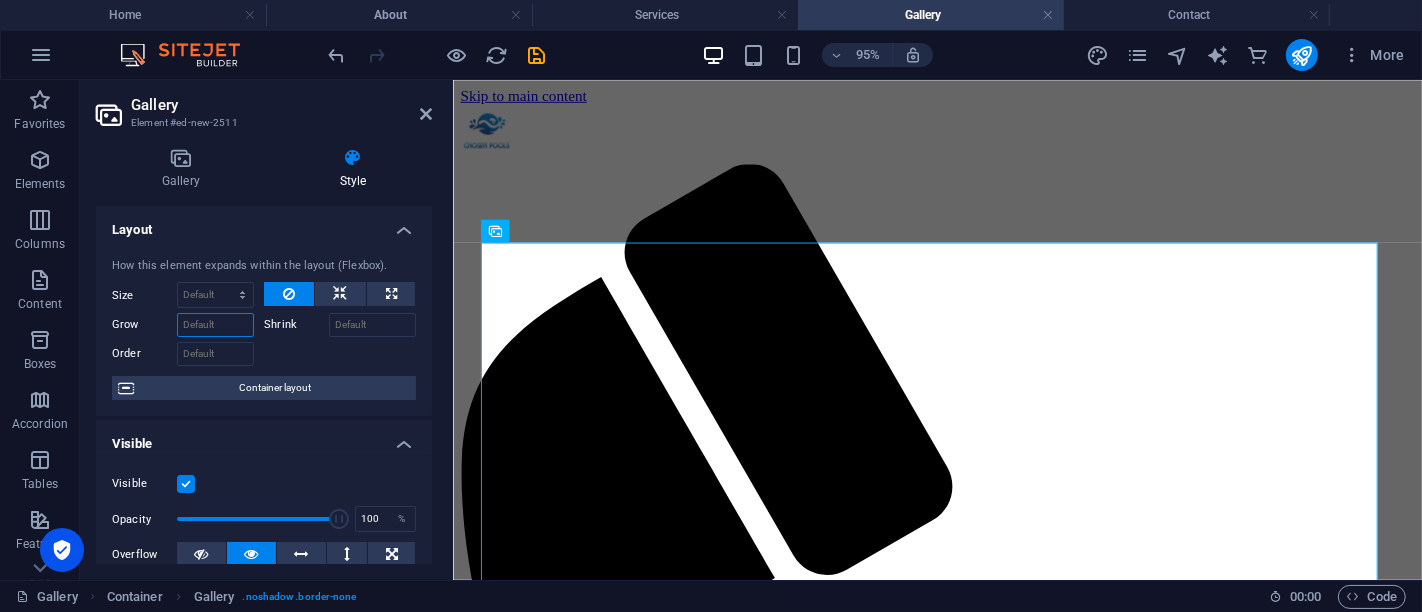 click on "Grow" at bounding box center (215, 325) 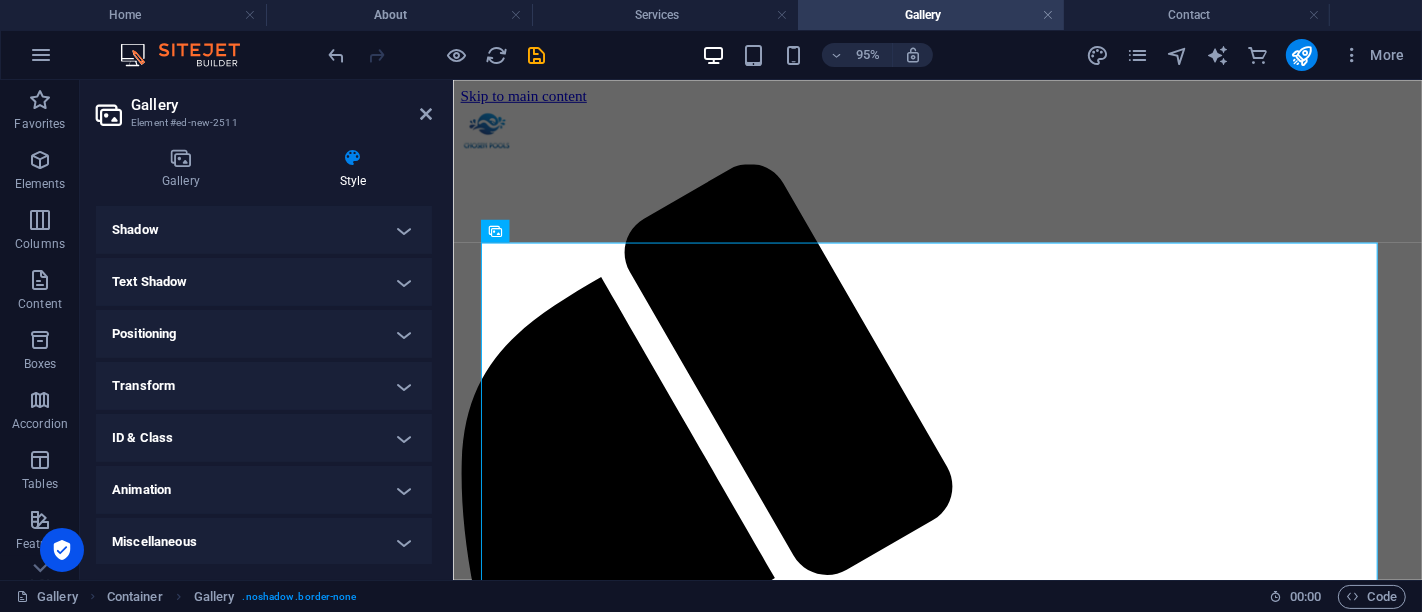 scroll, scrollTop: 0, scrollLeft: 0, axis: both 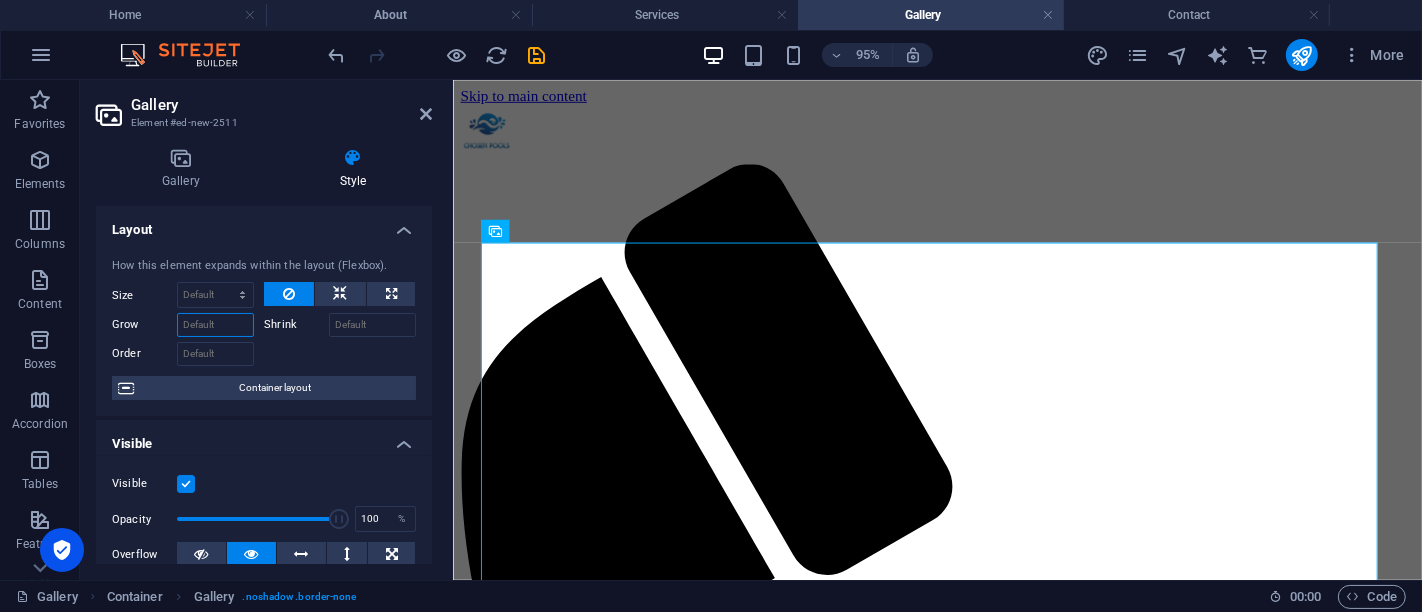 drag, startPoint x: 430, startPoint y: 287, endPoint x: 5, endPoint y: 154, distance: 445.32462 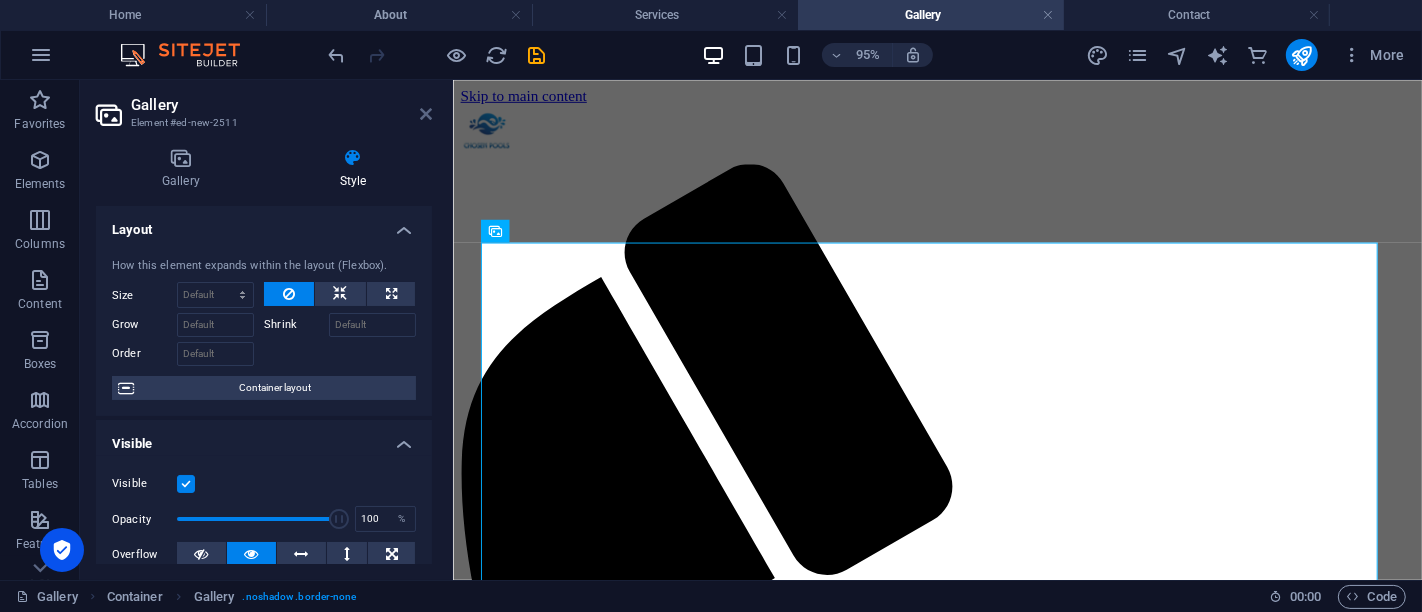 click at bounding box center (426, 114) 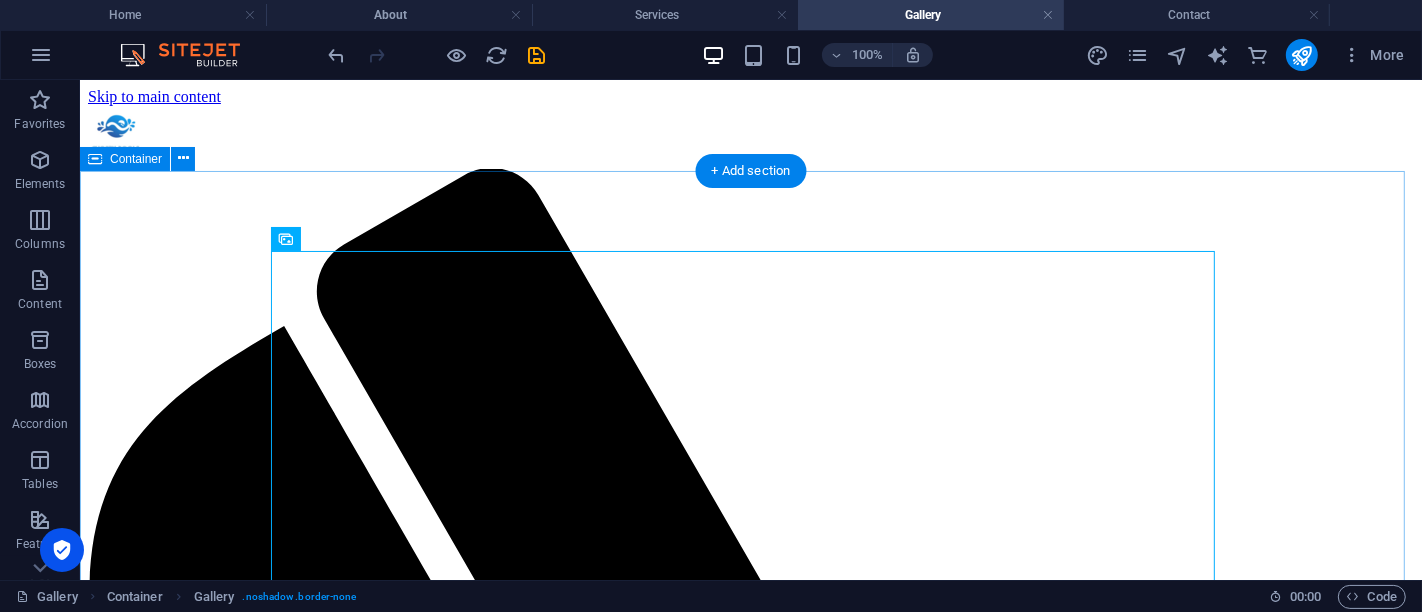 click at bounding box center (750, 5998) 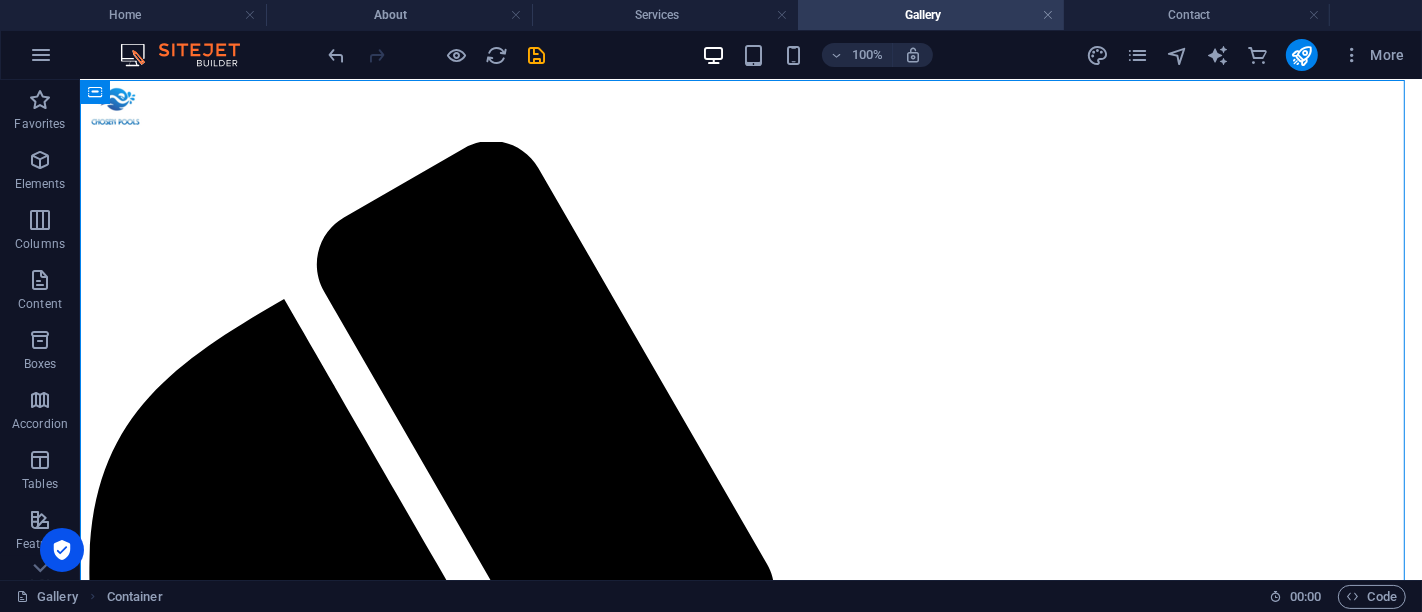 scroll, scrollTop: 0, scrollLeft: 0, axis: both 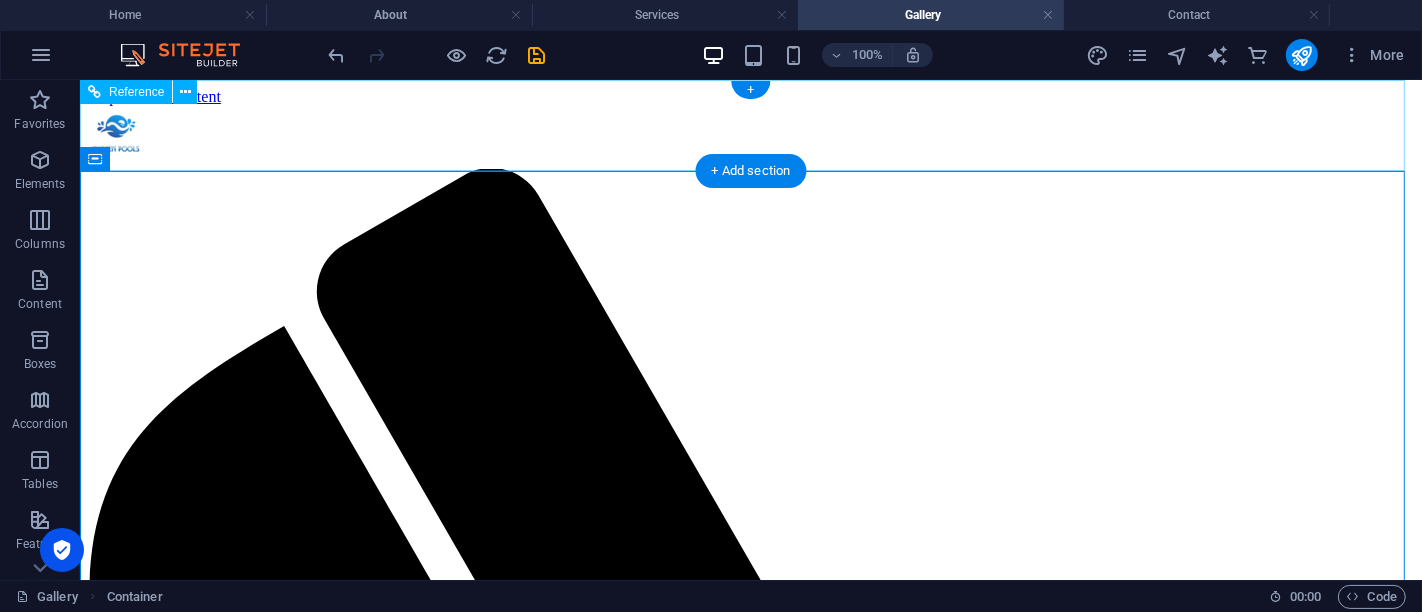click on "Home About Service Contact" at bounding box center [750, 1984] 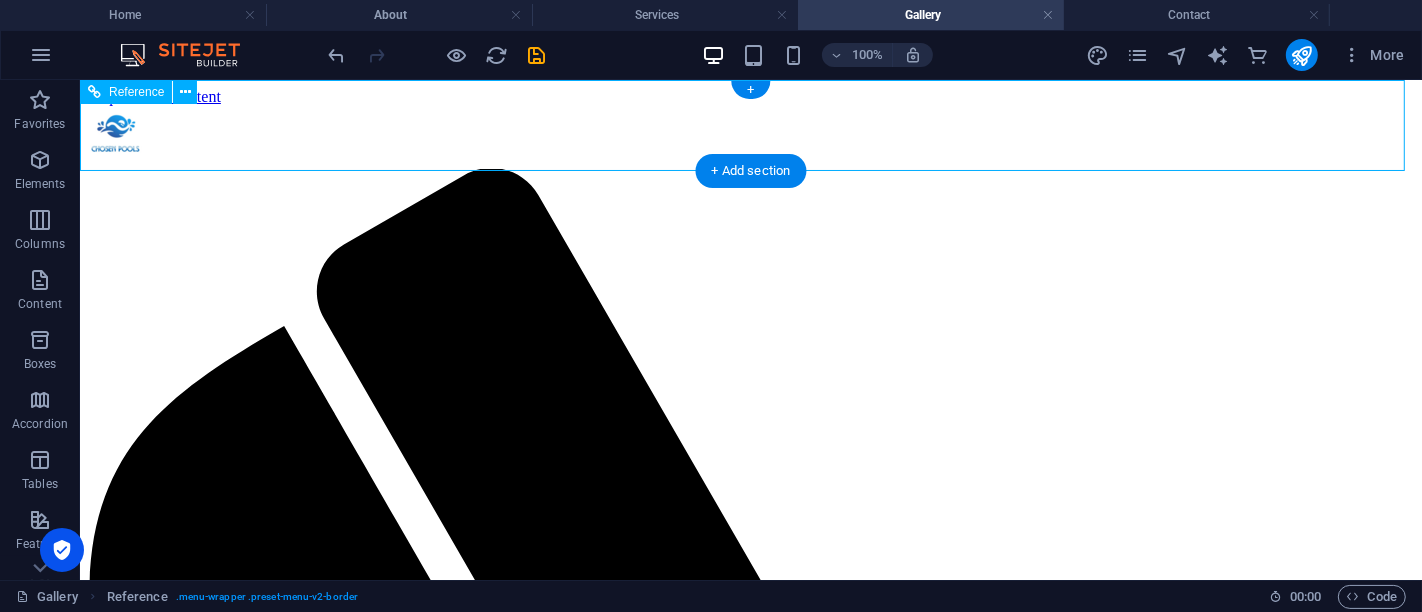 click on "Home About Service Contact" at bounding box center (750, 1984) 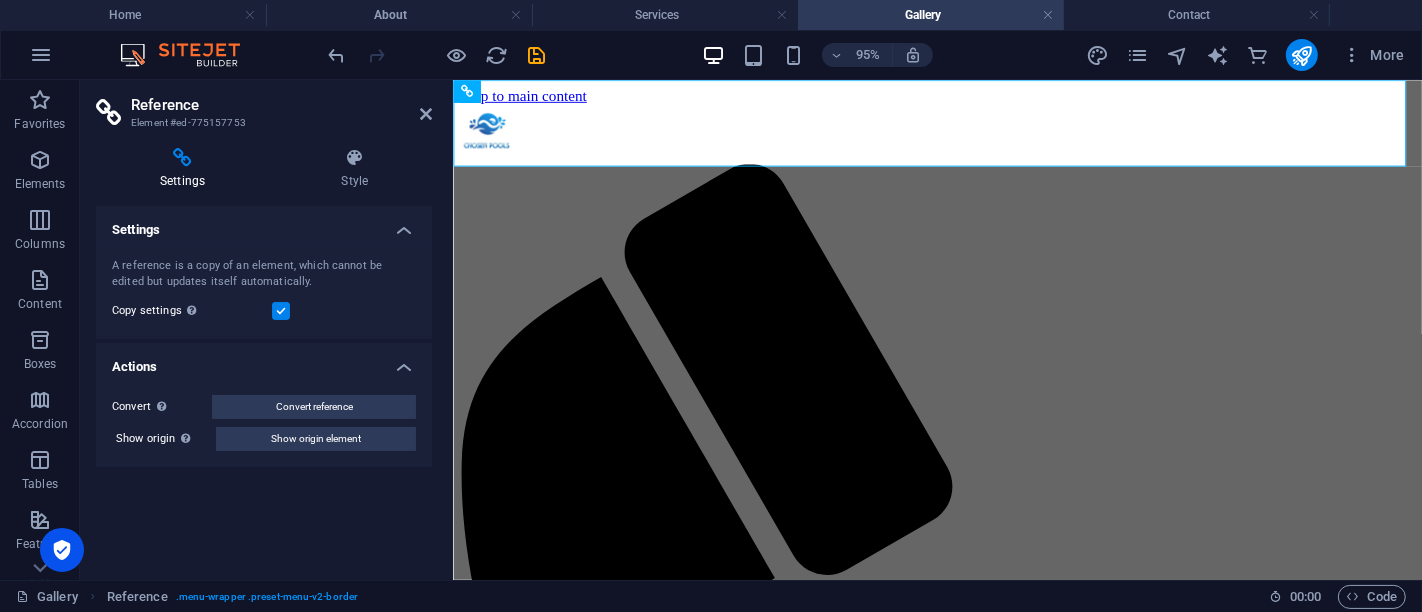 click on "Actions" at bounding box center [264, 361] 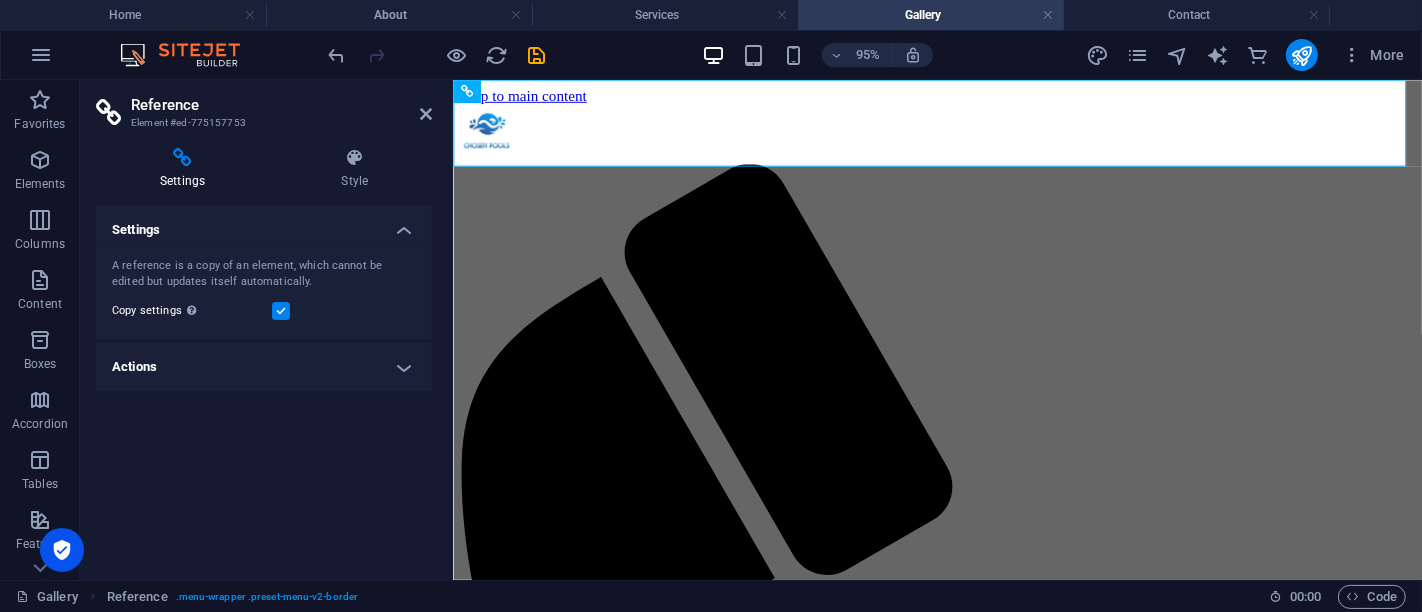 click on "Actions" at bounding box center (264, 367) 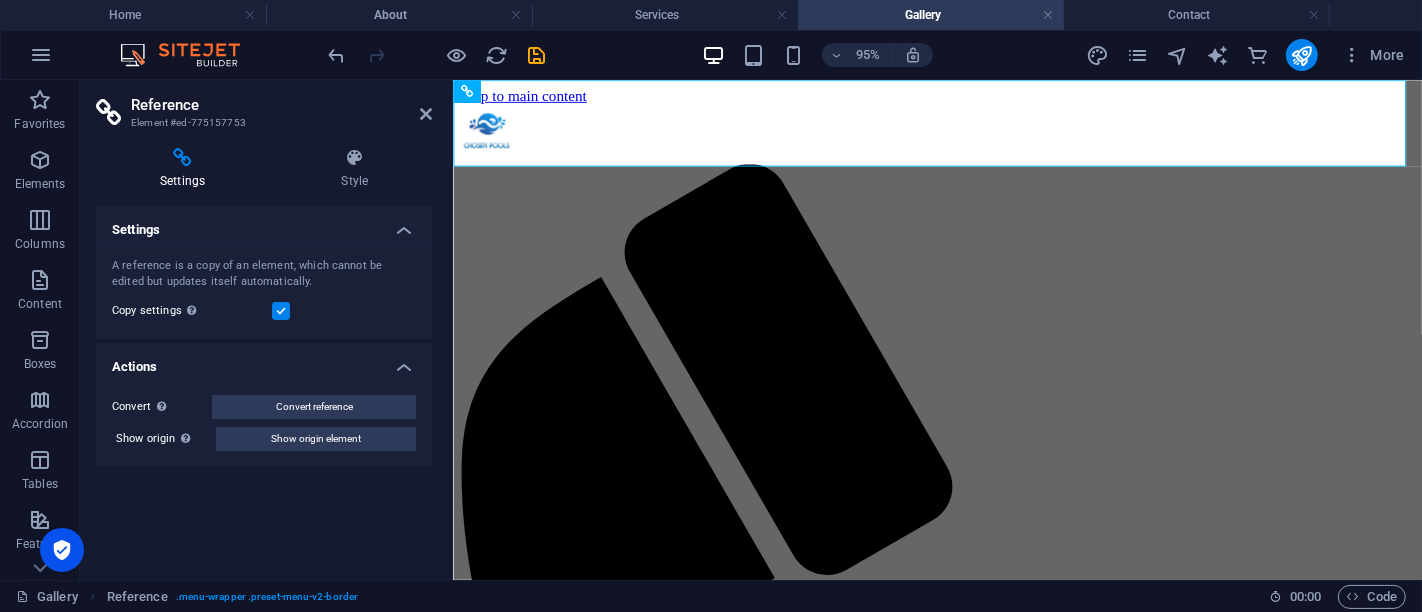 click on "Settings Style Settings A reference is a copy of an element, which cannot be edited but updates itself automatically.  Copy settings Use the same settings (flex, animation, position, style) as for the reference target element Actions Convert Convert the reference into a separate element. All subsequent changes made won't affect the initially referenced element. Convert reference Show origin Jump to the referenced element. If the referenced element is on another page, it will be opened in a new tab. Show origin element Preset Element Layout How this element expands within the layout (Flexbox). Size Default auto px % 1/1 1/2 1/3 1/4 1/5 1/6 1/7 1/8 1/9 1/10 Grow Shrink Order Container layout Visible Visible Opacity 100 % Overflow Spacing Margin Default auto px % rem vw vh Custom Custom auto px % rem vw vh auto px % rem vw vh auto px % rem vw vh auto px % rem vw vh Padding Default px rem % vh vw Custom Custom px rem % vh vw px rem % vh vw px rem % vh vw px rem % vh vw Border Style              - Width 1" at bounding box center [264, 356] 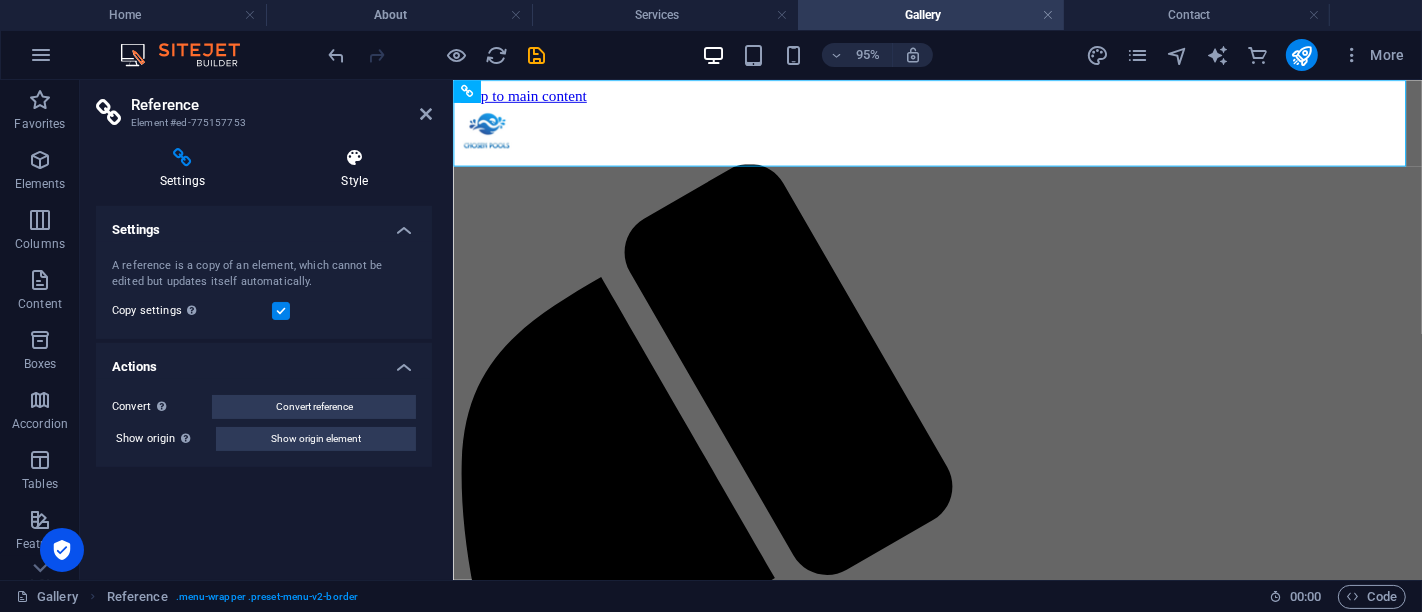 click on "Style" at bounding box center [354, 169] 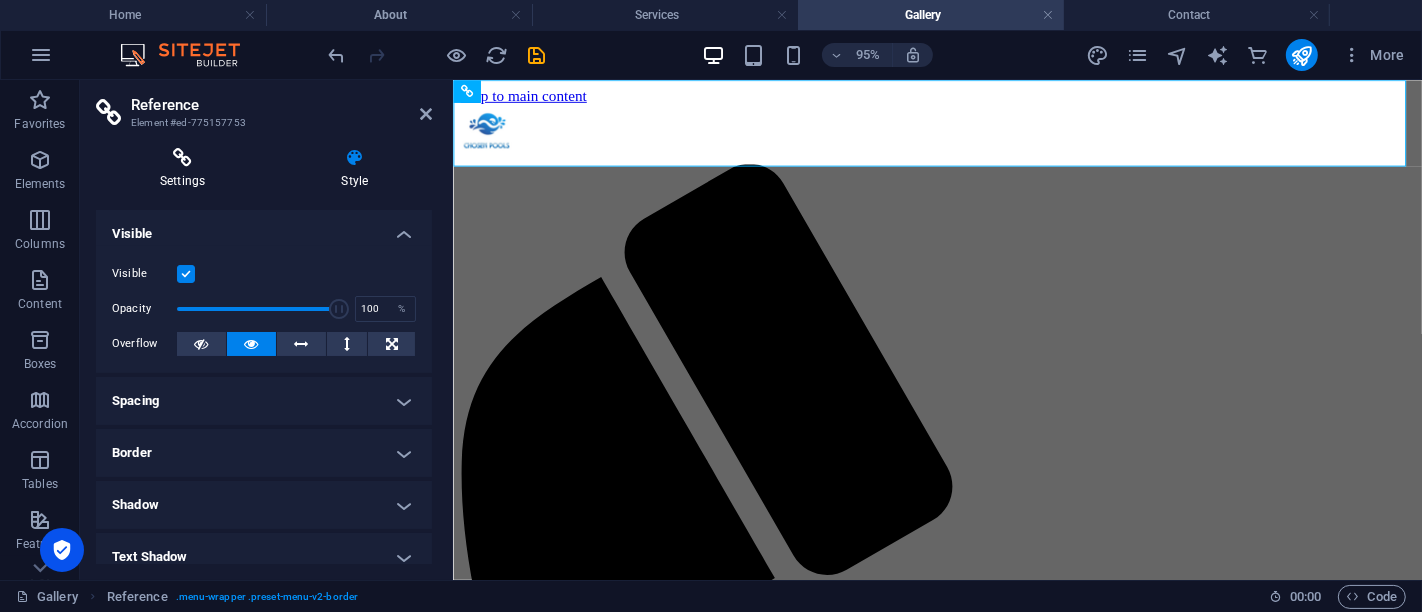 click on "Settings" at bounding box center [186, 169] 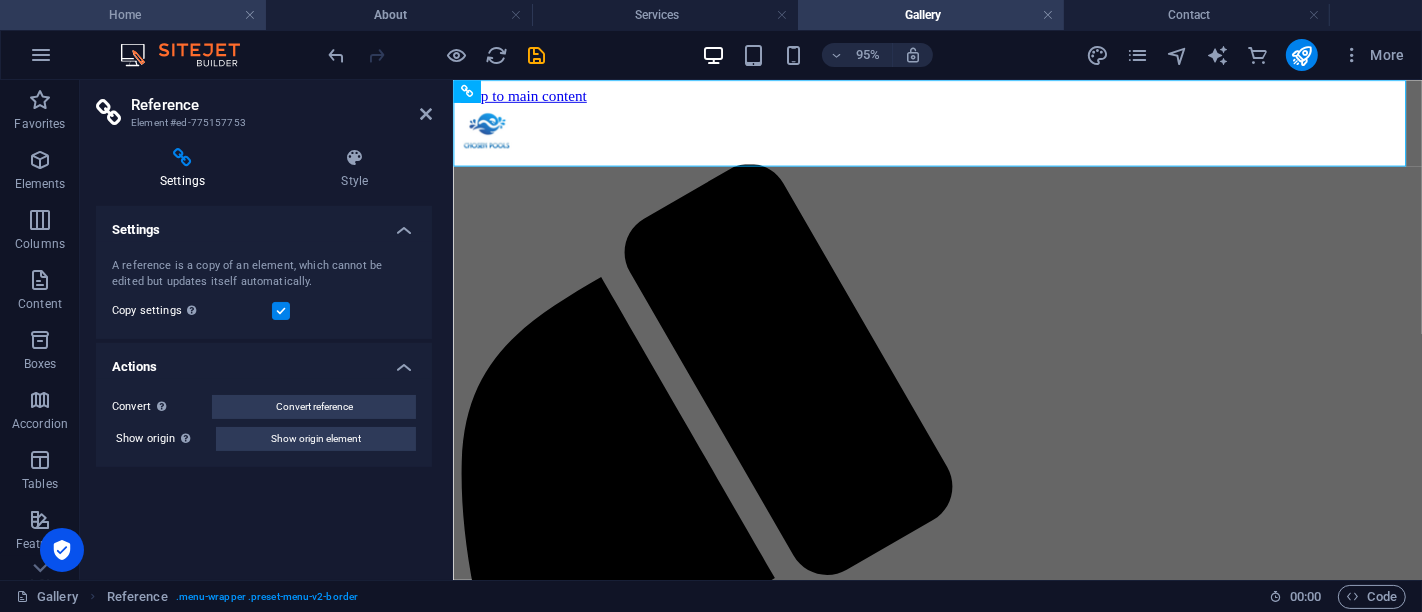 click on "Home" at bounding box center [133, 15] 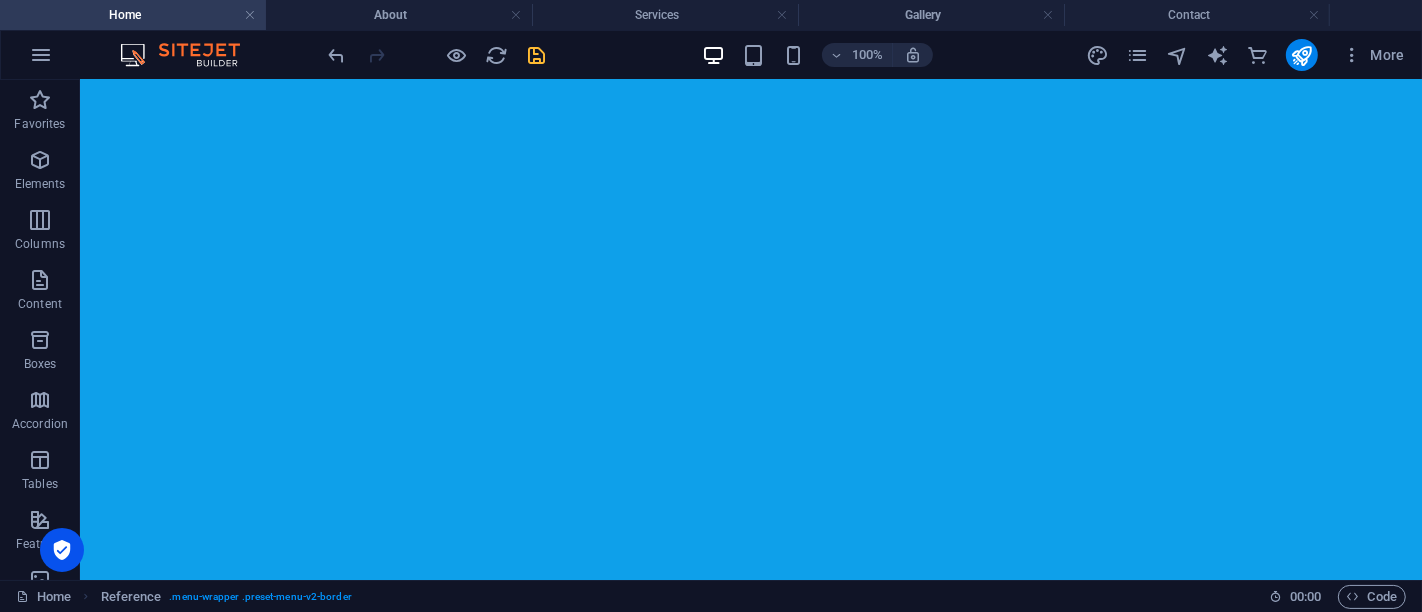 scroll, scrollTop: 0, scrollLeft: 0, axis: both 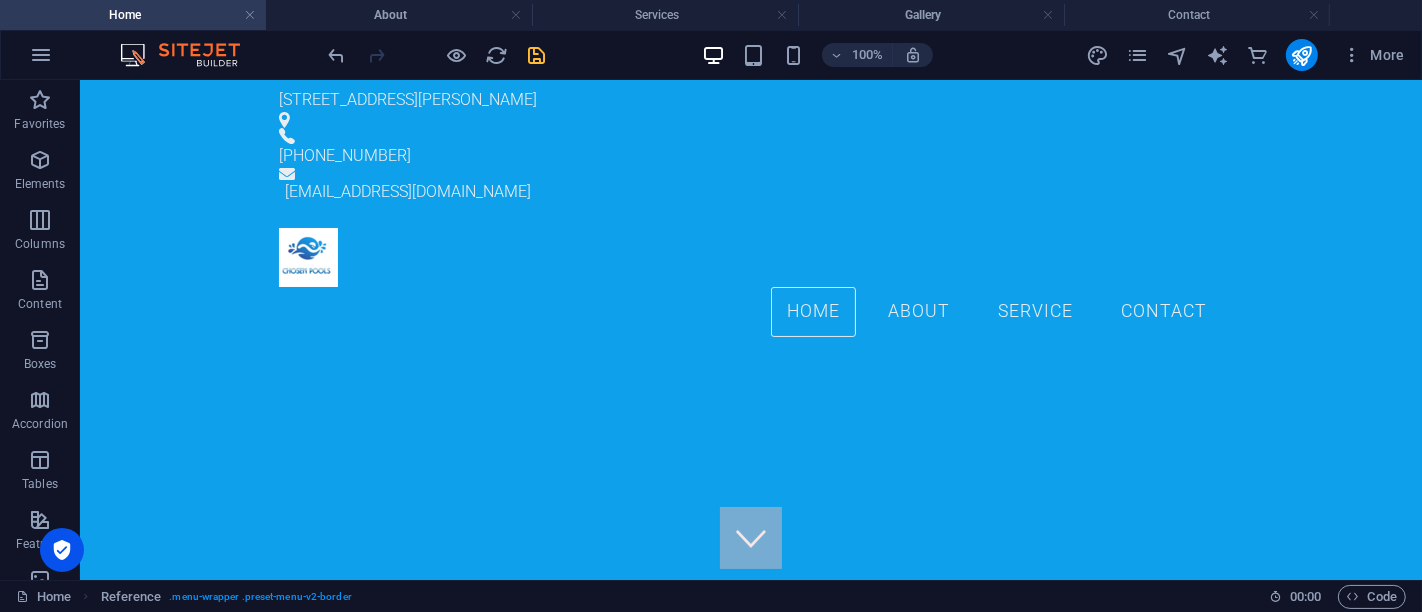 drag, startPoint x: 1414, startPoint y: 178, endPoint x: 1489, endPoint y: 110, distance: 101.23734 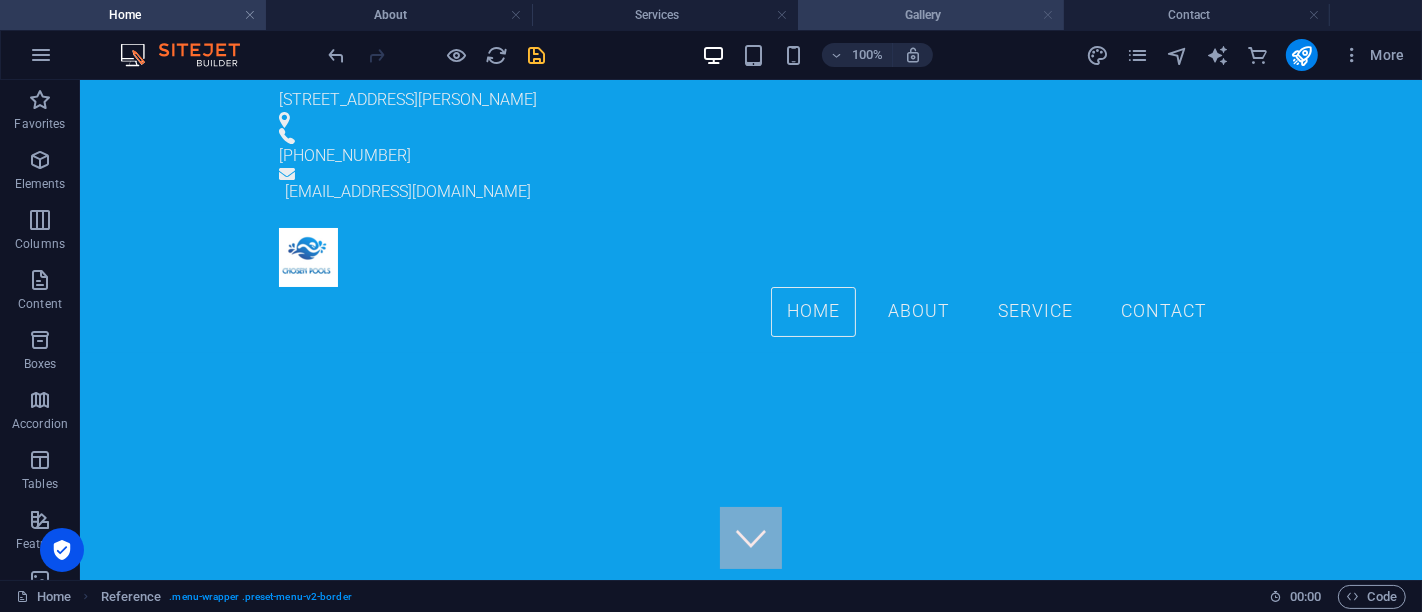 click at bounding box center (1048, 15) 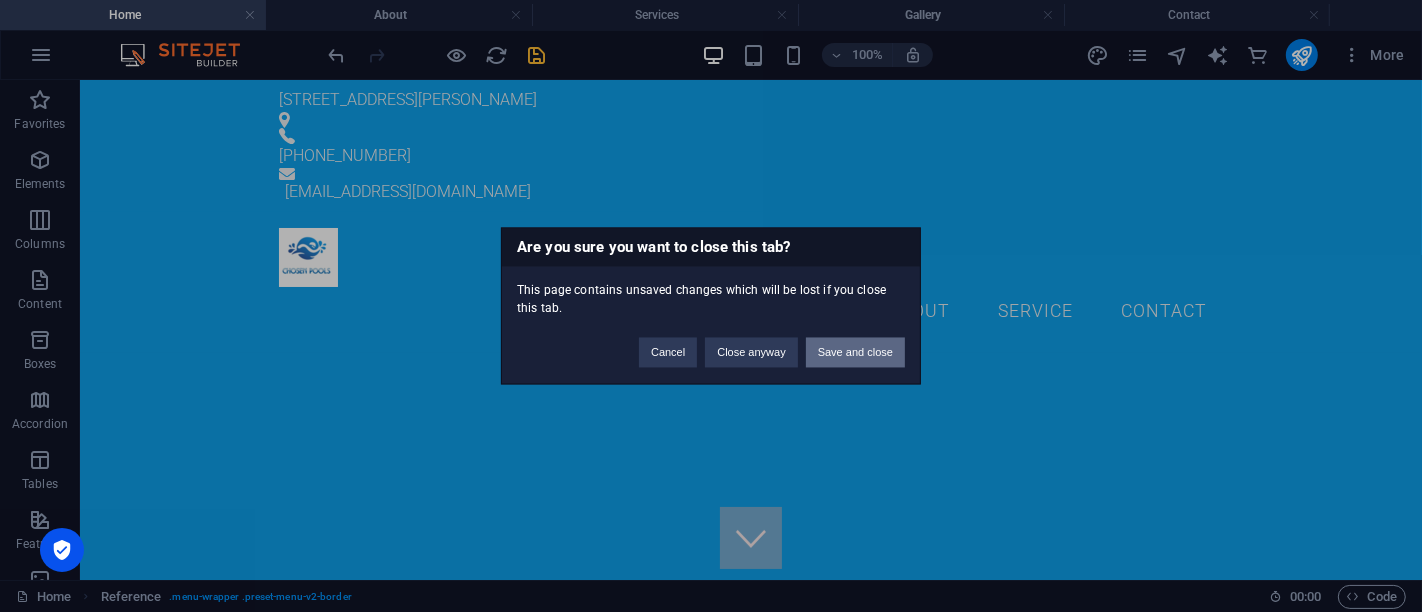 click on "Save and close" at bounding box center (855, 353) 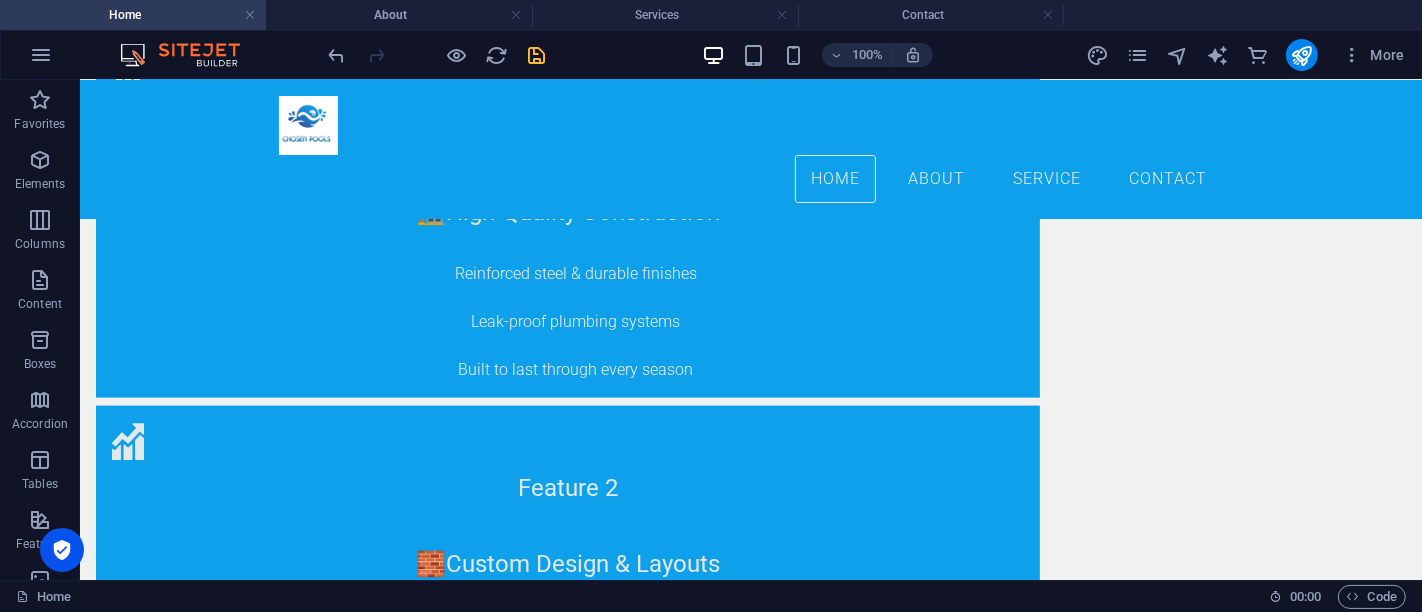 scroll, scrollTop: 2182, scrollLeft: 0, axis: vertical 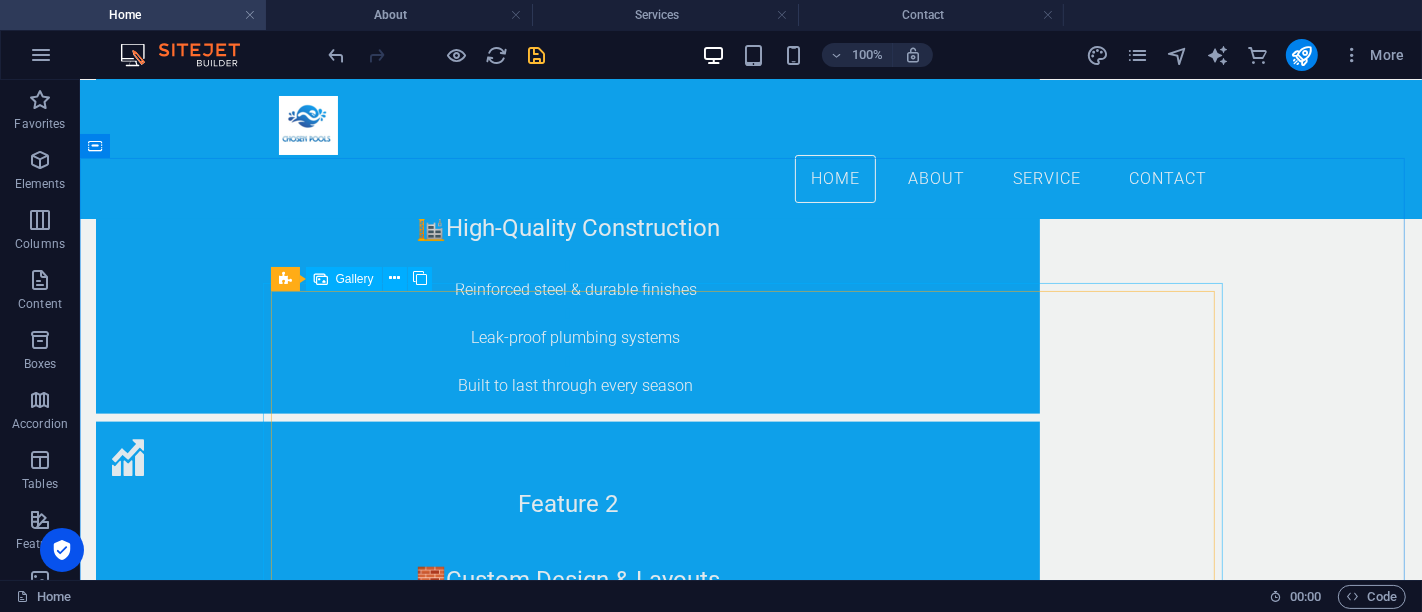 click on "Gallery" at bounding box center (344, 279) 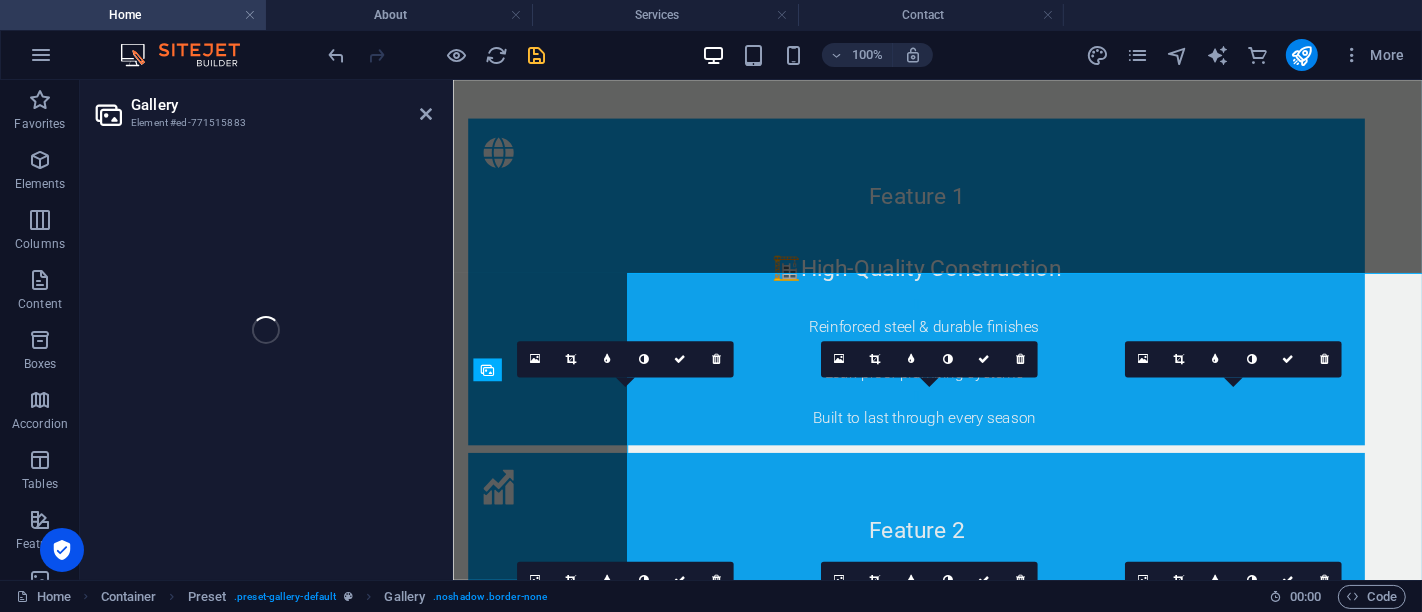 select on "3" 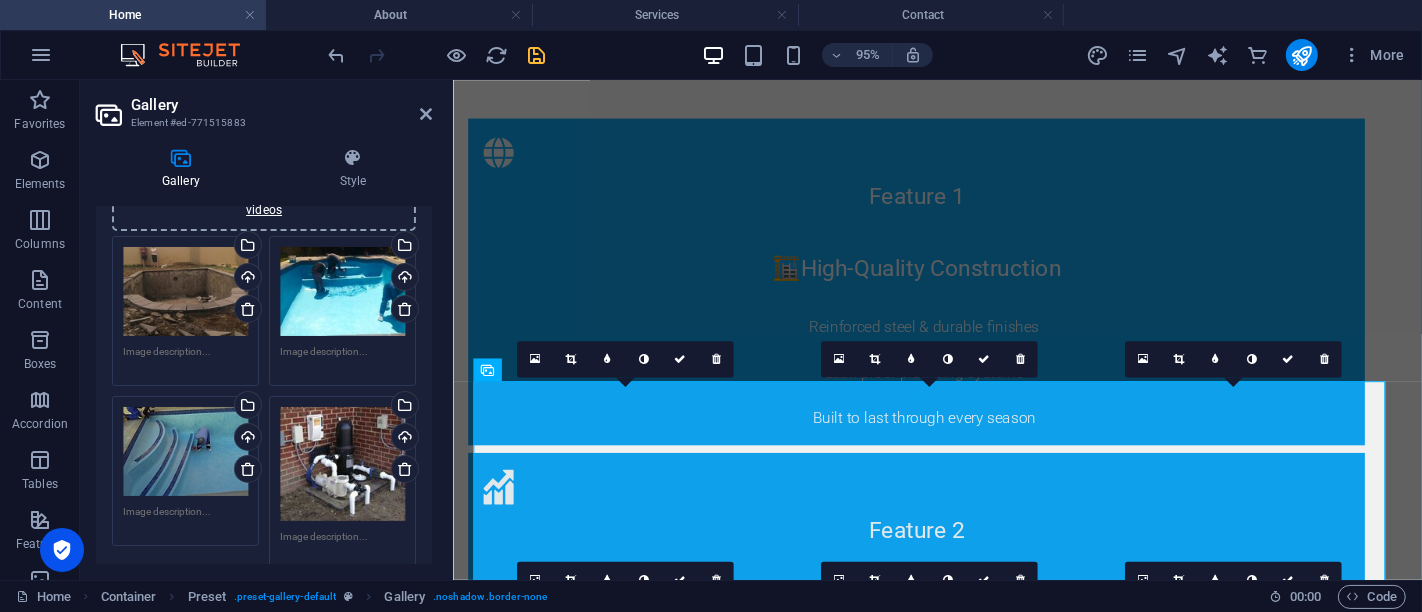 scroll, scrollTop: 0, scrollLeft: 0, axis: both 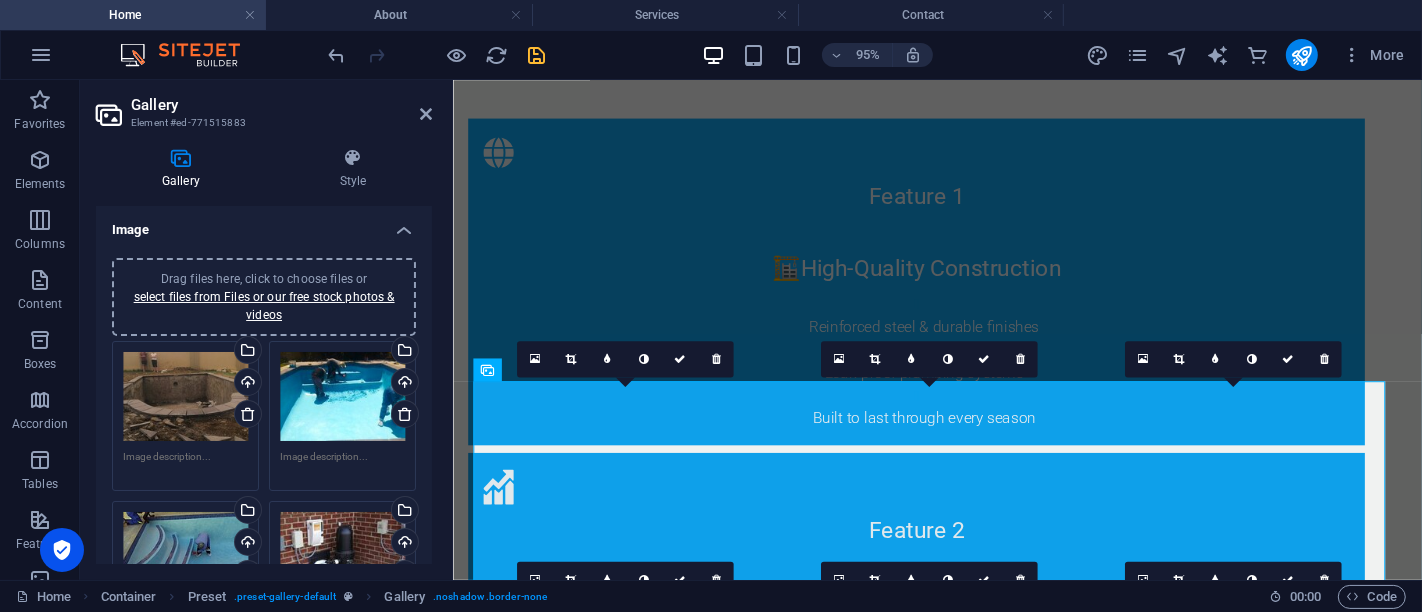 drag, startPoint x: 428, startPoint y: 274, endPoint x: 3, endPoint y: 56, distance: 477.64944 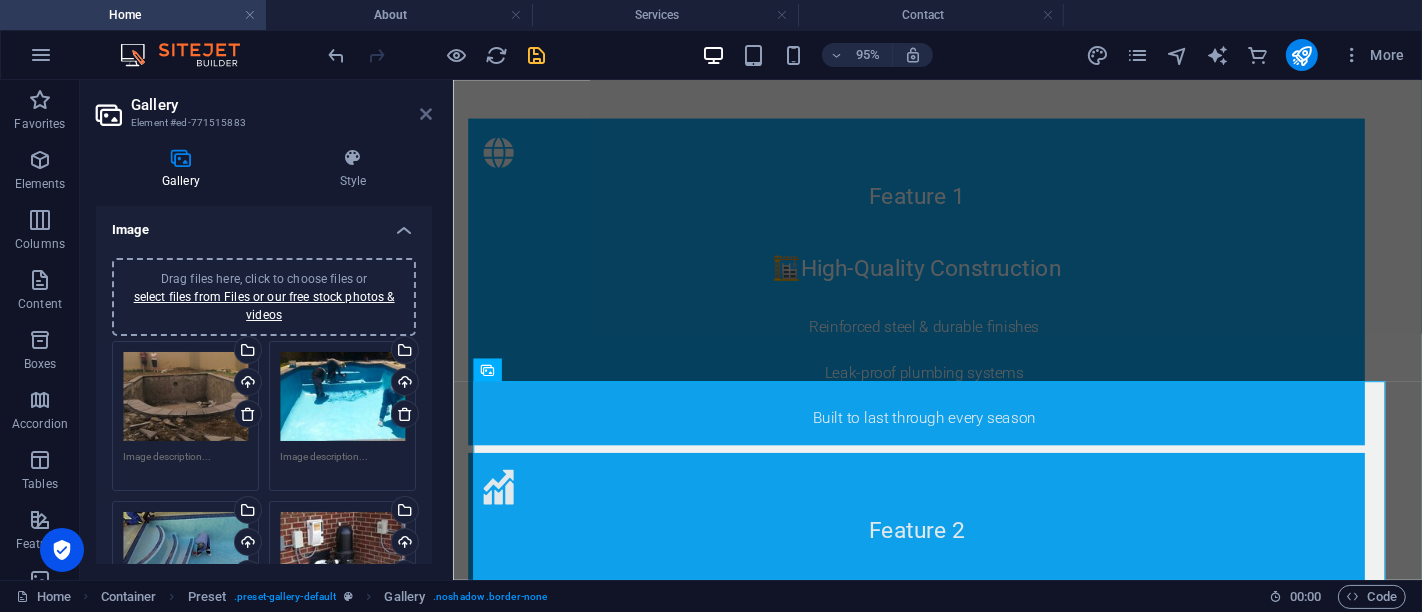click at bounding box center [426, 114] 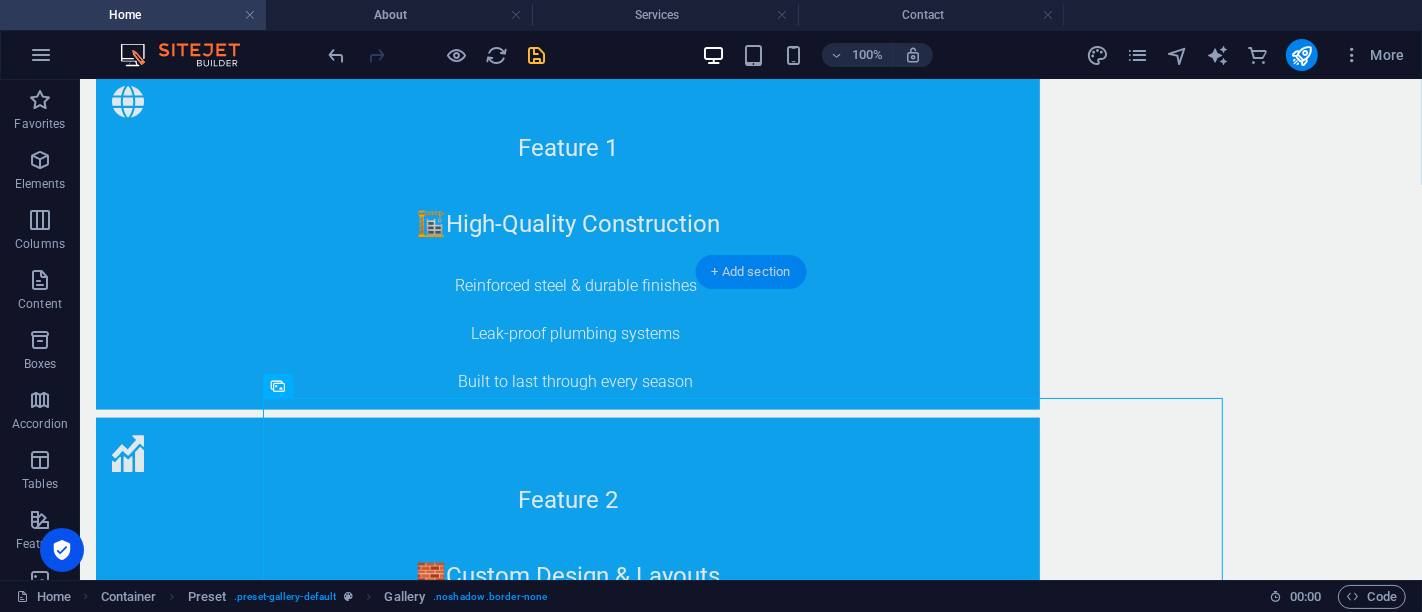 scroll, scrollTop: 2159, scrollLeft: 0, axis: vertical 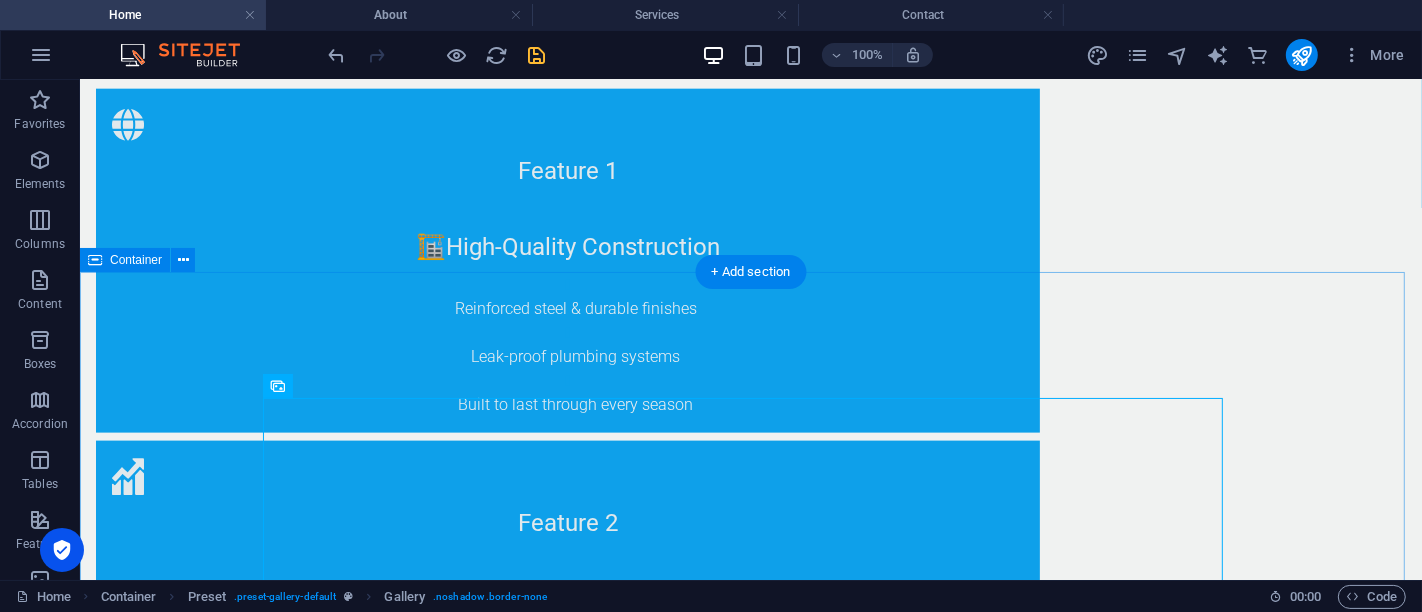click on "Projects" at bounding box center (750, 2817) 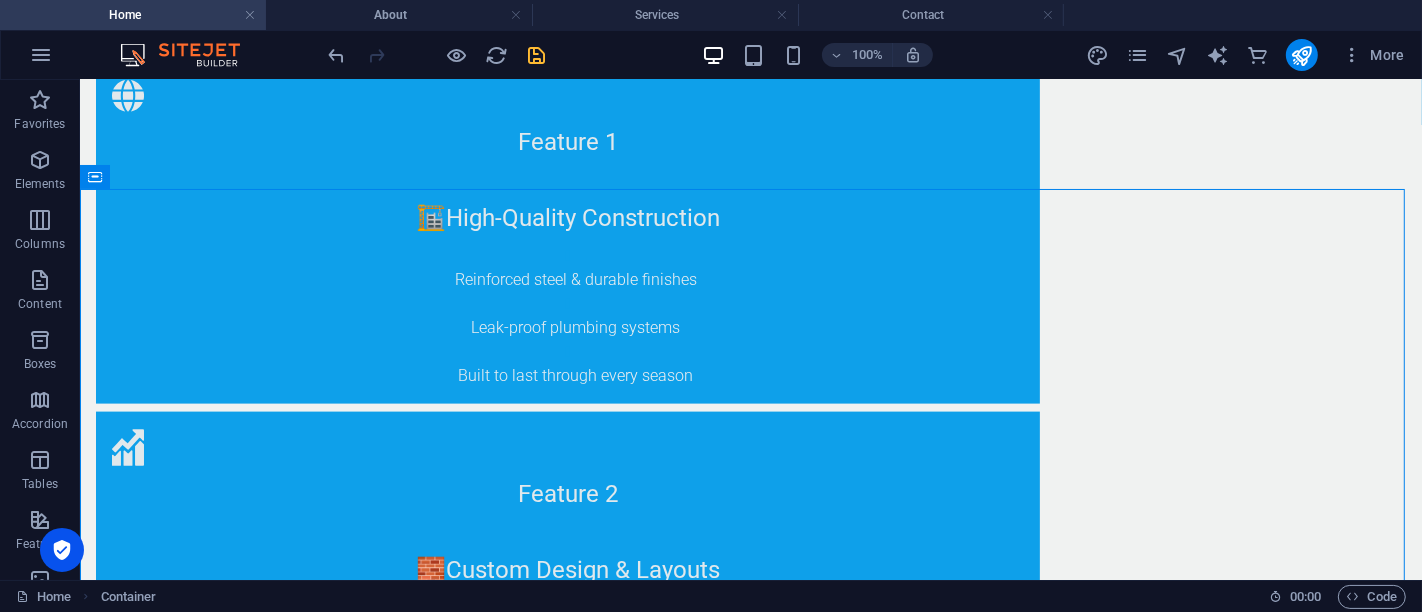 scroll, scrollTop: 2251, scrollLeft: 0, axis: vertical 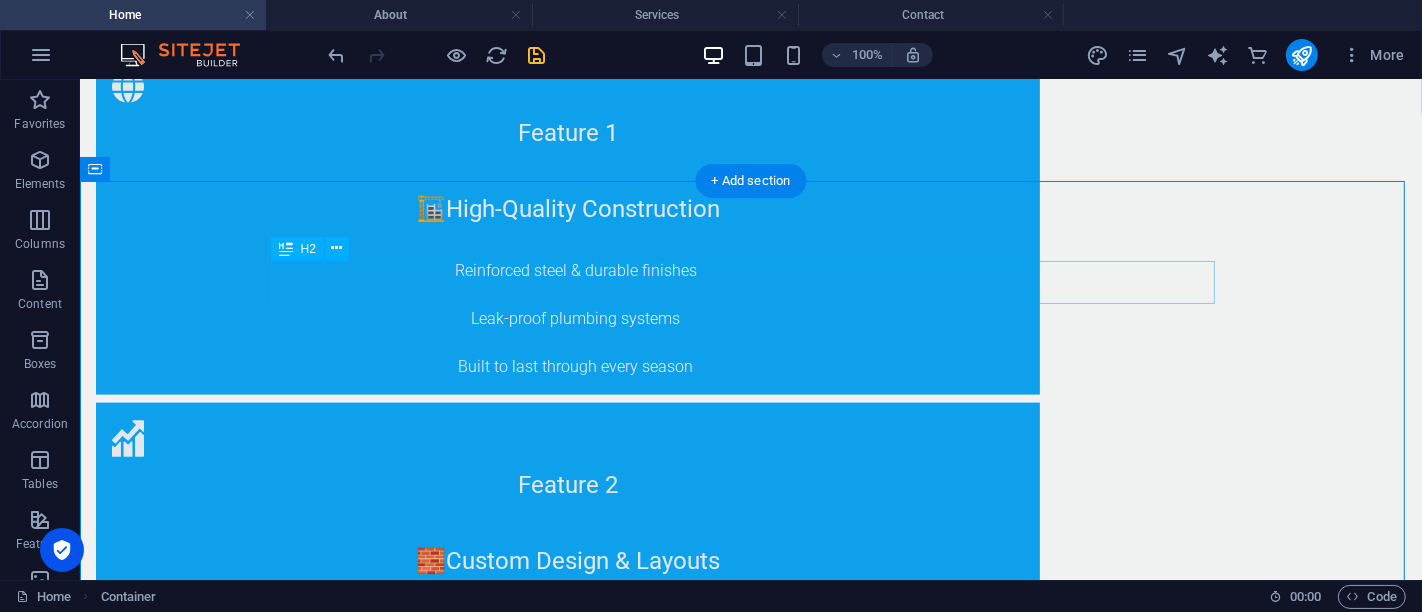 click on "Projects" at bounding box center (750, 2275) 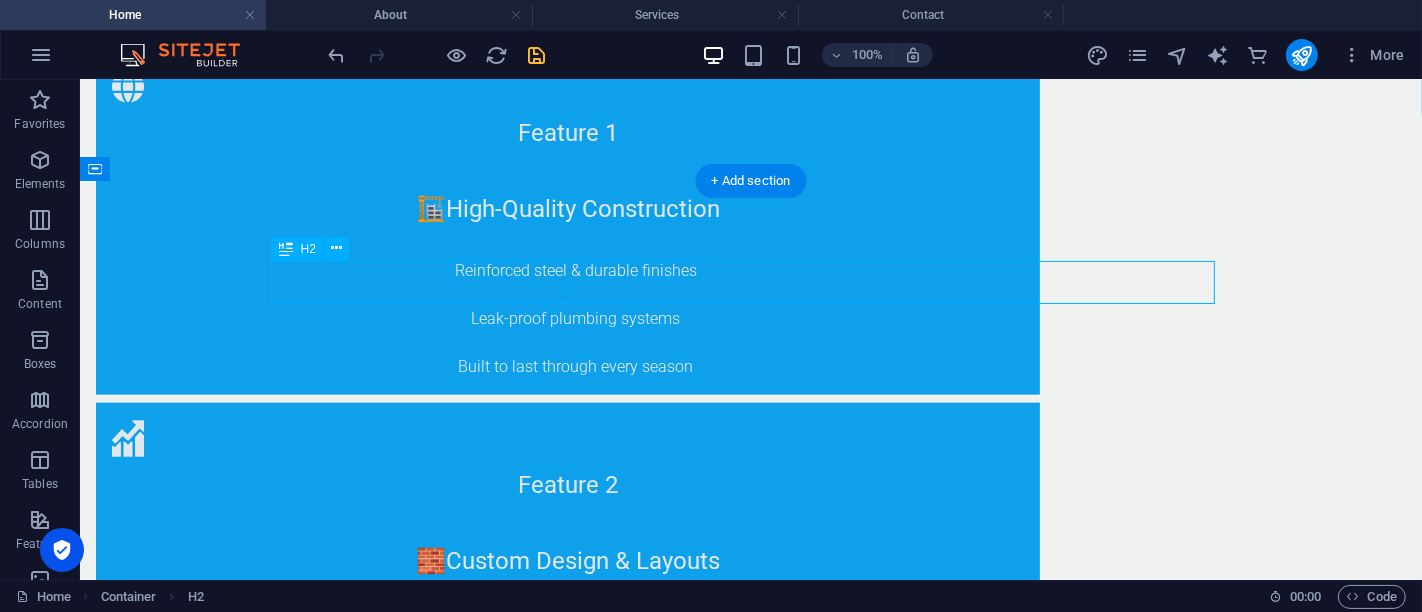click on "Projects" at bounding box center [750, 2275] 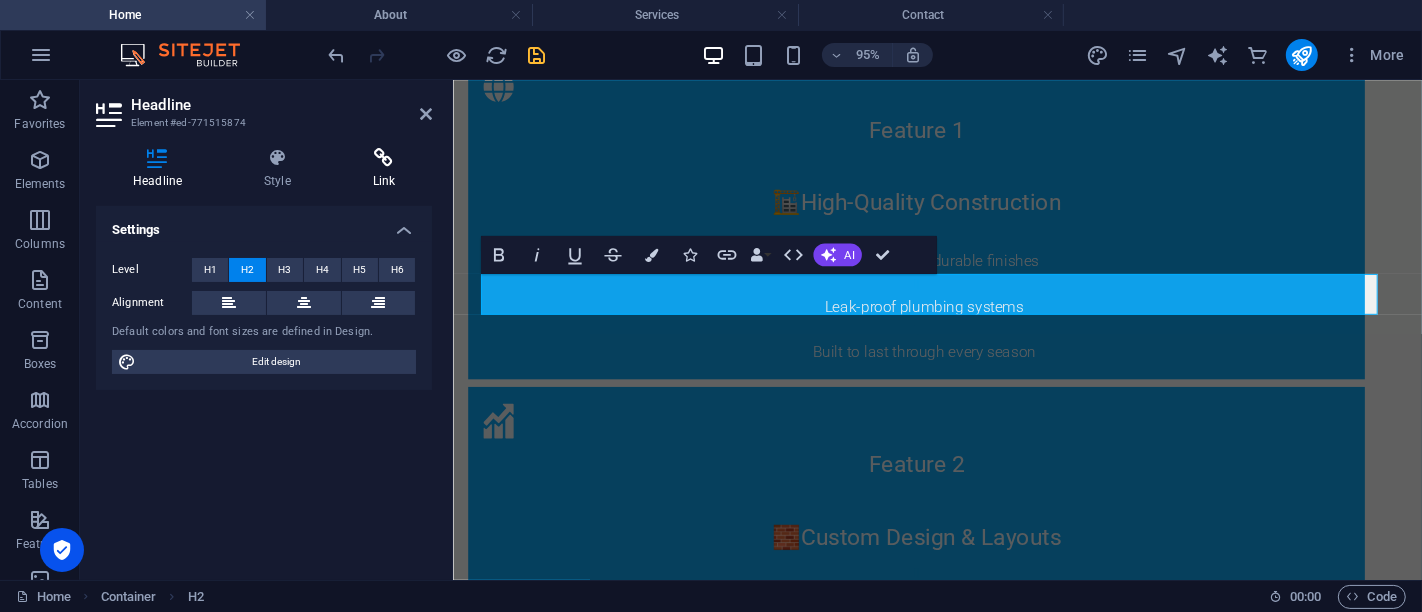 click at bounding box center (384, 158) 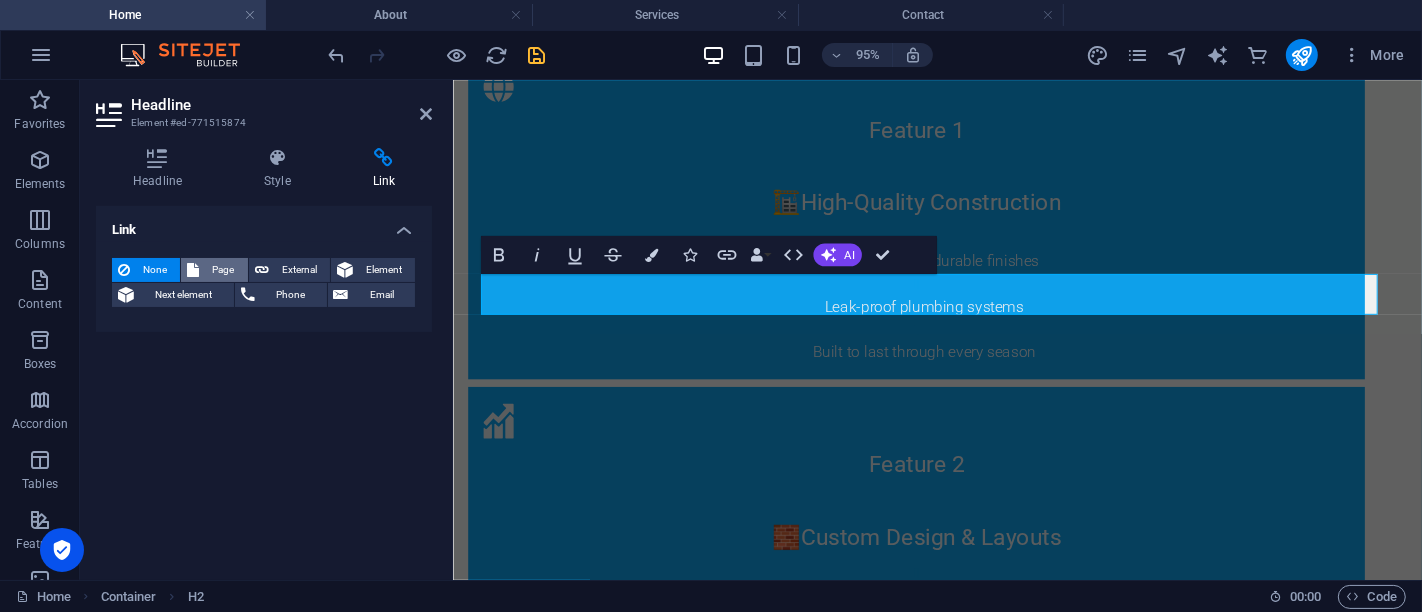 click on "Page" at bounding box center (223, 270) 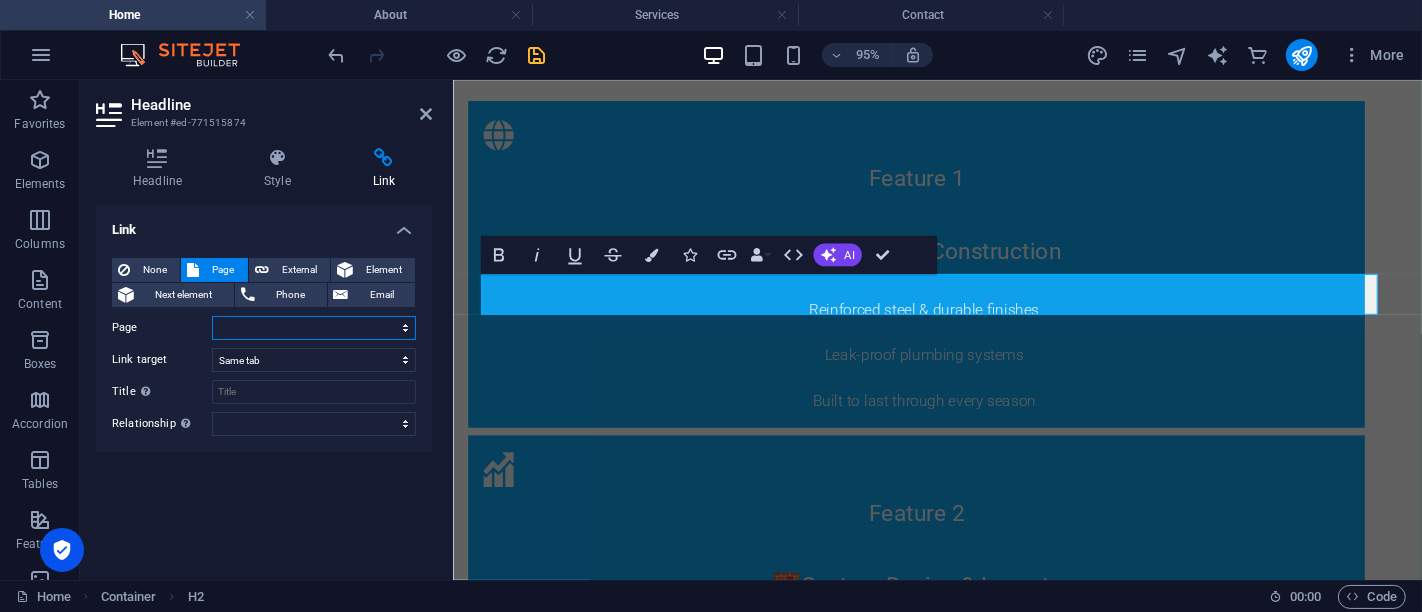 click on "Home About Services Gallery Contact" at bounding box center (314, 328) 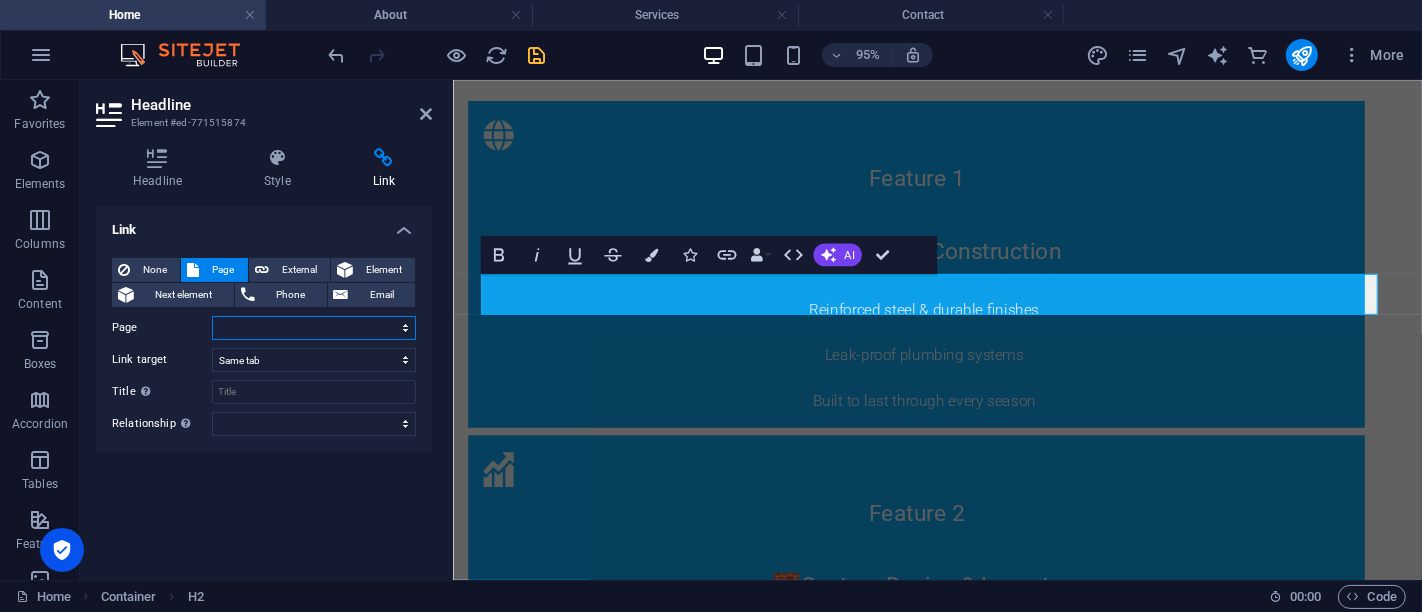 select on "3" 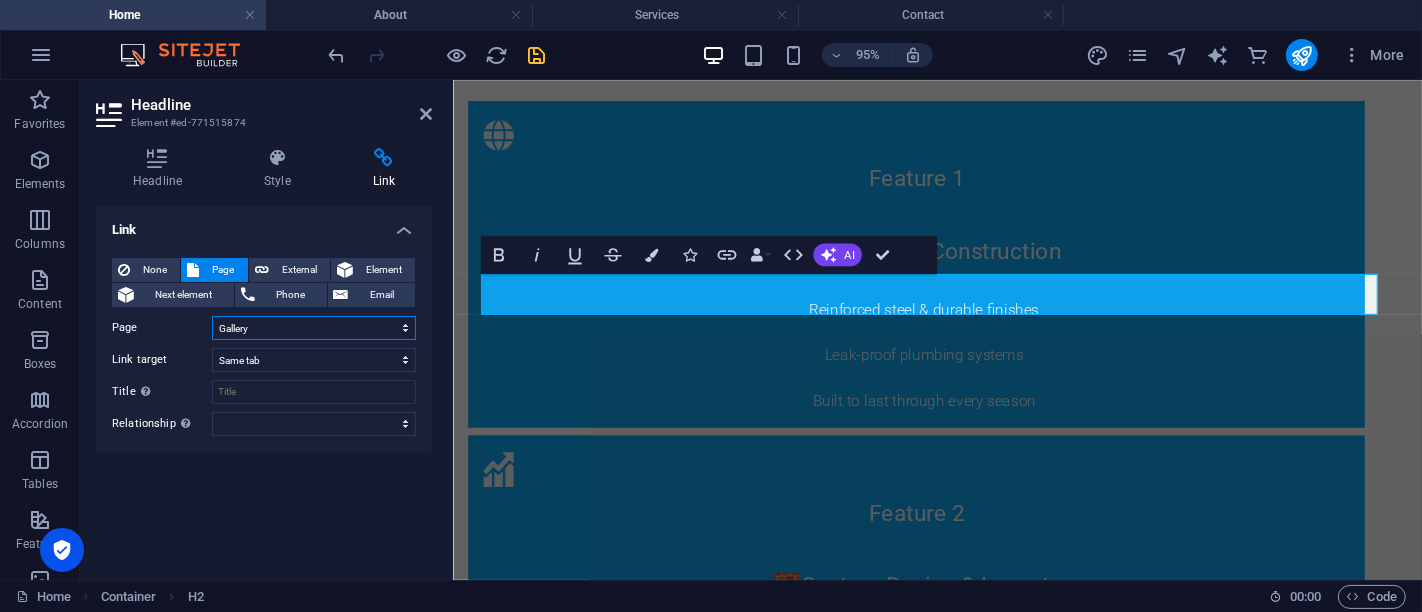 click on "Home About Services Gallery Contact" at bounding box center [314, 328] 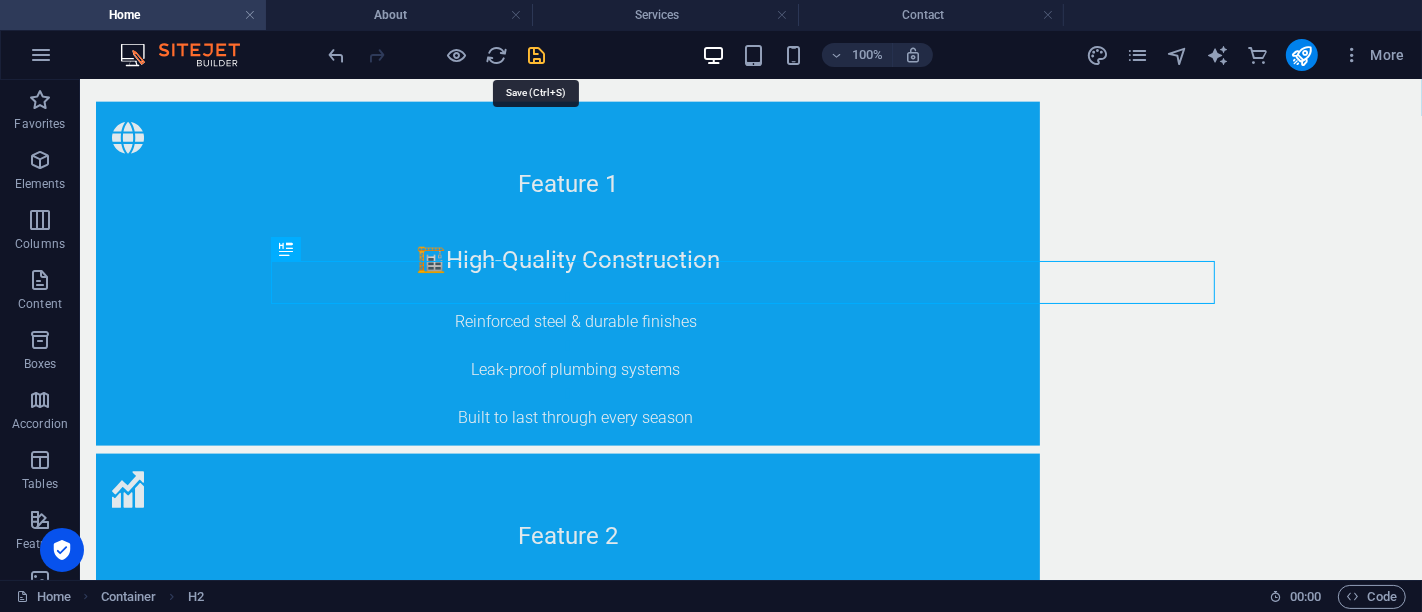 click at bounding box center (537, 55) 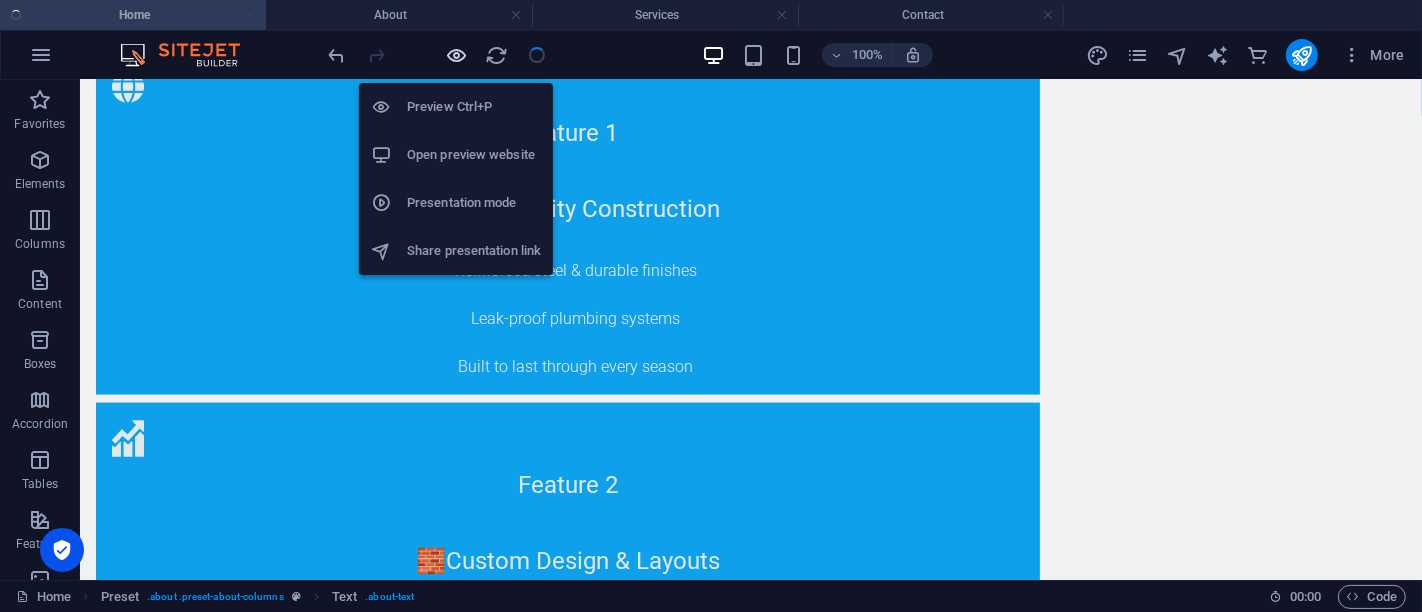 click at bounding box center [457, 55] 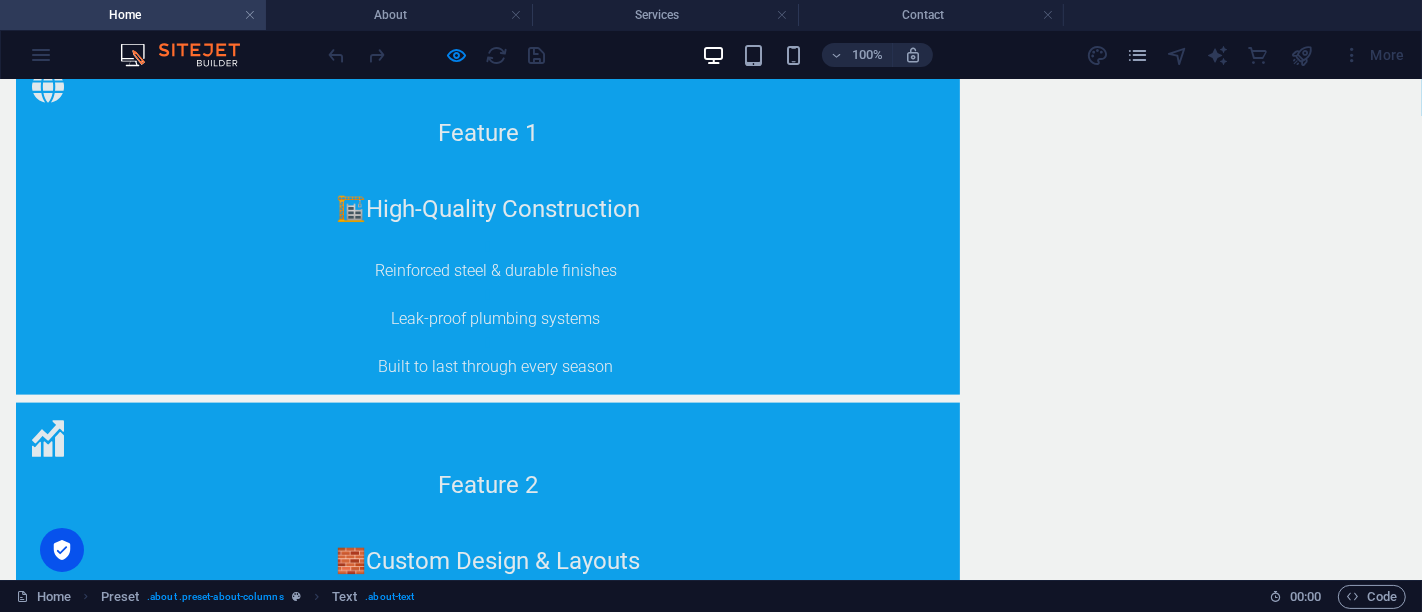 click on "Projects" at bounding box center [291, 2275] 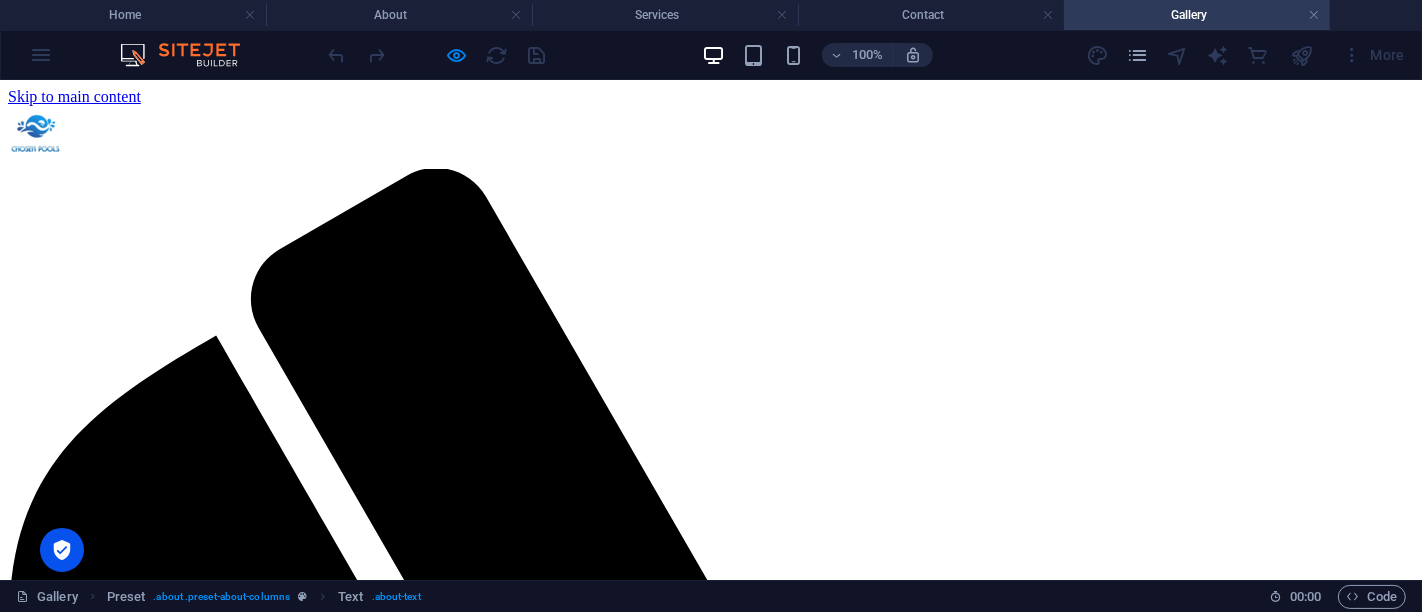 scroll, scrollTop: 0, scrollLeft: 0, axis: both 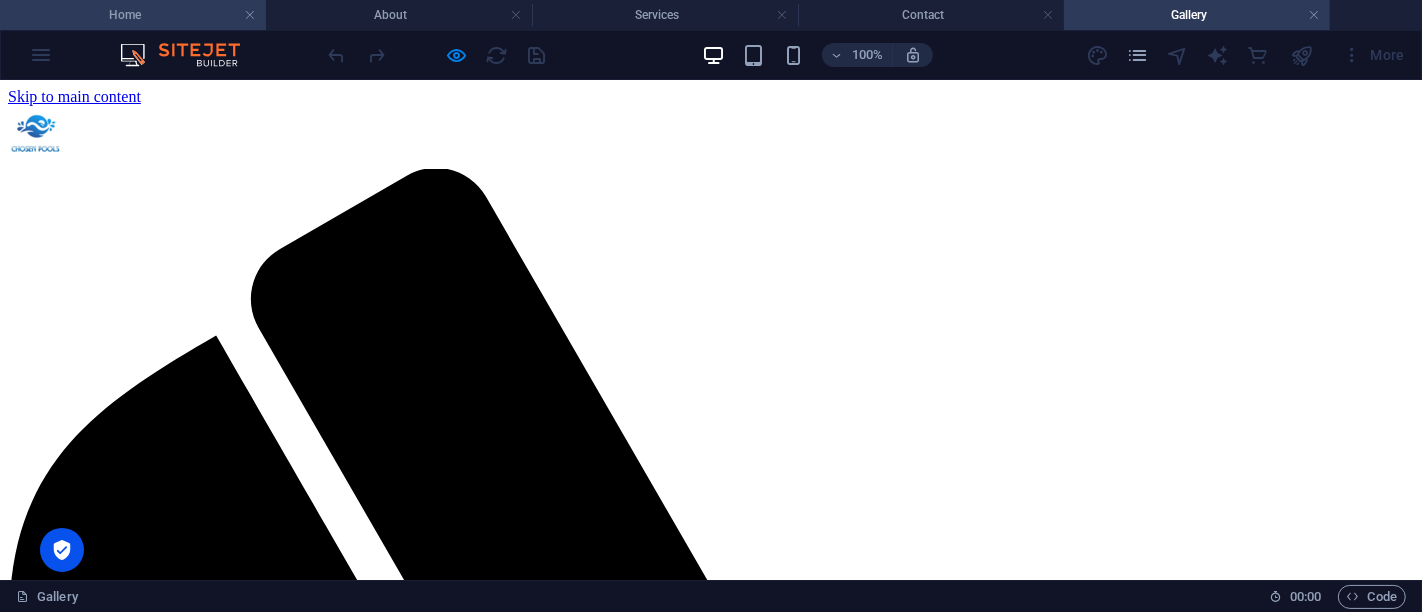 click on "Home" at bounding box center (133, 15) 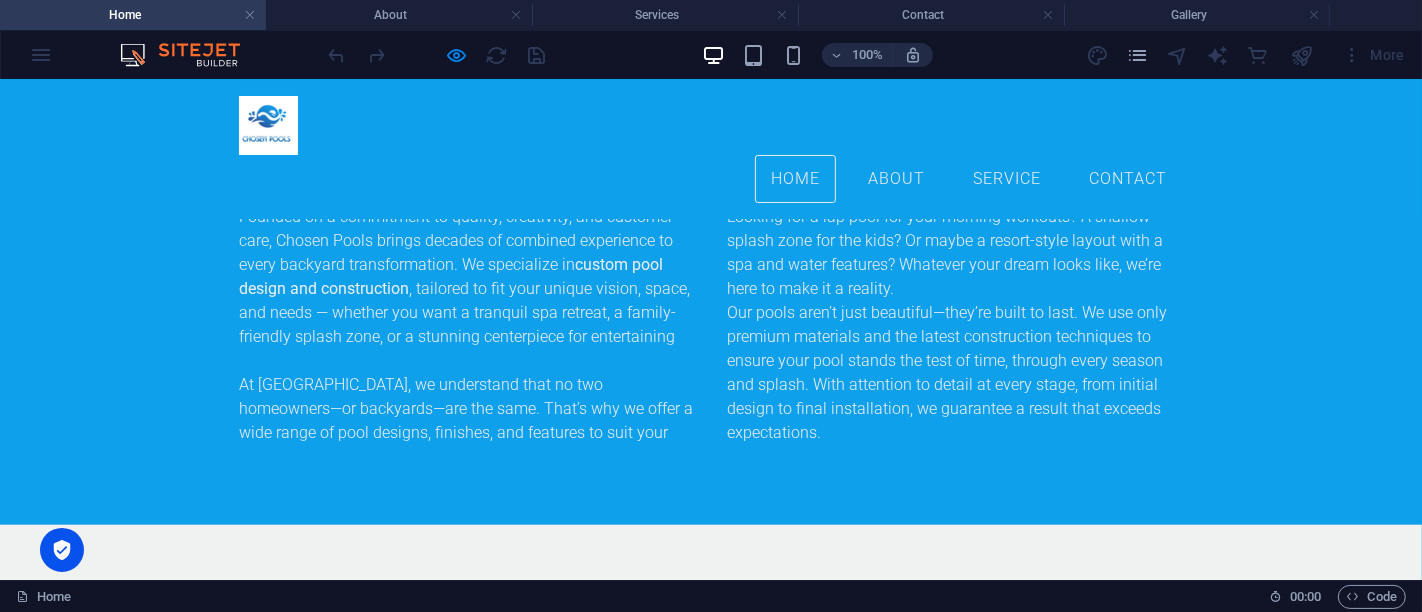 scroll, scrollTop: 1585, scrollLeft: 0, axis: vertical 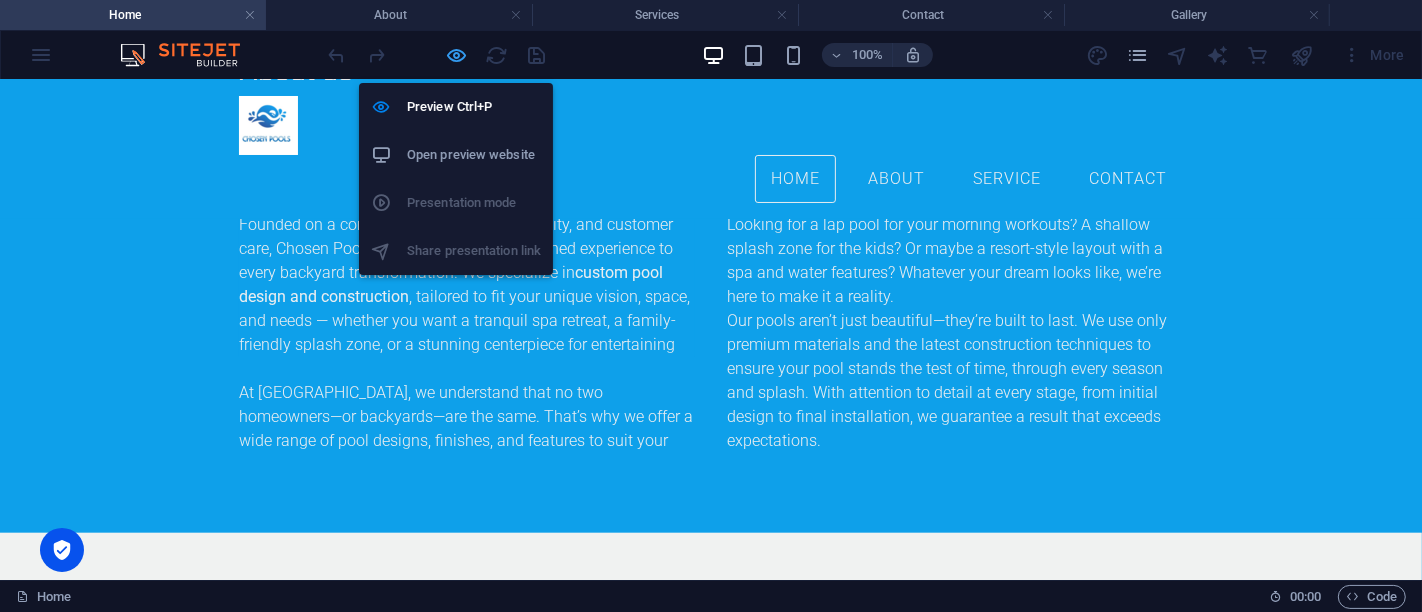 click at bounding box center (457, 55) 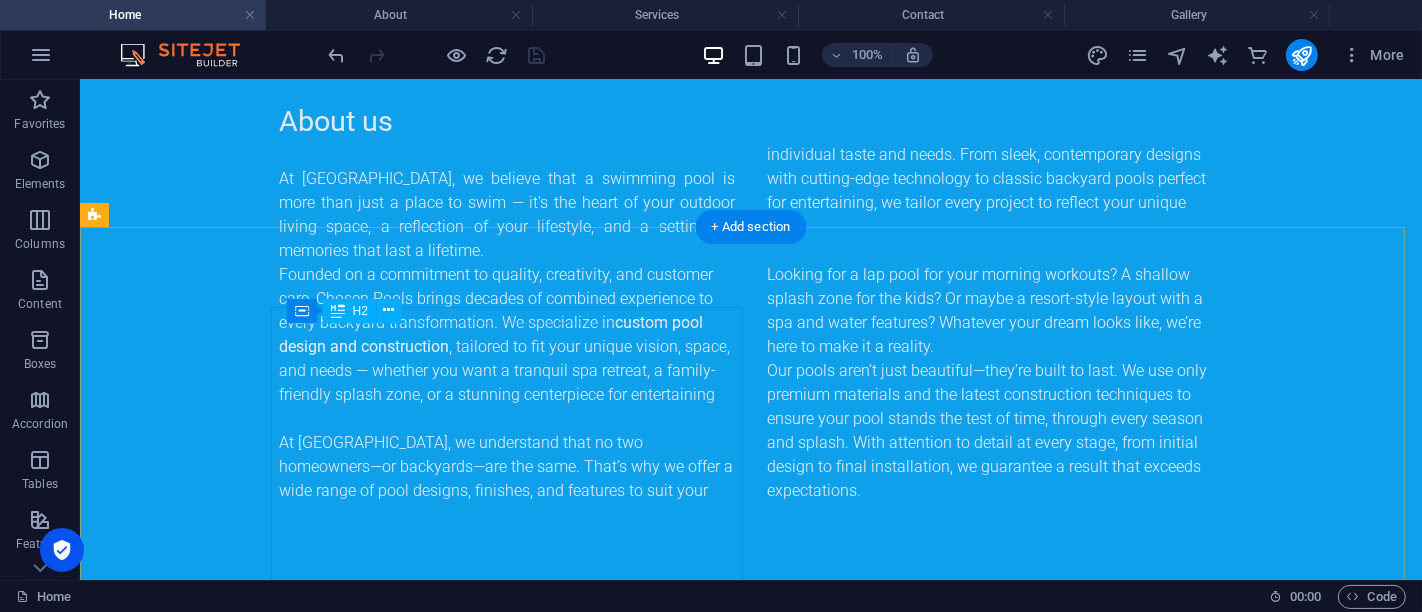 click on "Services" at bounding box center [567, 2376] 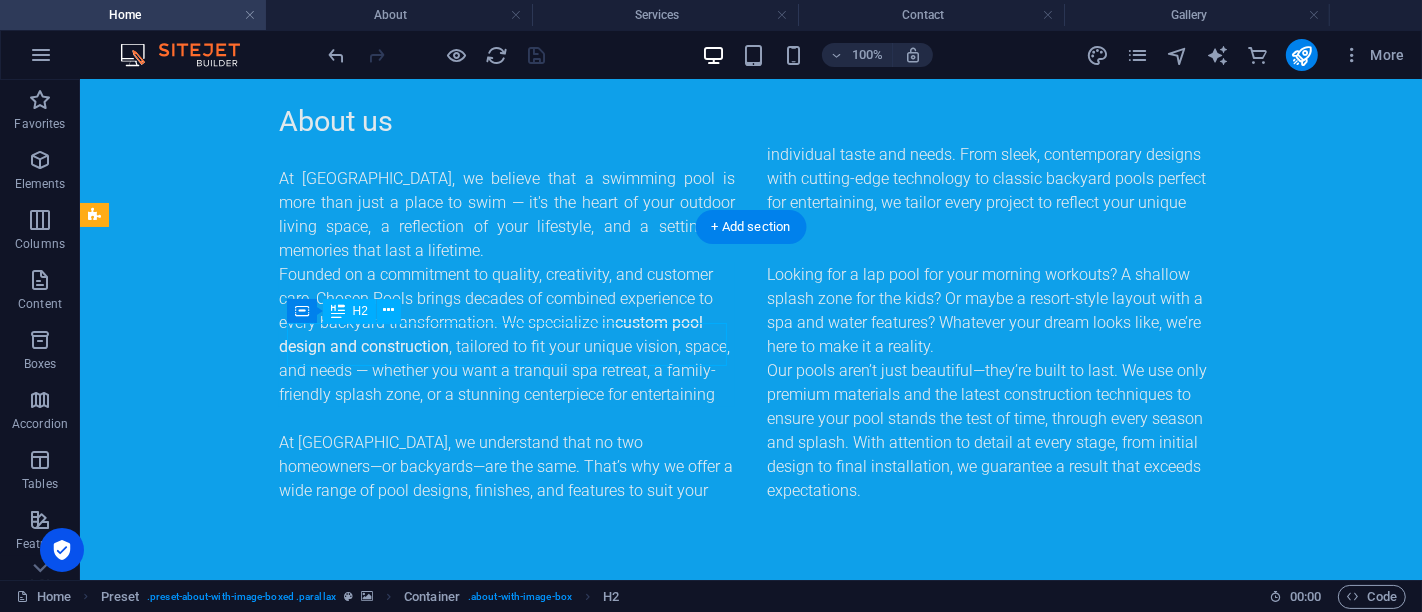 click on "Services" at bounding box center [567, 2376] 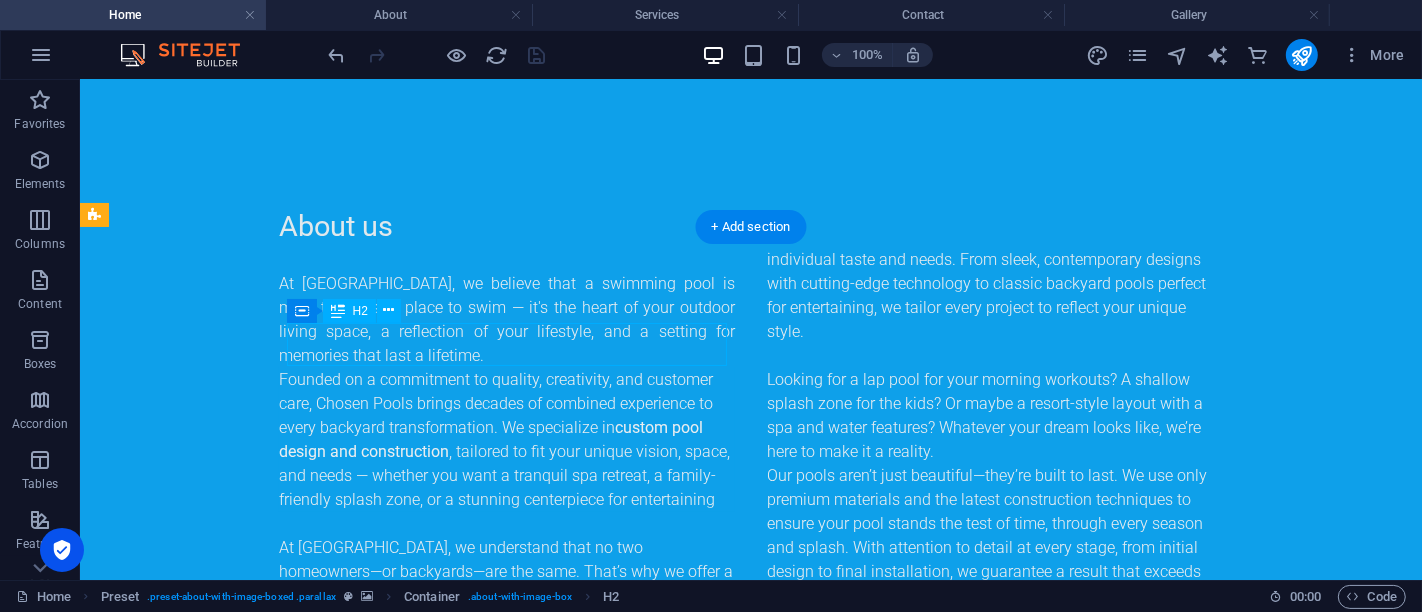 scroll, scrollTop: 1609, scrollLeft: 0, axis: vertical 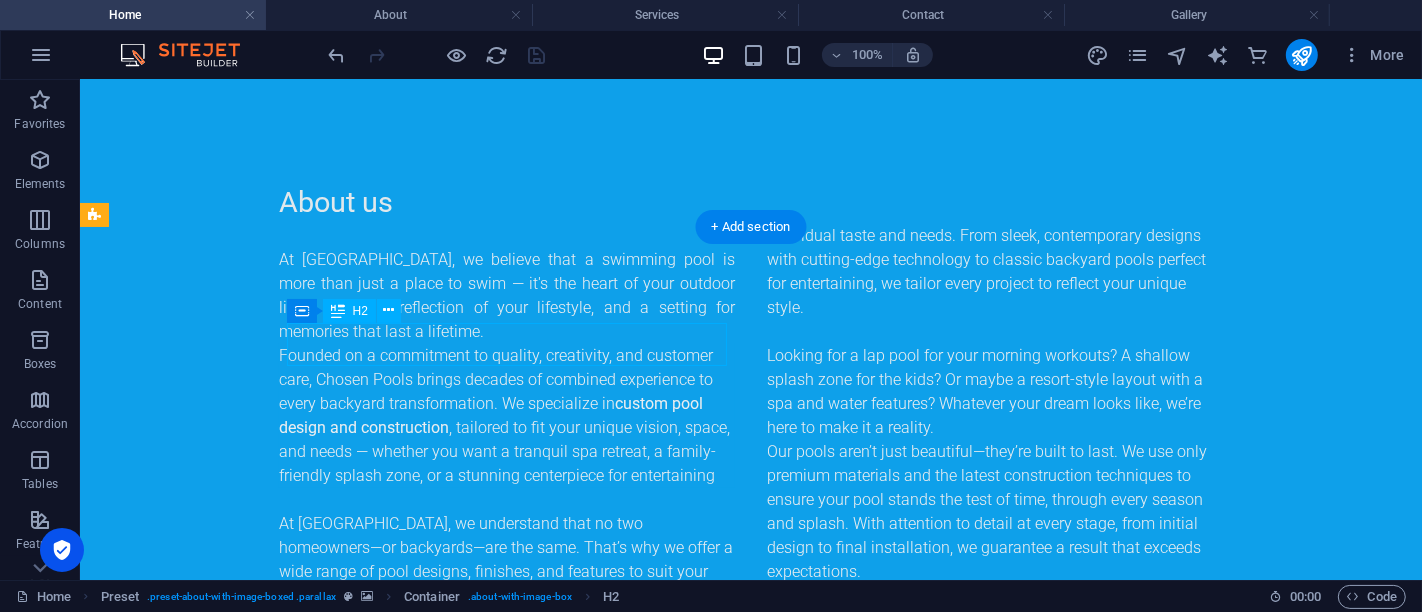 select 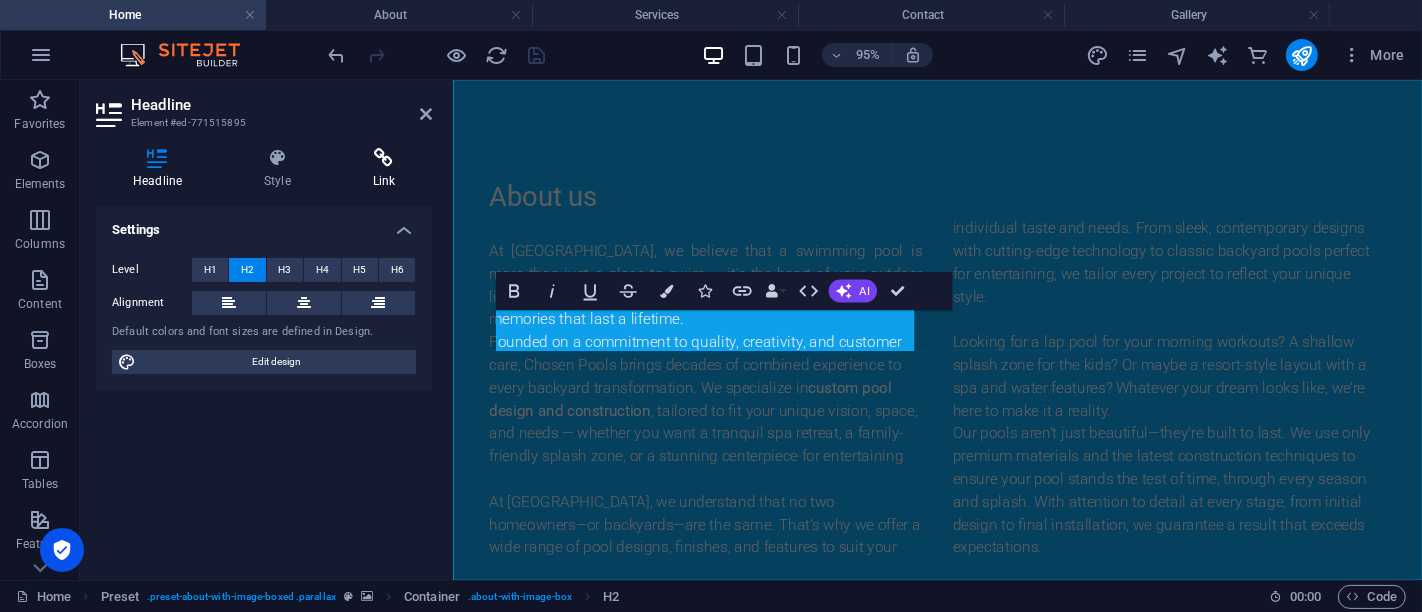 click at bounding box center [384, 158] 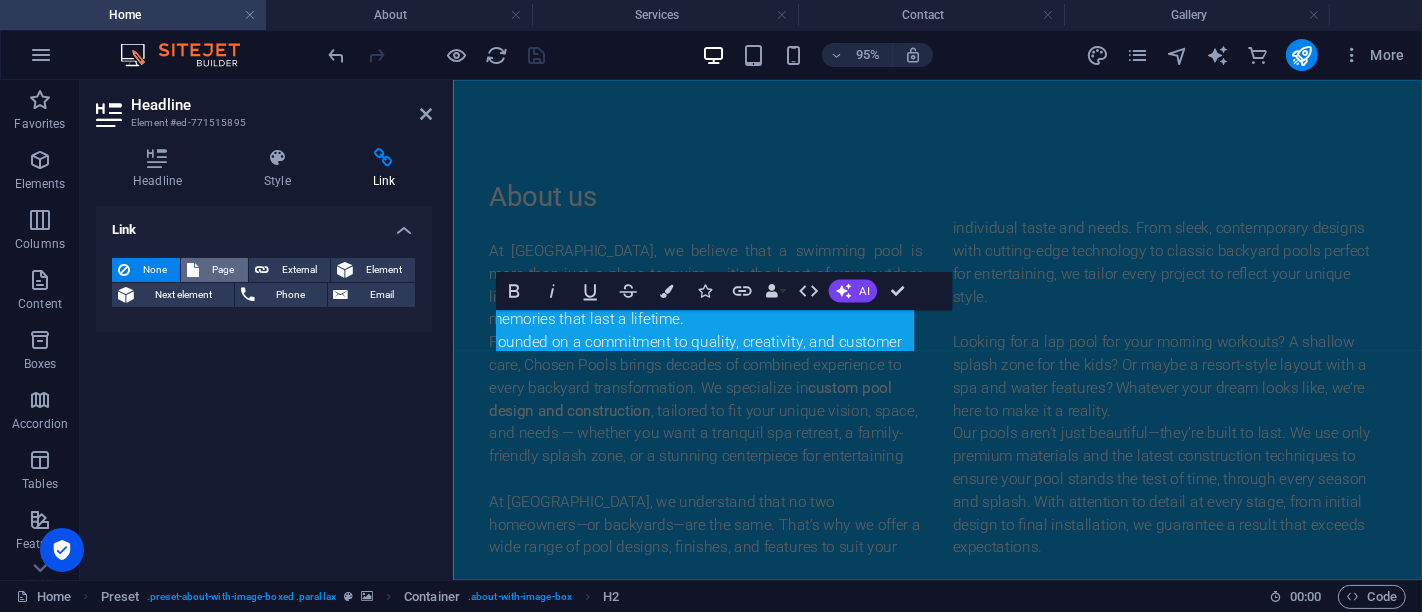 click on "Page" at bounding box center (223, 270) 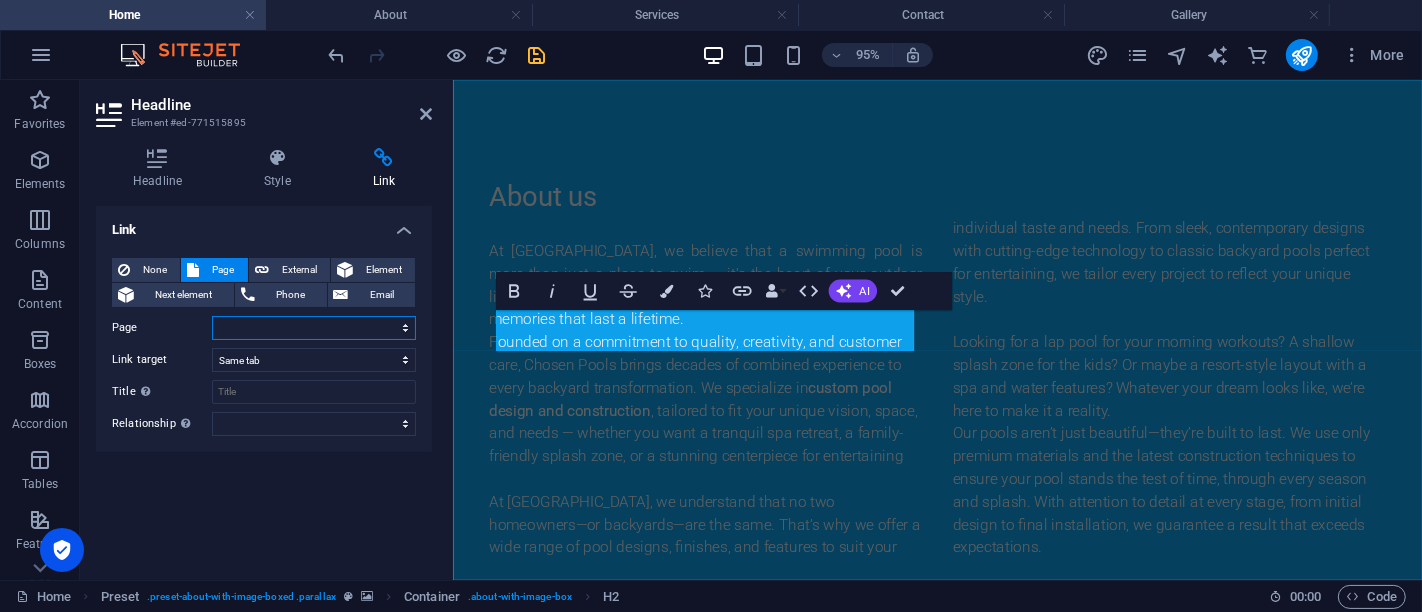 click on "Home About Services Gallery Contact" at bounding box center (314, 328) 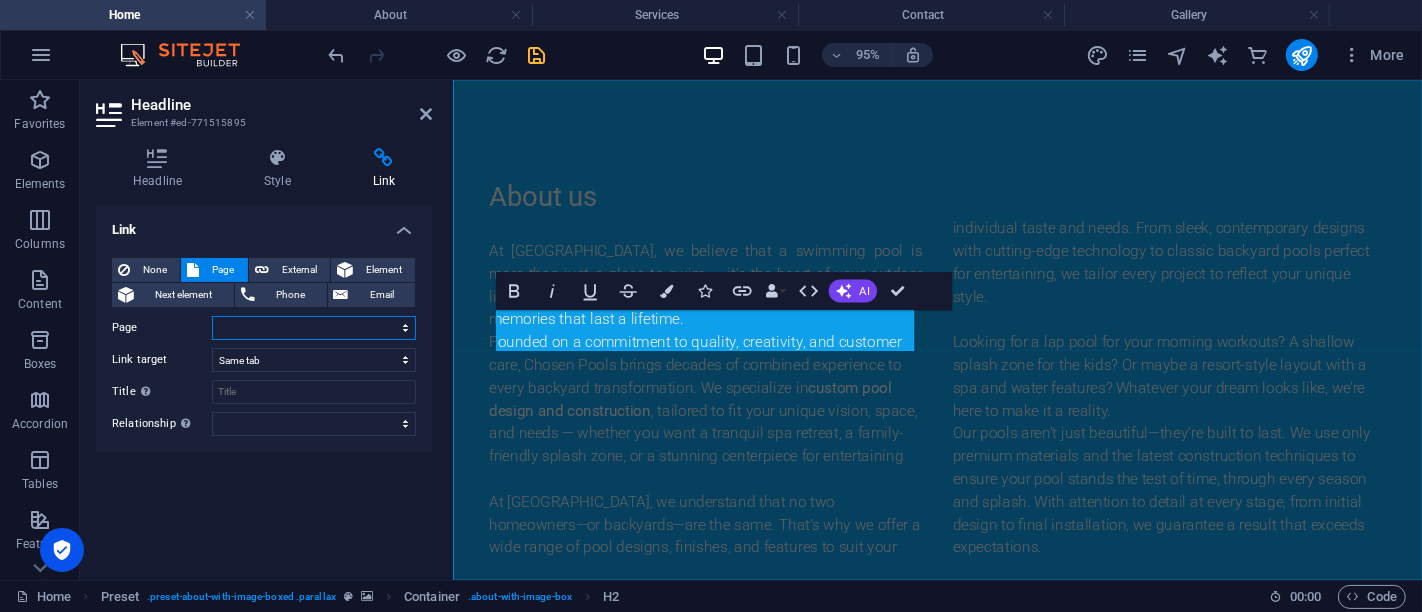 select on "2" 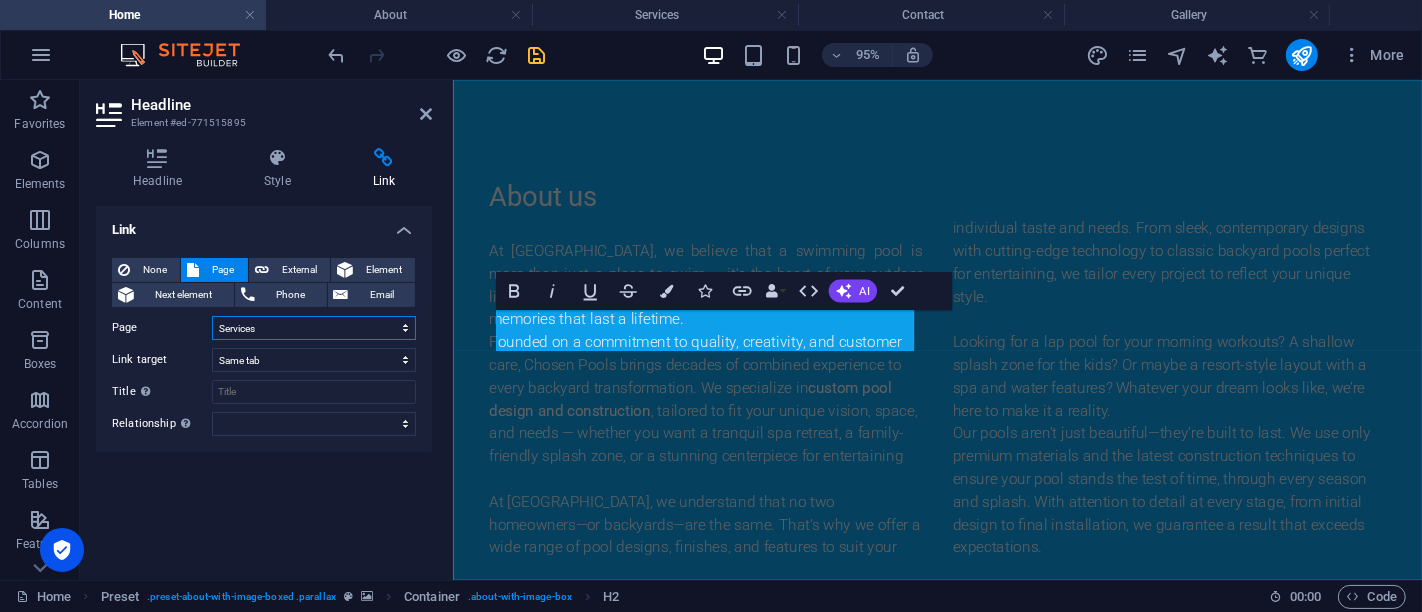 click on "Home About Services Gallery Contact" at bounding box center (314, 328) 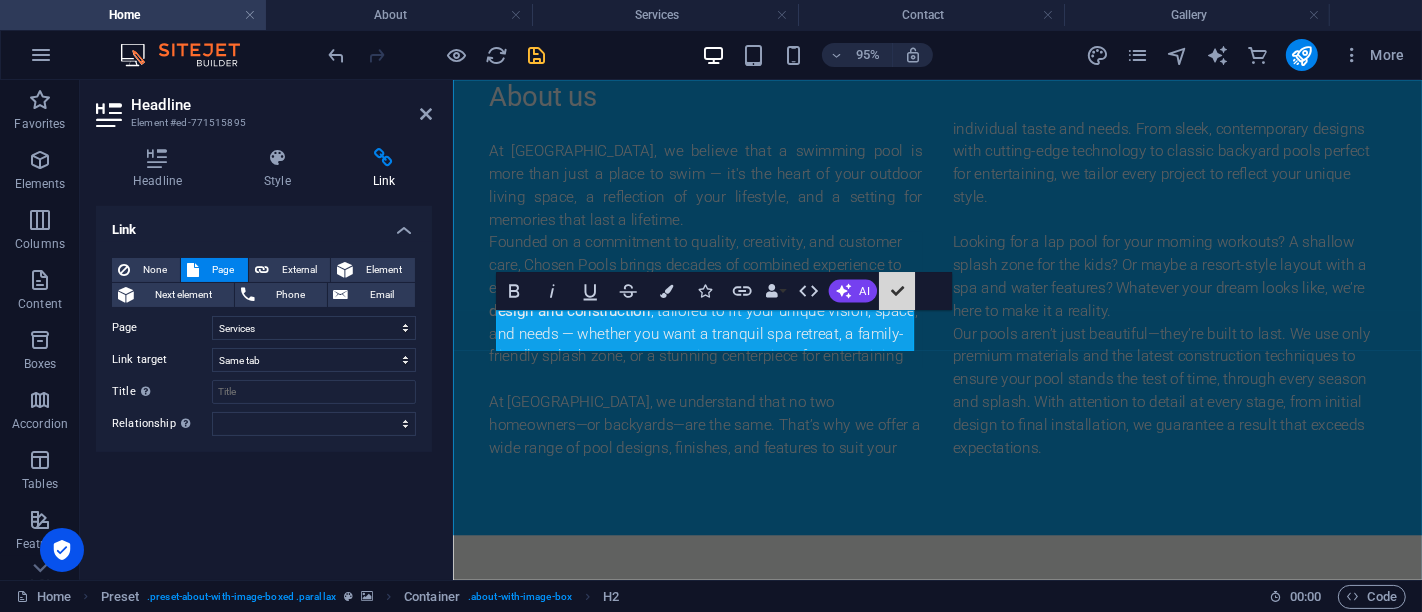 scroll, scrollTop: 1585, scrollLeft: 0, axis: vertical 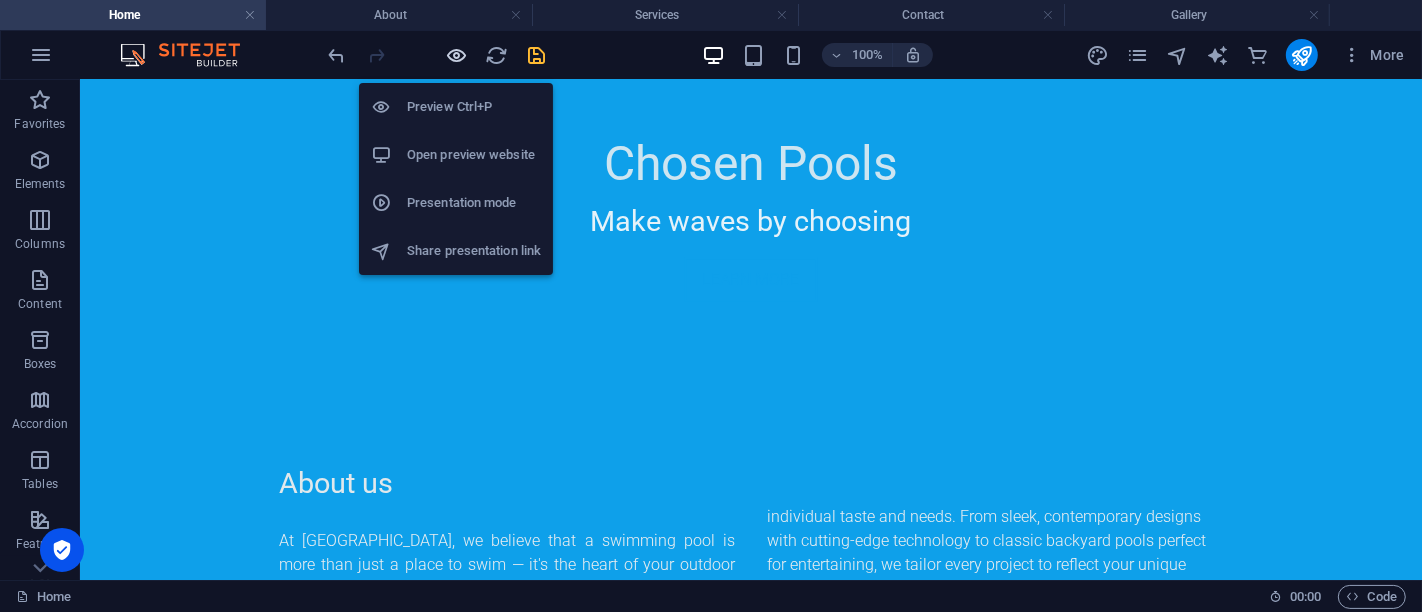 click at bounding box center (457, 55) 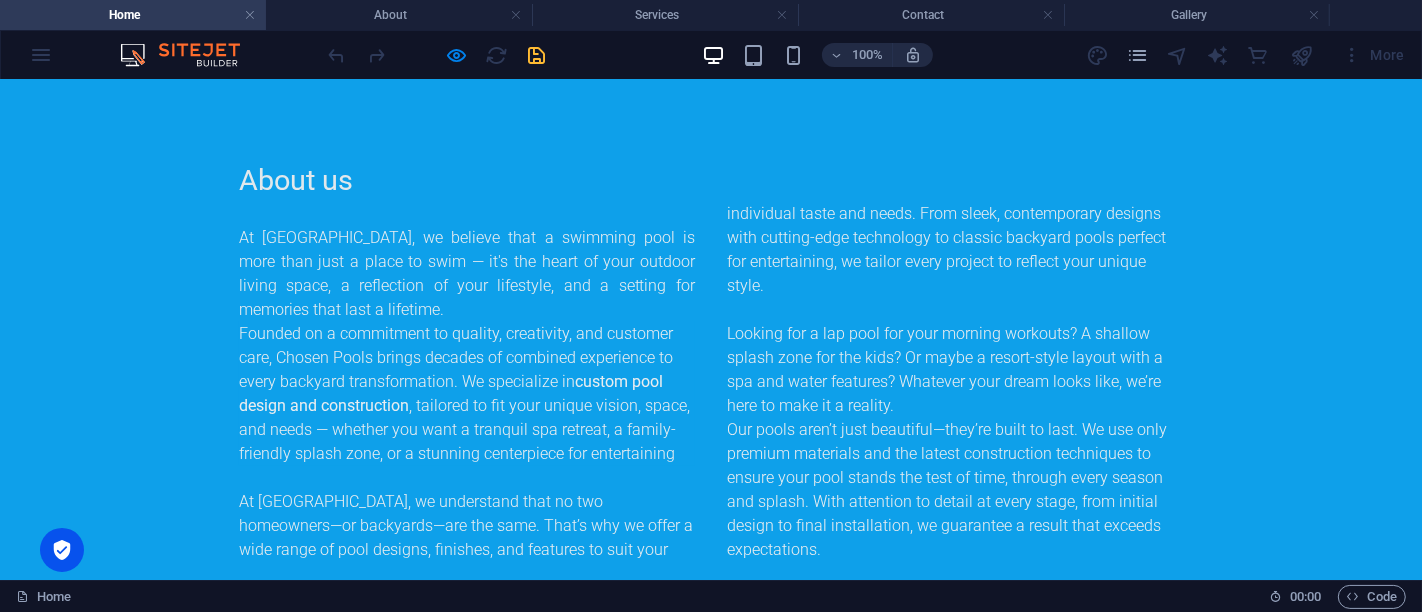 scroll, scrollTop: 1659, scrollLeft: 0, axis: vertical 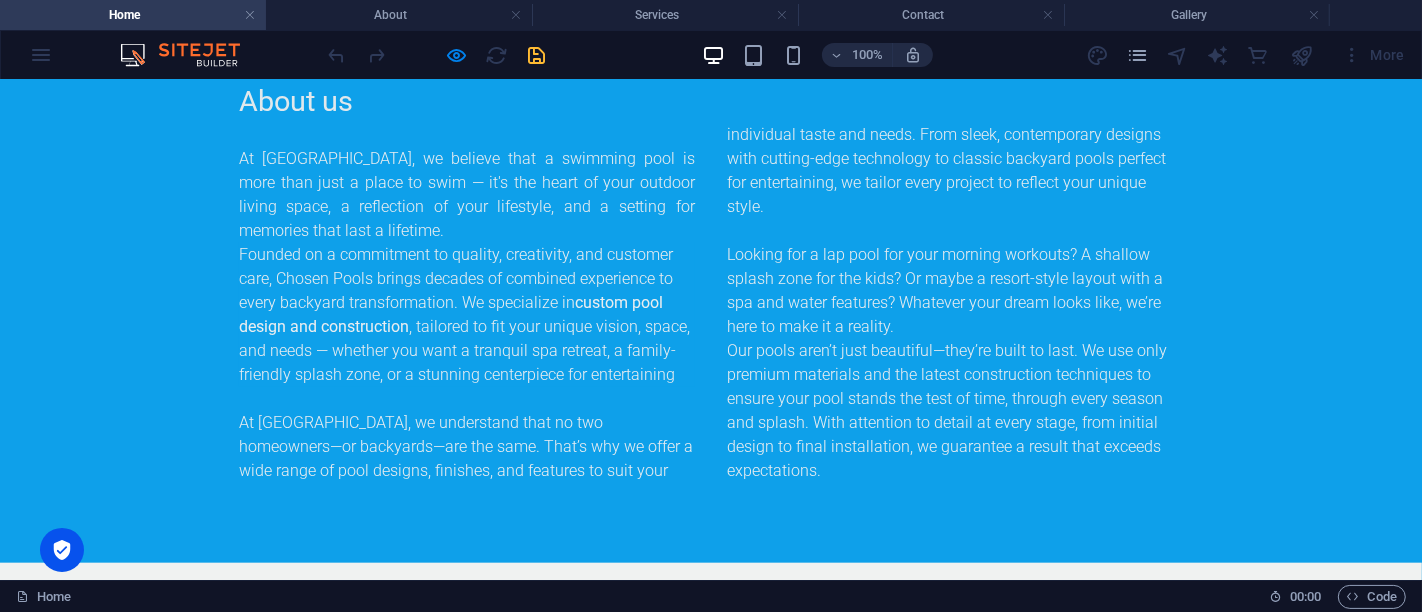 click on "Services" at bounding box center (86, 2356) 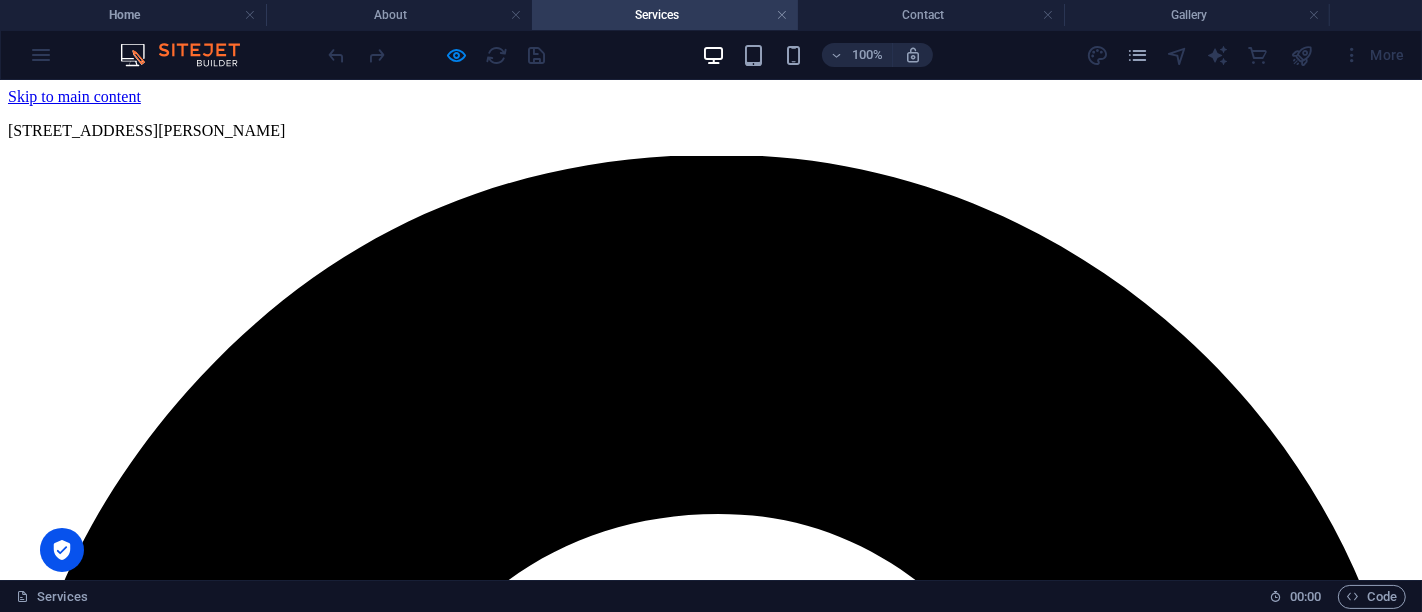 scroll, scrollTop: 1291, scrollLeft: 0, axis: vertical 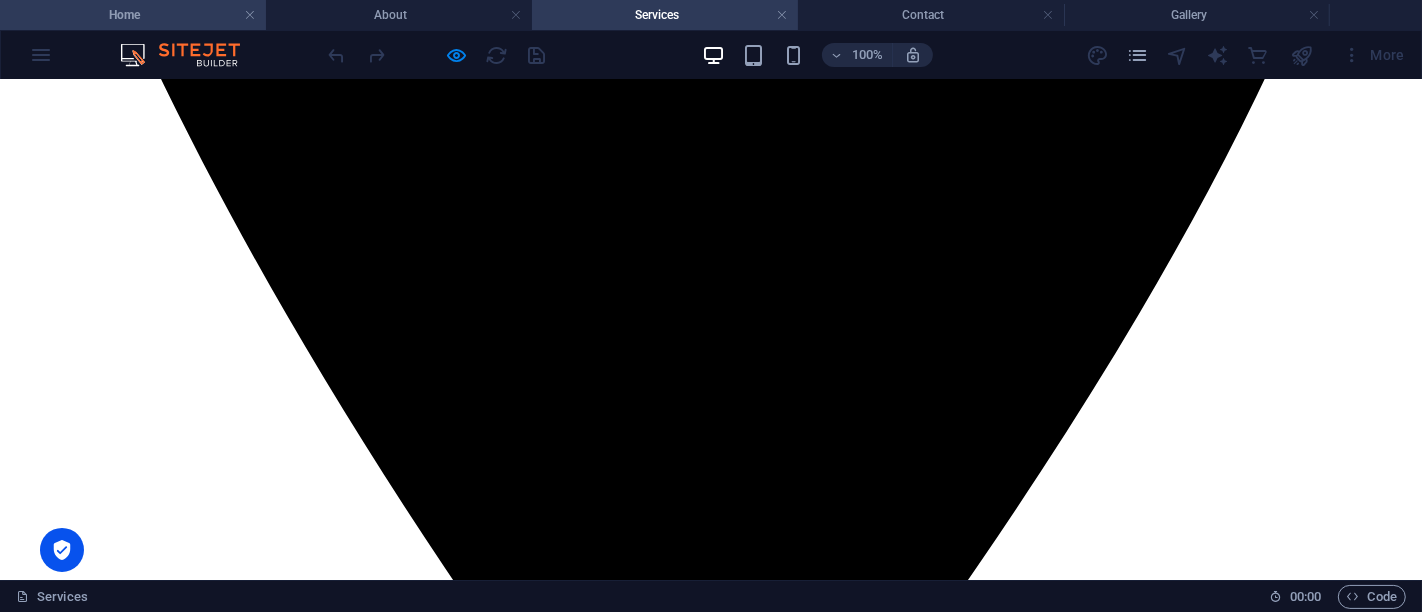 click on "Home" at bounding box center [133, 15] 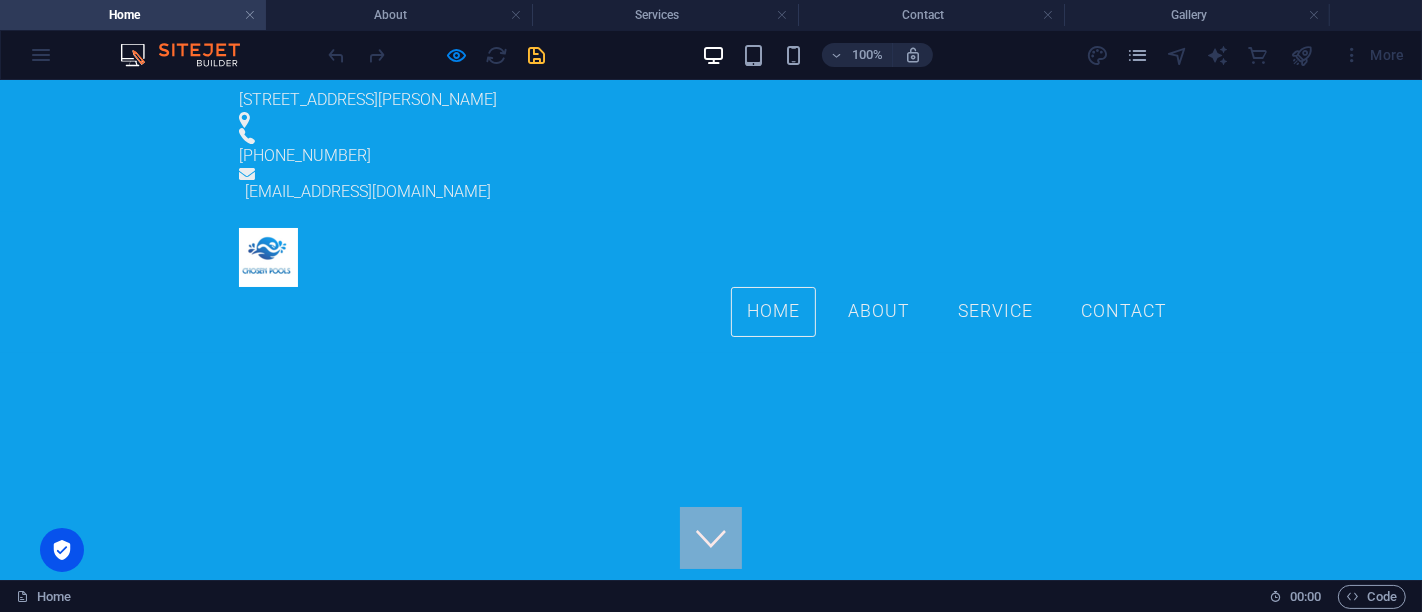 scroll, scrollTop: 1659, scrollLeft: 0, axis: vertical 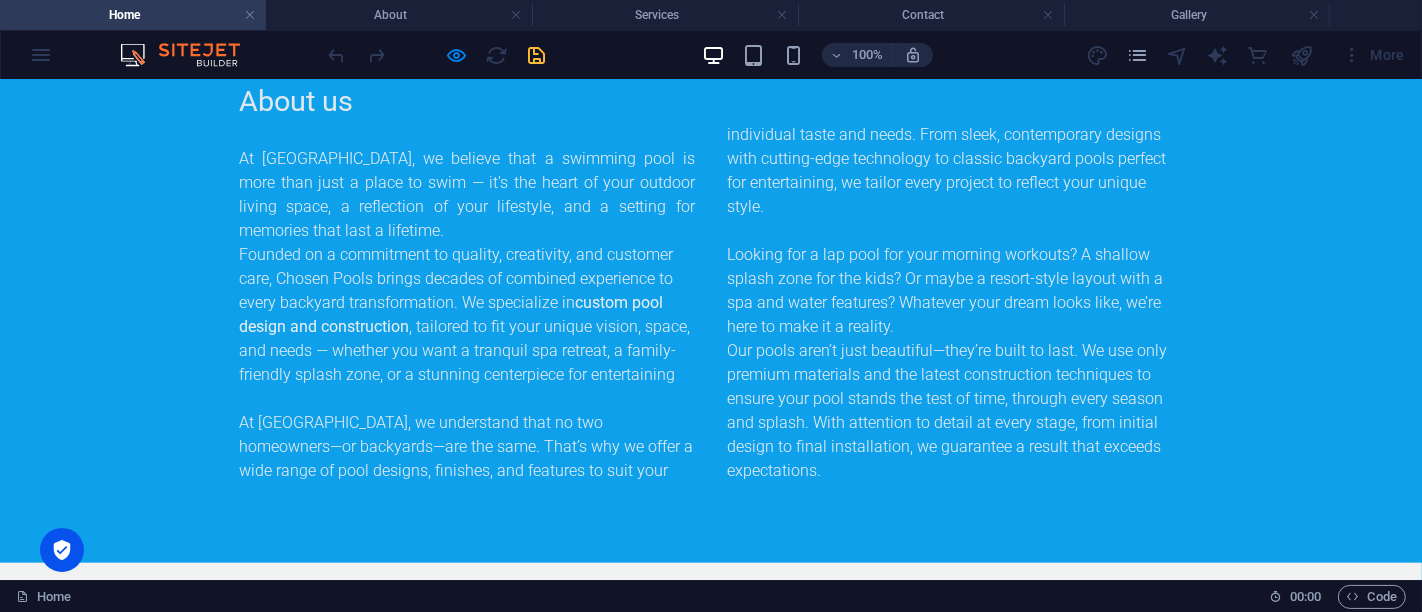 click at bounding box center (437, 55) 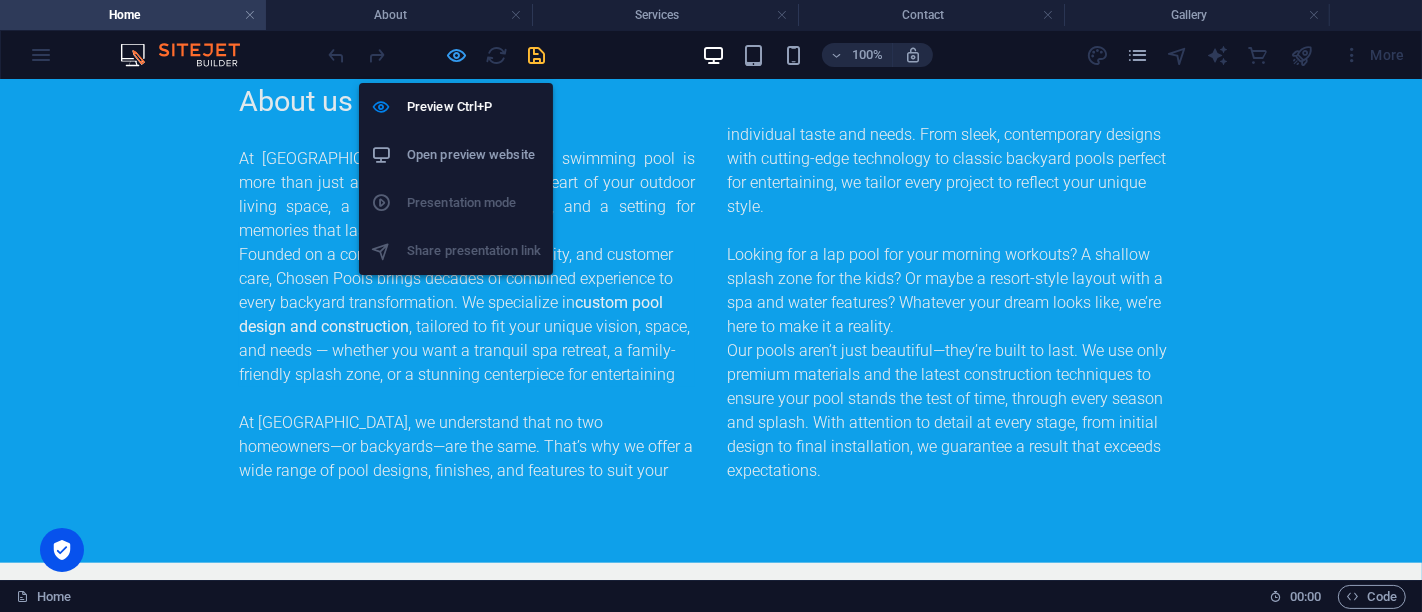 drag, startPoint x: 454, startPoint y: 57, endPoint x: 520, endPoint y: 27, distance: 72.498276 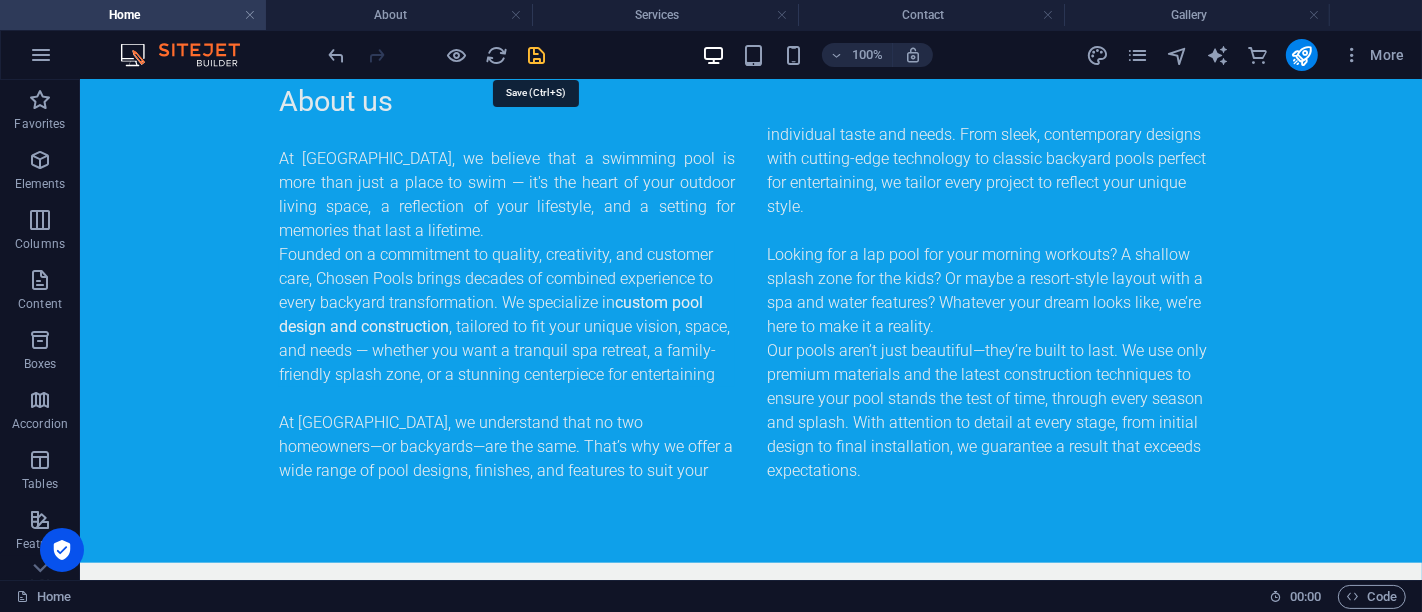 drag, startPoint x: 542, startPoint y: 55, endPoint x: 880, endPoint y: 164, distance: 355.1408 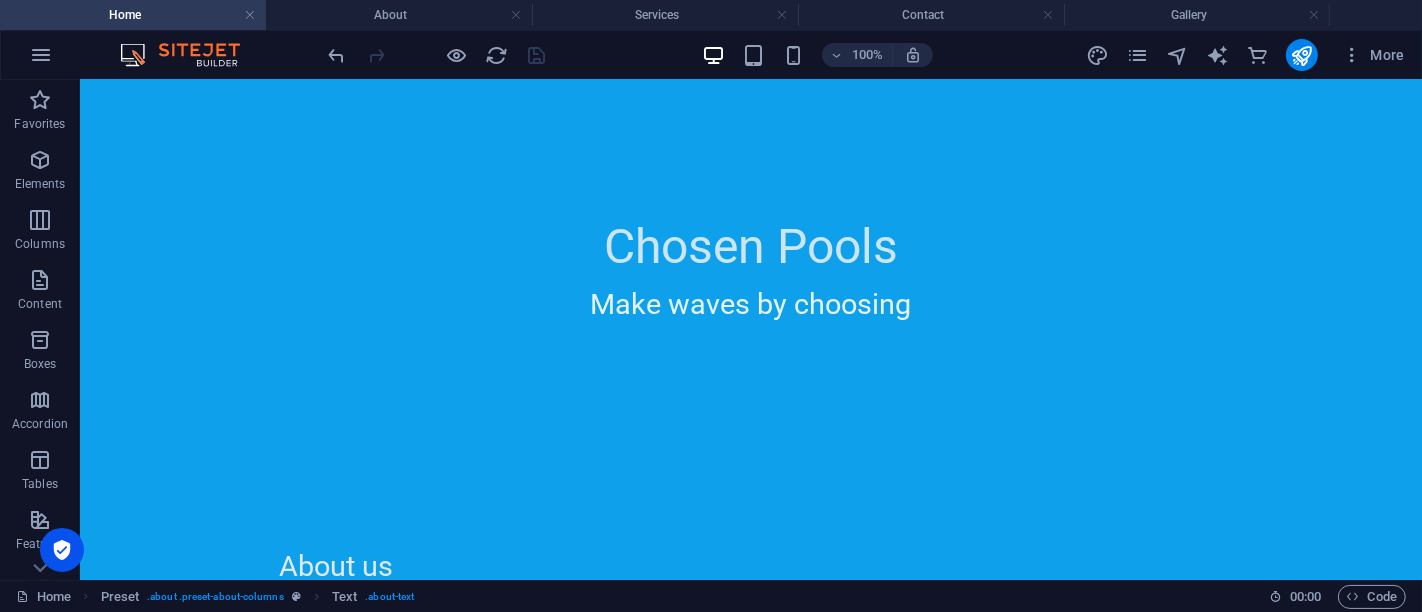 scroll, scrollTop: 1218, scrollLeft: 0, axis: vertical 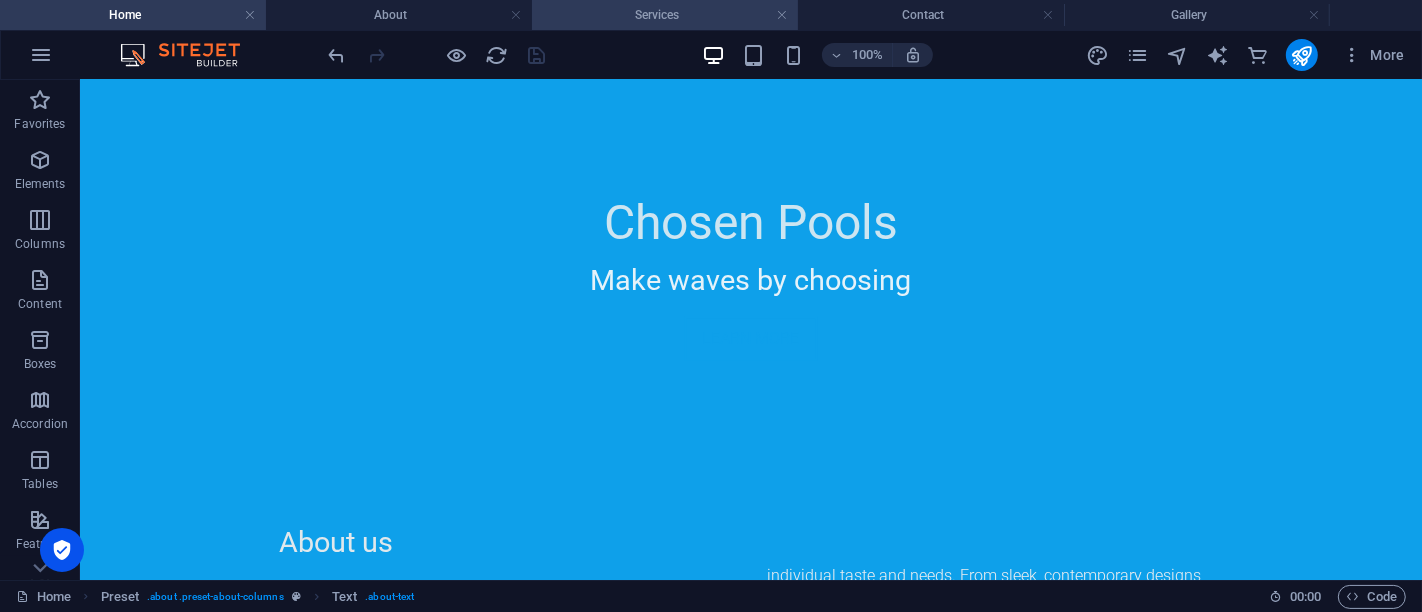 click on "Services" at bounding box center (665, 15) 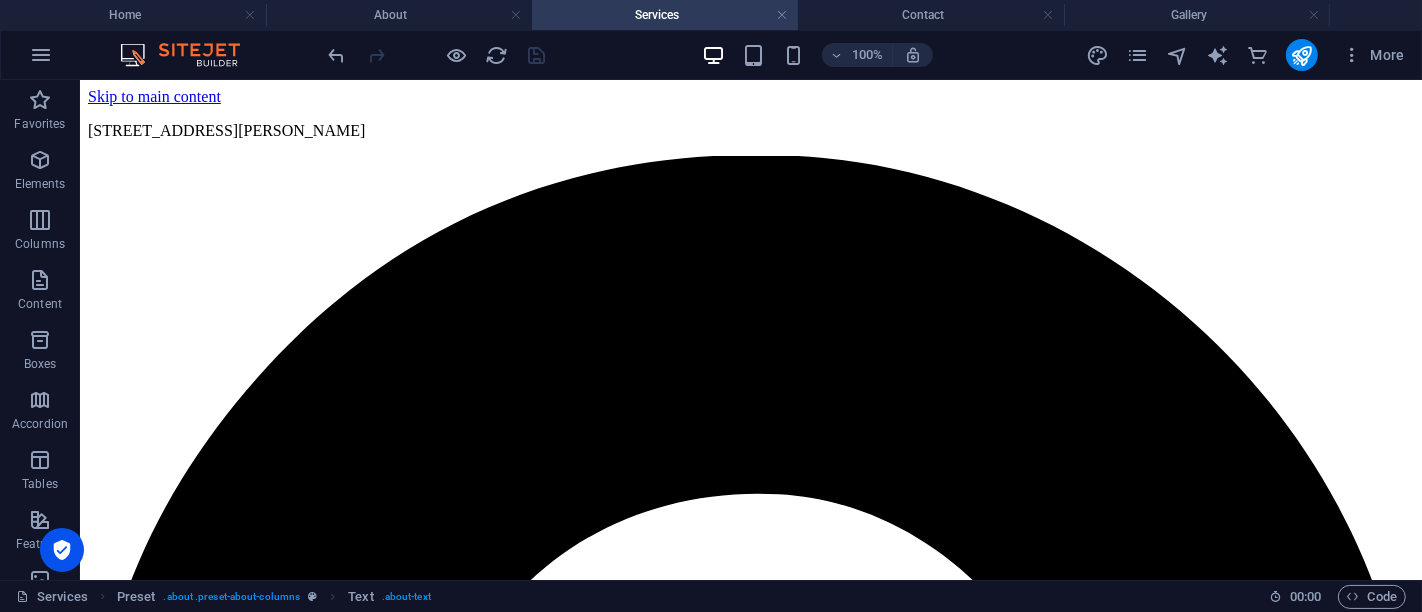 scroll, scrollTop: 1291, scrollLeft: 0, axis: vertical 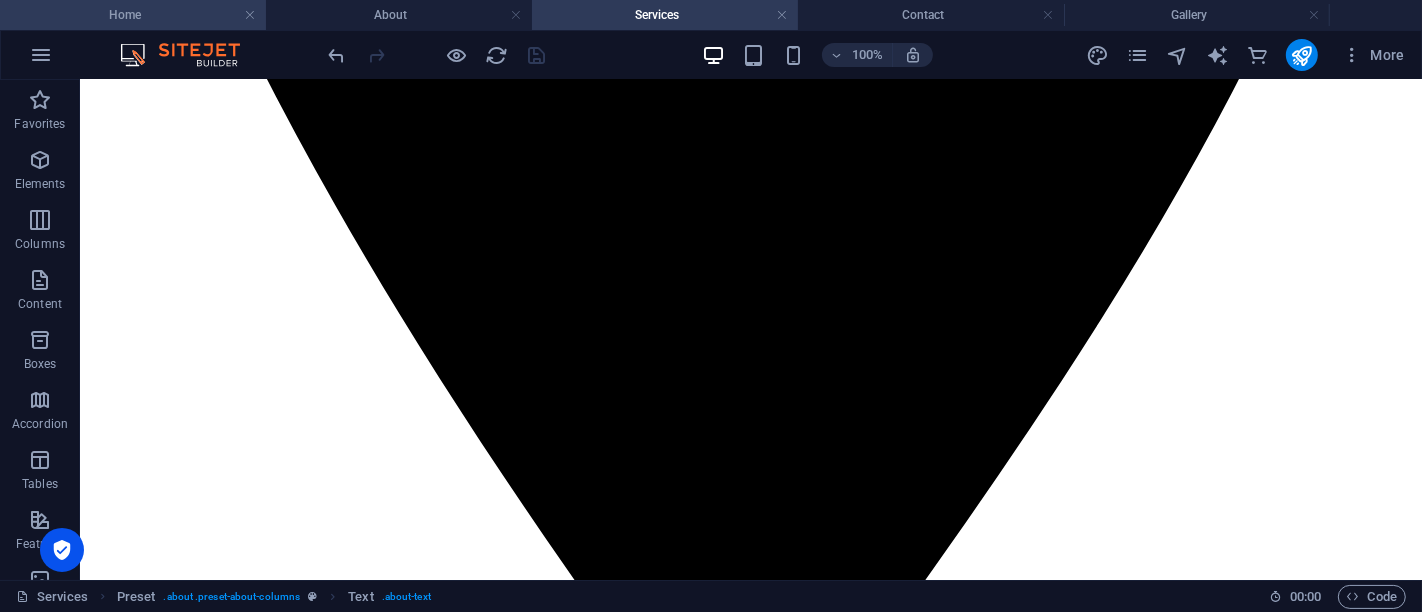 click on "Home" at bounding box center (133, 15) 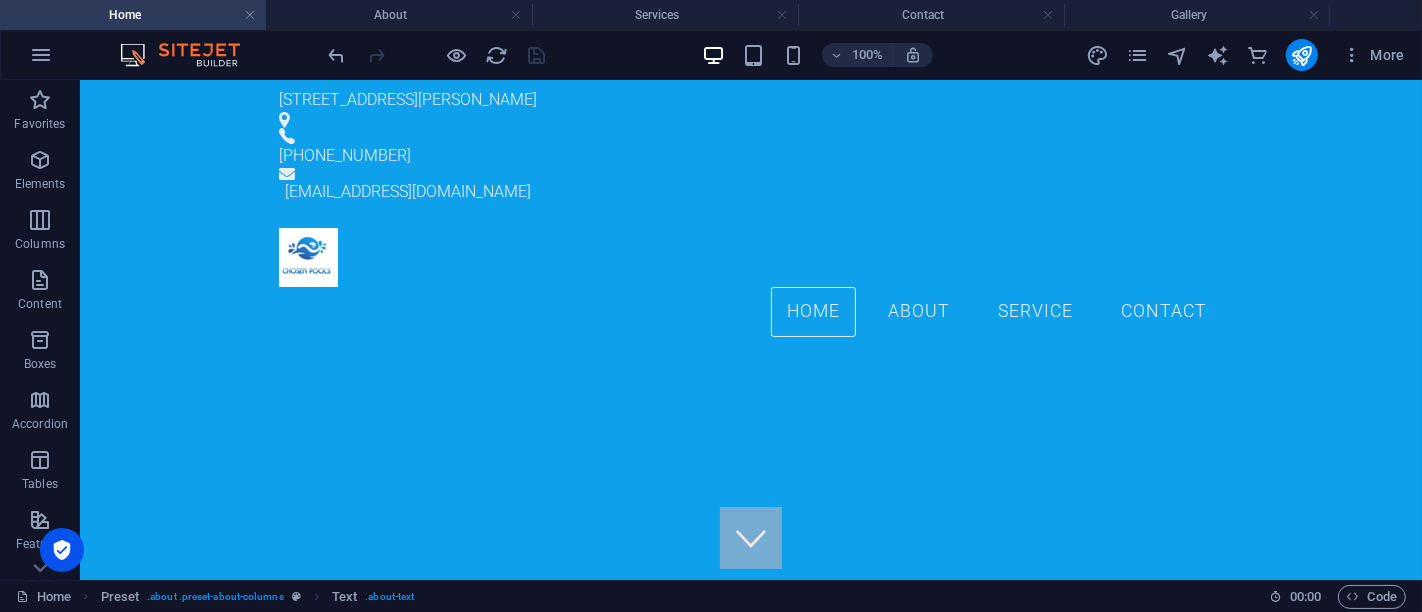 scroll, scrollTop: 1218, scrollLeft: 0, axis: vertical 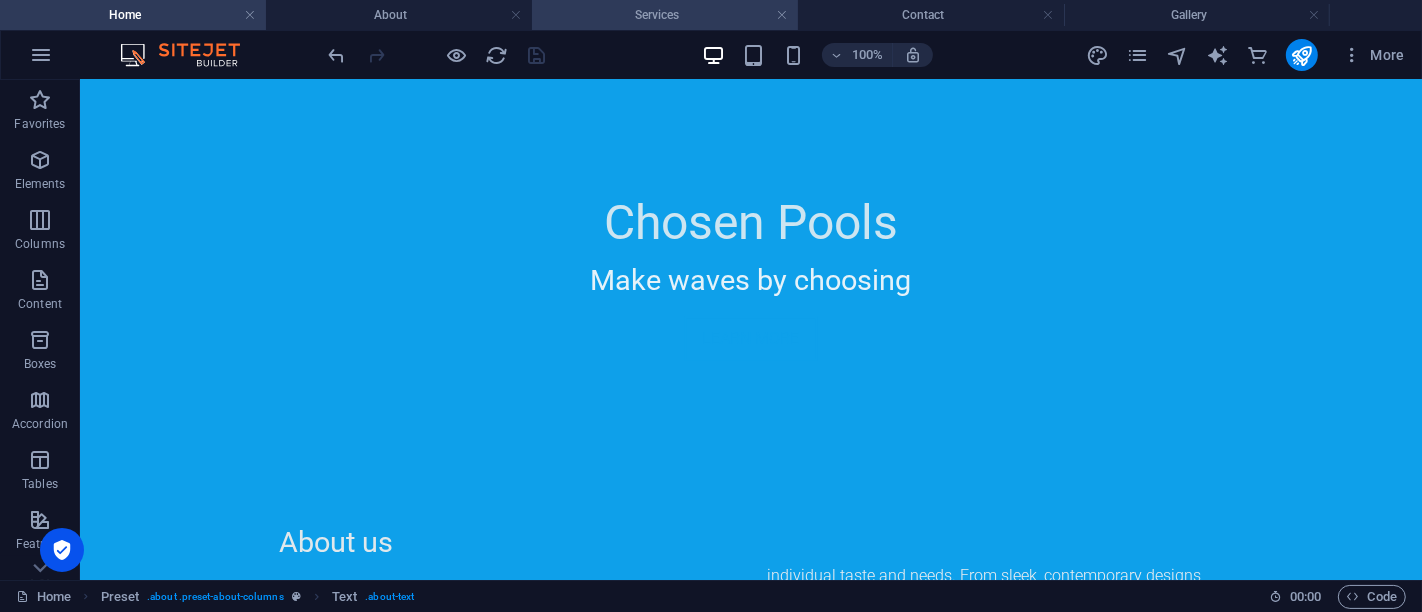 click on "Services" at bounding box center (665, 15) 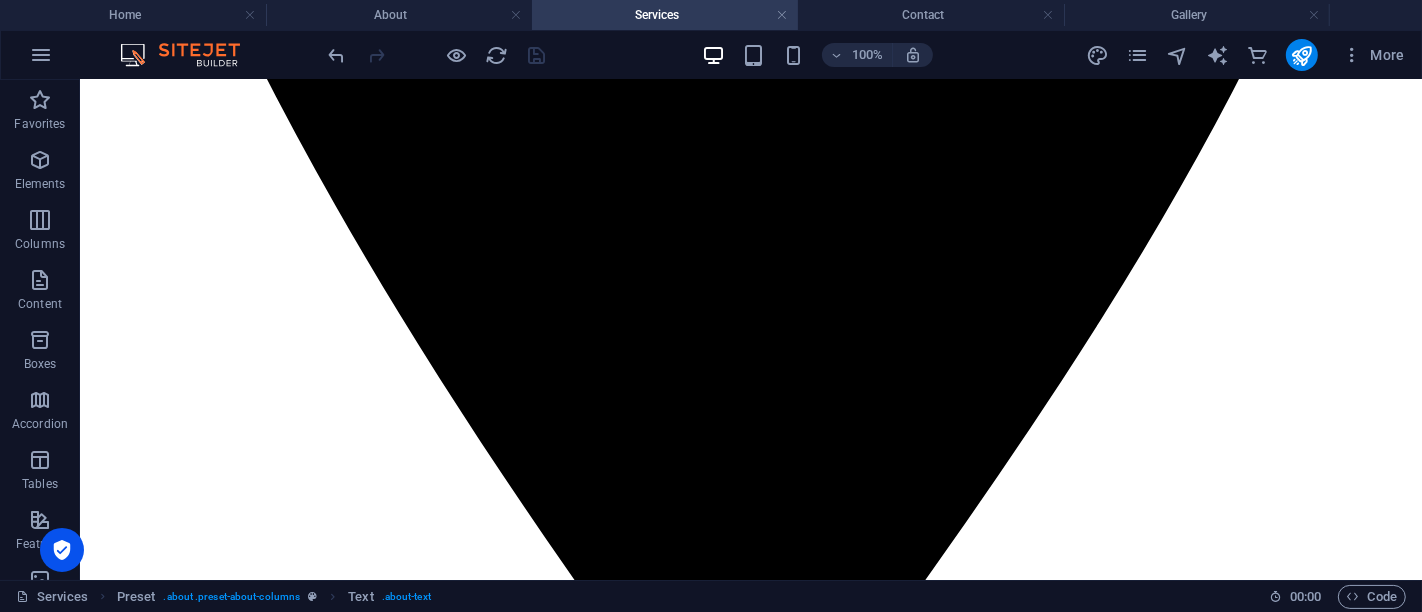 scroll, scrollTop: 0, scrollLeft: 0, axis: both 